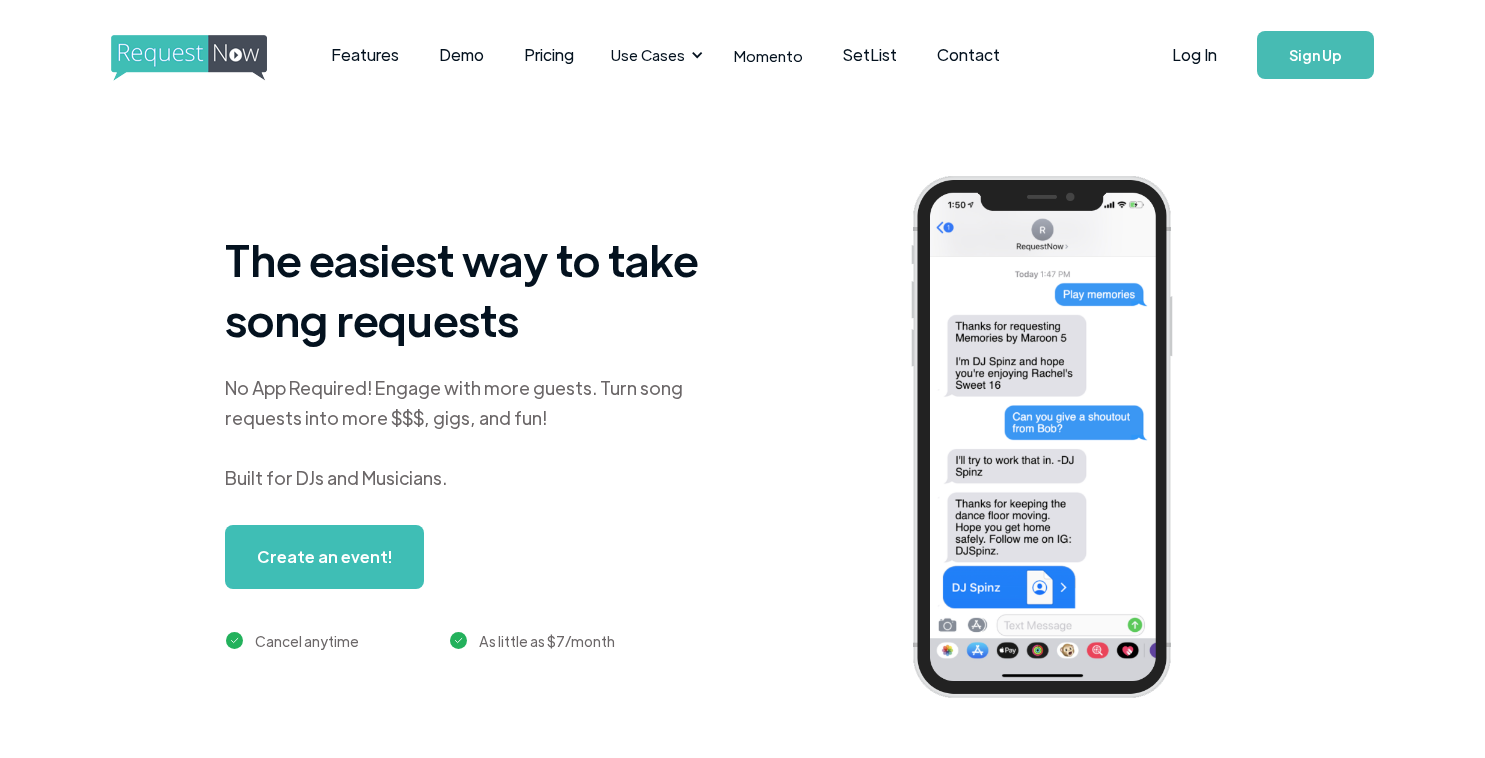 scroll, scrollTop: 0, scrollLeft: 0, axis: both 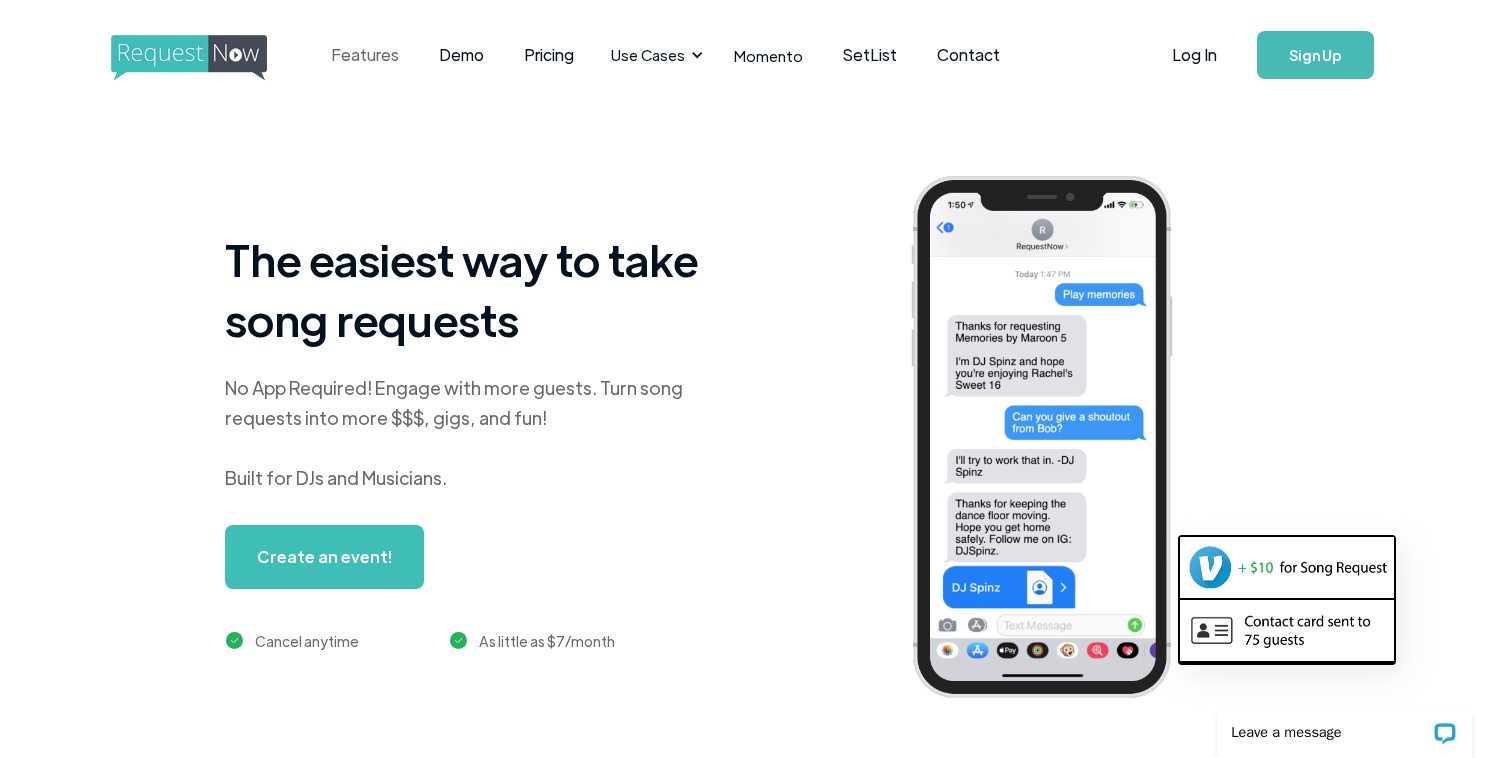 click on "Features" at bounding box center [365, 55] 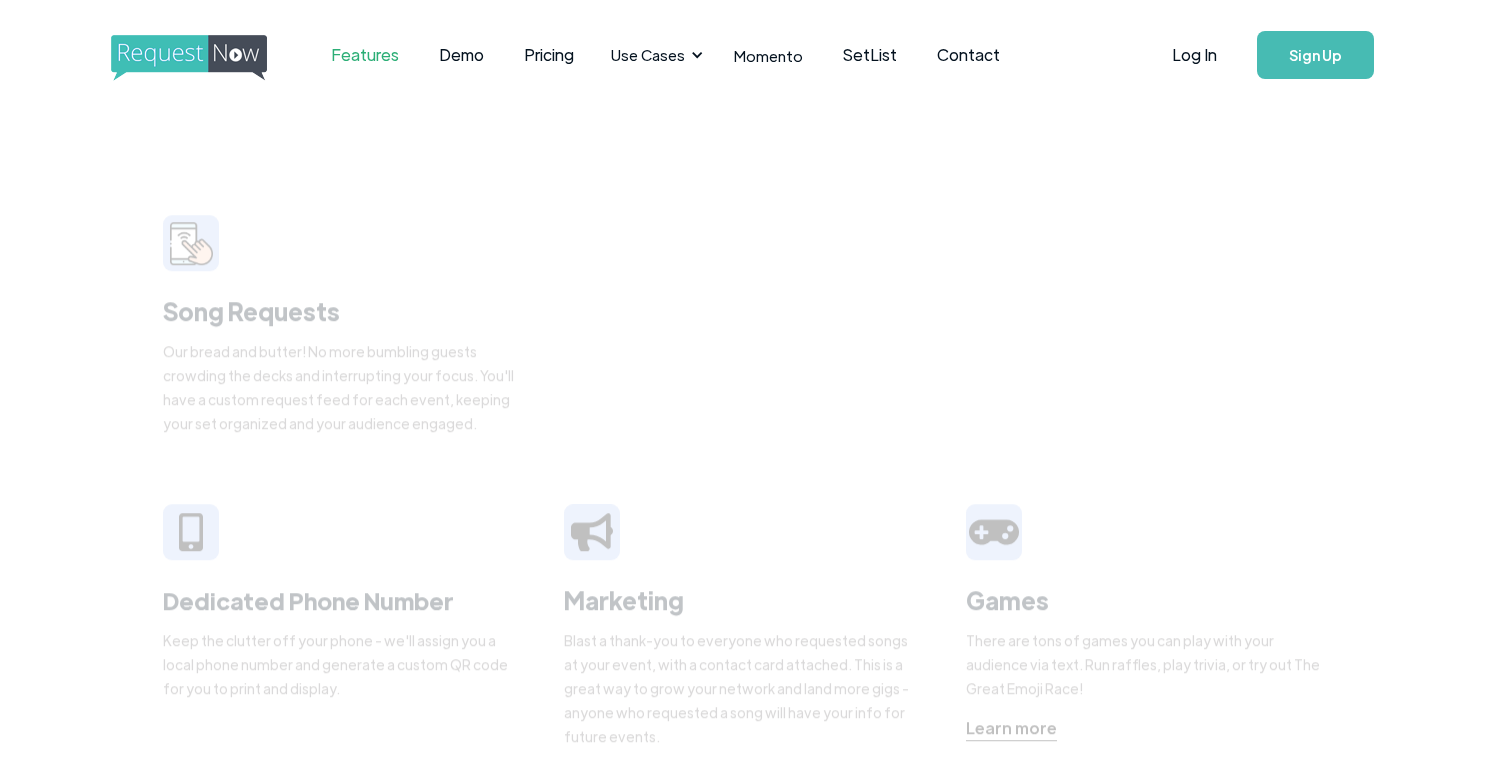 scroll, scrollTop: 0, scrollLeft: 0, axis: both 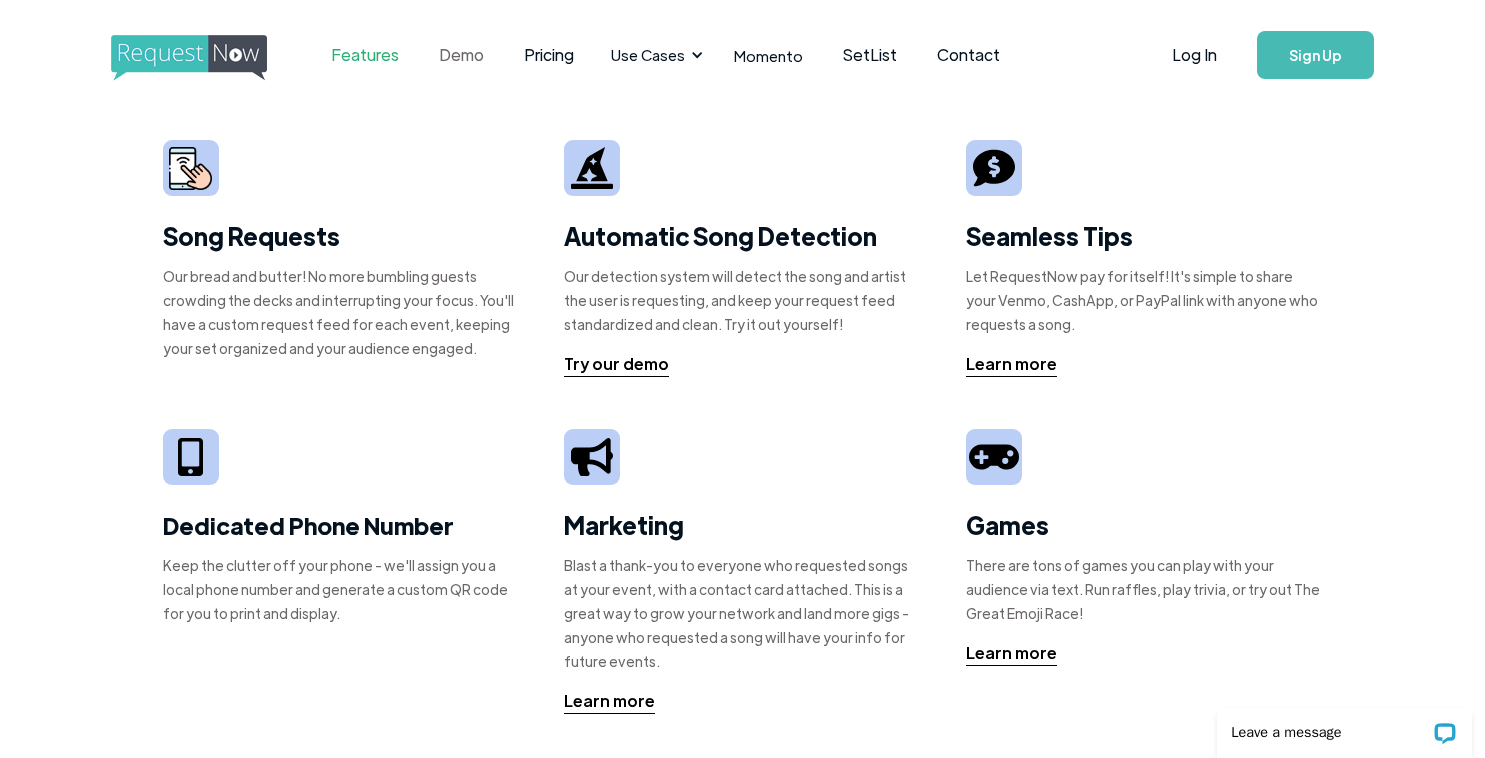 click on "Demo" at bounding box center [461, 55] 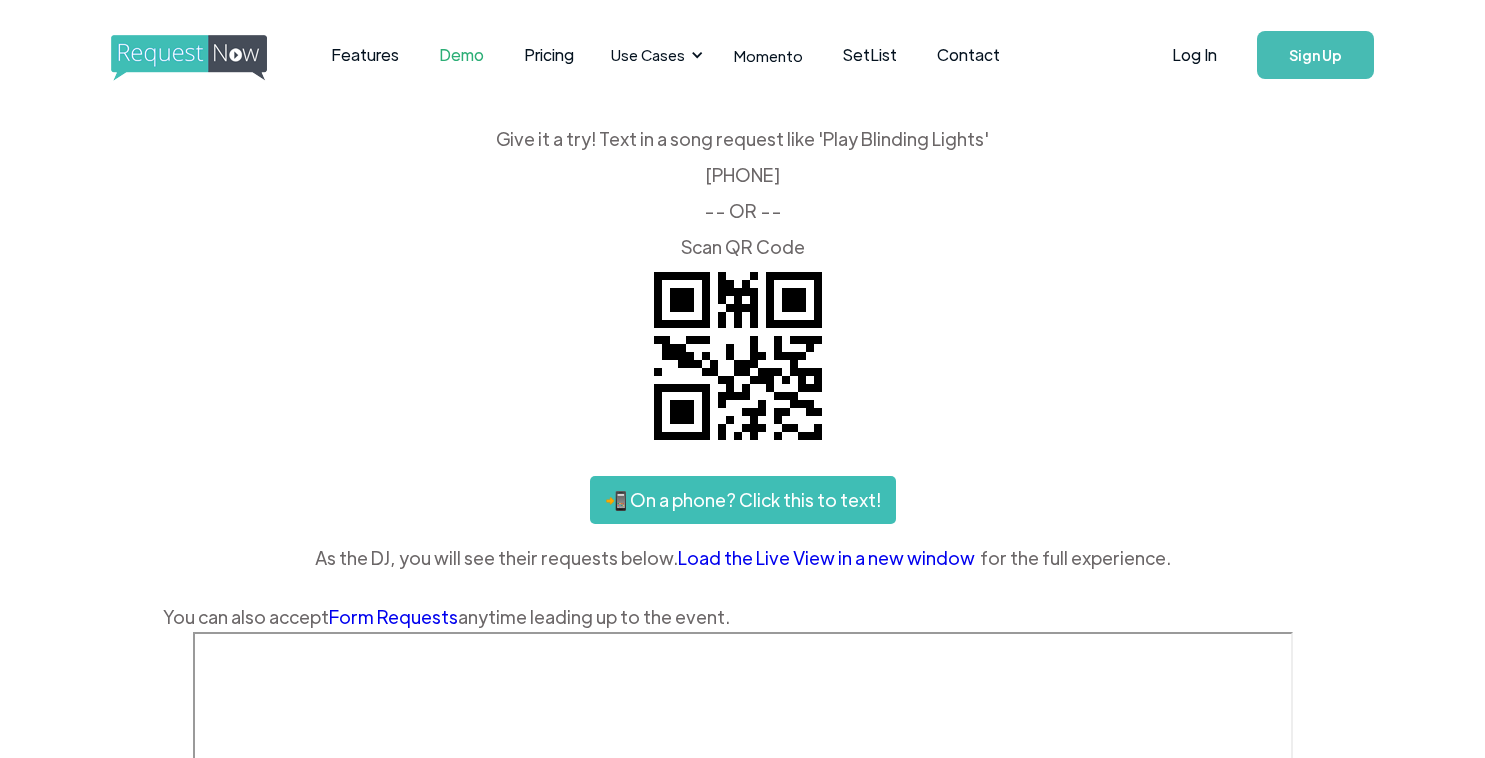scroll, scrollTop: 0, scrollLeft: 0, axis: both 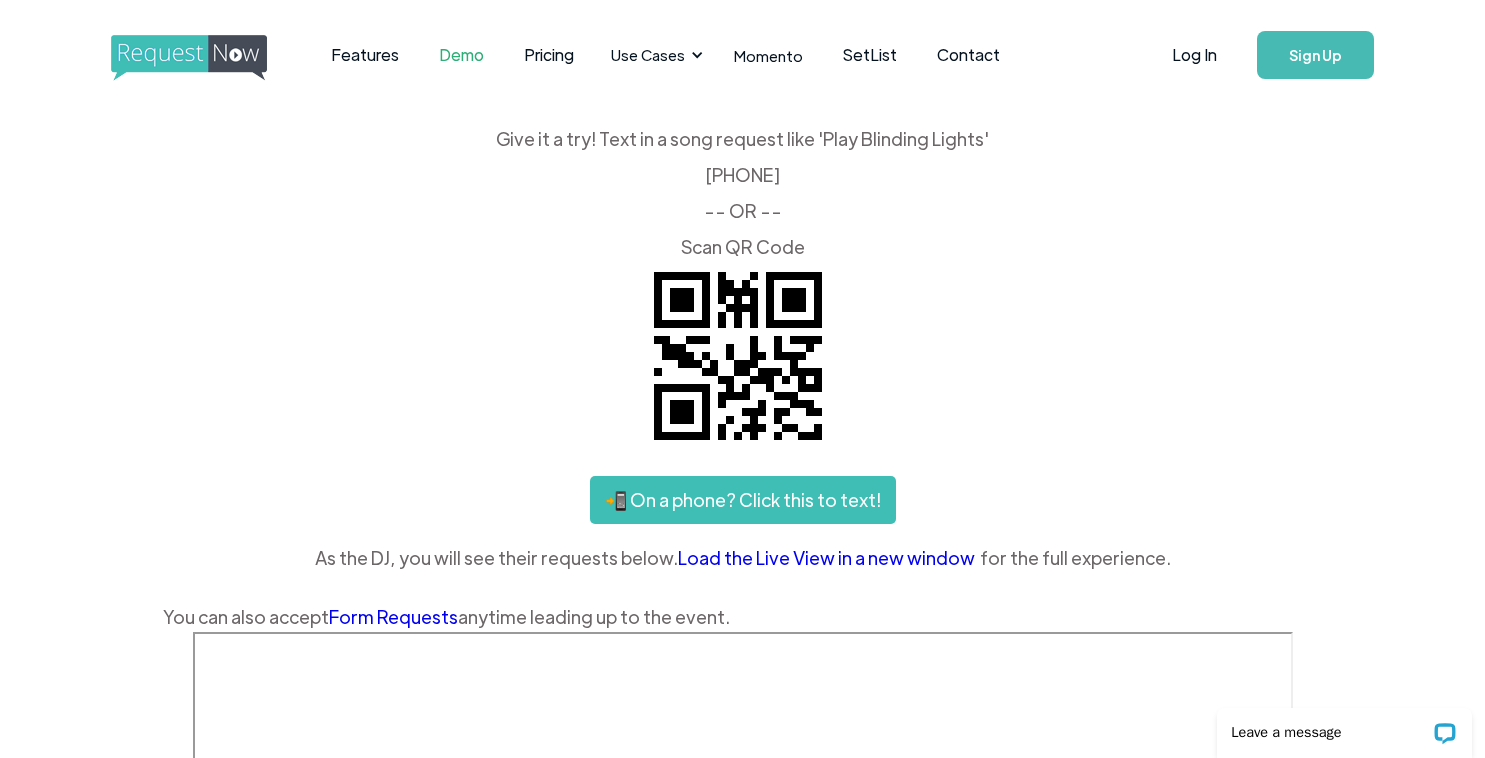 click on "Sign Up" at bounding box center (1315, 55) 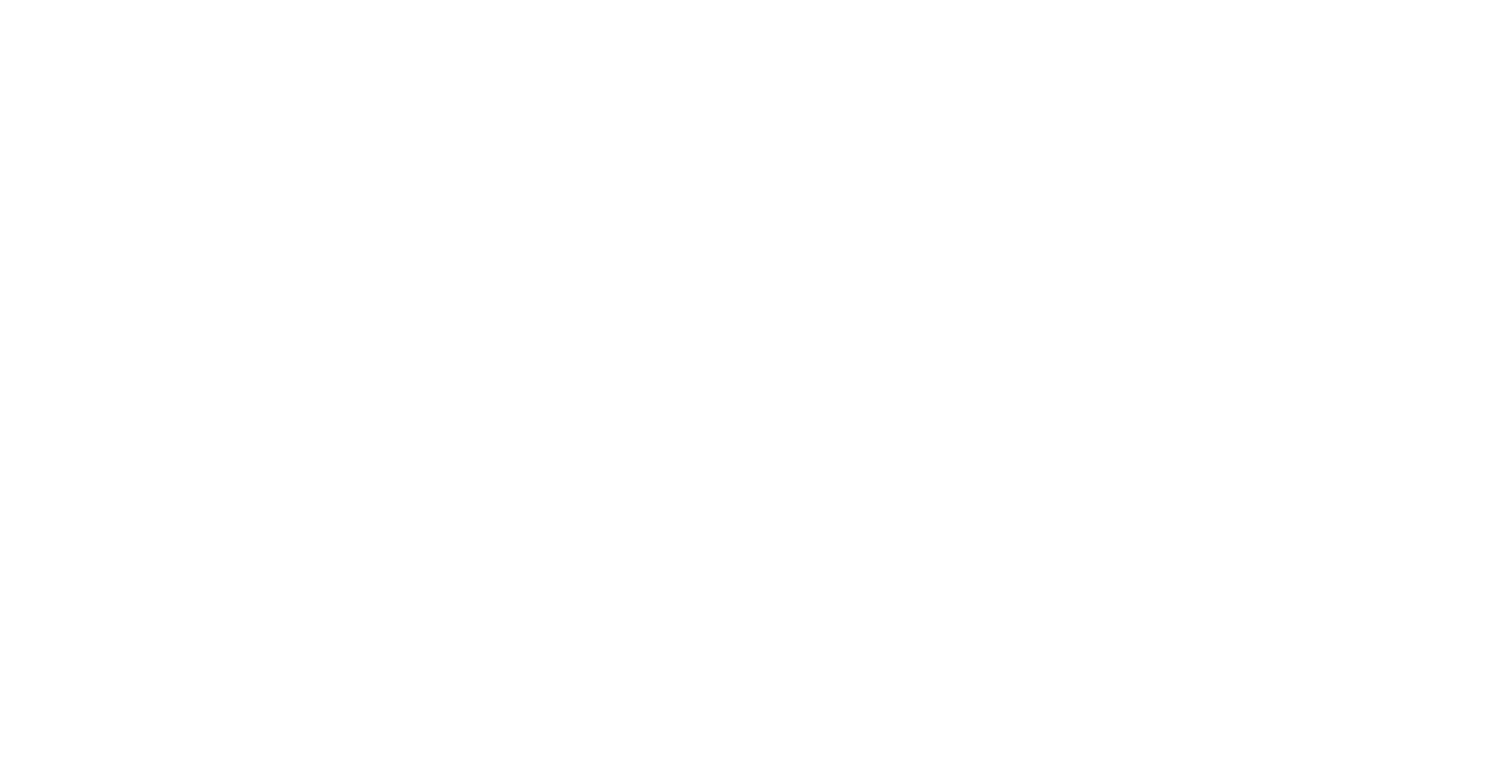scroll, scrollTop: 0, scrollLeft: 0, axis: both 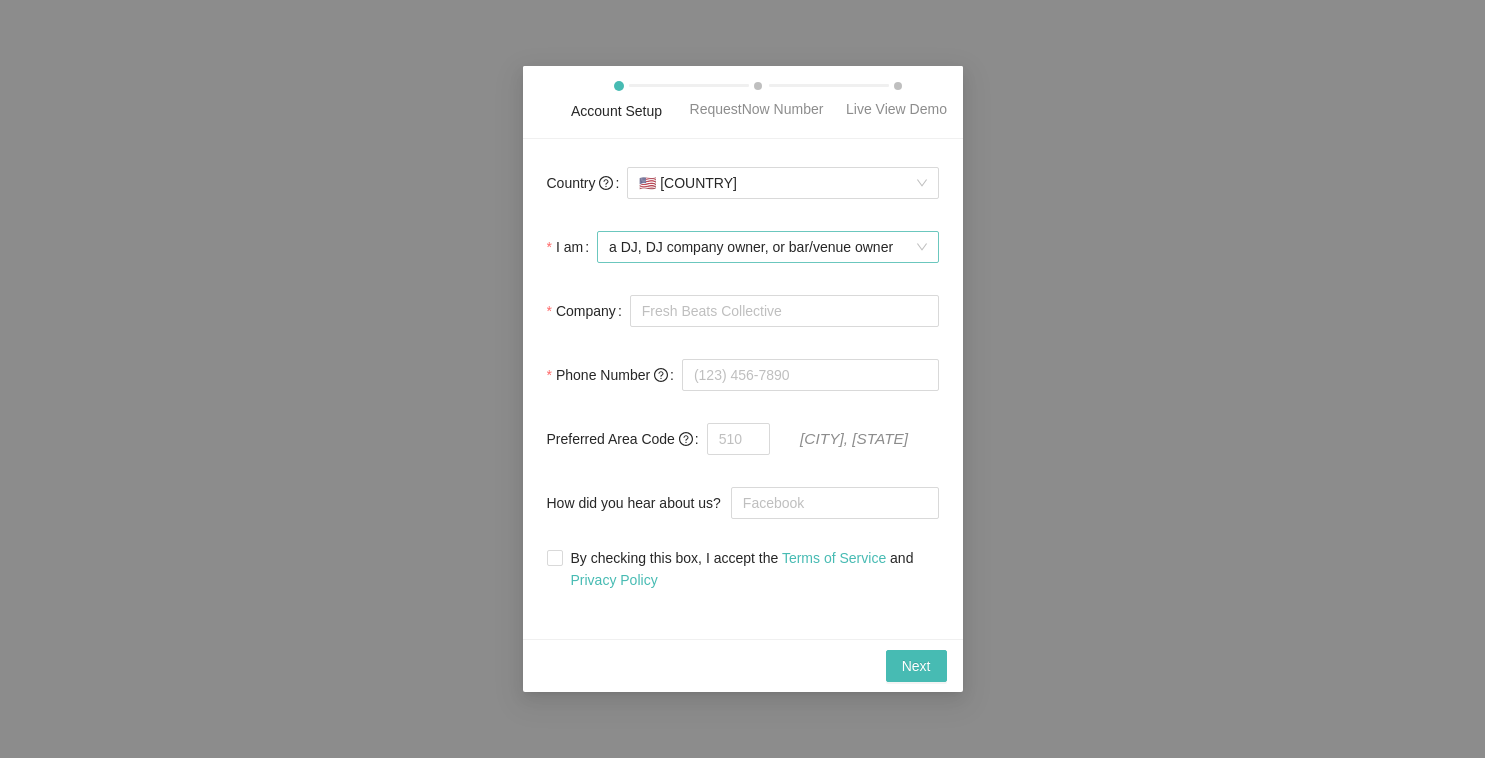 click on "a DJ, DJ company owner, or bar/venue owner" at bounding box center (767, 247) 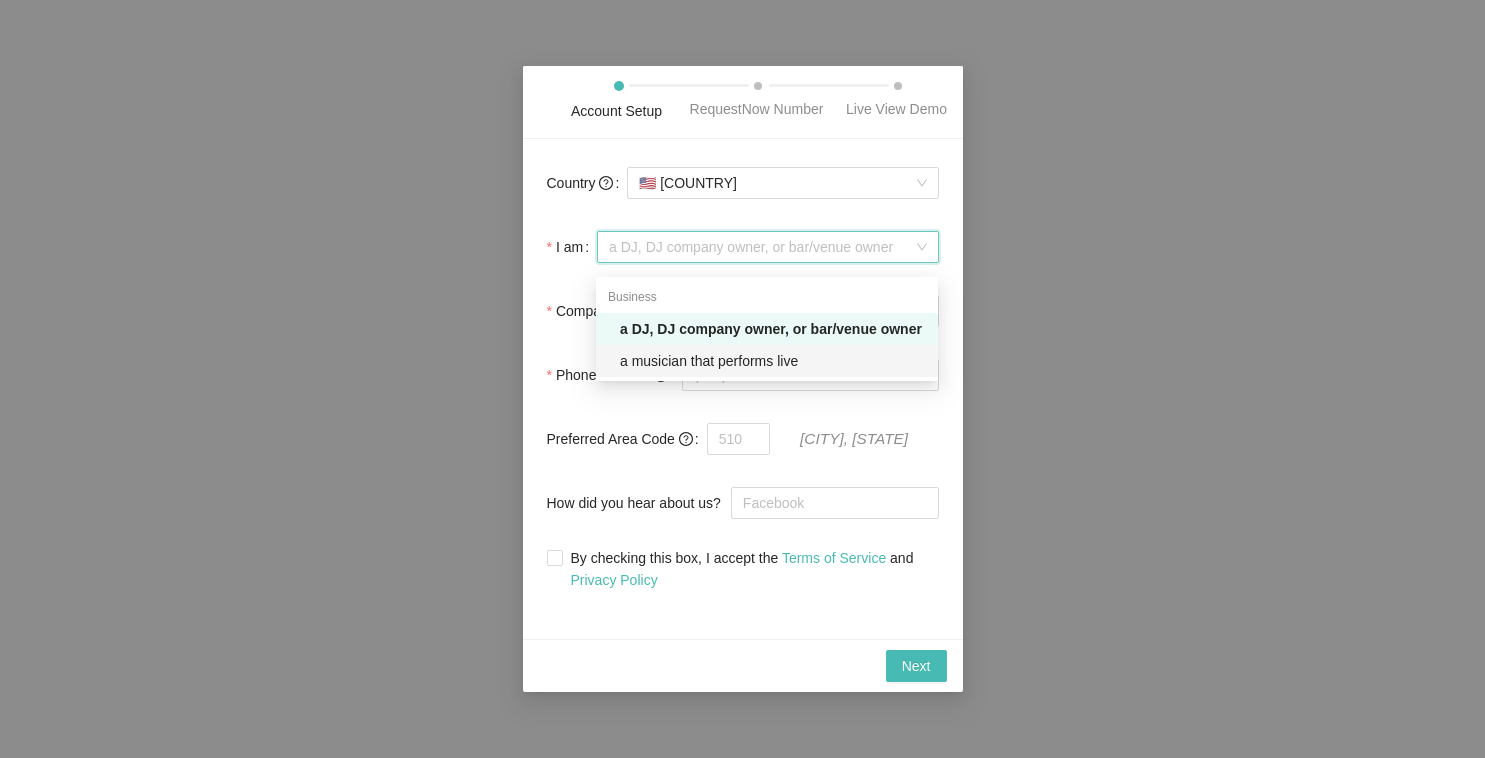 click on "a musician that performs live" at bounding box center [767, 361] 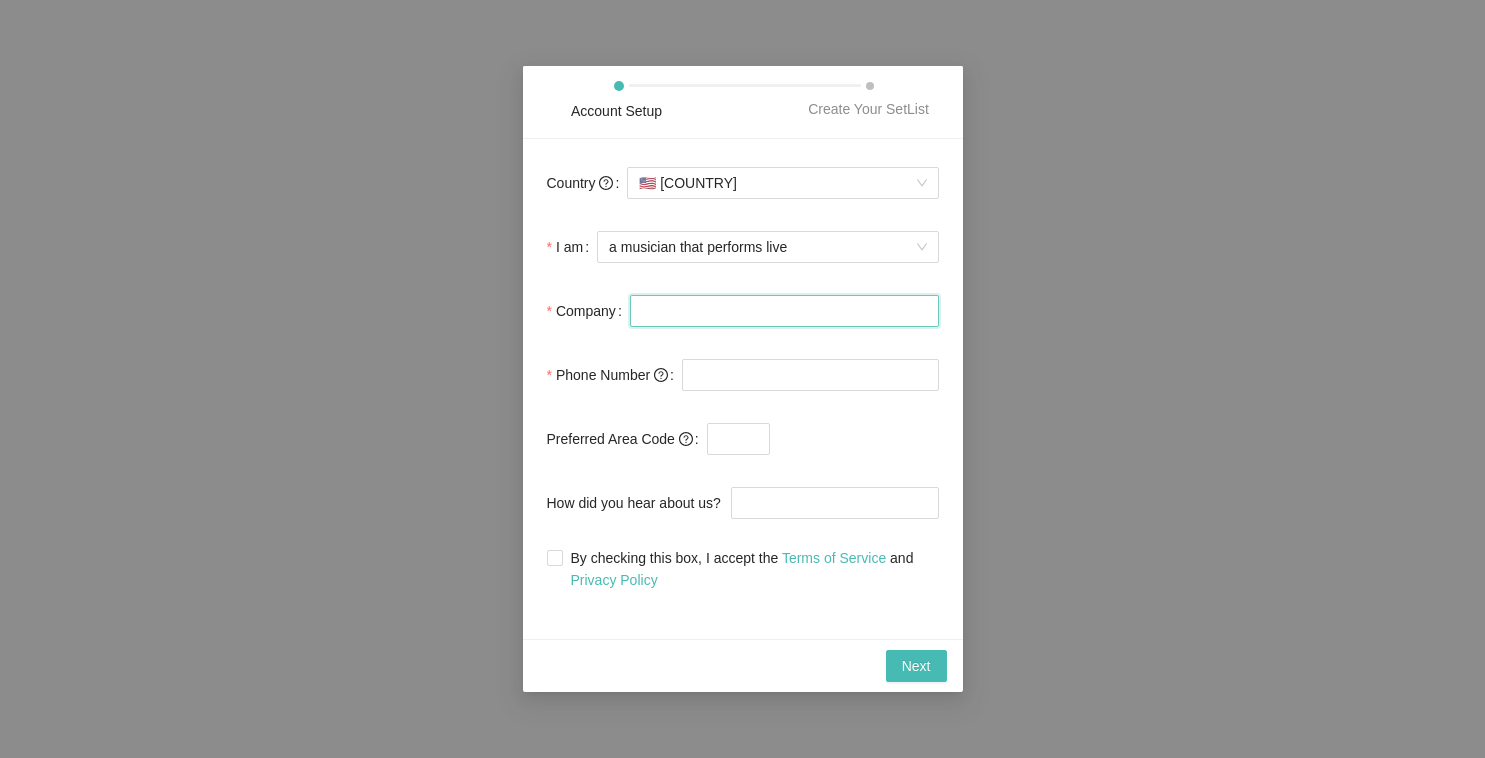 click on "Company" at bounding box center [784, 311] 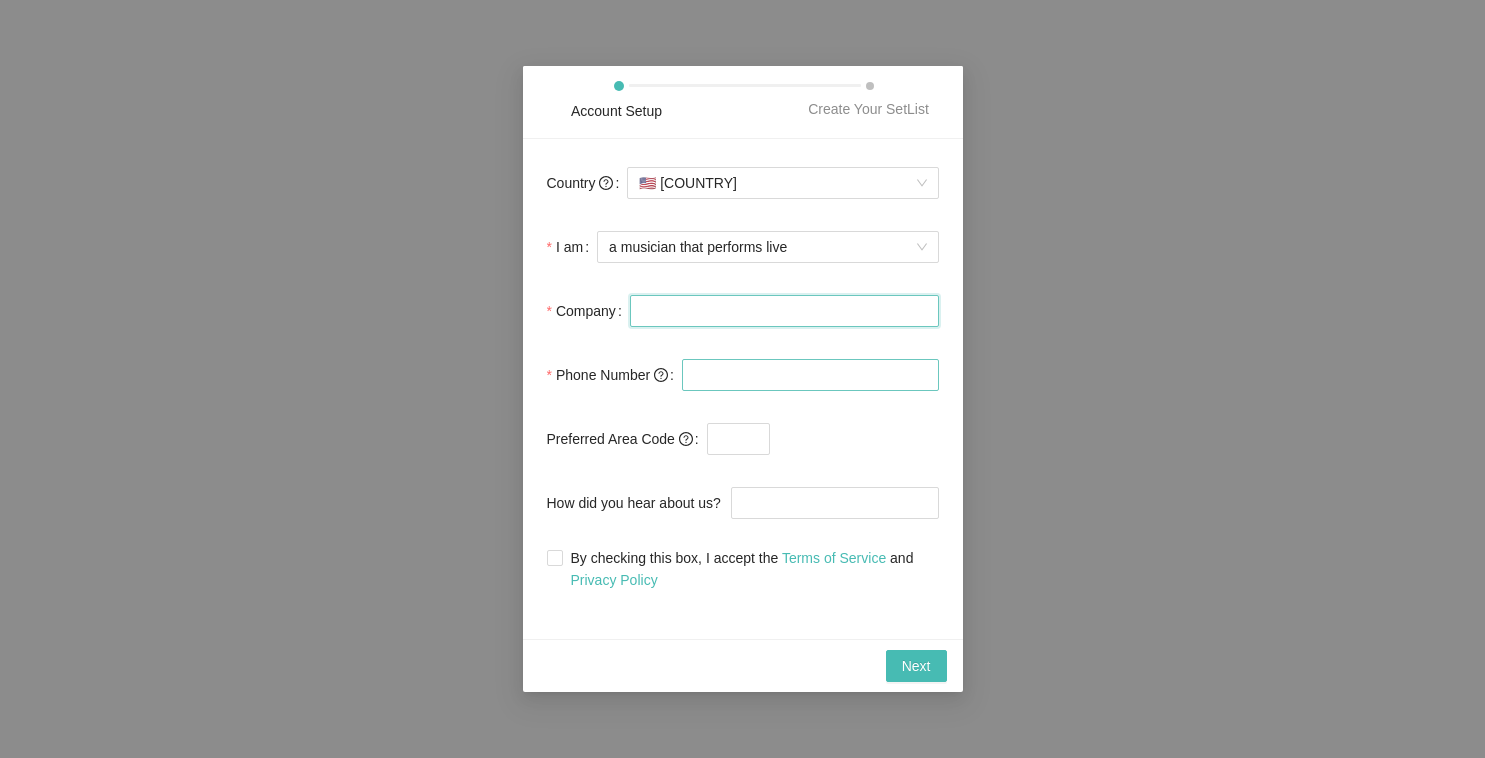 type on "[FIRST] [LAST] LLC" 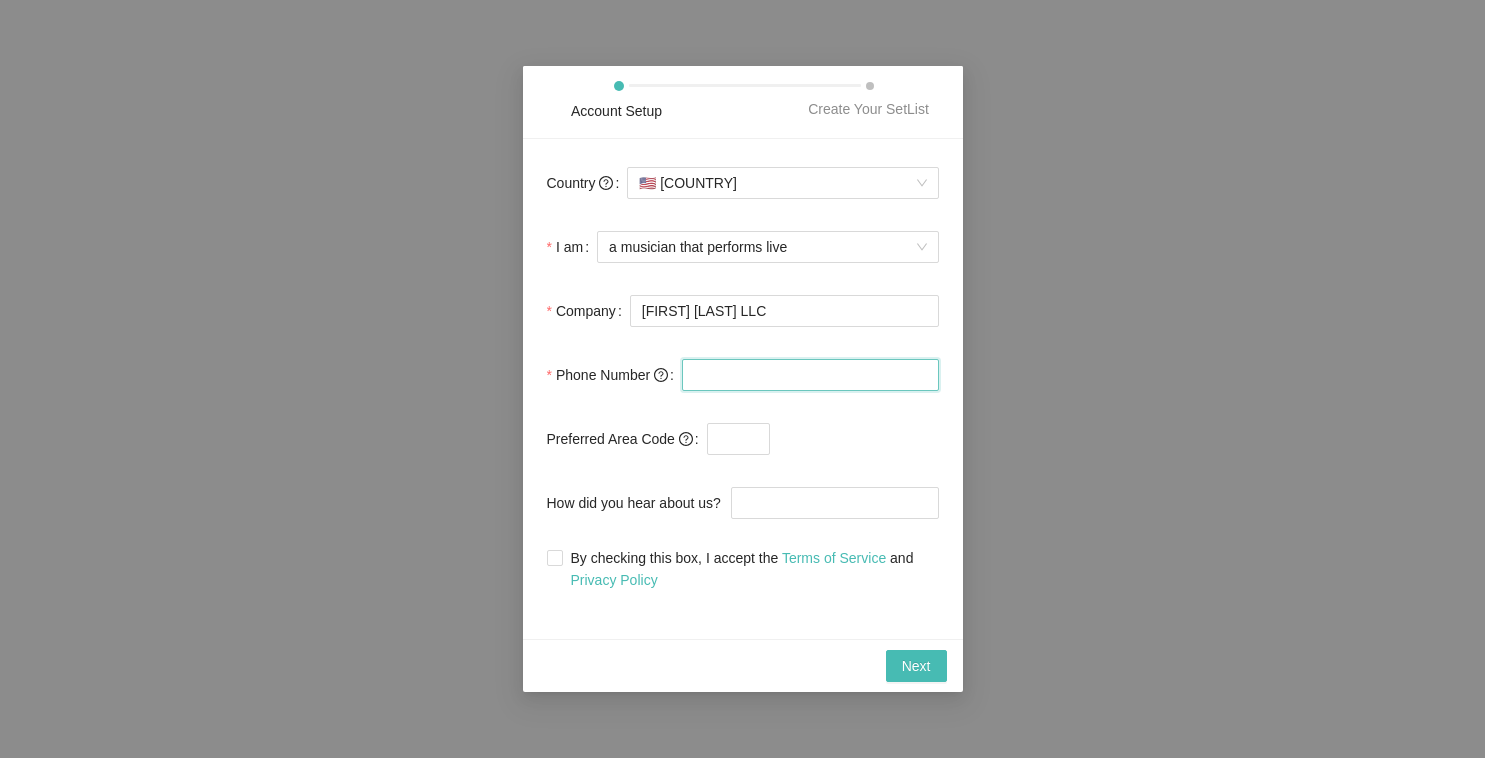 click at bounding box center (810, 375) 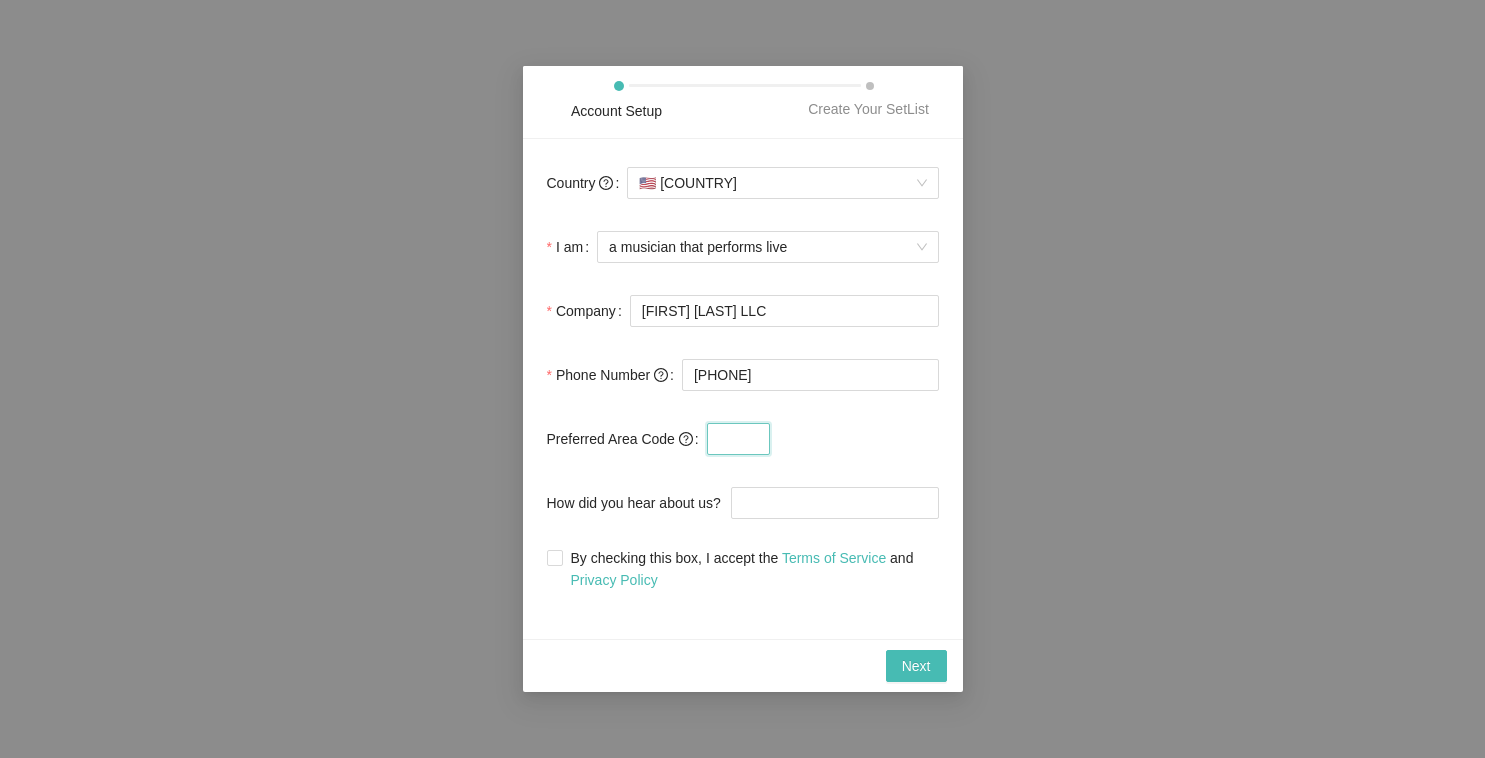 click at bounding box center (738, 439) 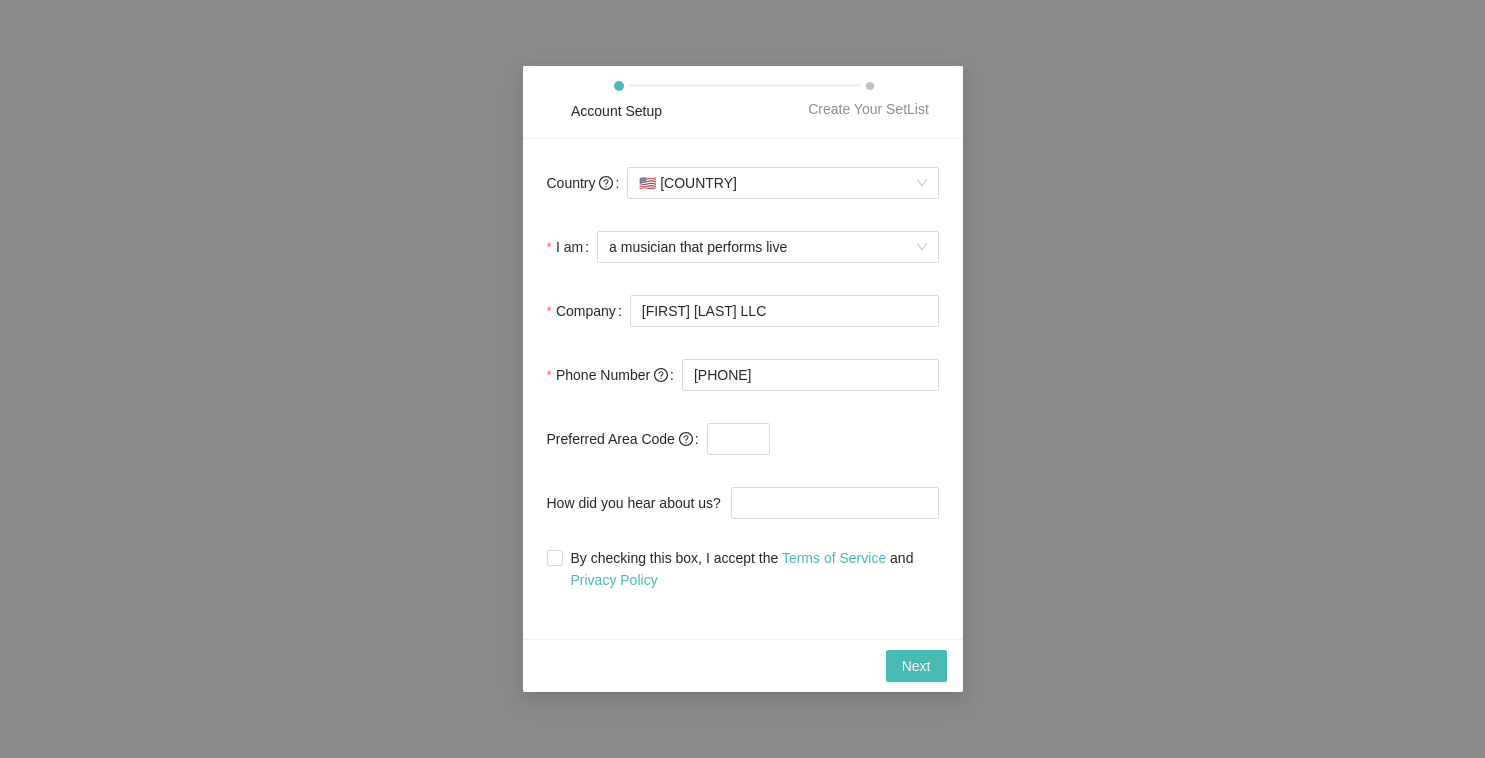 click on "Country   🇺🇸   United States I am a musician that performs live Company [FIRST] [LAST] LLC Phone Number   [PHONE] Preferred Area Code   How did you hear about us? By checking this box, I accept the   Terms of Service   and   Privacy Policy" 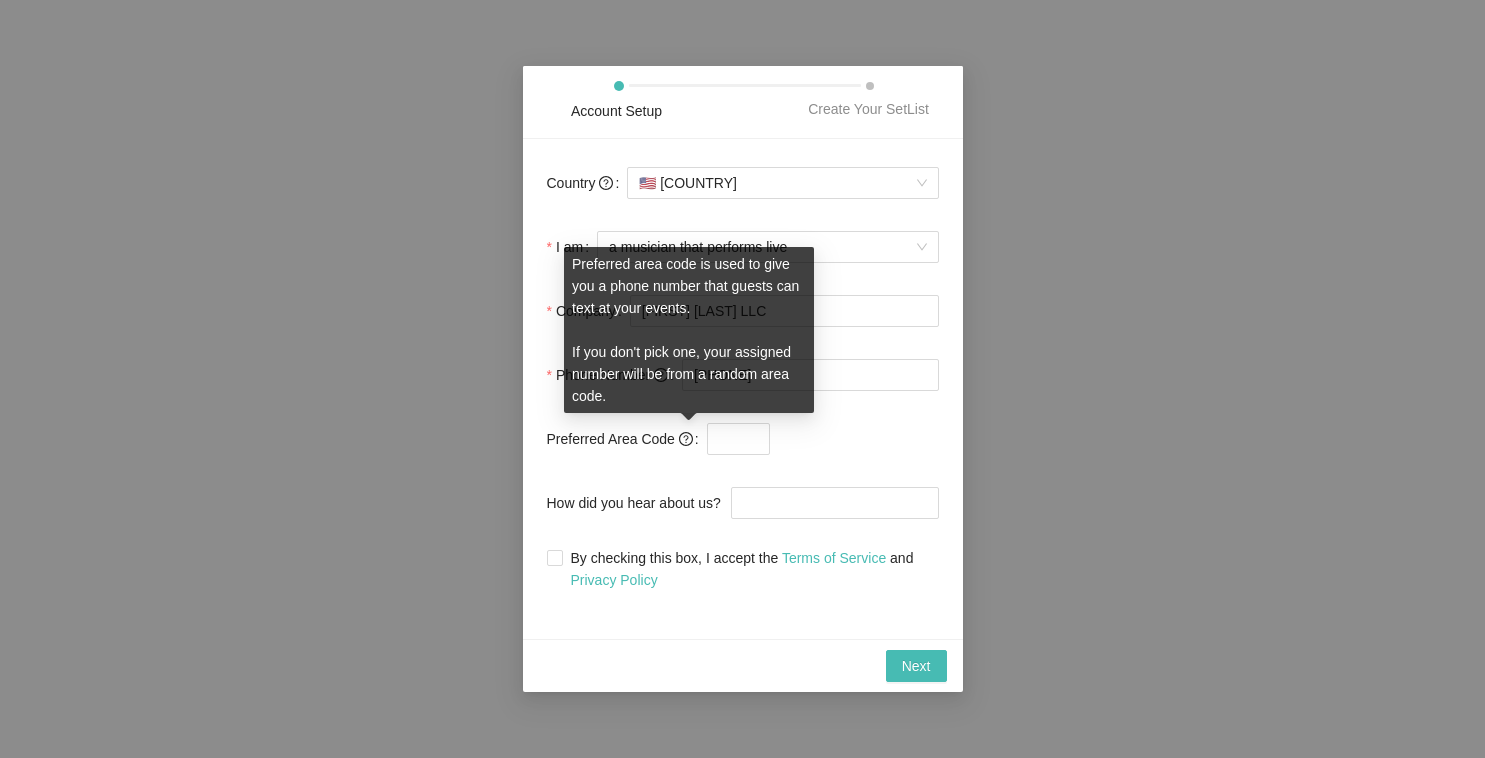 click 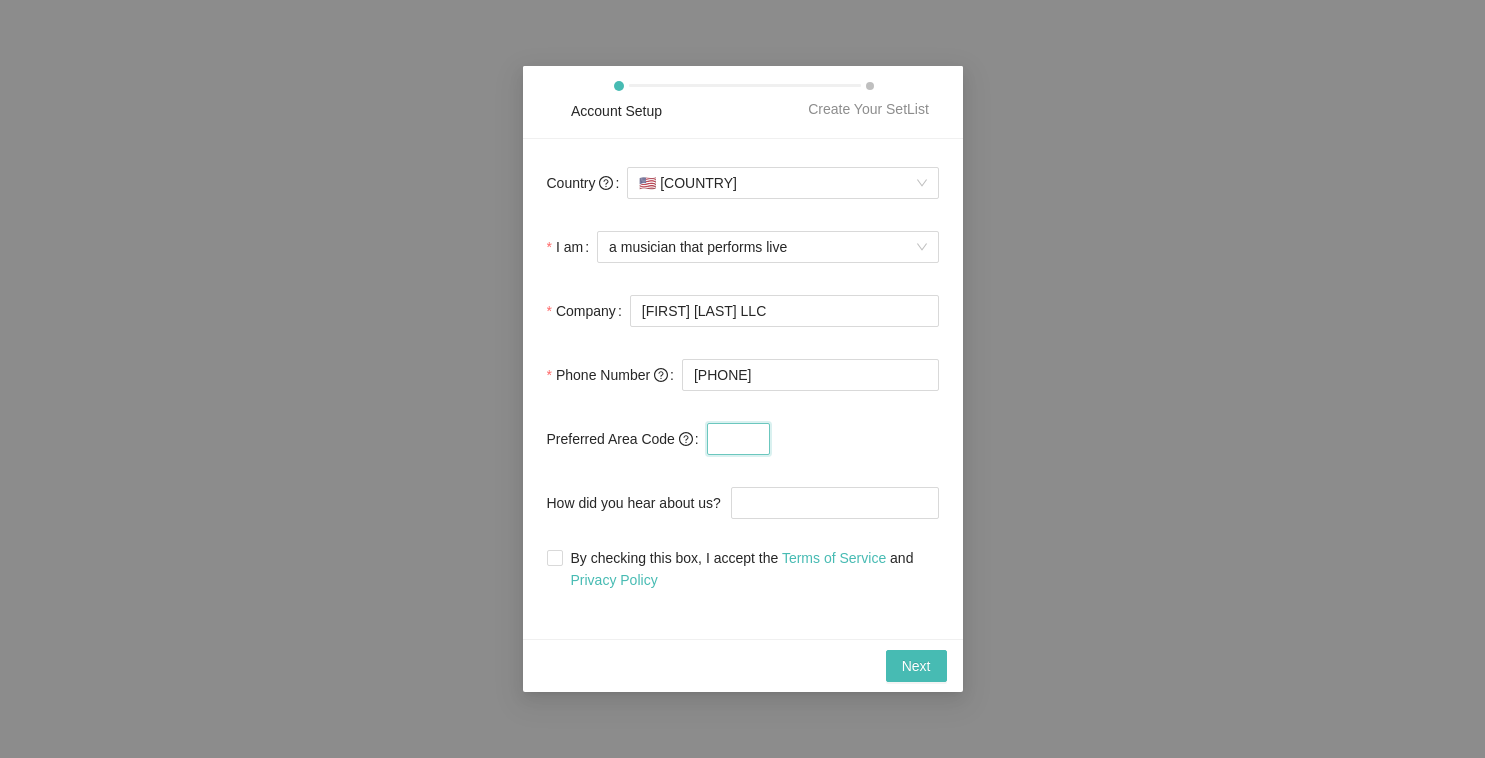 click at bounding box center (738, 439) 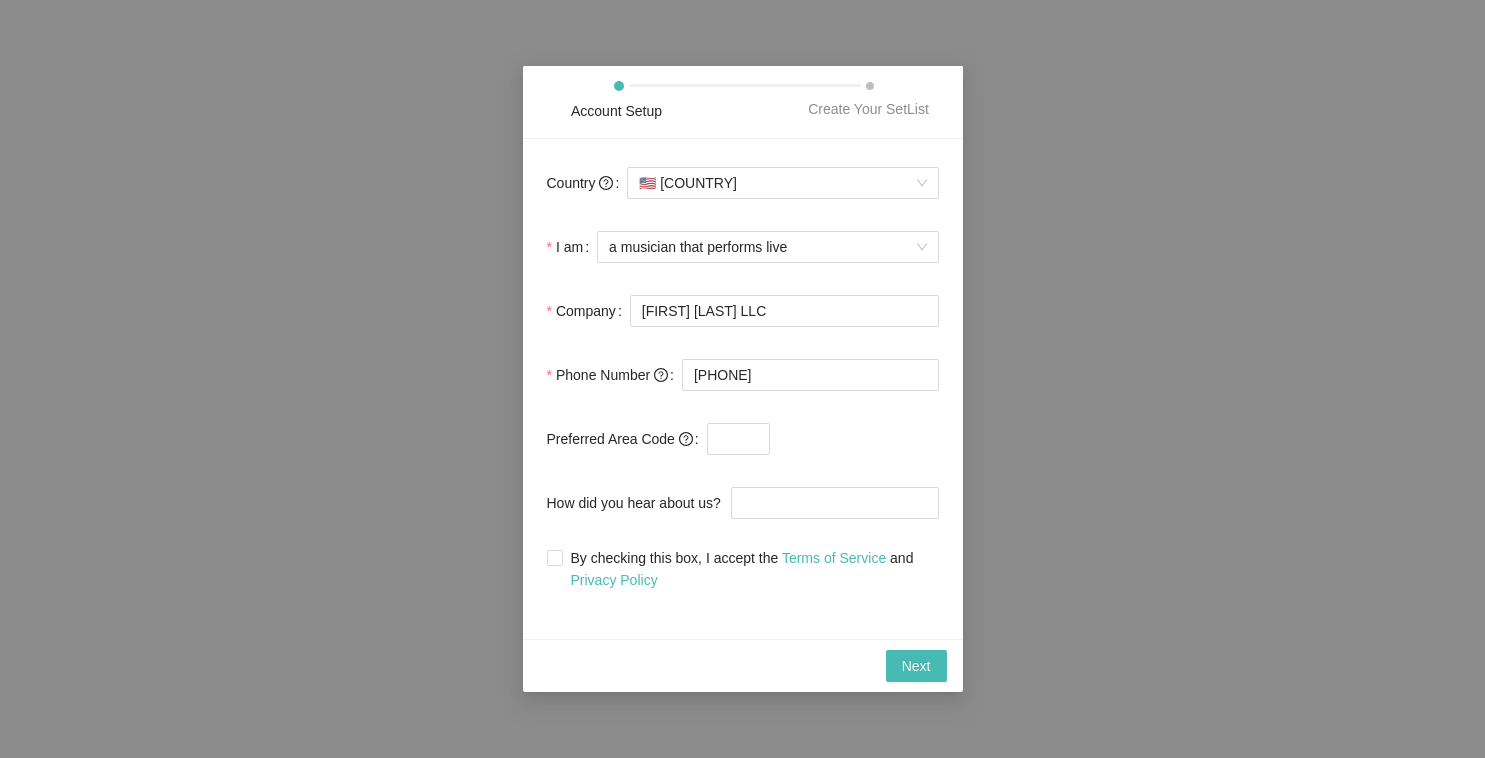 click on "Country   🇺🇸   United States I am a musician that performs live Company [FIRST] [LAST] LLC Phone Number   [PHONE] Preferred Area Code   How did you hear about us? By checking this box, I accept the   Terms of Service   and   Privacy Policy" 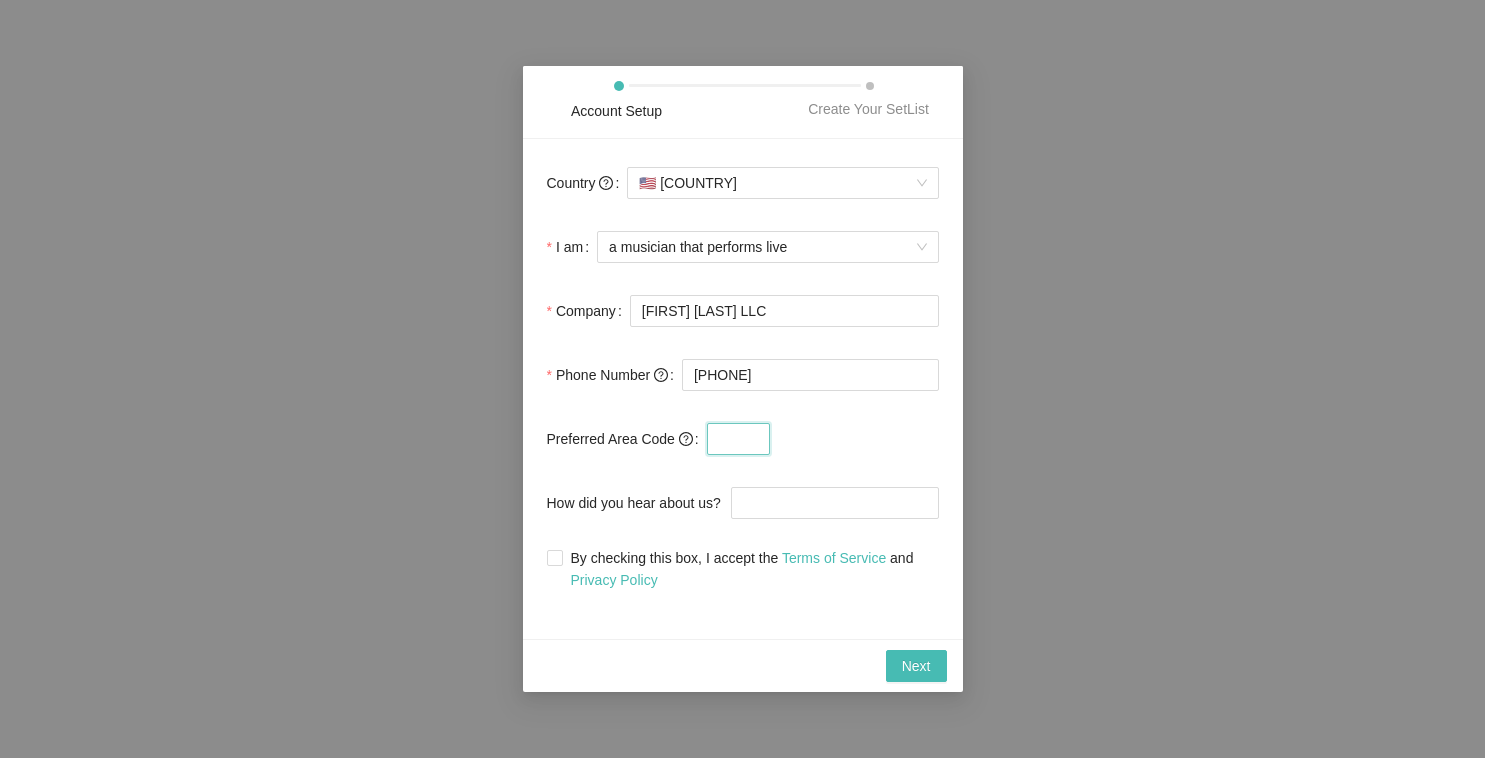 click at bounding box center (738, 439) 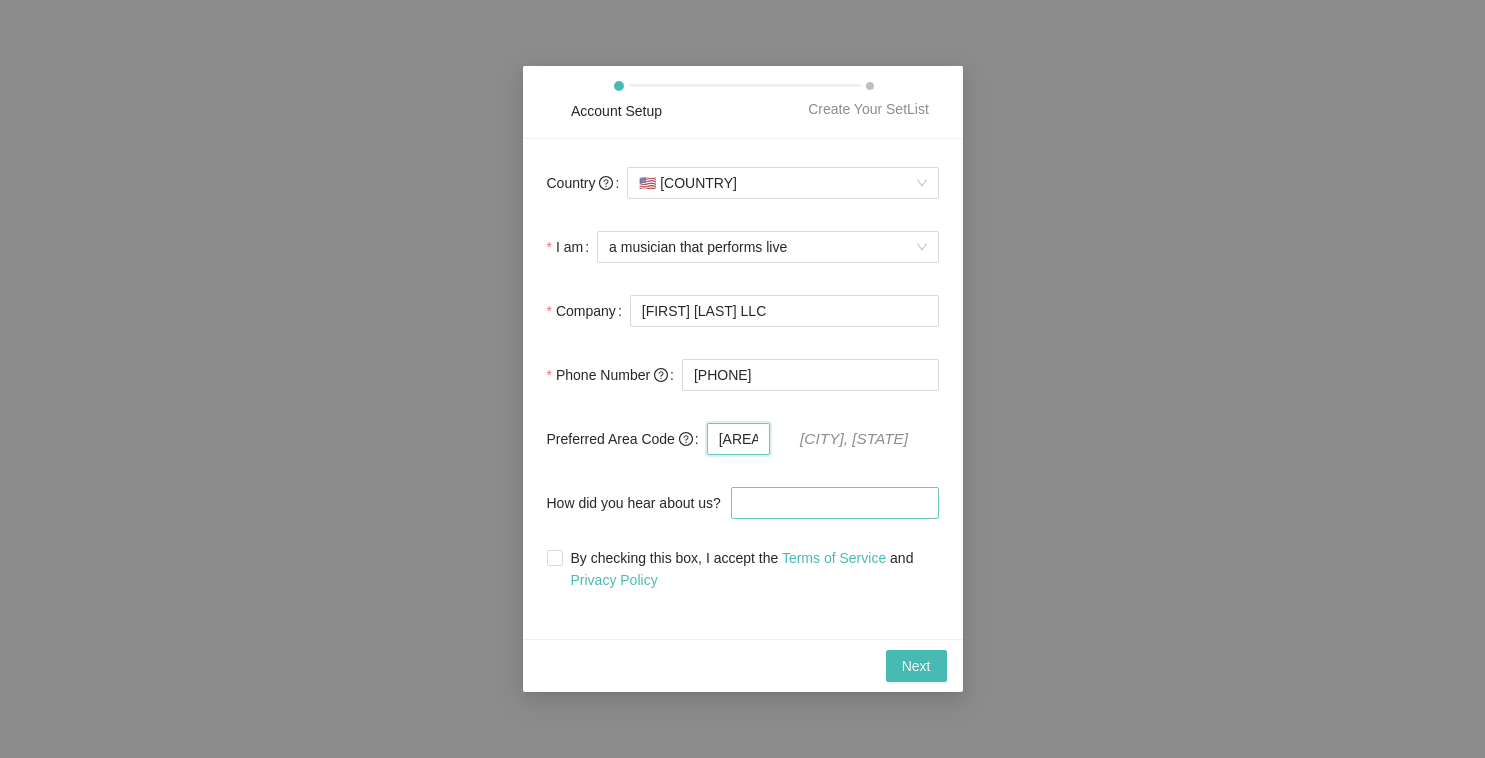 type on "[AREACODE]" 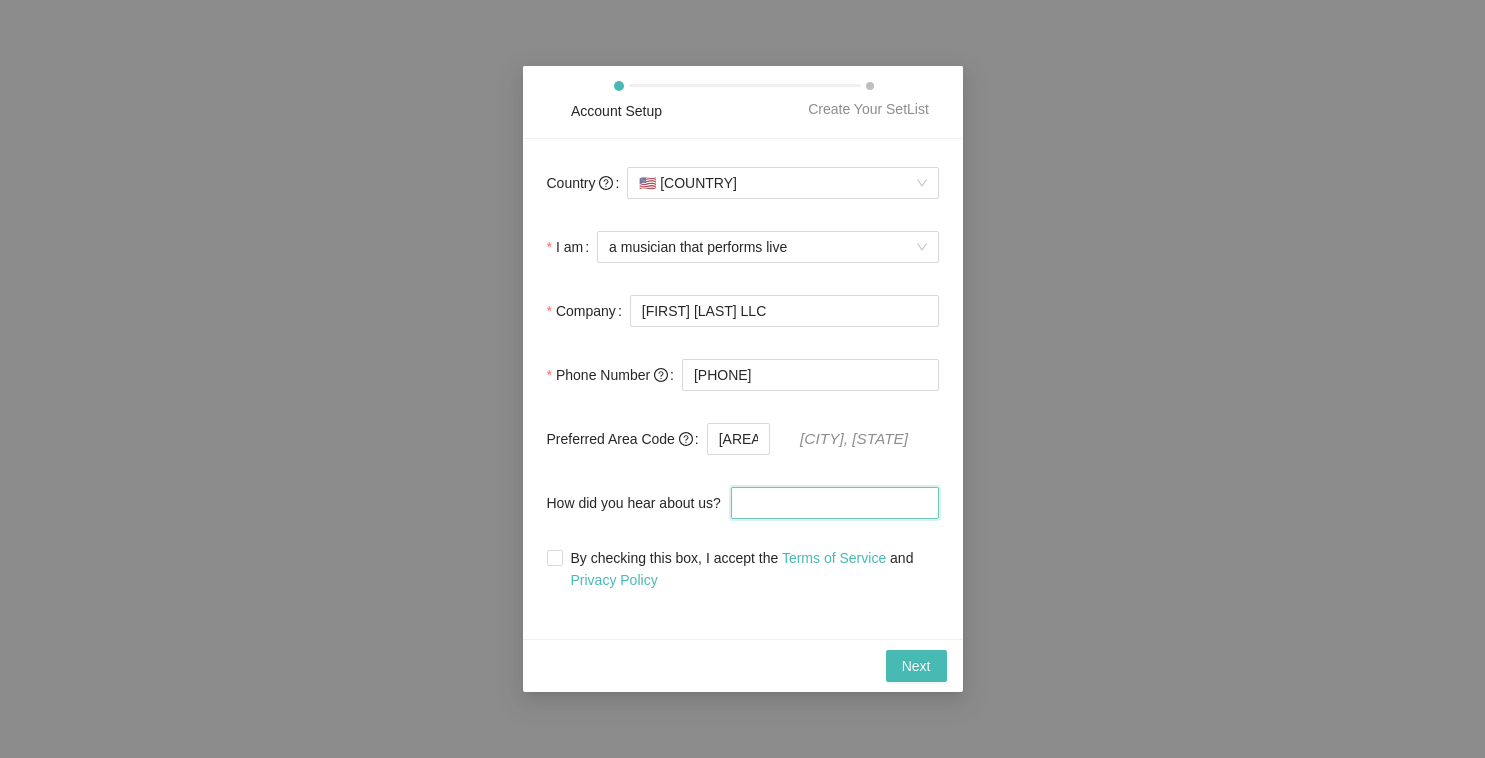 click on "How did you hear about us?" at bounding box center [835, 503] 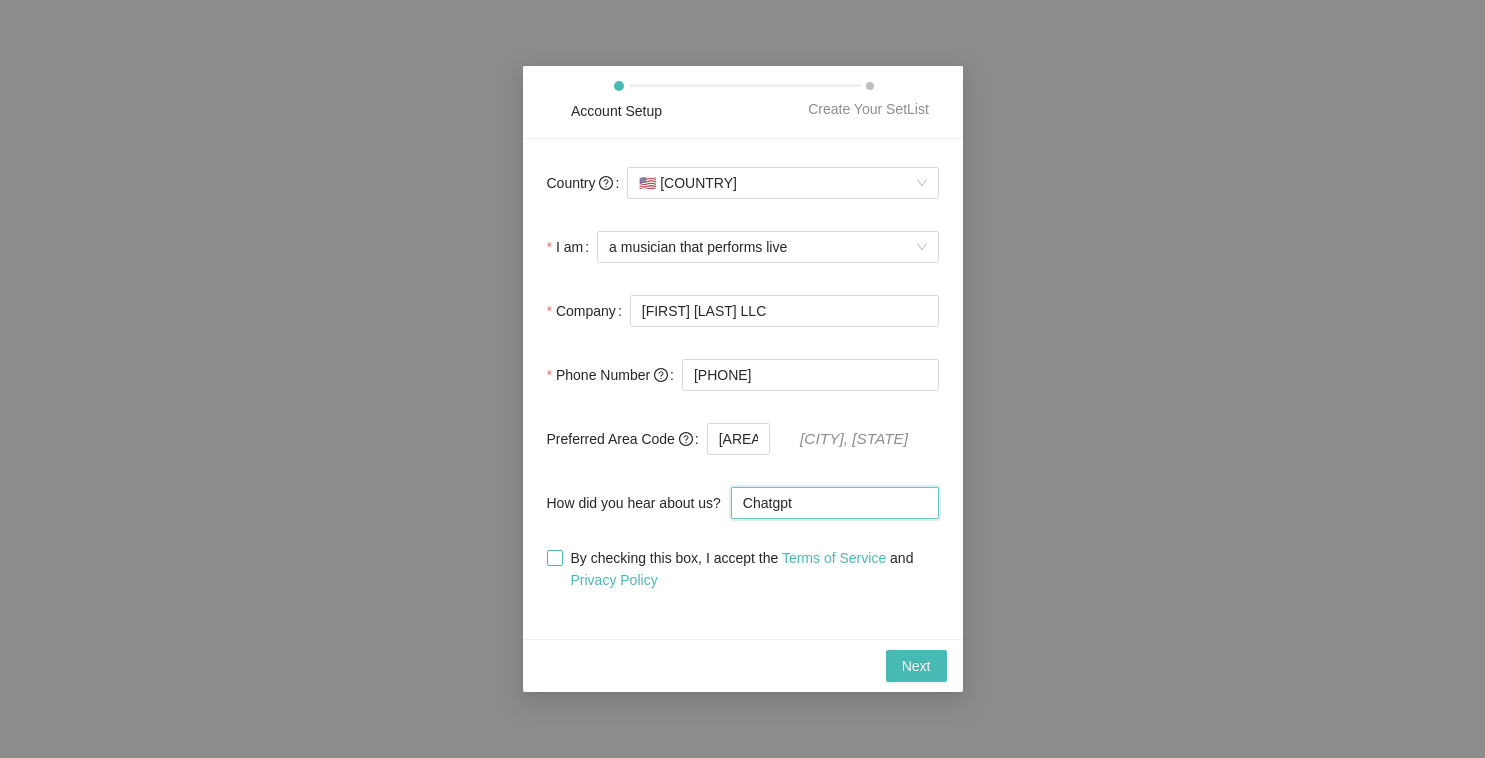 type on "Chatgpt" 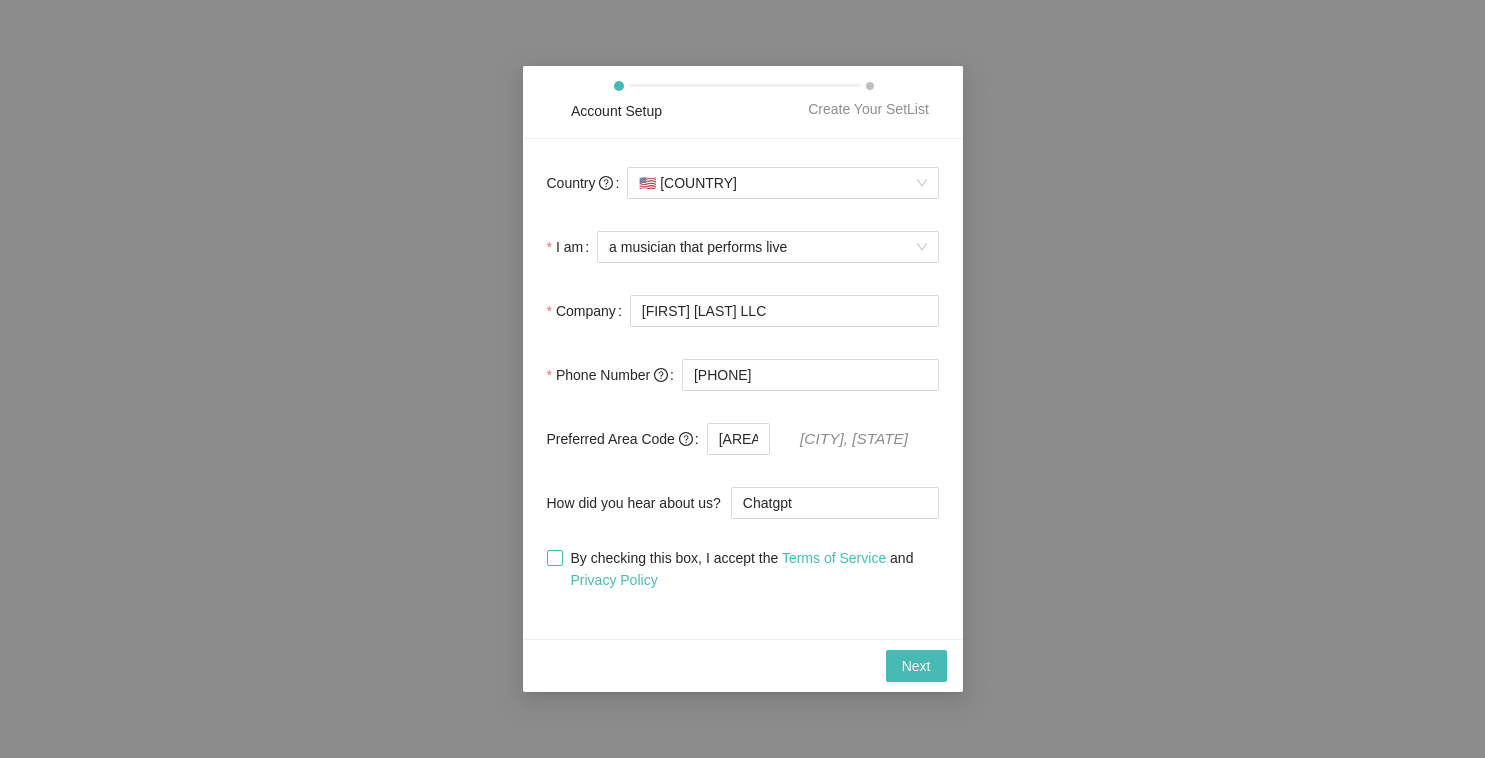 click on "By checking this box, I accept the   Terms of Service   and   Privacy Policy" at bounding box center [751, 569] 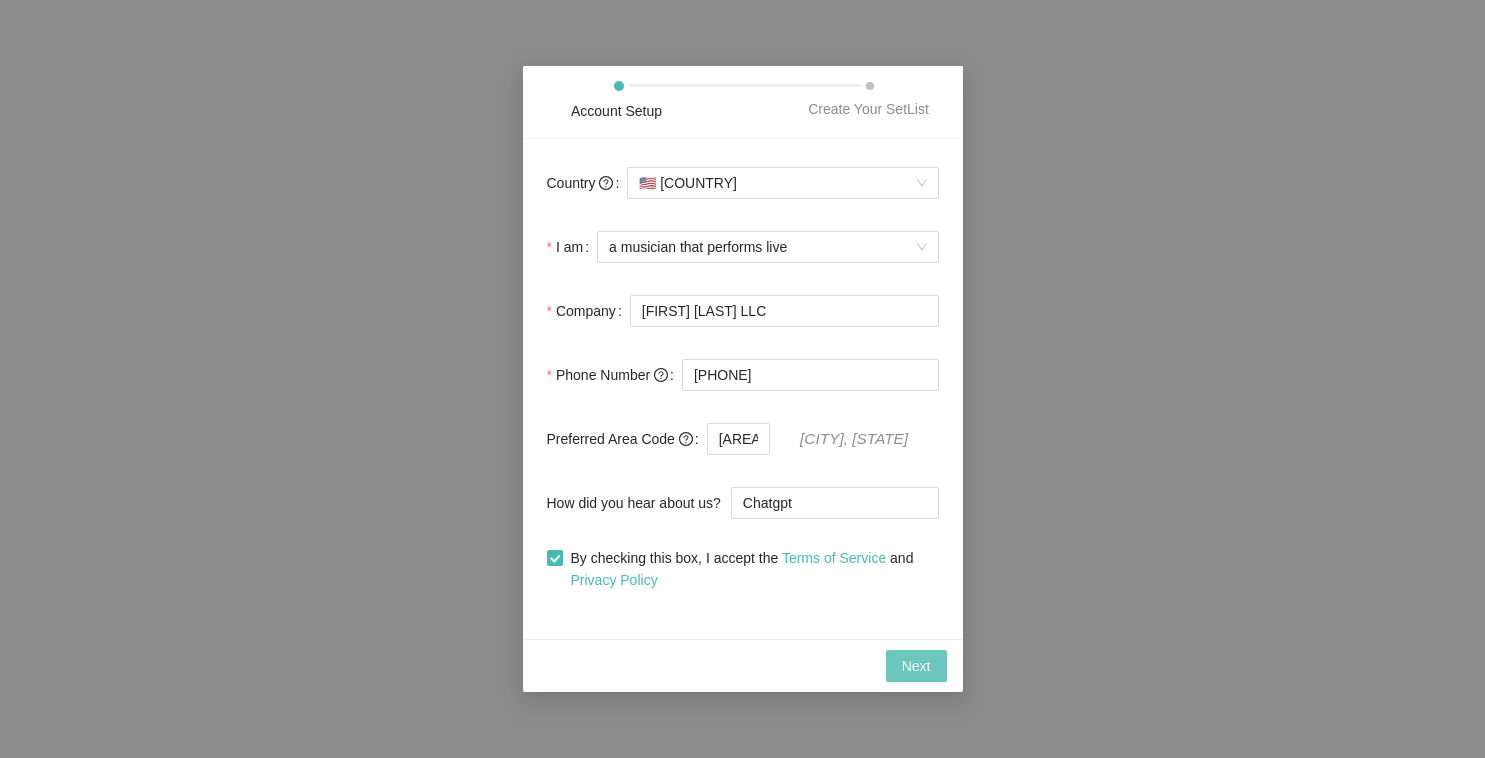 click on "Next" at bounding box center (916, 666) 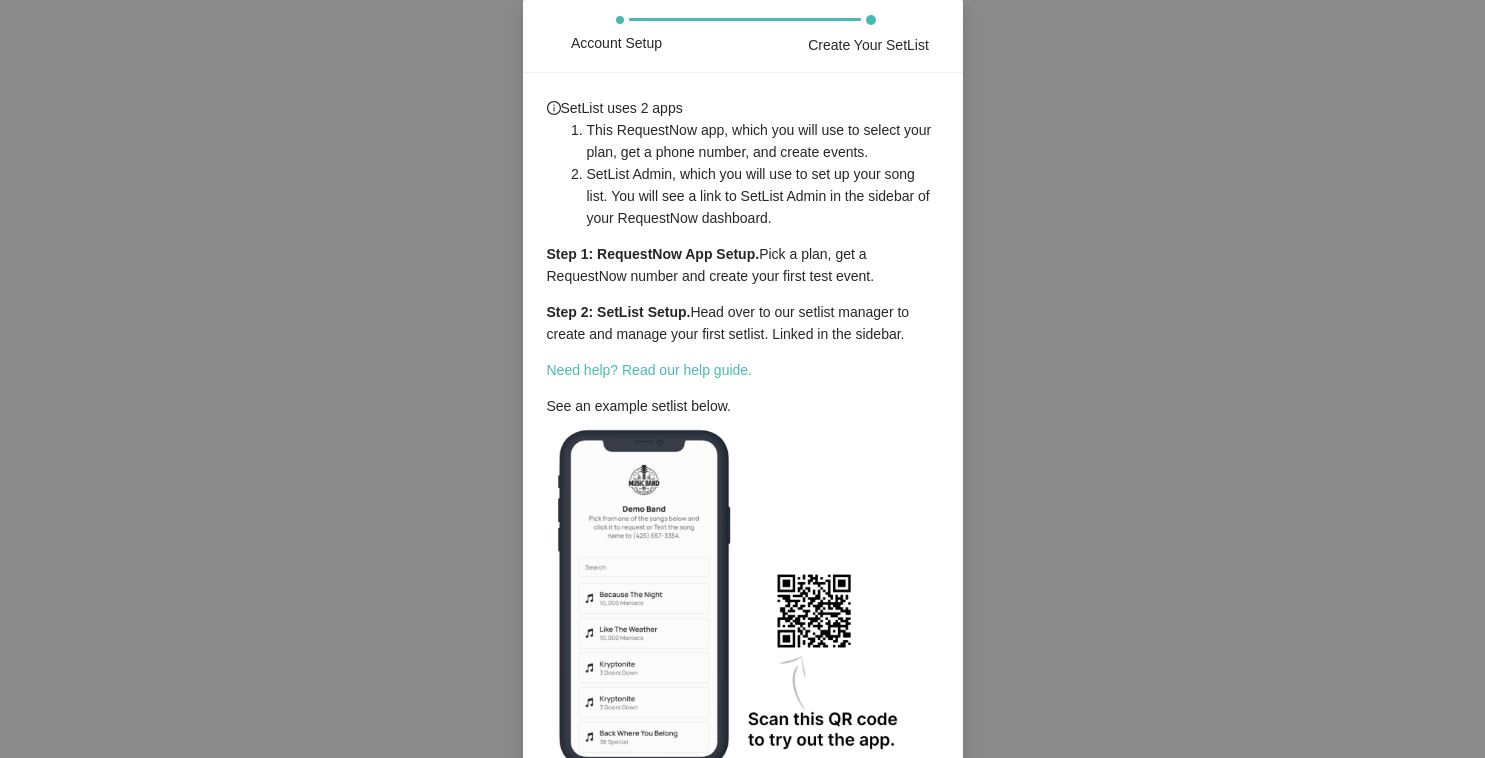 scroll, scrollTop: 104, scrollLeft: 0, axis: vertical 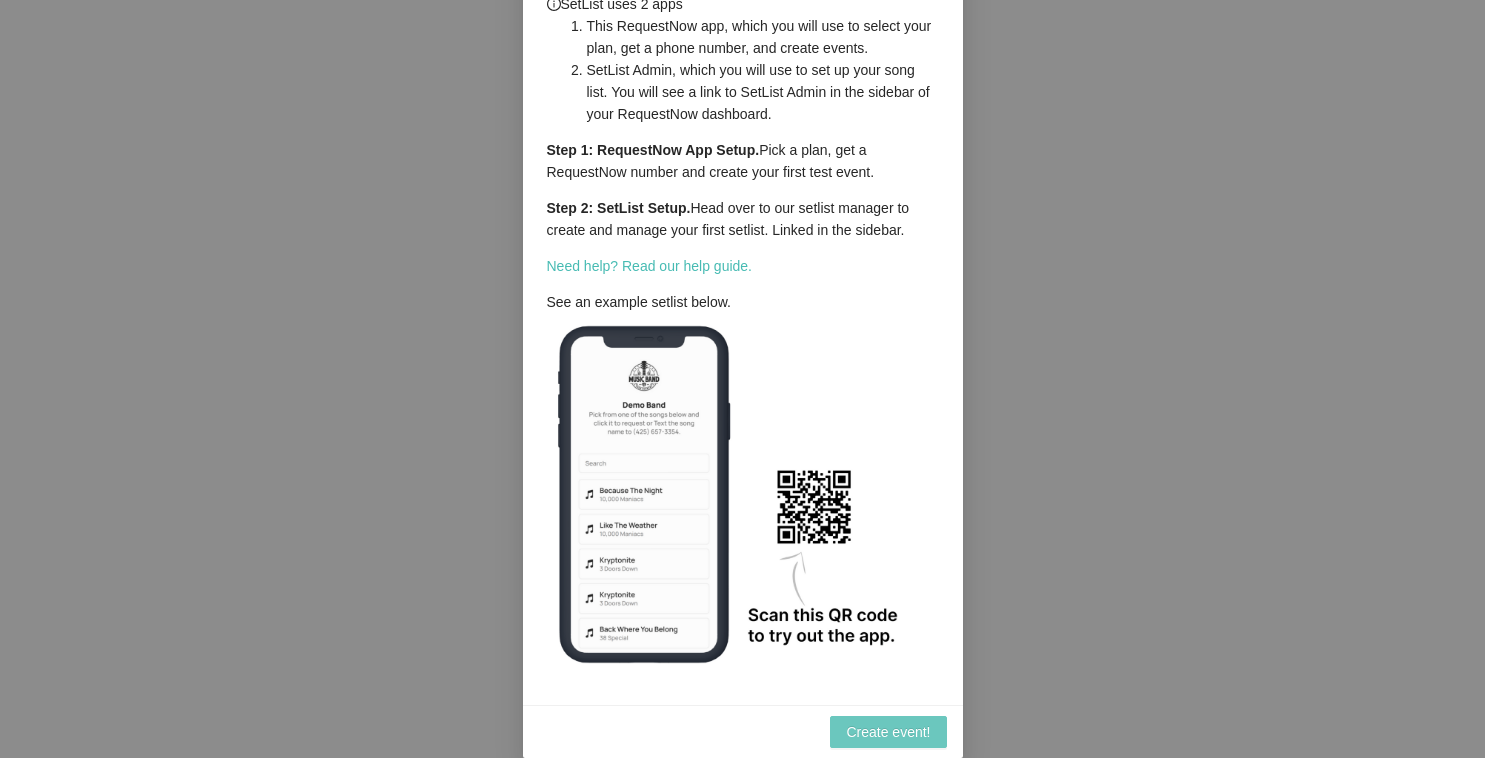 click on "Create event!" at bounding box center (888, 732) 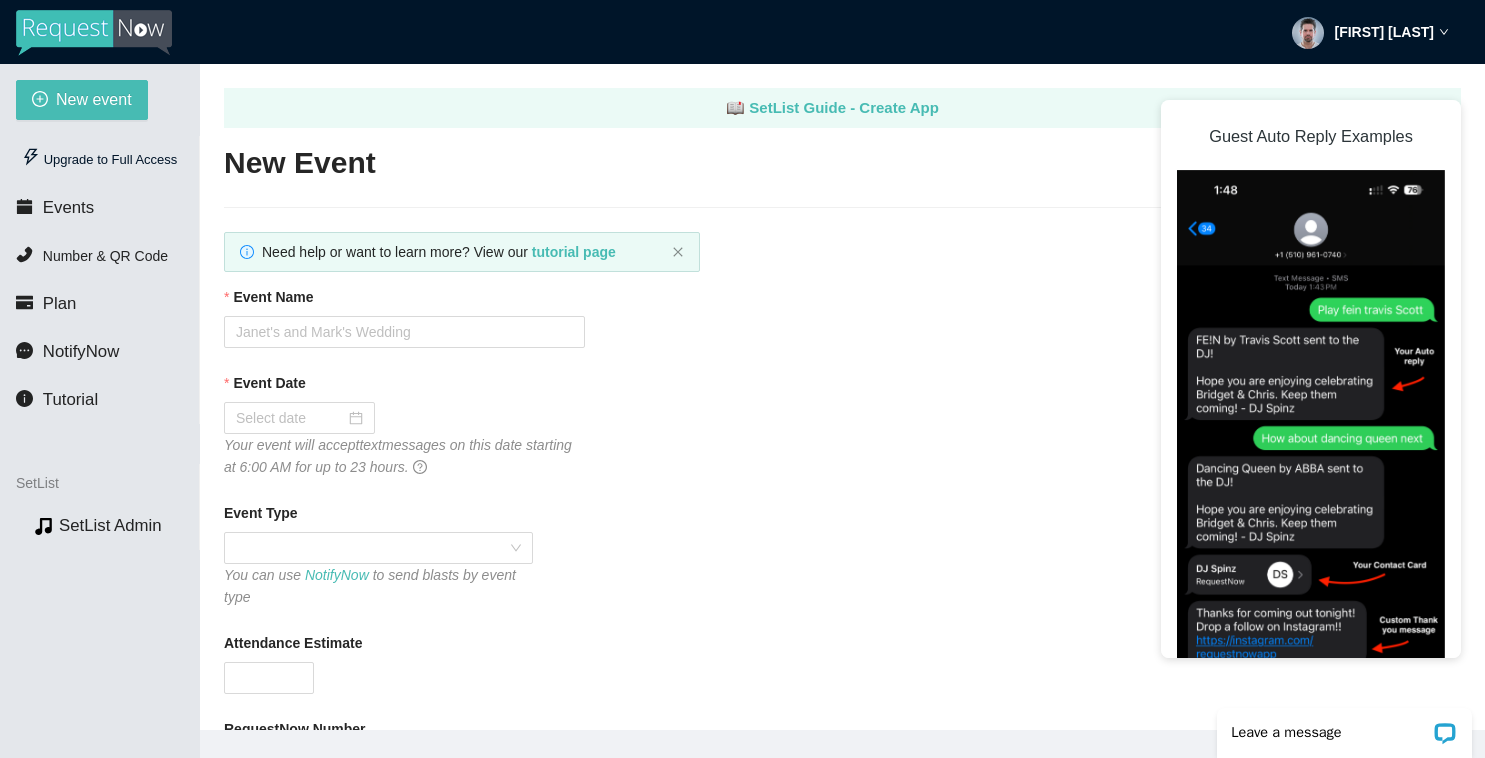 scroll, scrollTop: 0, scrollLeft: 0, axis: both 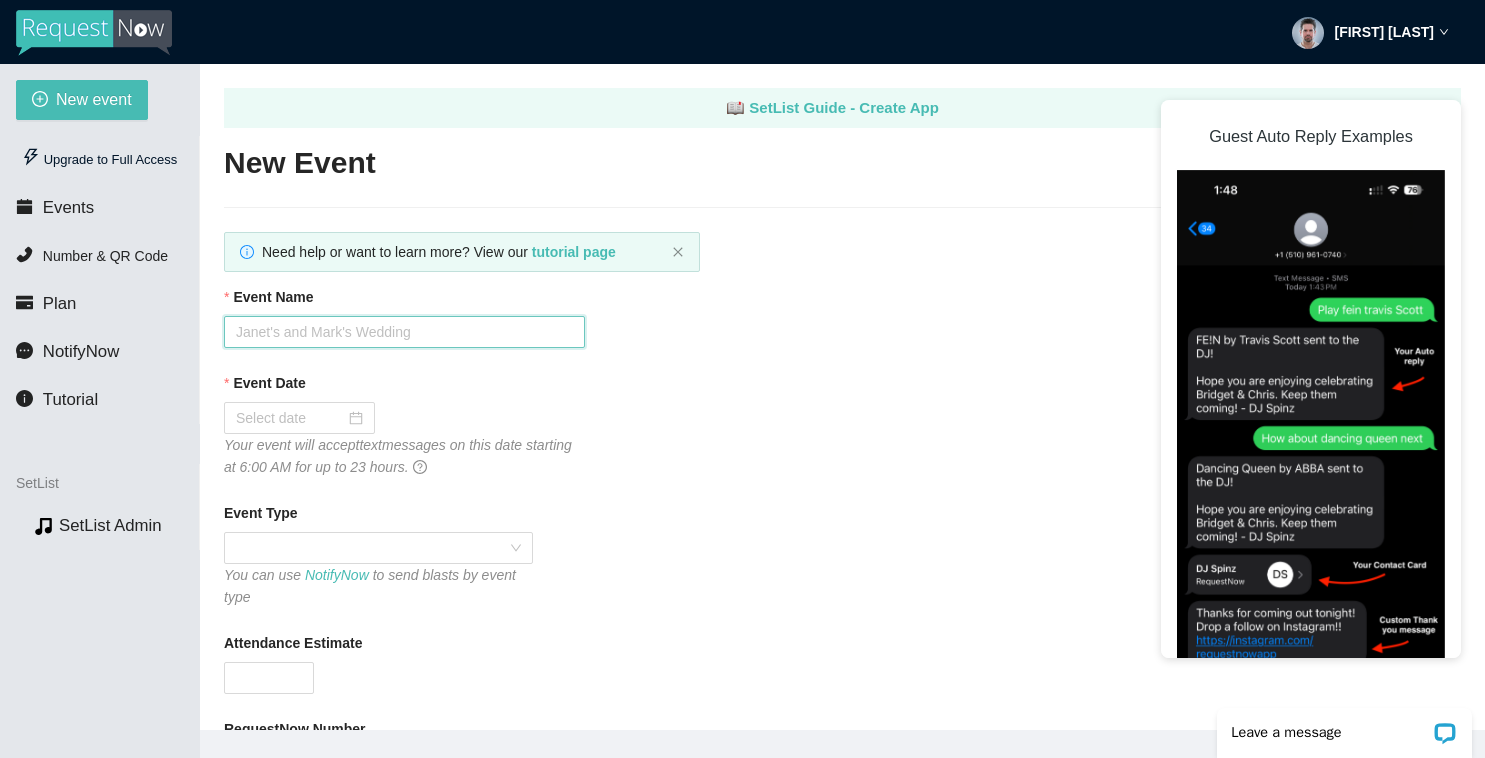 click on "Event Name" at bounding box center [404, 332] 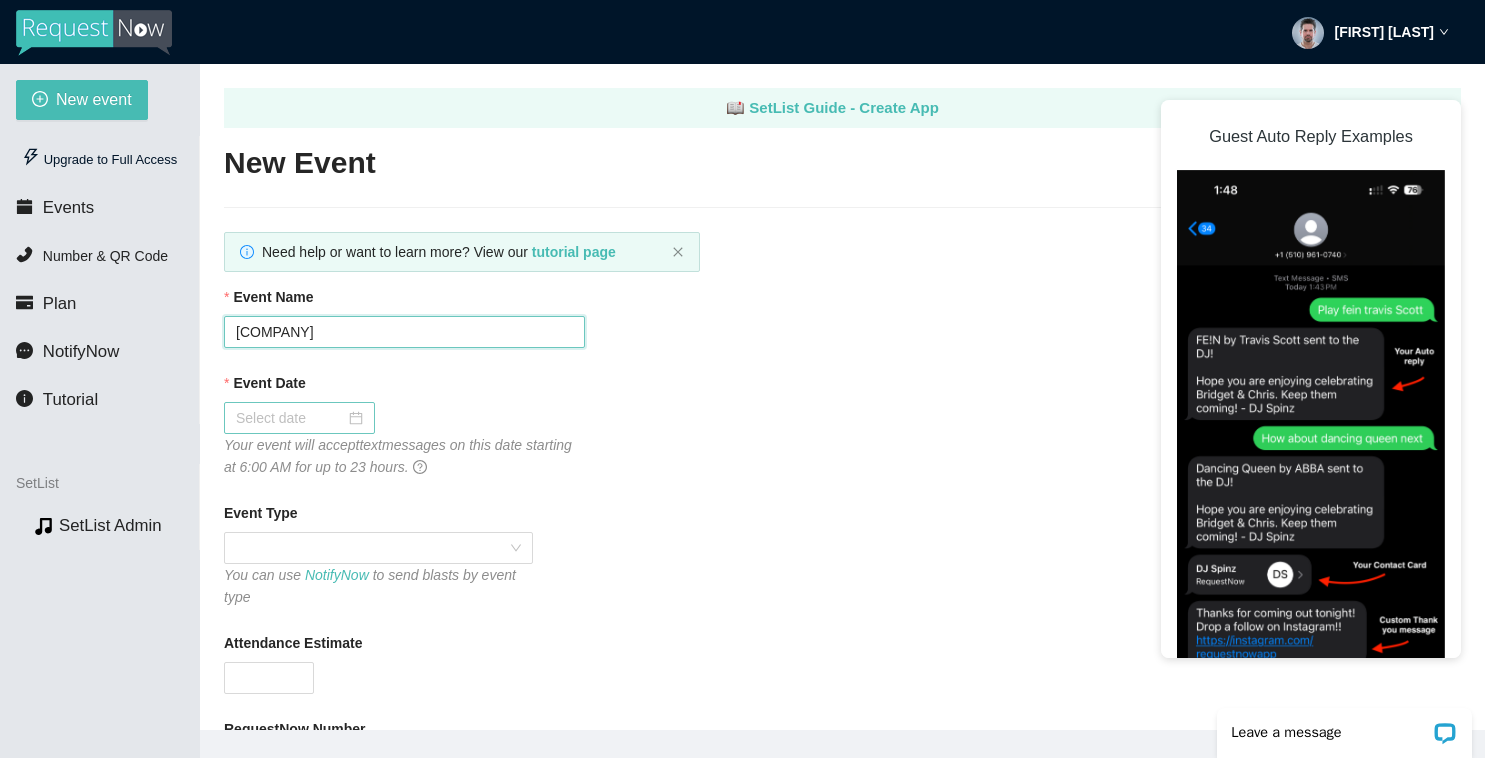 type on "[COMPANY]" 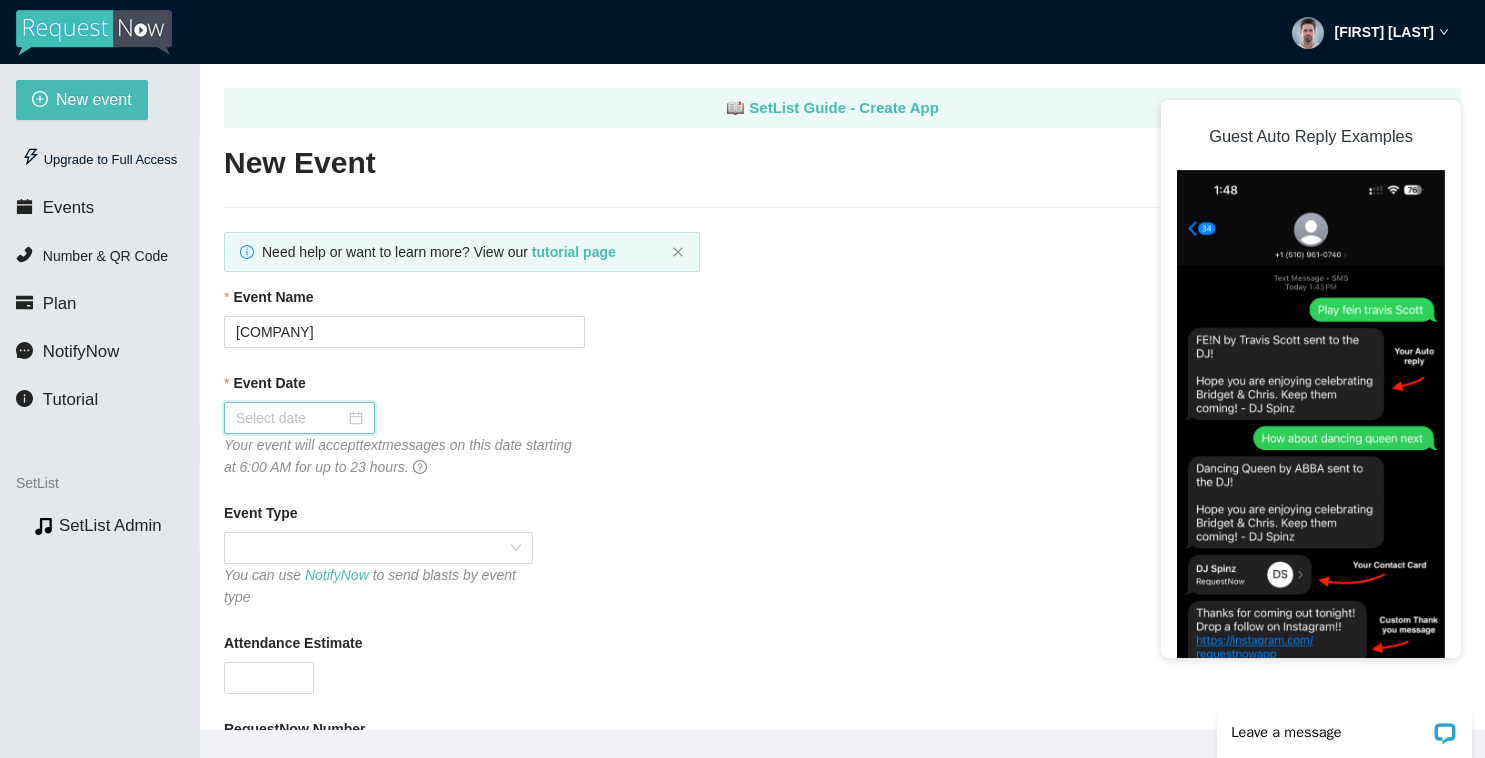 click on "Event Date" at bounding box center [290, 418] 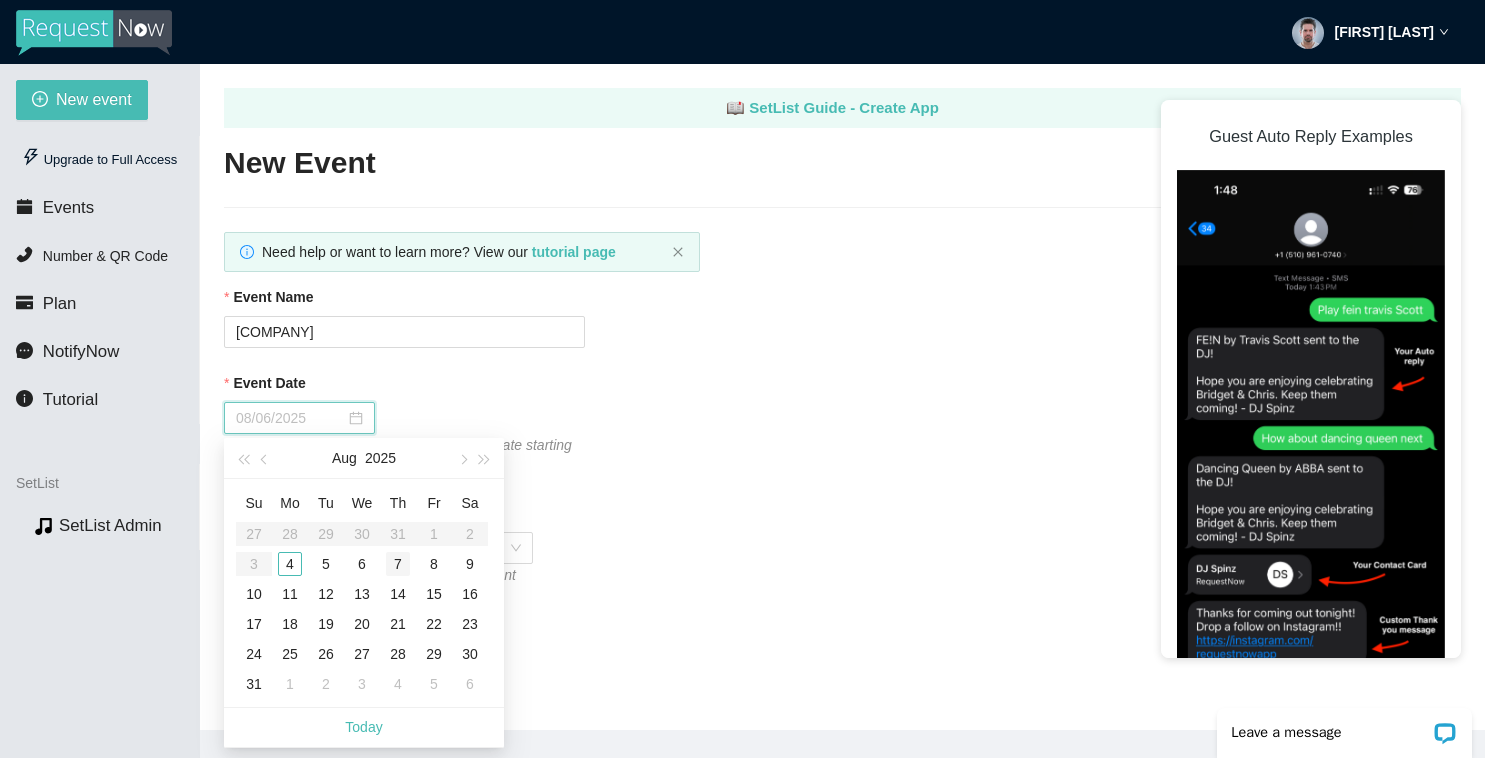 type on "[DATE]" 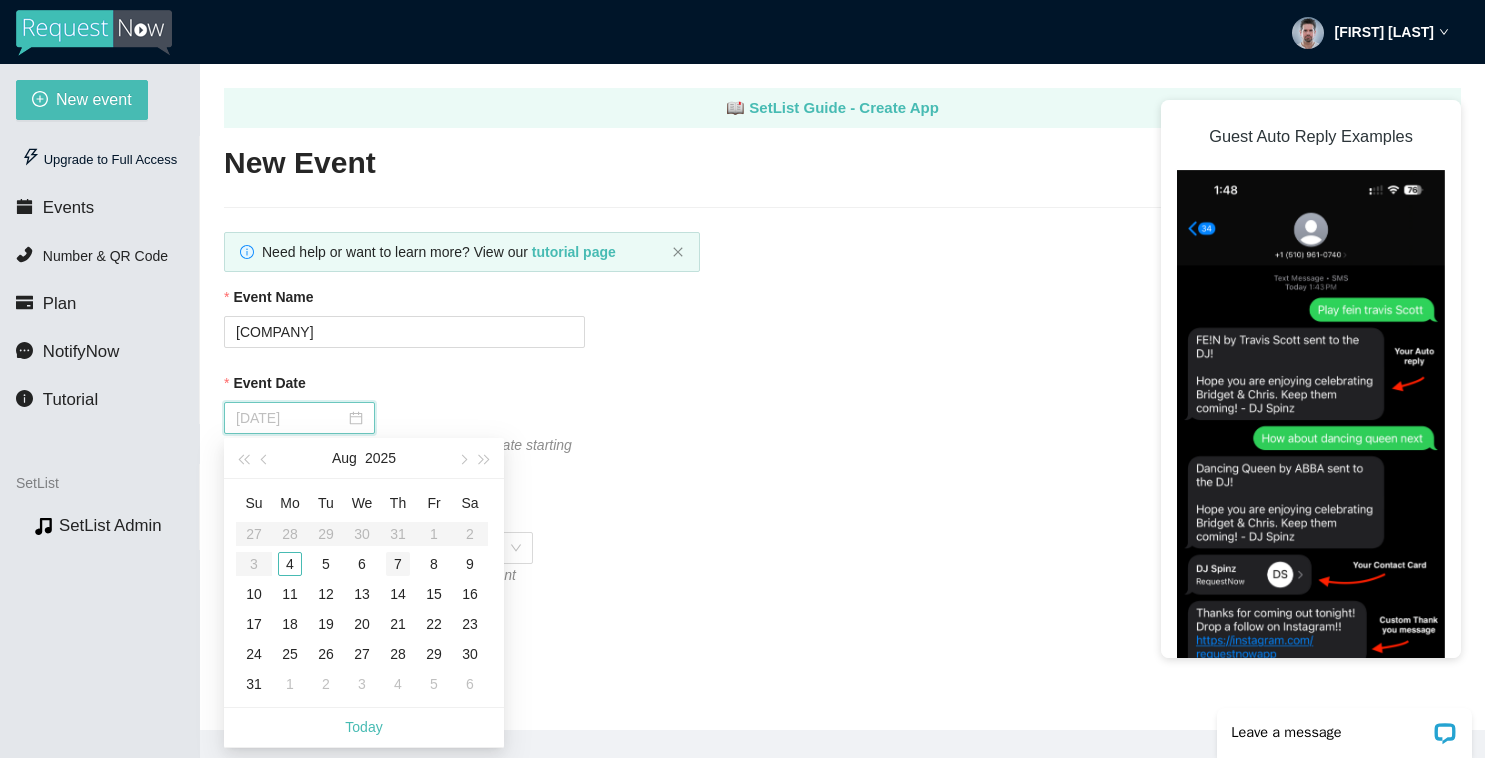click on "7" at bounding box center (398, 564) 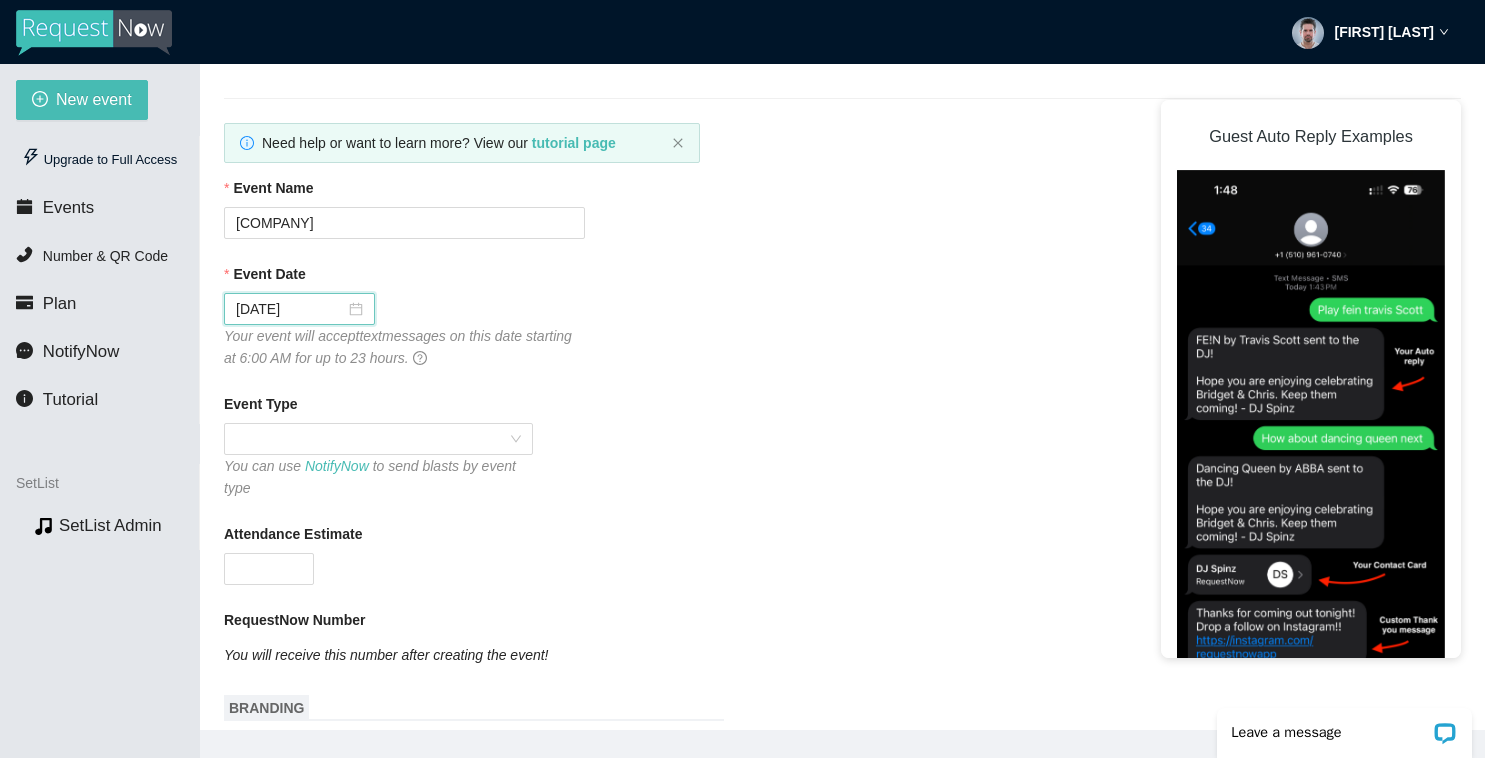 scroll, scrollTop: 149, scrollLeft: 0, axis: vertical 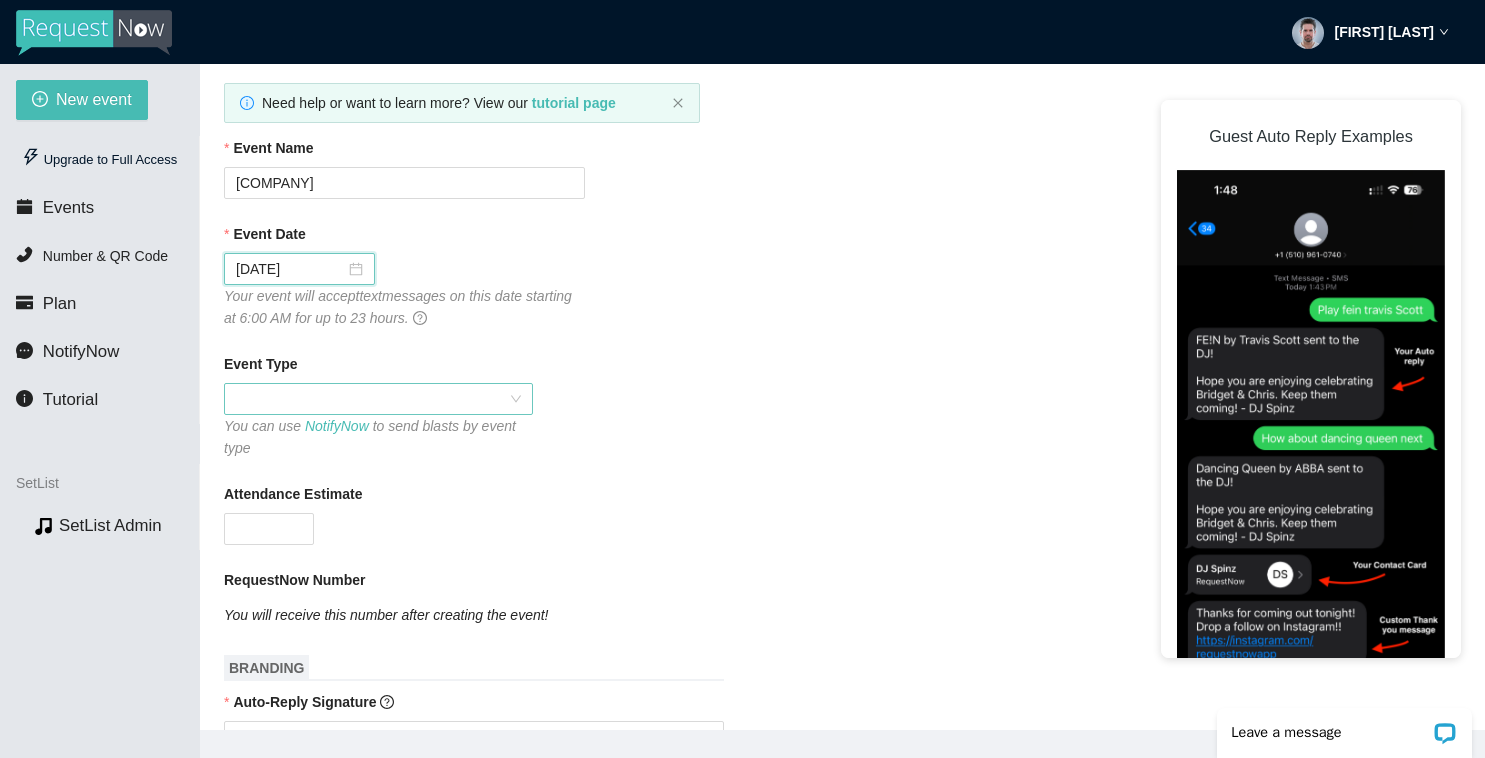 click at bounding box center [378, 399] 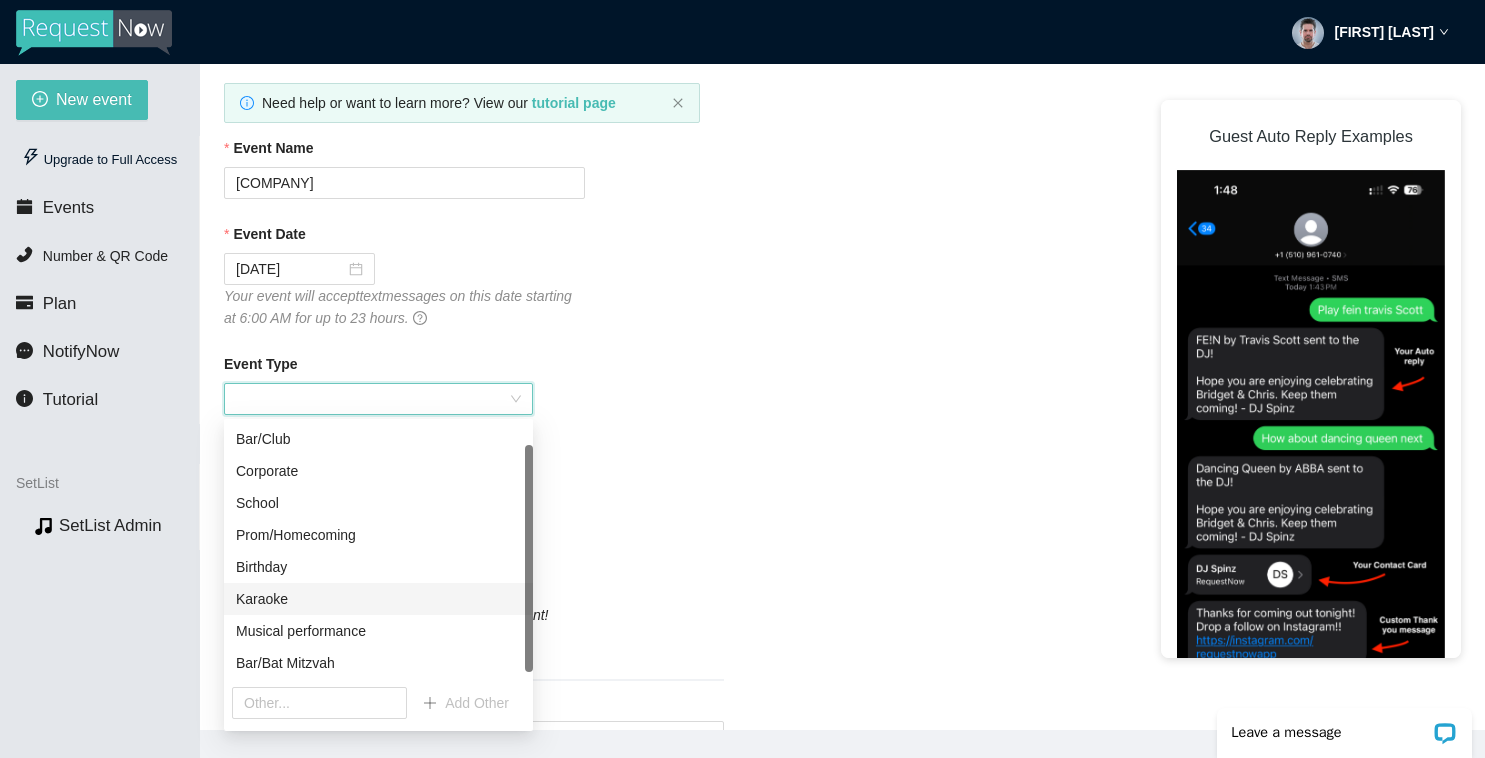 scroll, scrollTop: 0, scrollLeft: 0, axis: both 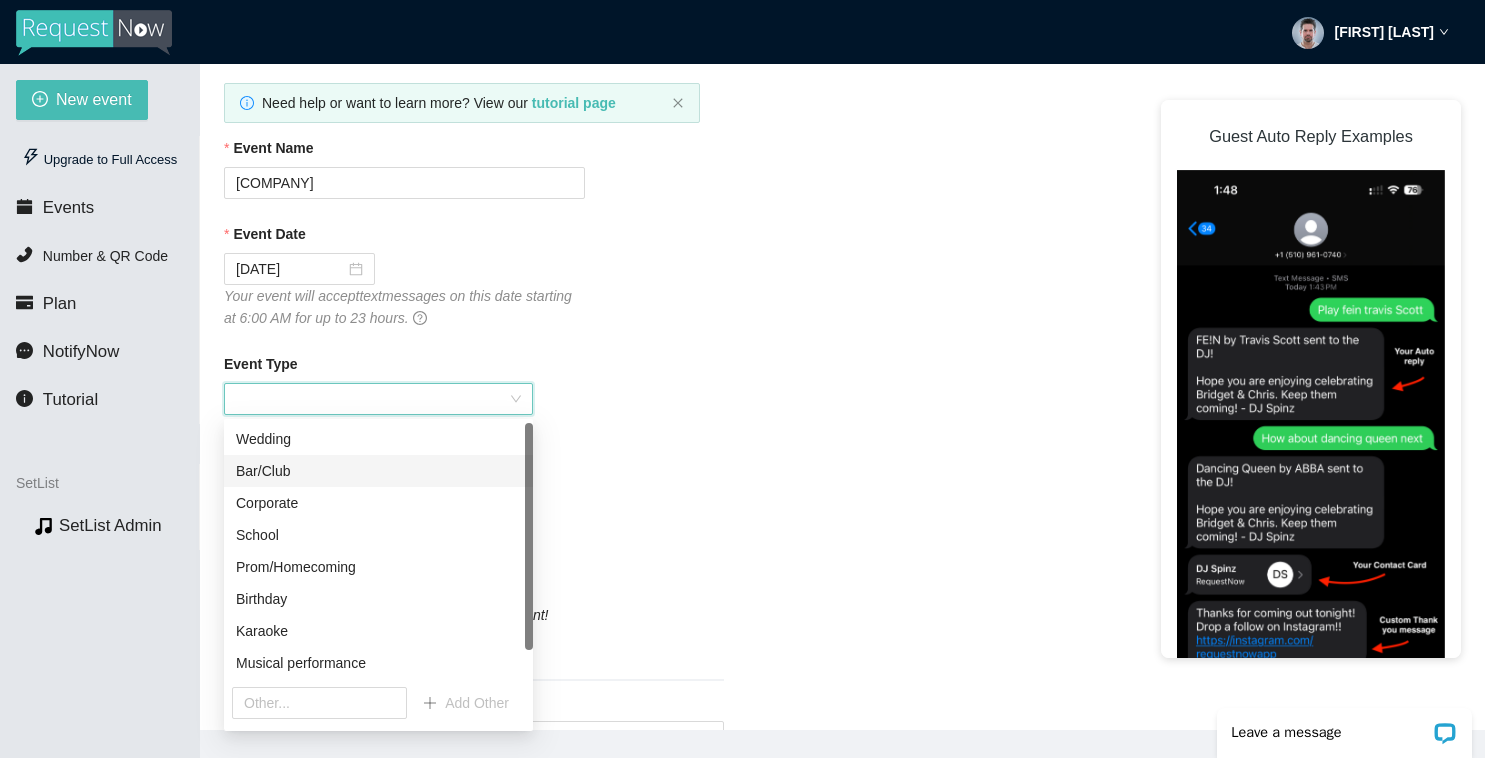 click on "Bar/Club" at bounding box center [378, 471] 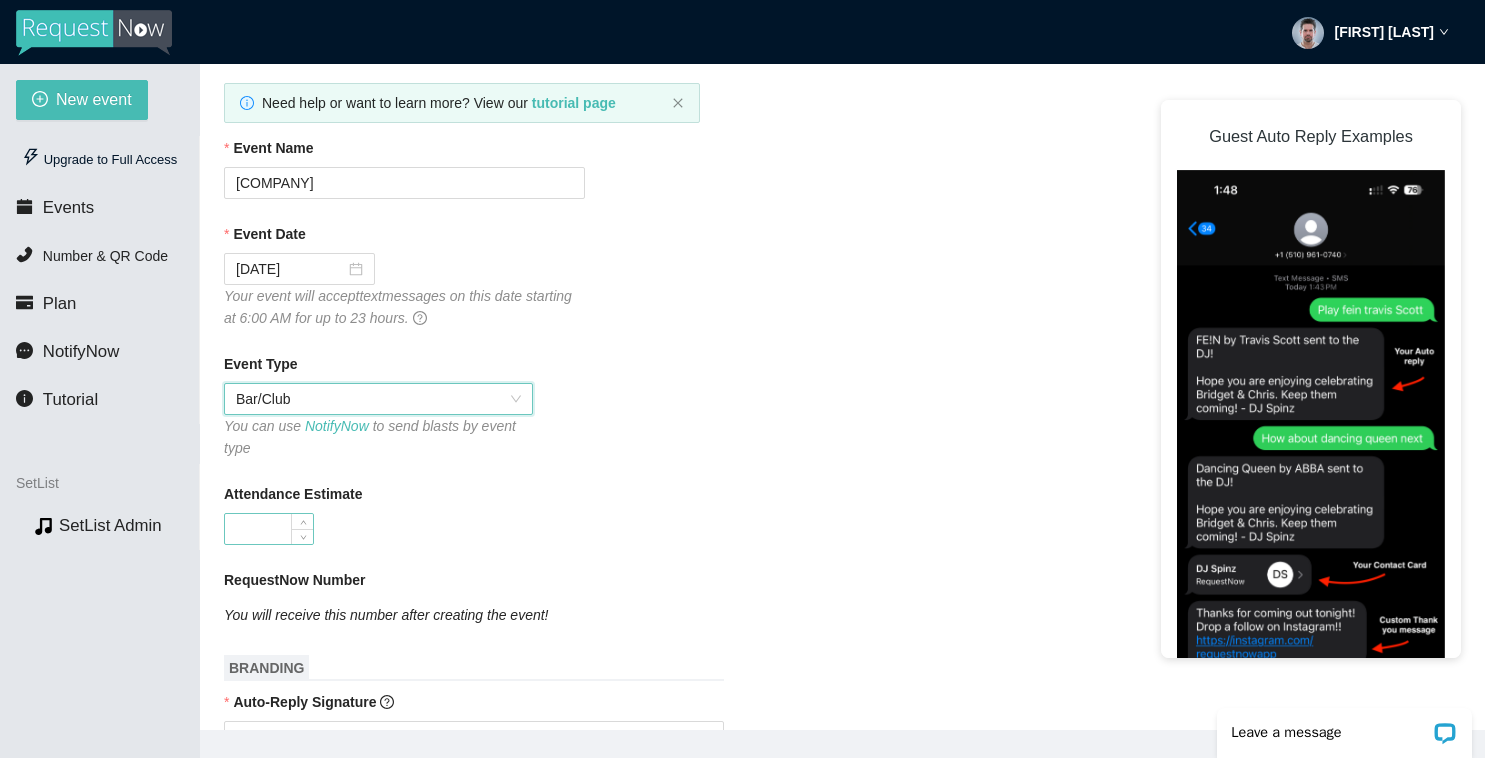 click on "Attendance Estimate" at bounding box center [269, 529] 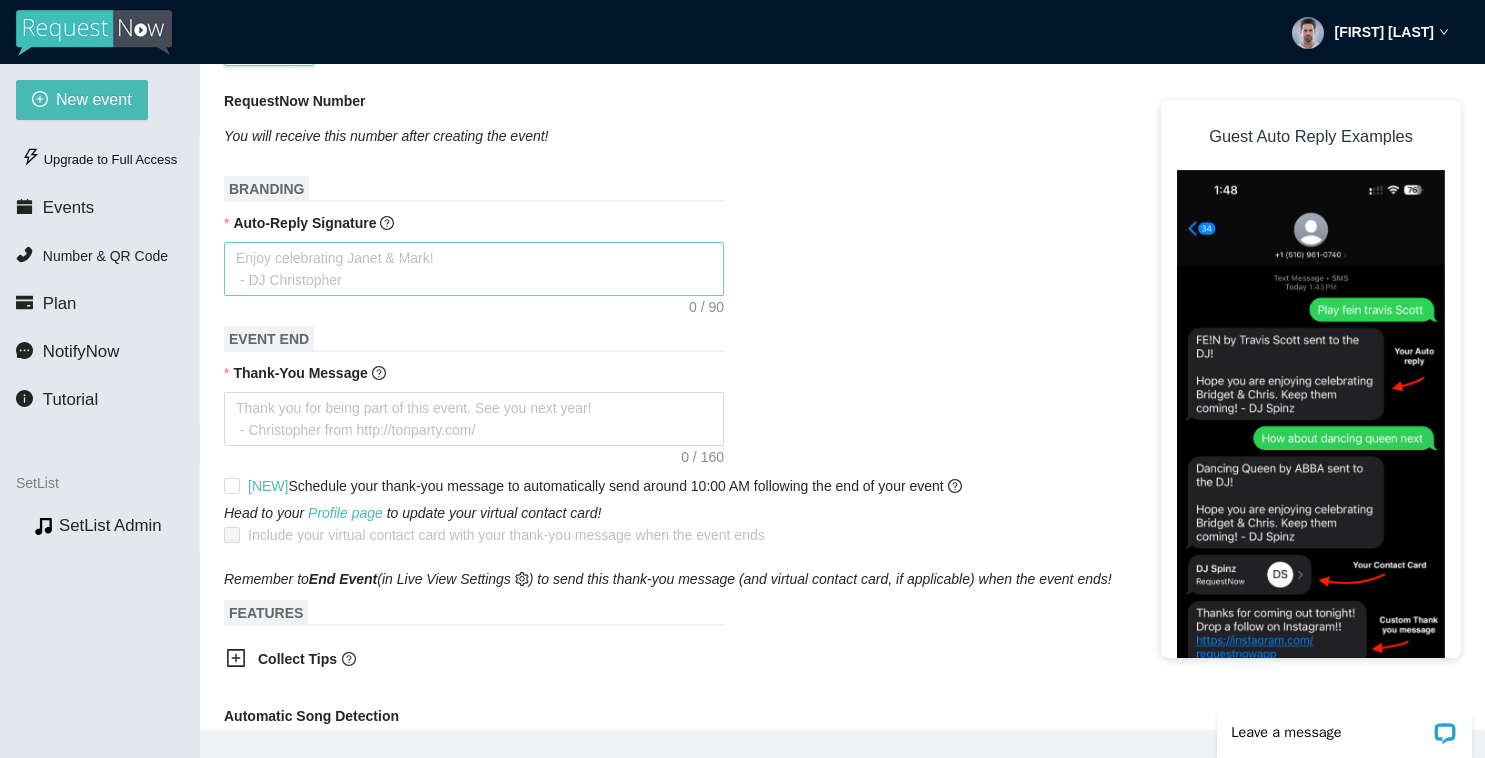 scroll, scrollTop: 629, scrollLeft: 0, axis: vertical 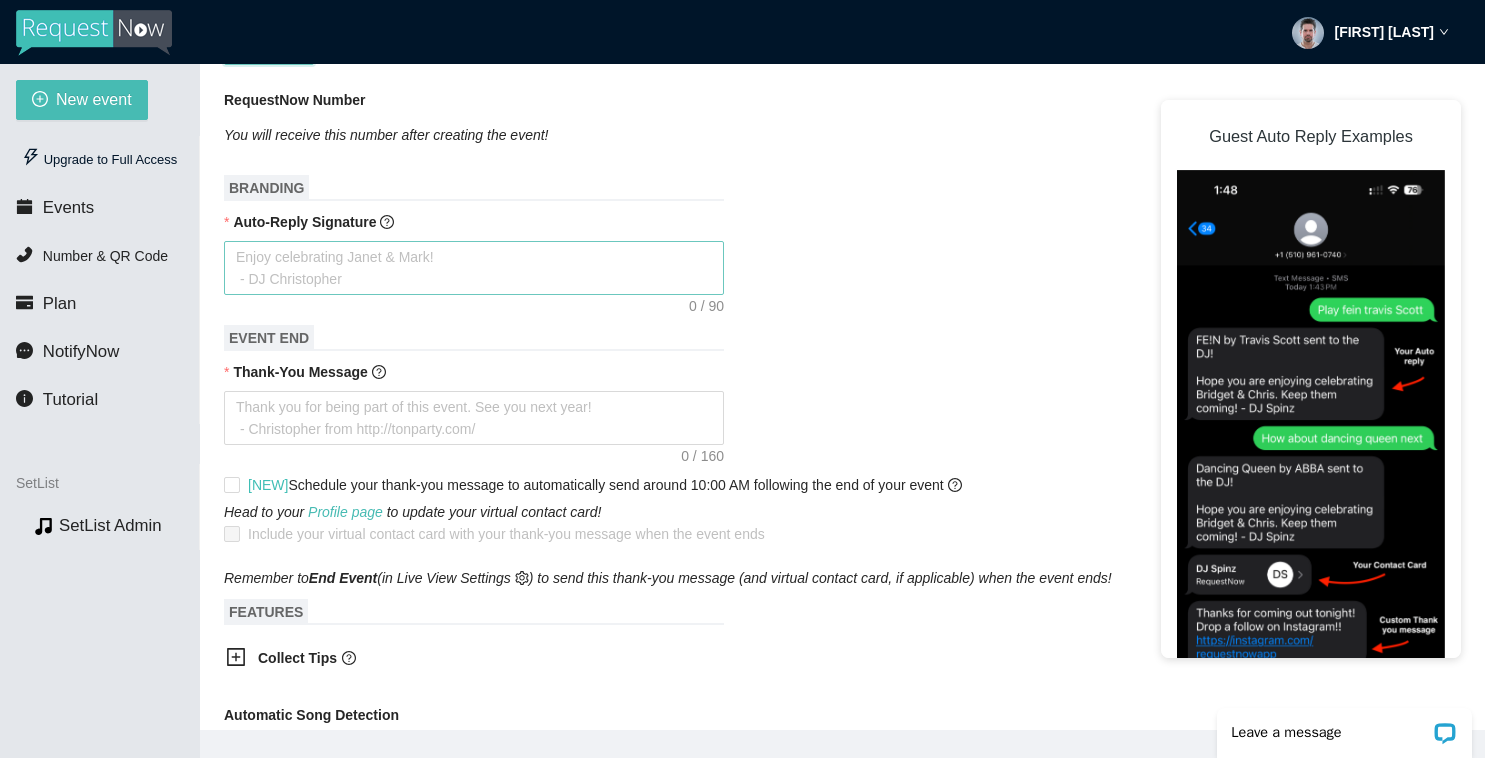 type on "100" 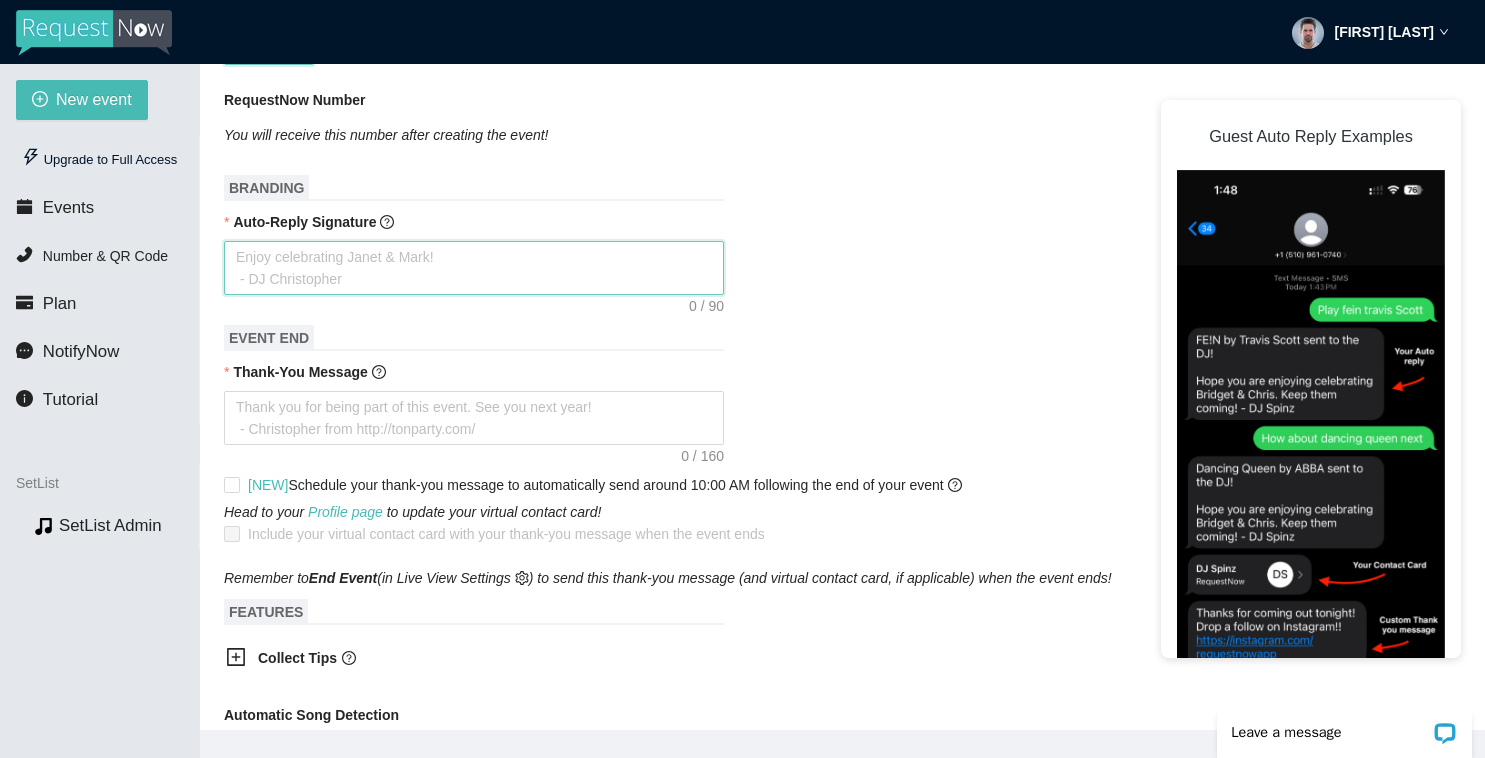 click on "Auto-Reply Signature" at bounding box center [474, 268] 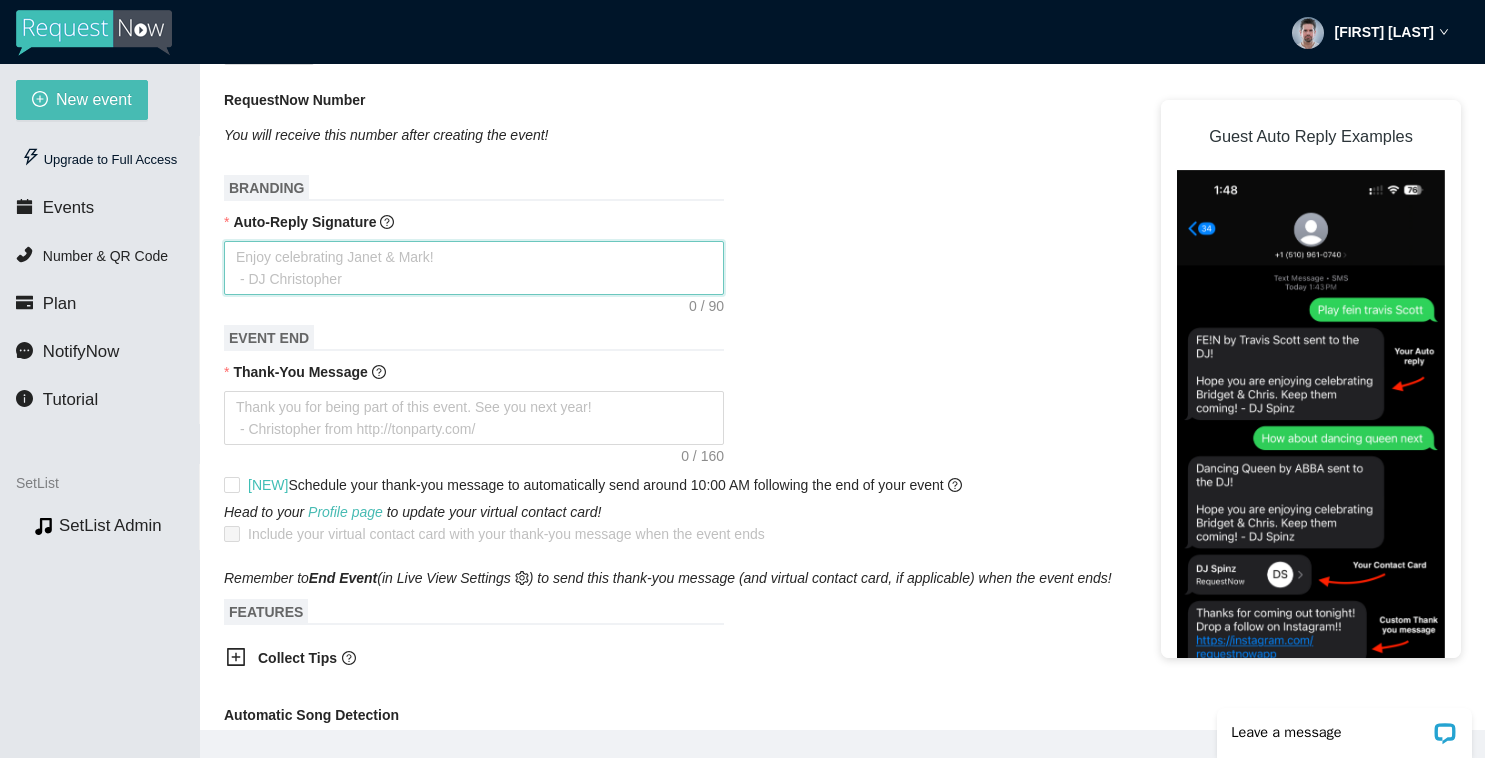 type on "E" 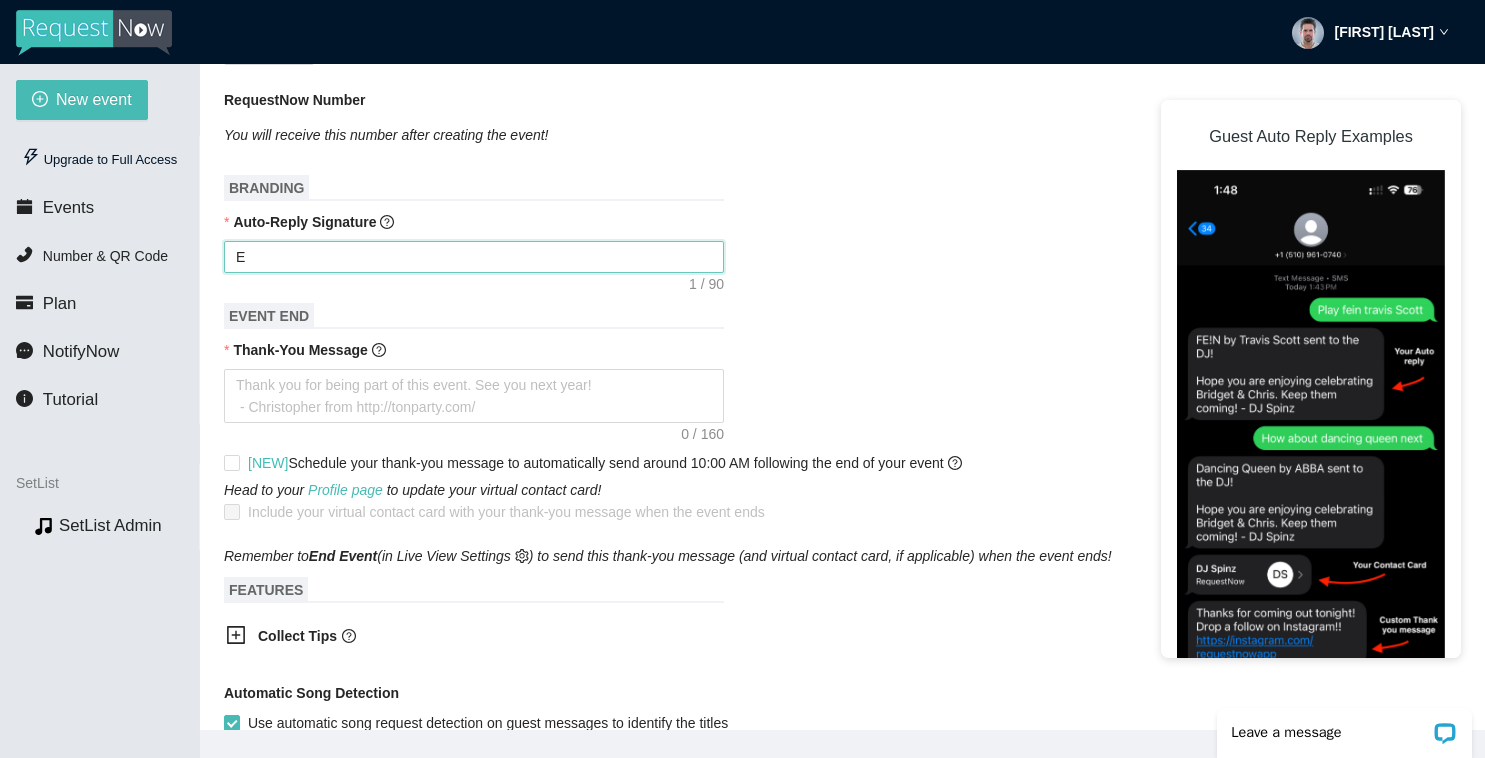 type on "En" 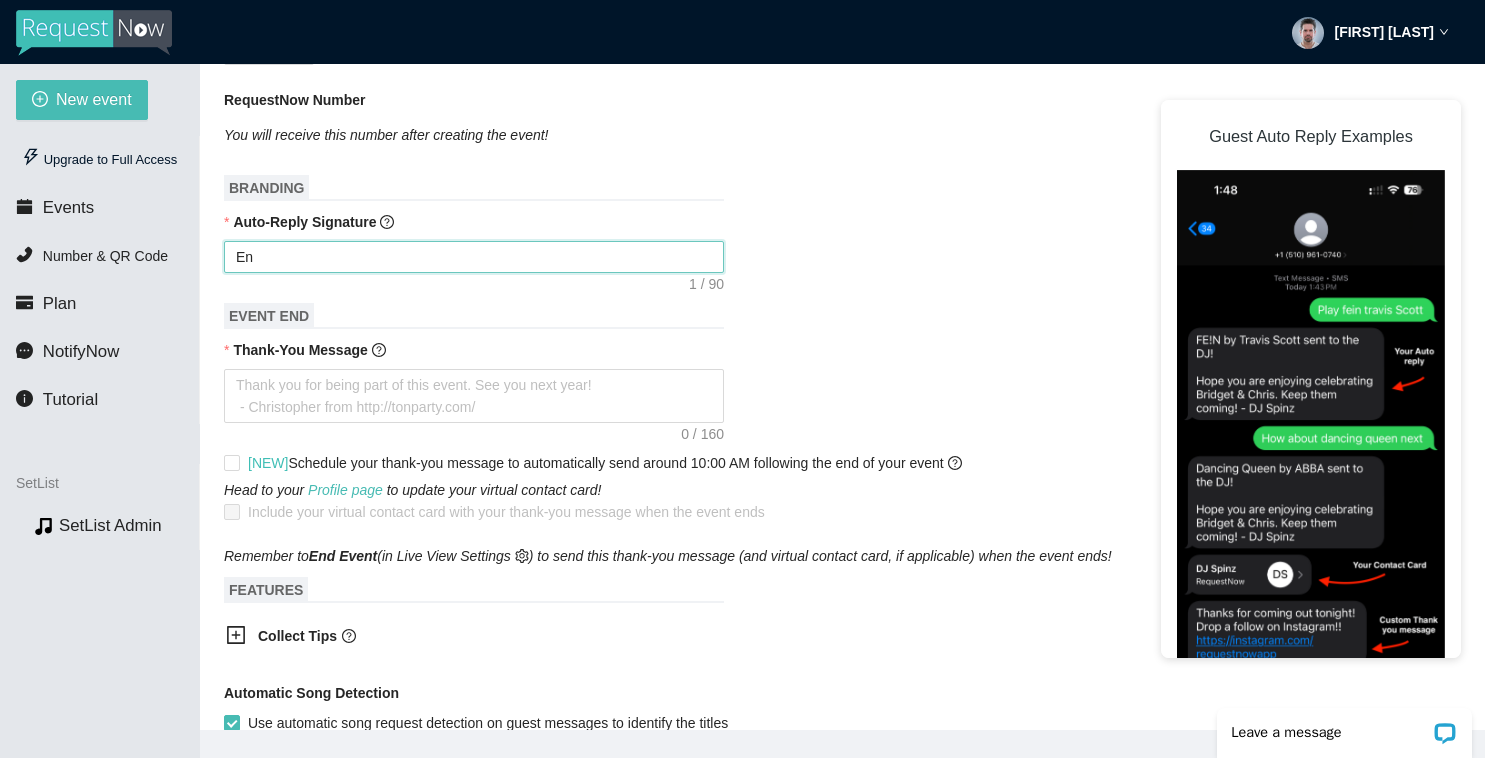 type on "Enj" 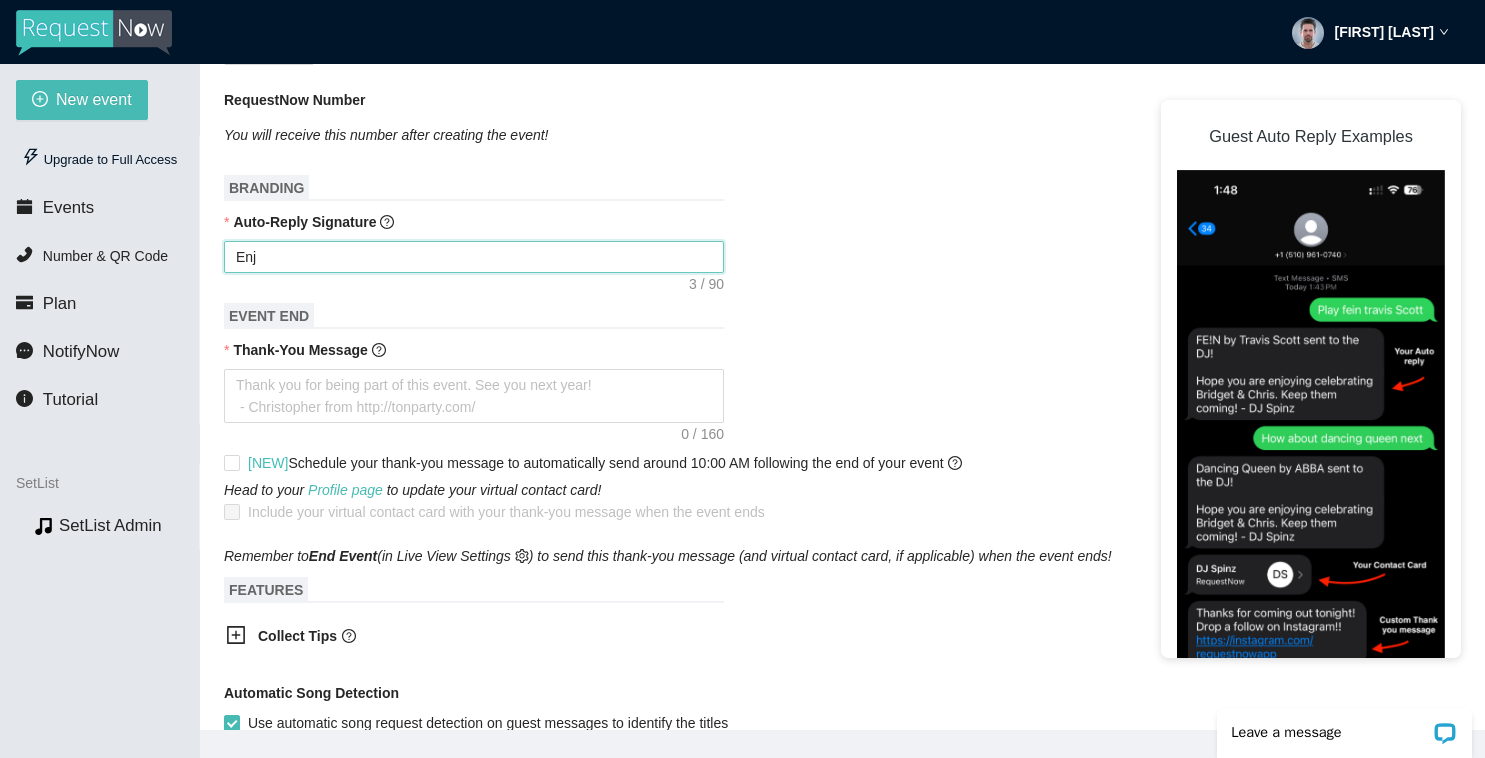 type on "Enjo" 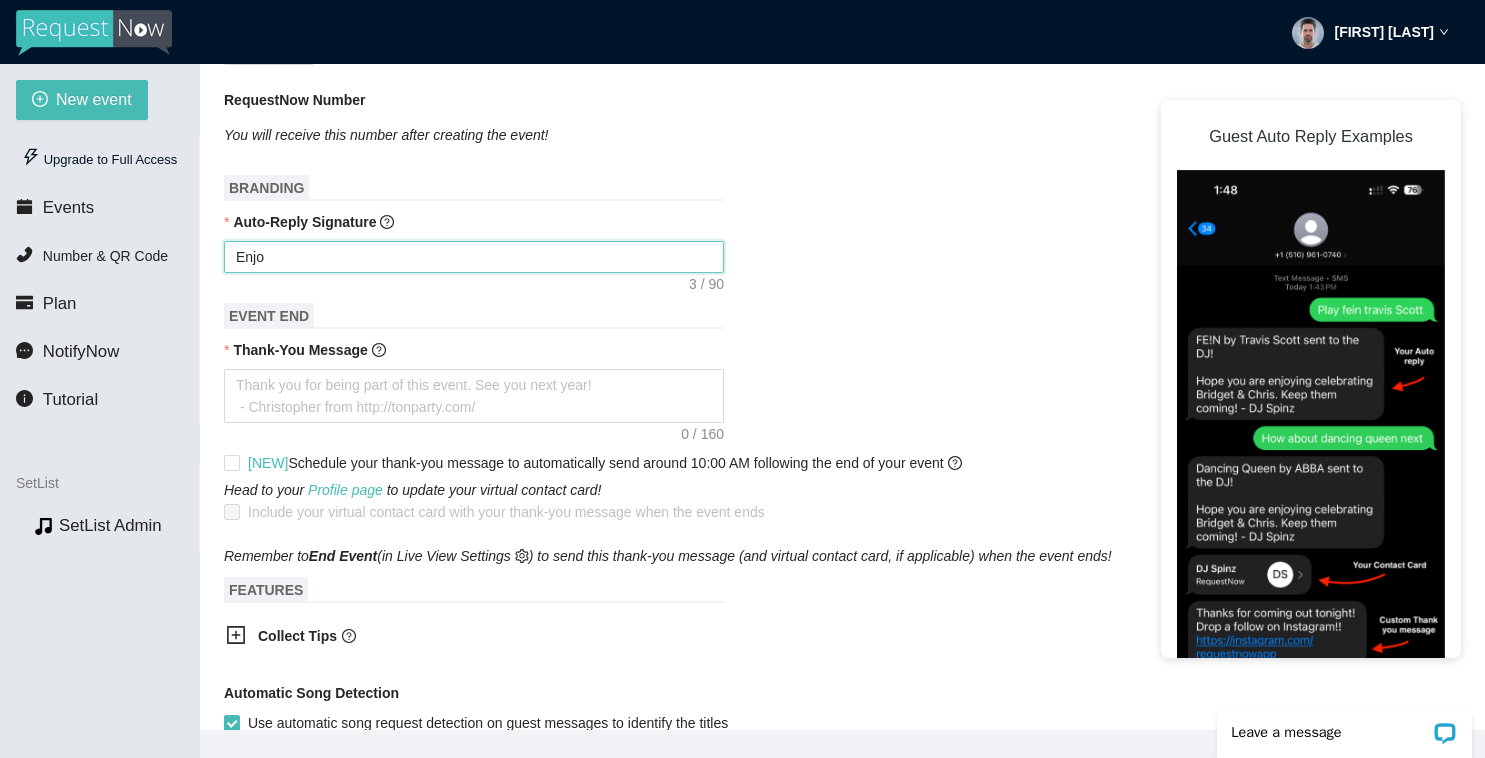 type on "Enjoy" 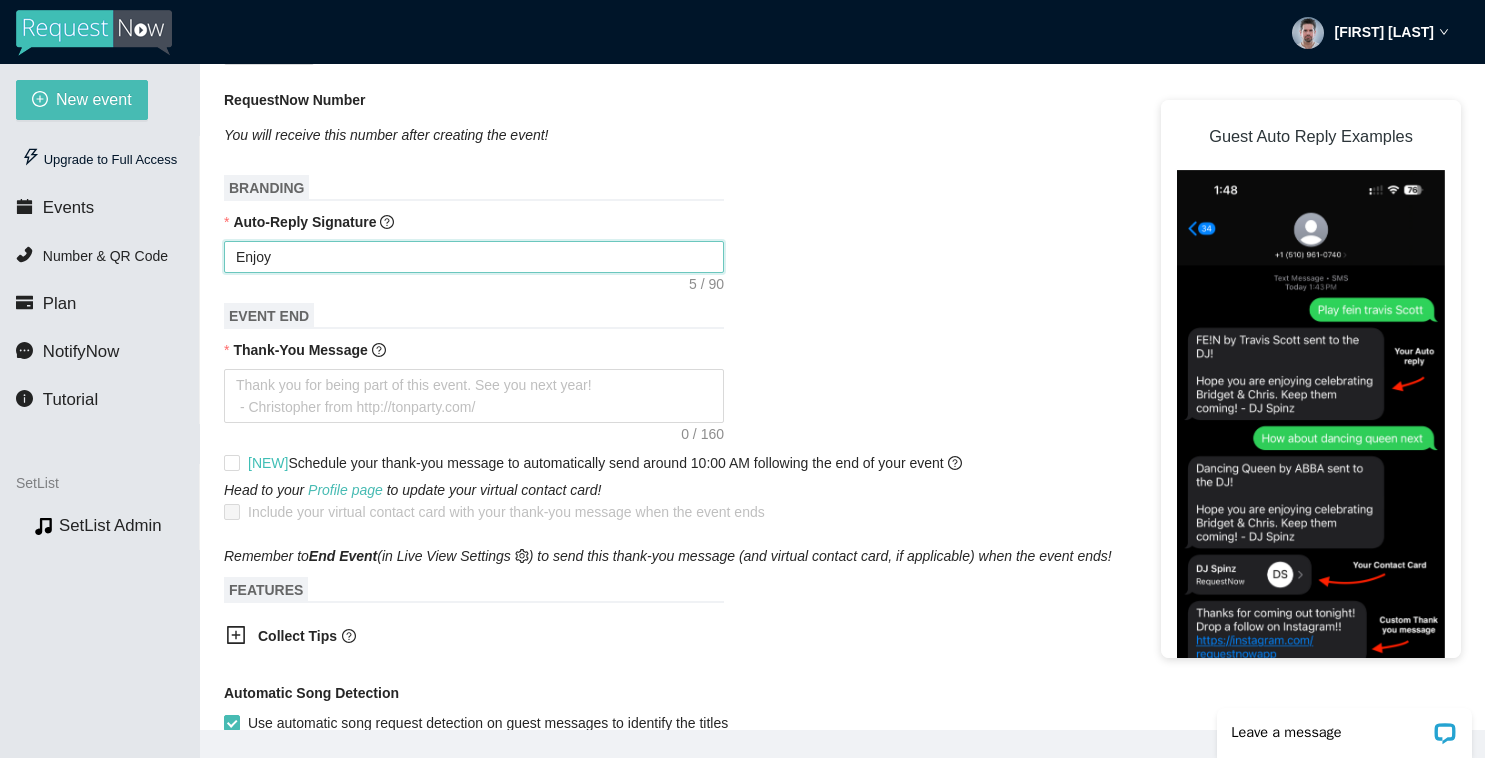 type on "Enjoy" 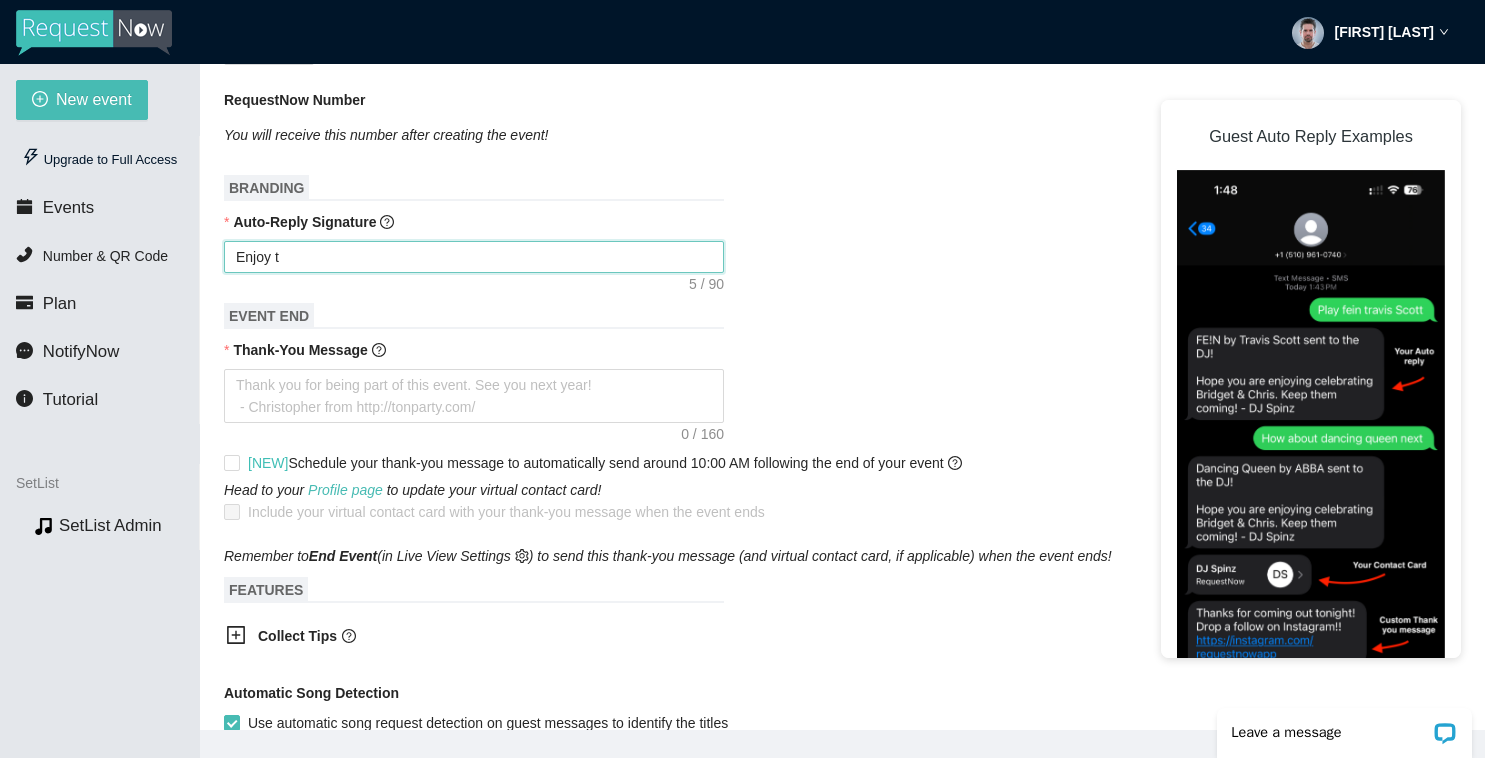 type on "Enjoy th" 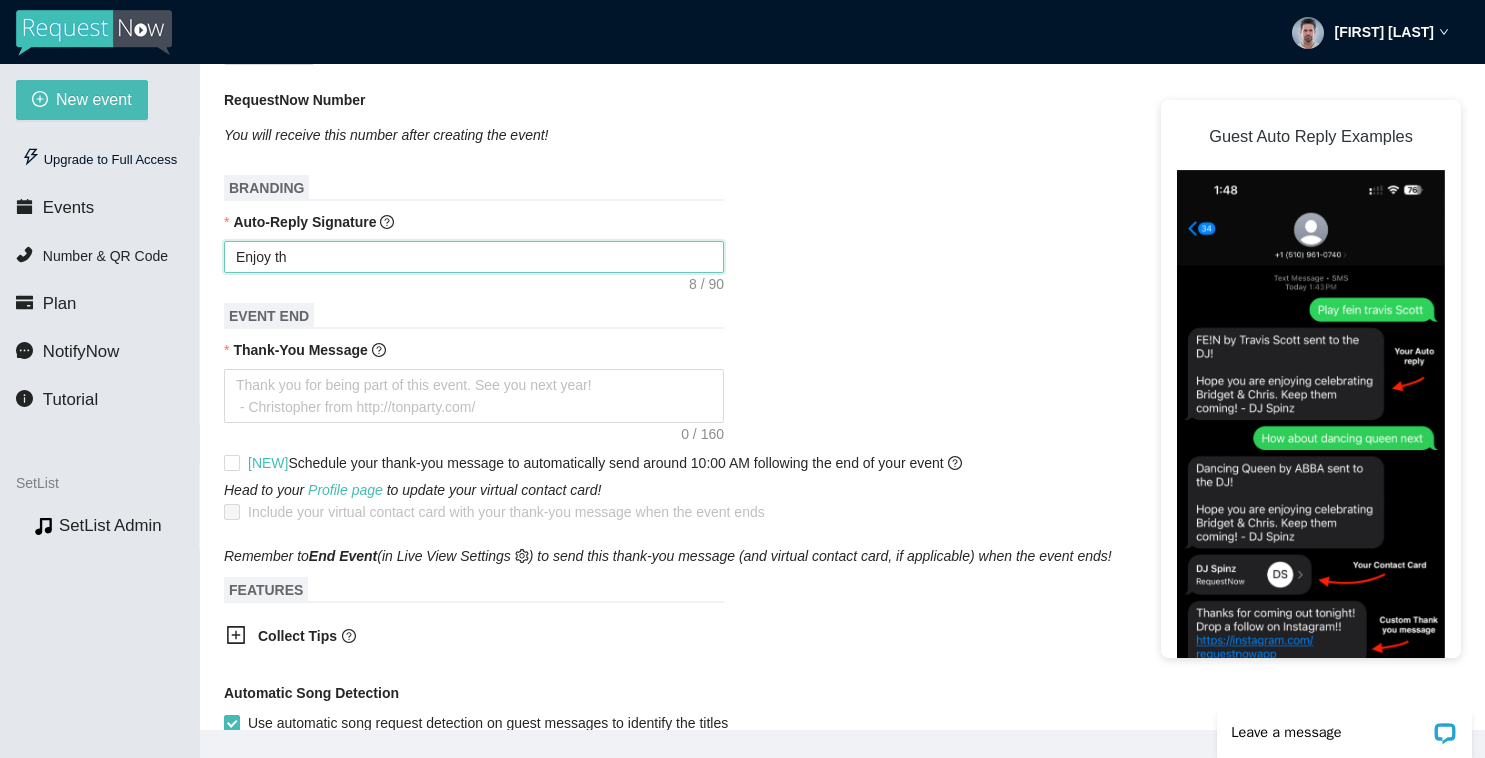 type on "Enjoy the" 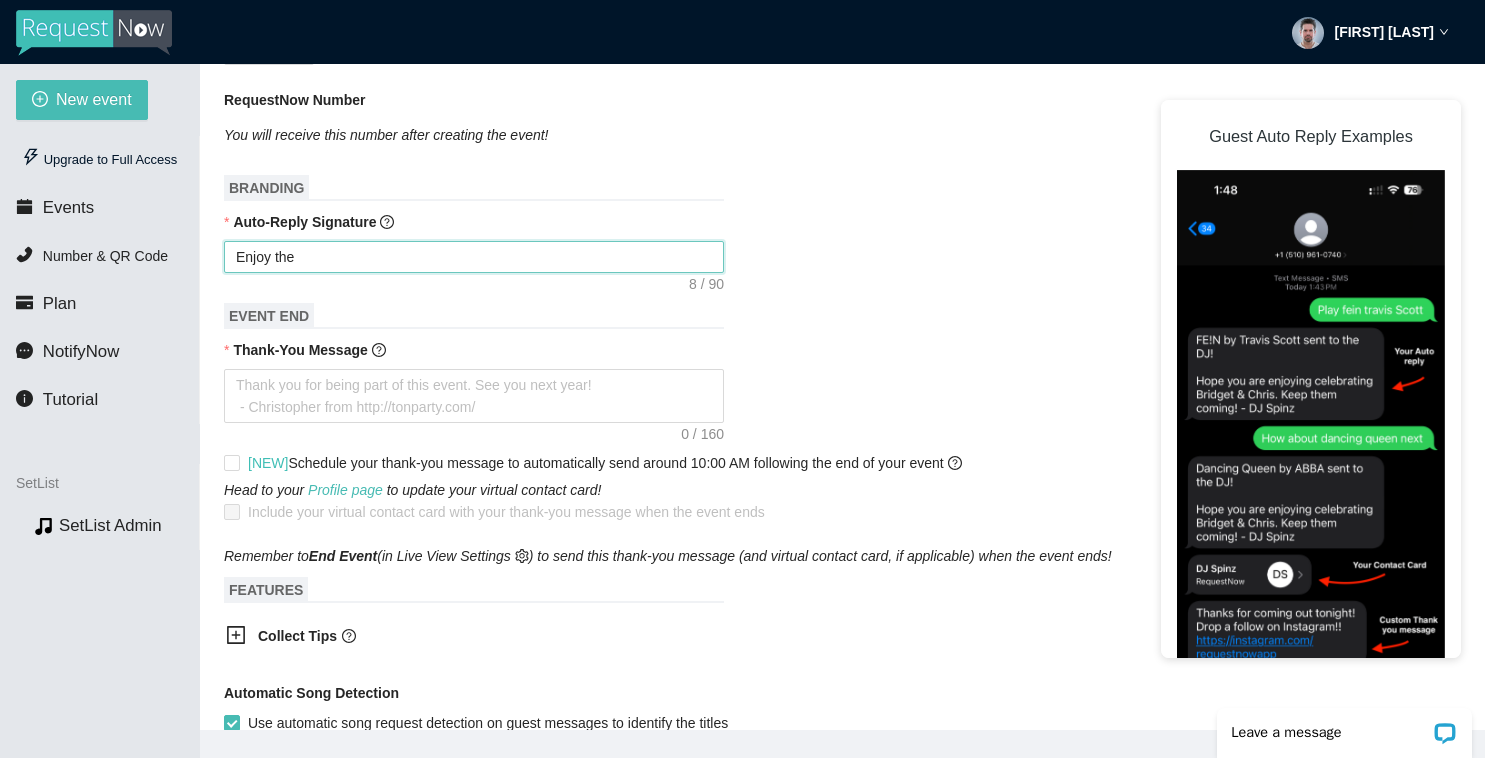 type on "Enjoy the" 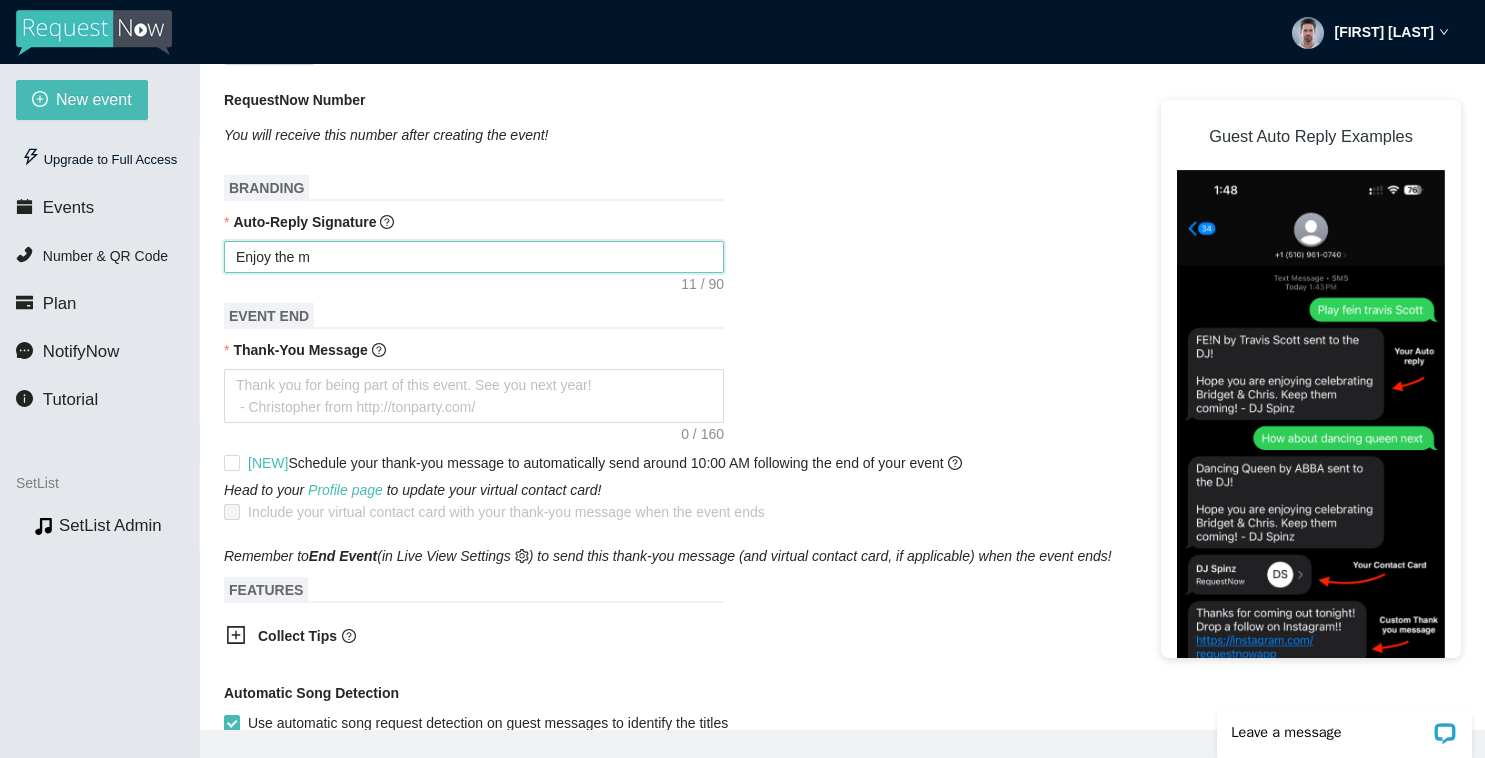 type on "Enjoy the mu" 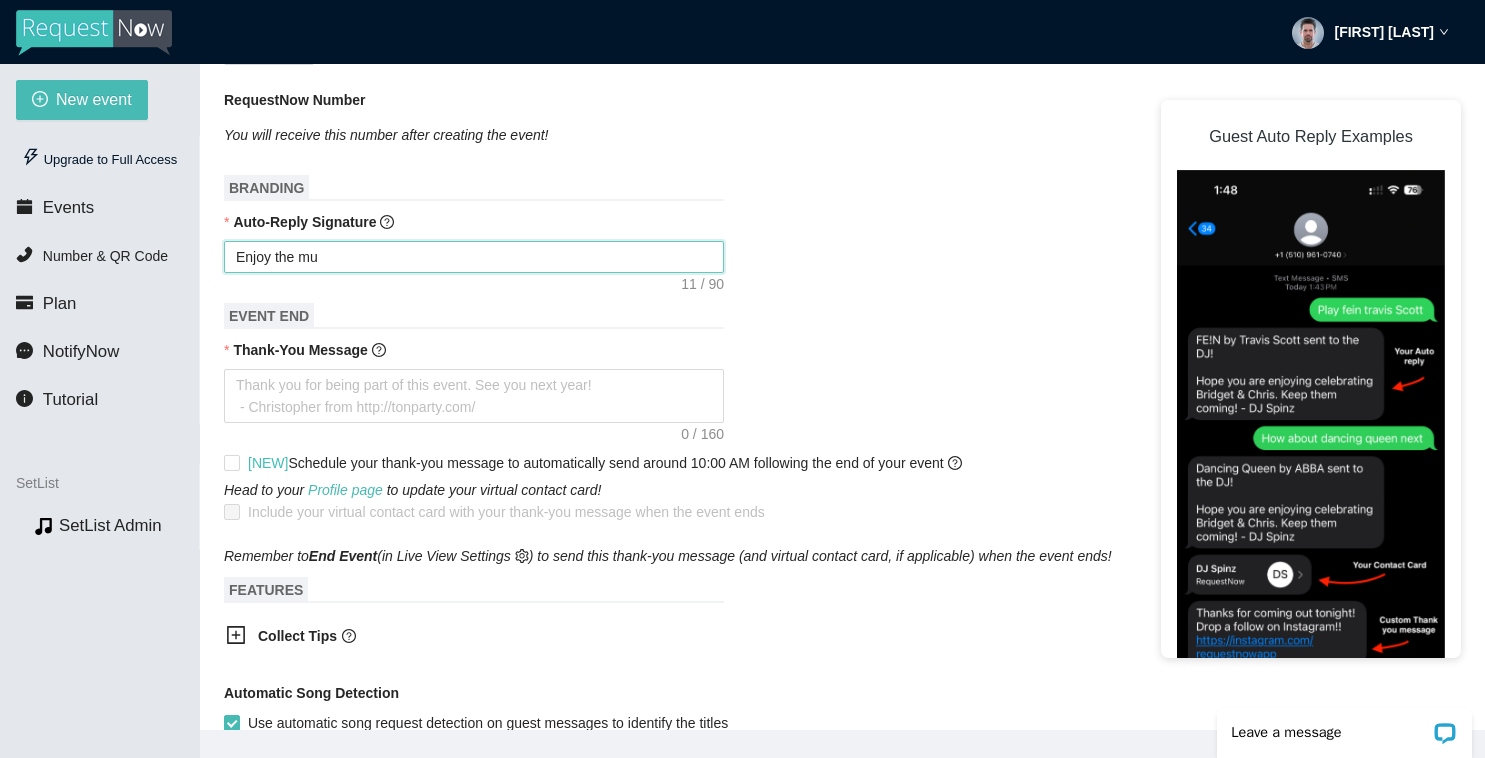 type on "Enjoy the mus" 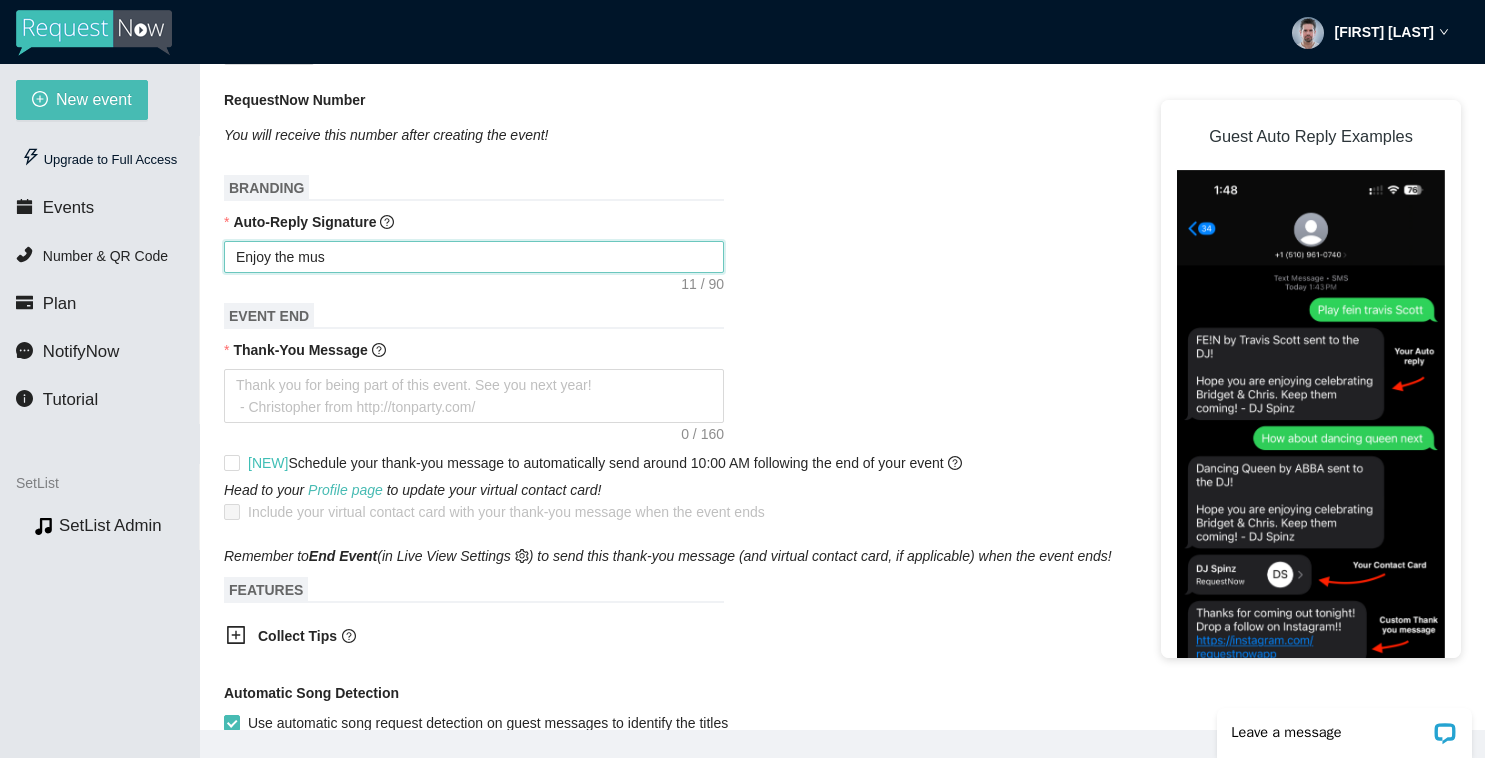type on "Enjoy the musi" 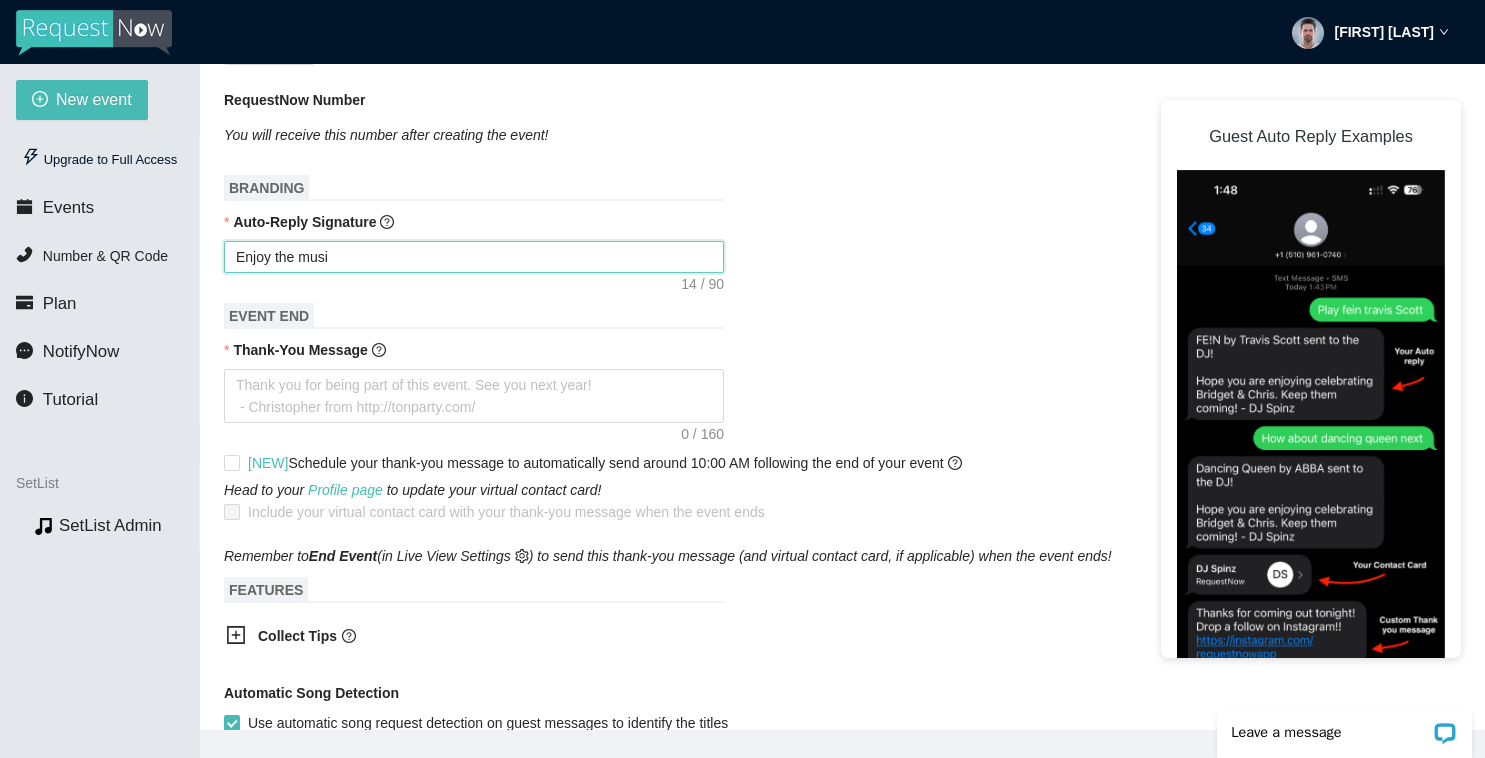type on "Enjoy the music" 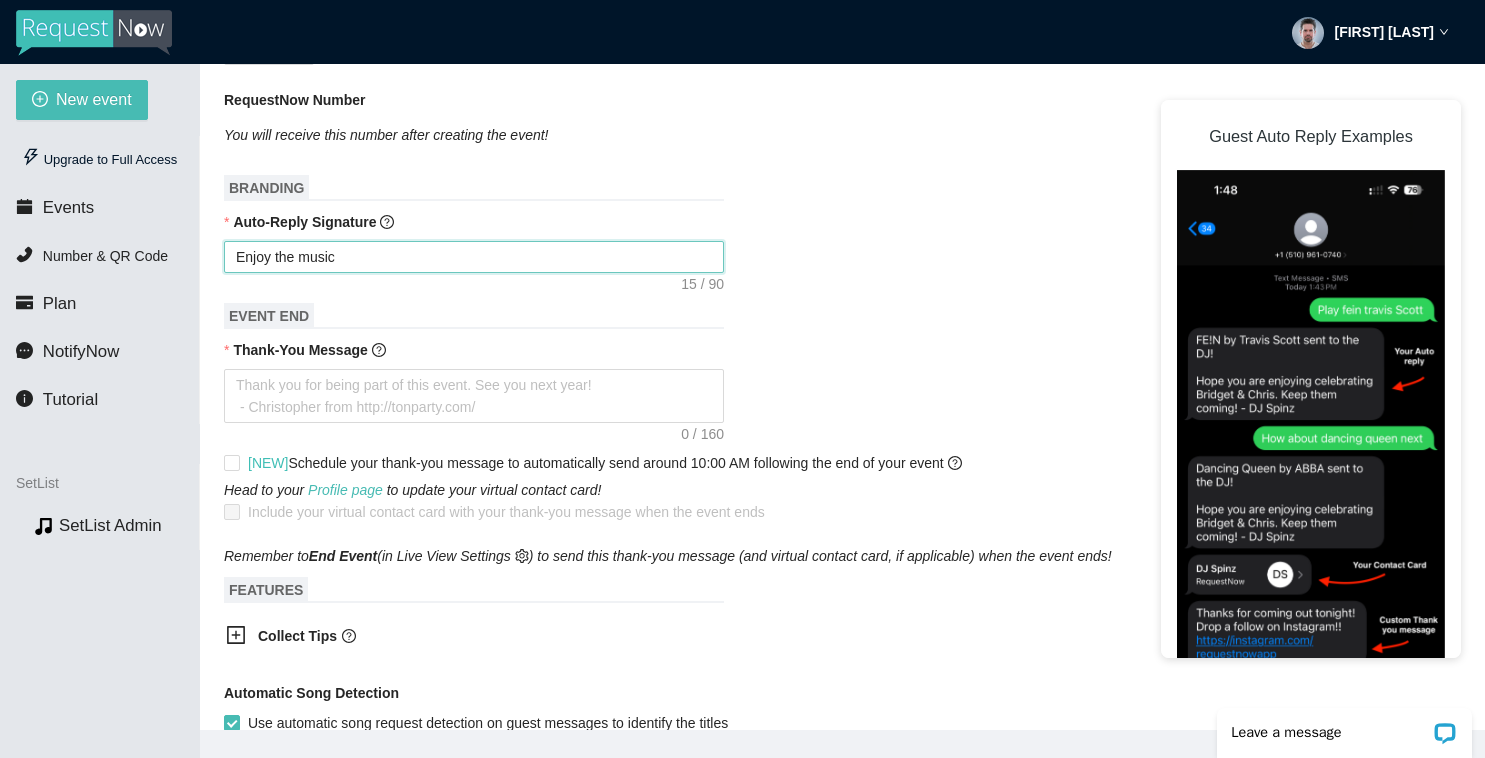 type on "Enjoy the music!" 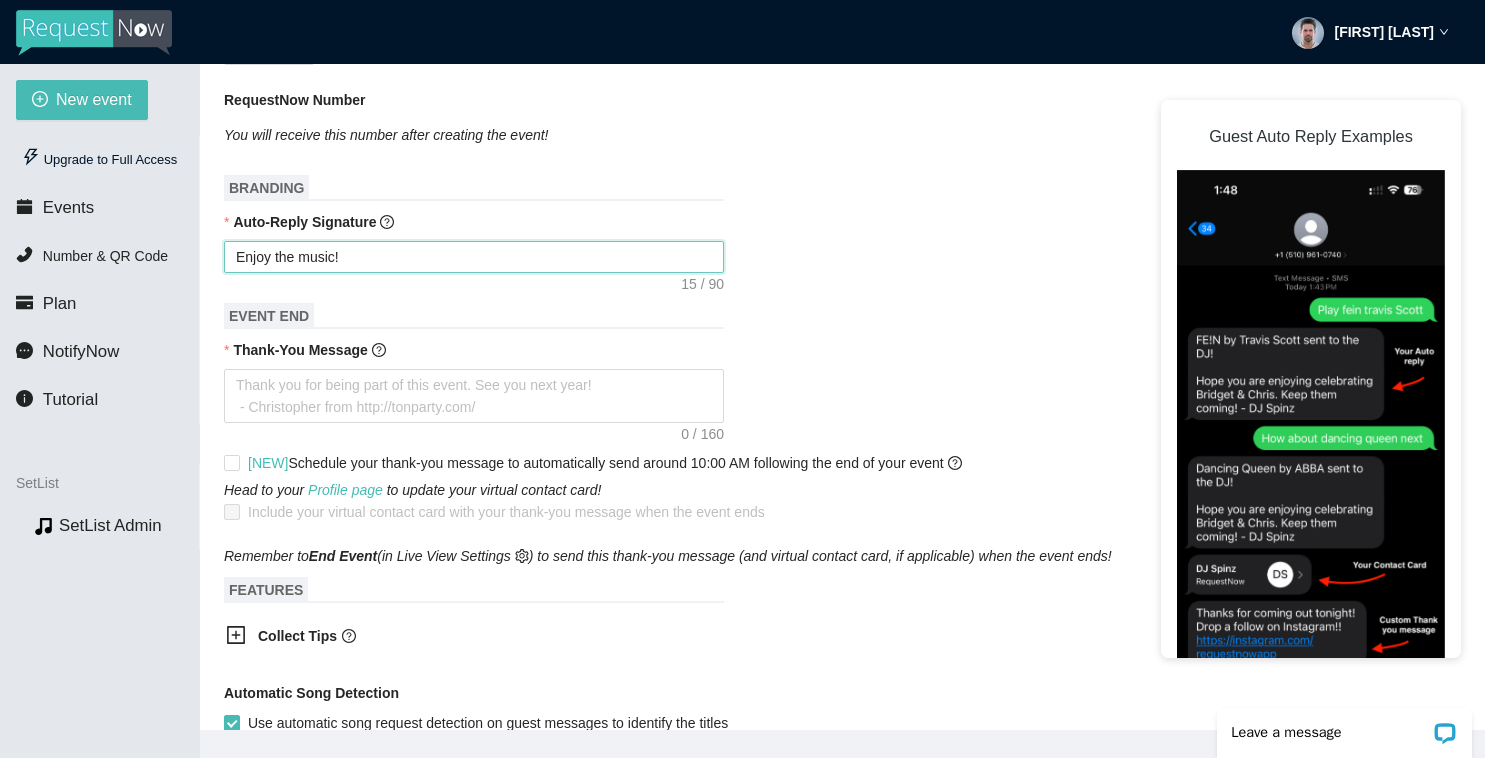 type on "Enjoy the music!" 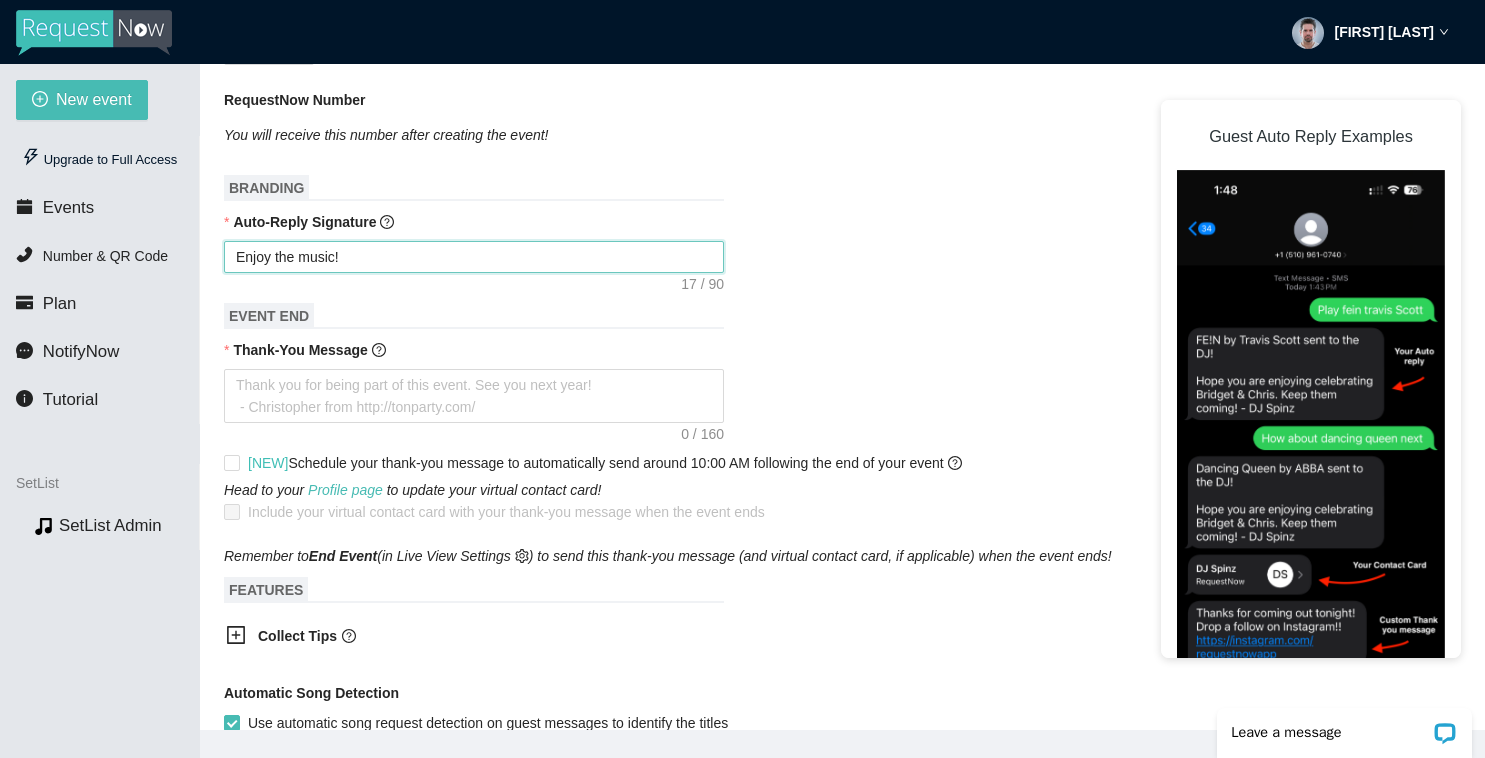 type on "Enjoy the music!" 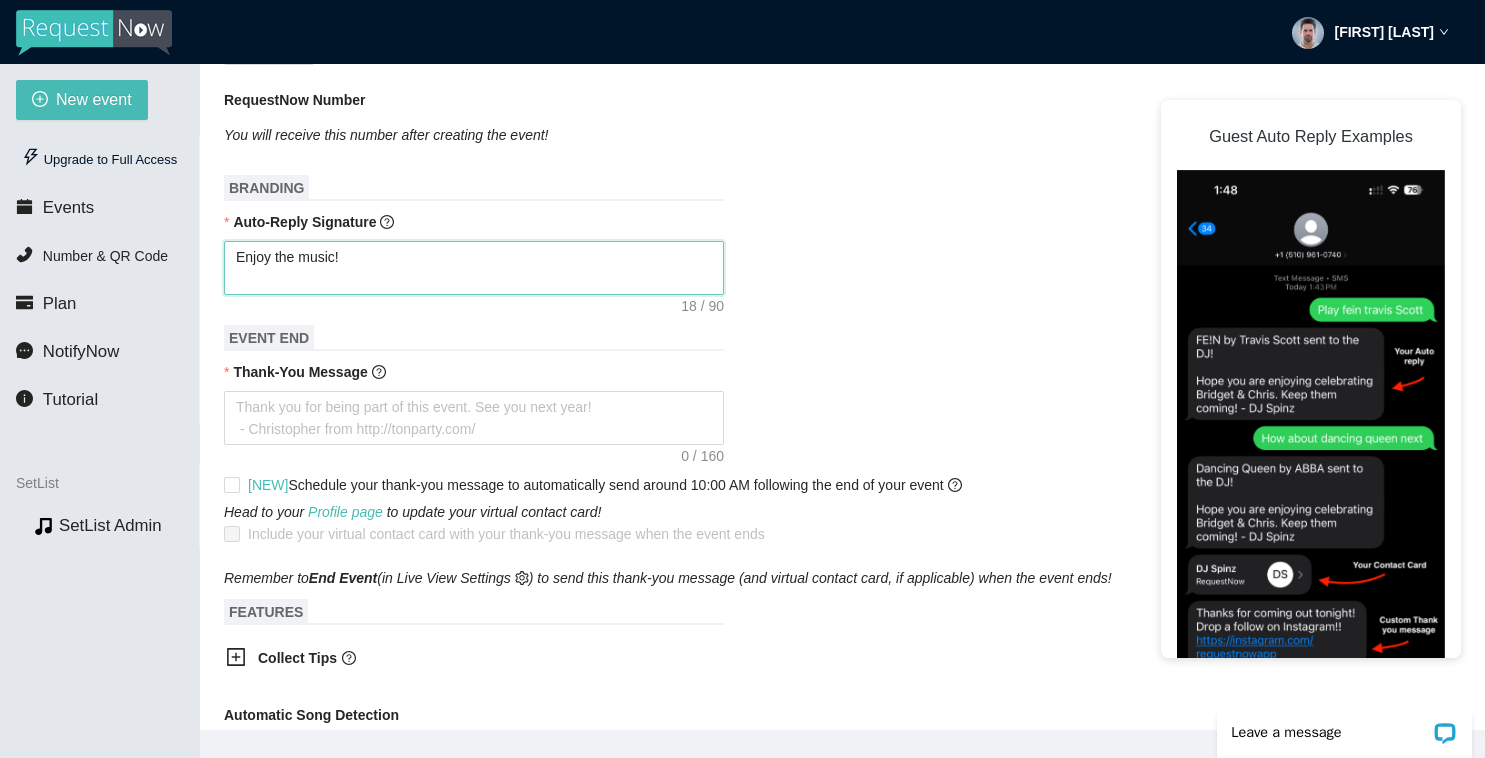 type on "Enjoy the music!
-" 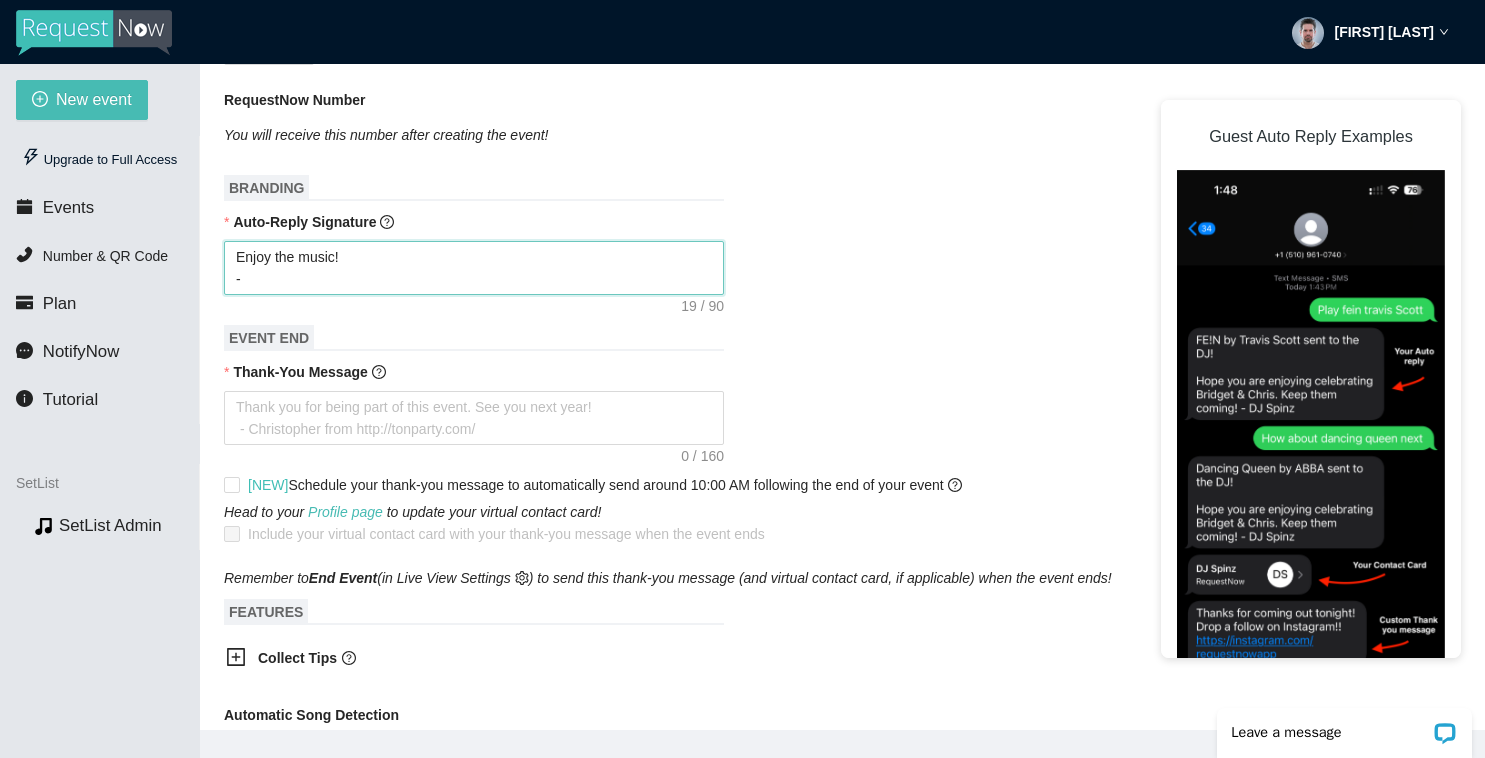 type on "Enjoy the music!
-M" 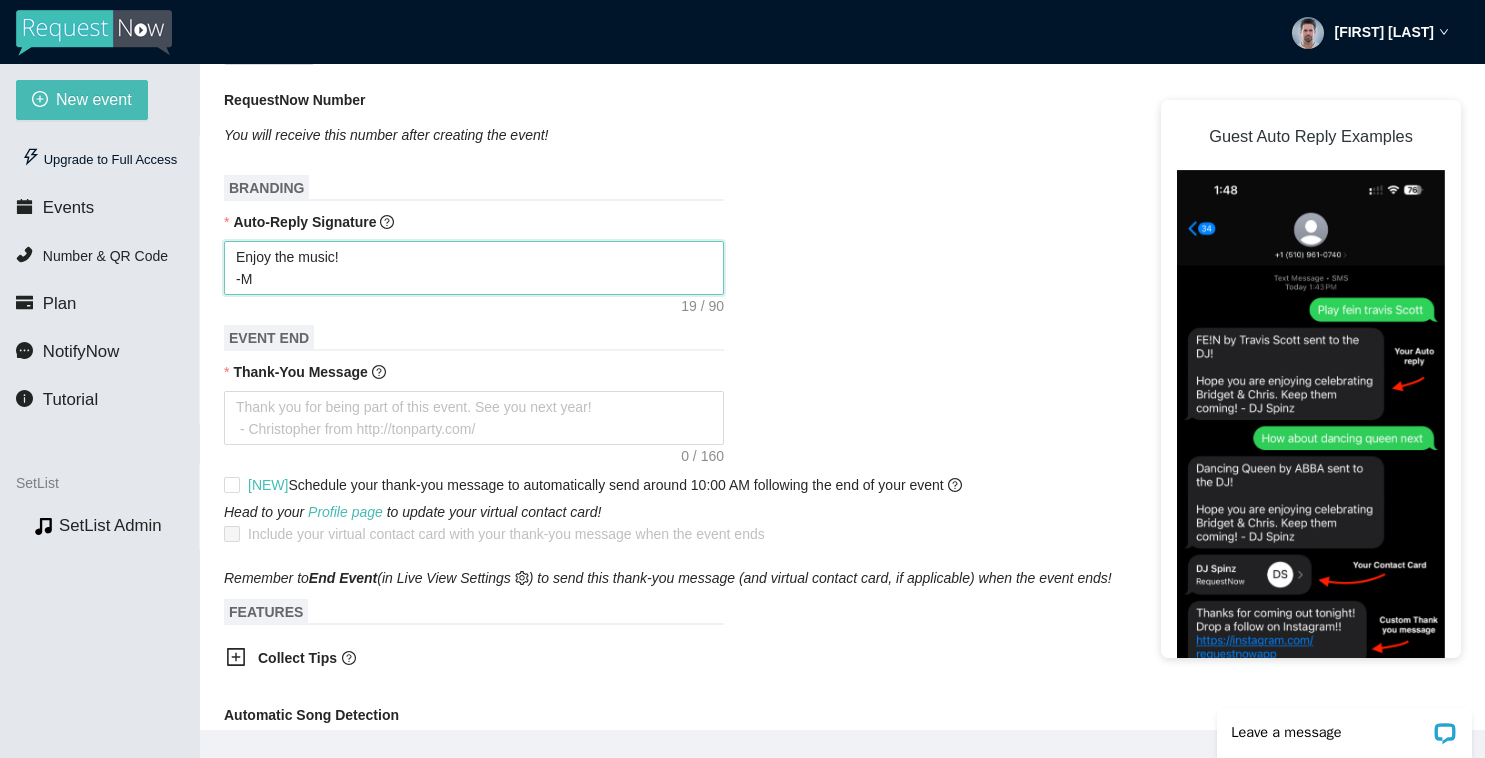 type on "Enjoy the music!
-[FIRST]" 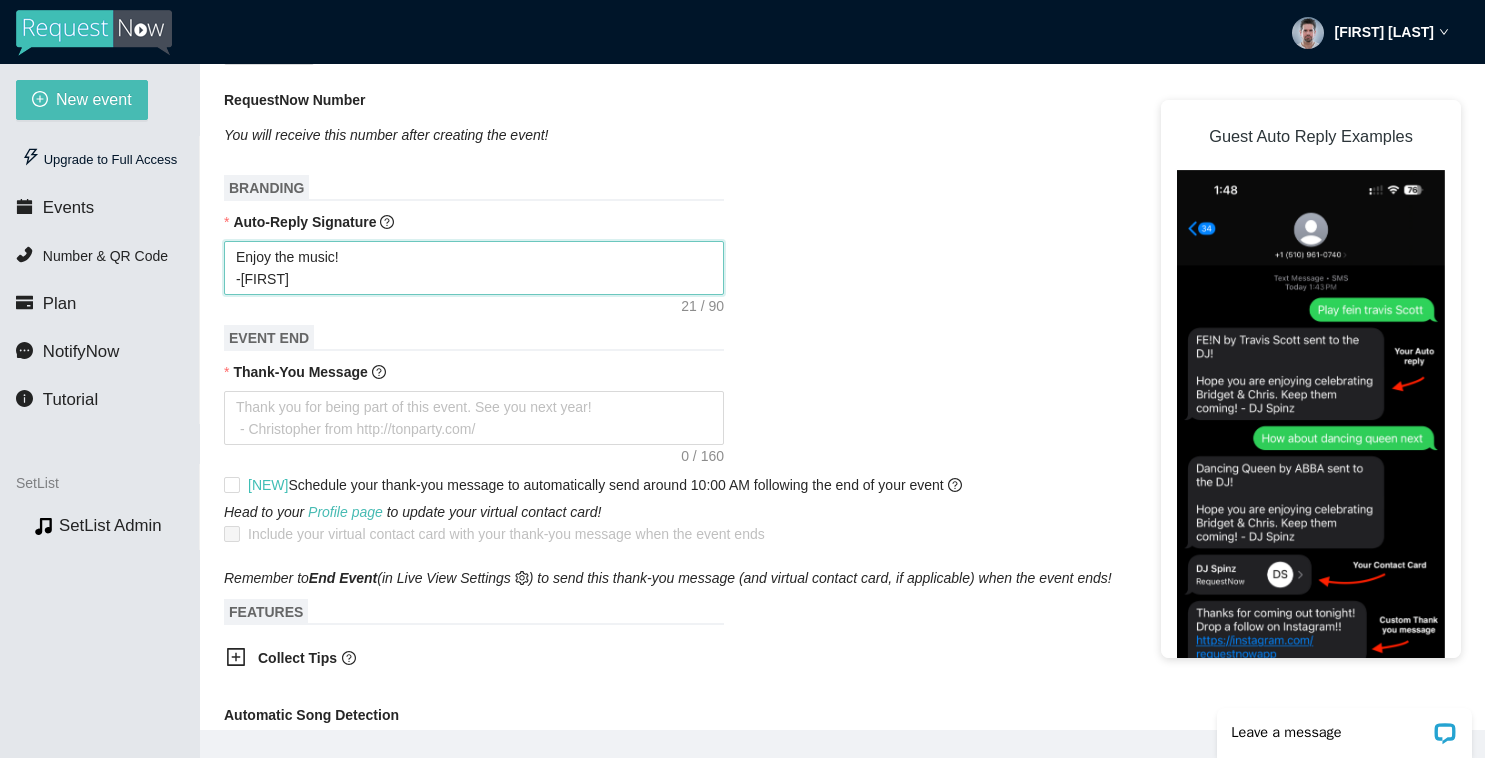 type on "Enjoy the music!
-Mat" 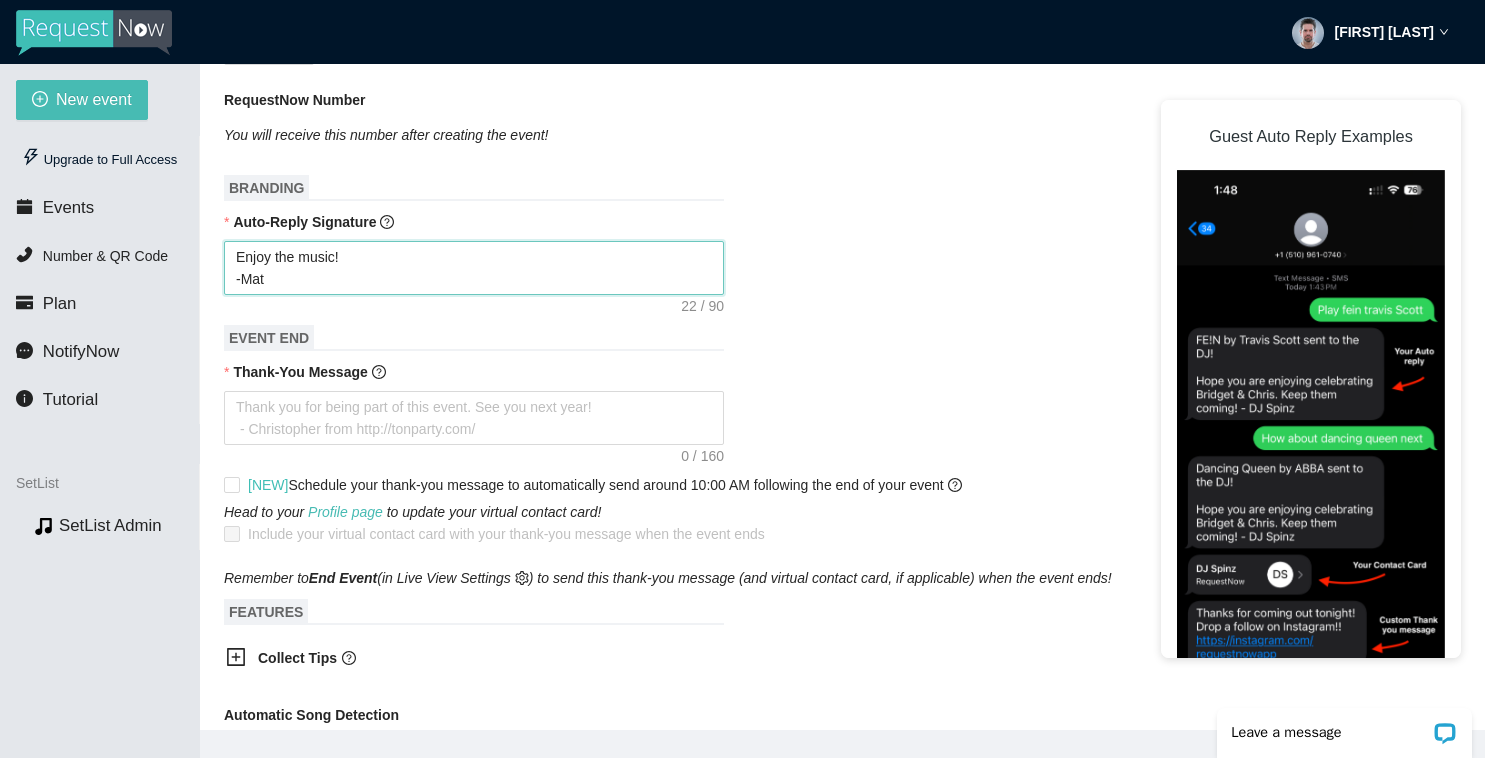 type on "Enjoy the music!
-[FIRST]" 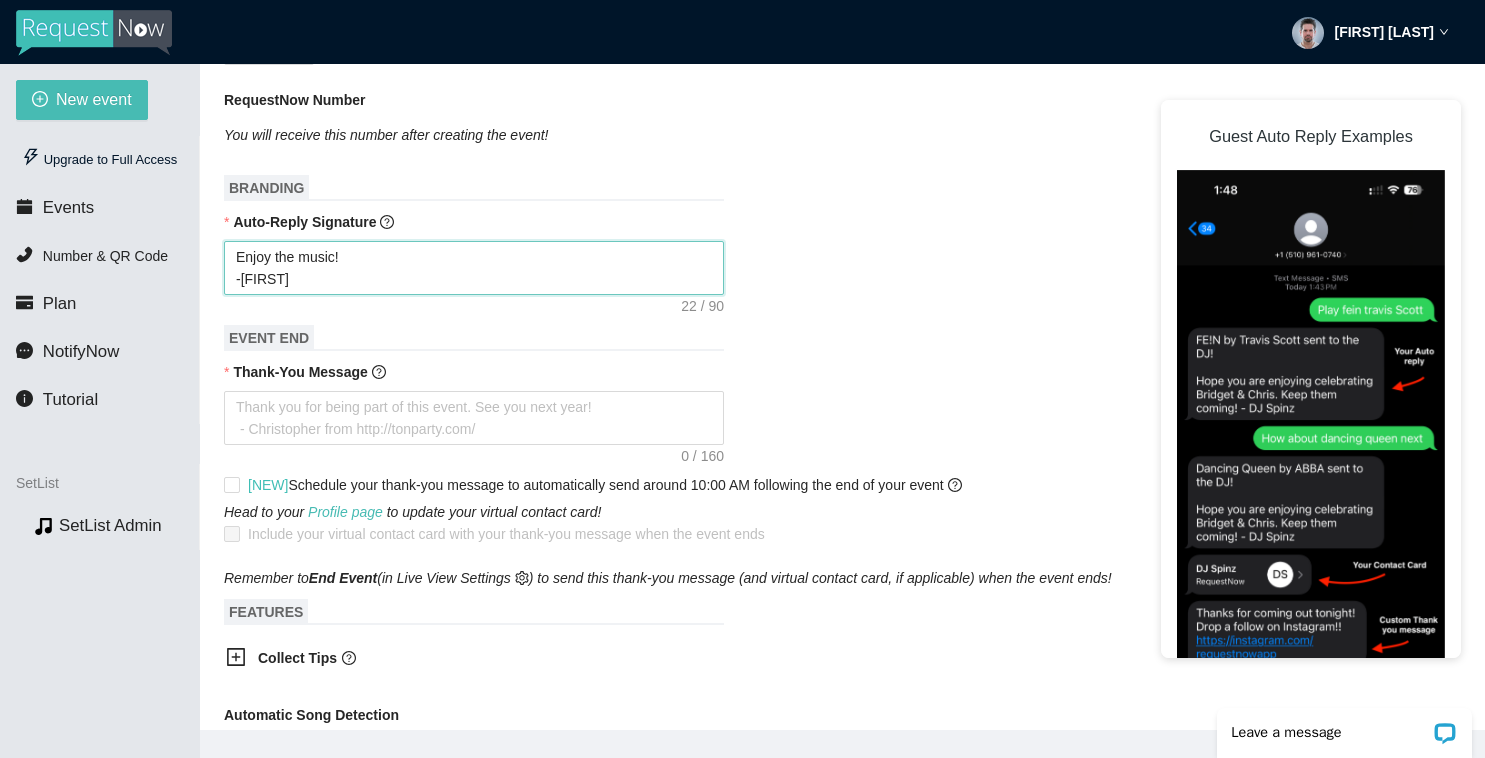 type on "Enjoy the music!
-[FIRST]" 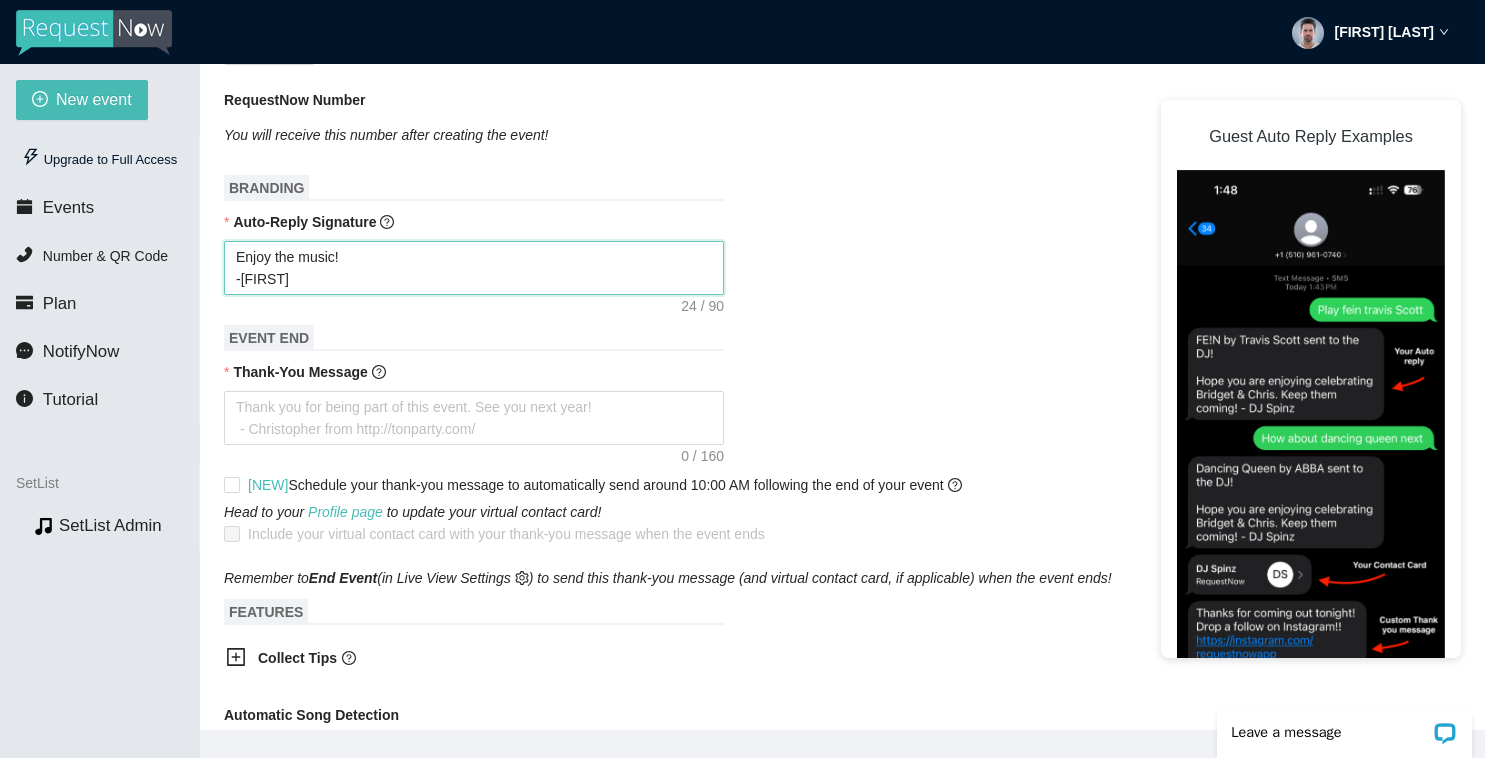 type on "Enjoy the music!
-Matt F" 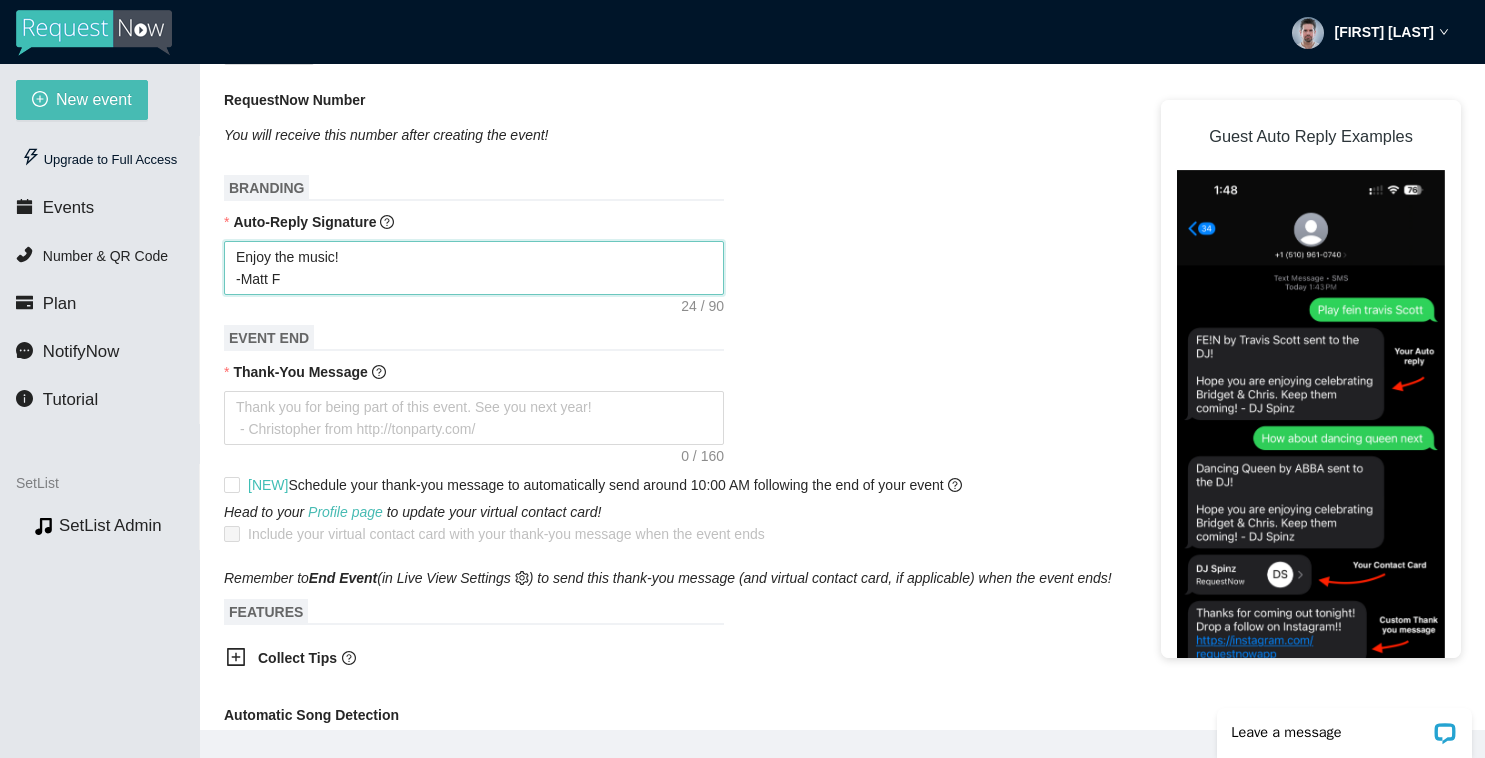 type on "Enjoy the music!
-[FIRST] [LAST]" 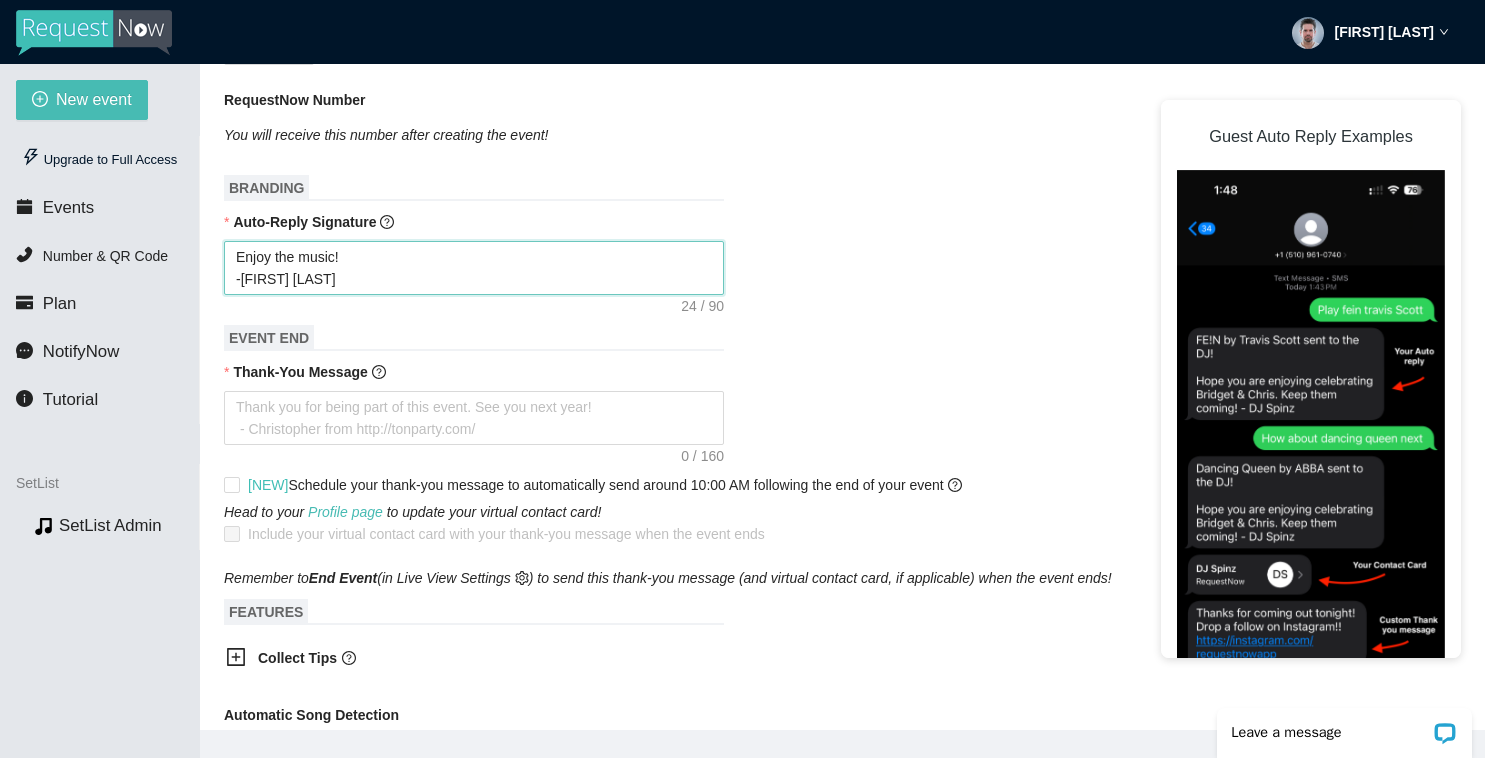 type on "Enjoy the music!
-[FIRST] Fro" 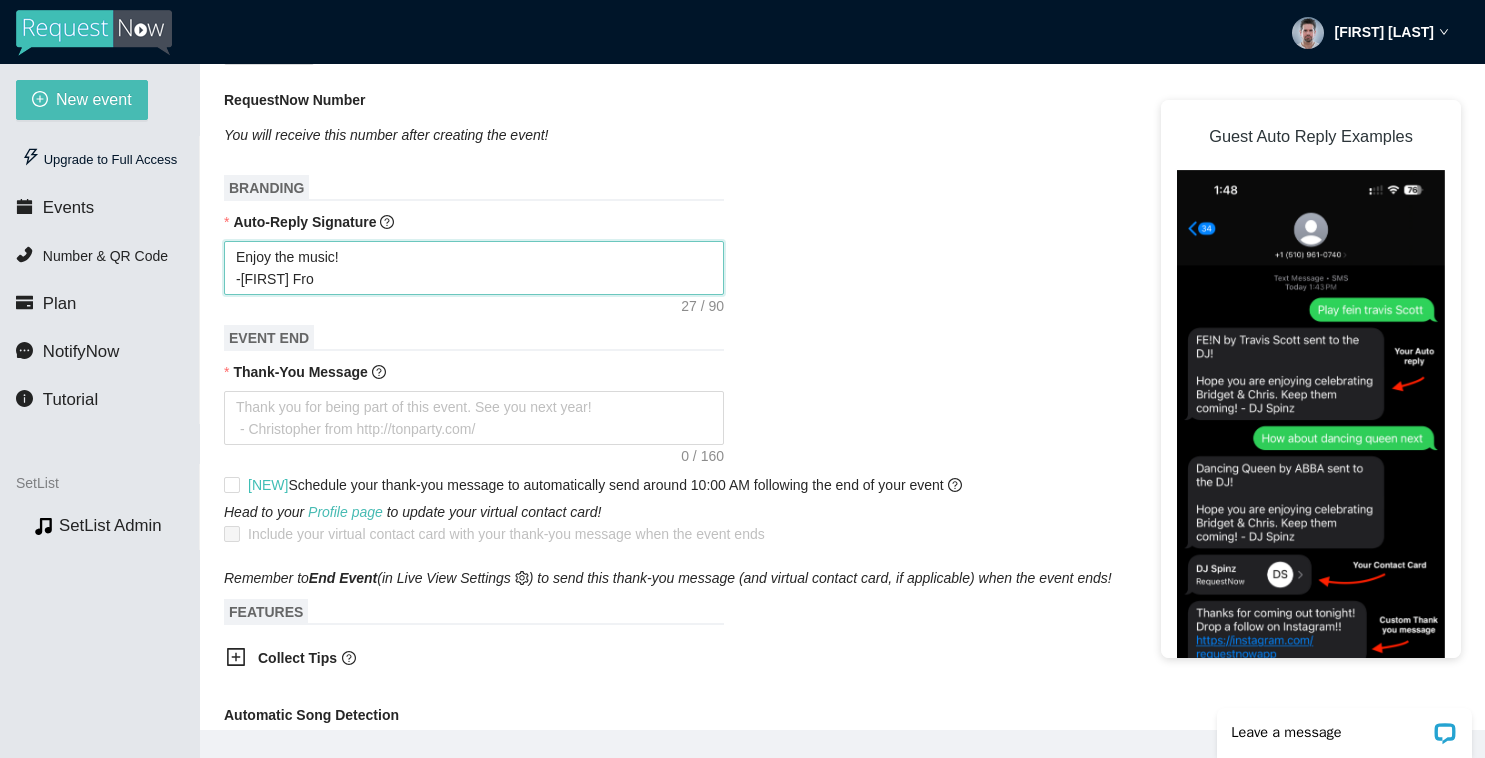 type on "Enjoy the music!
-Matt From" 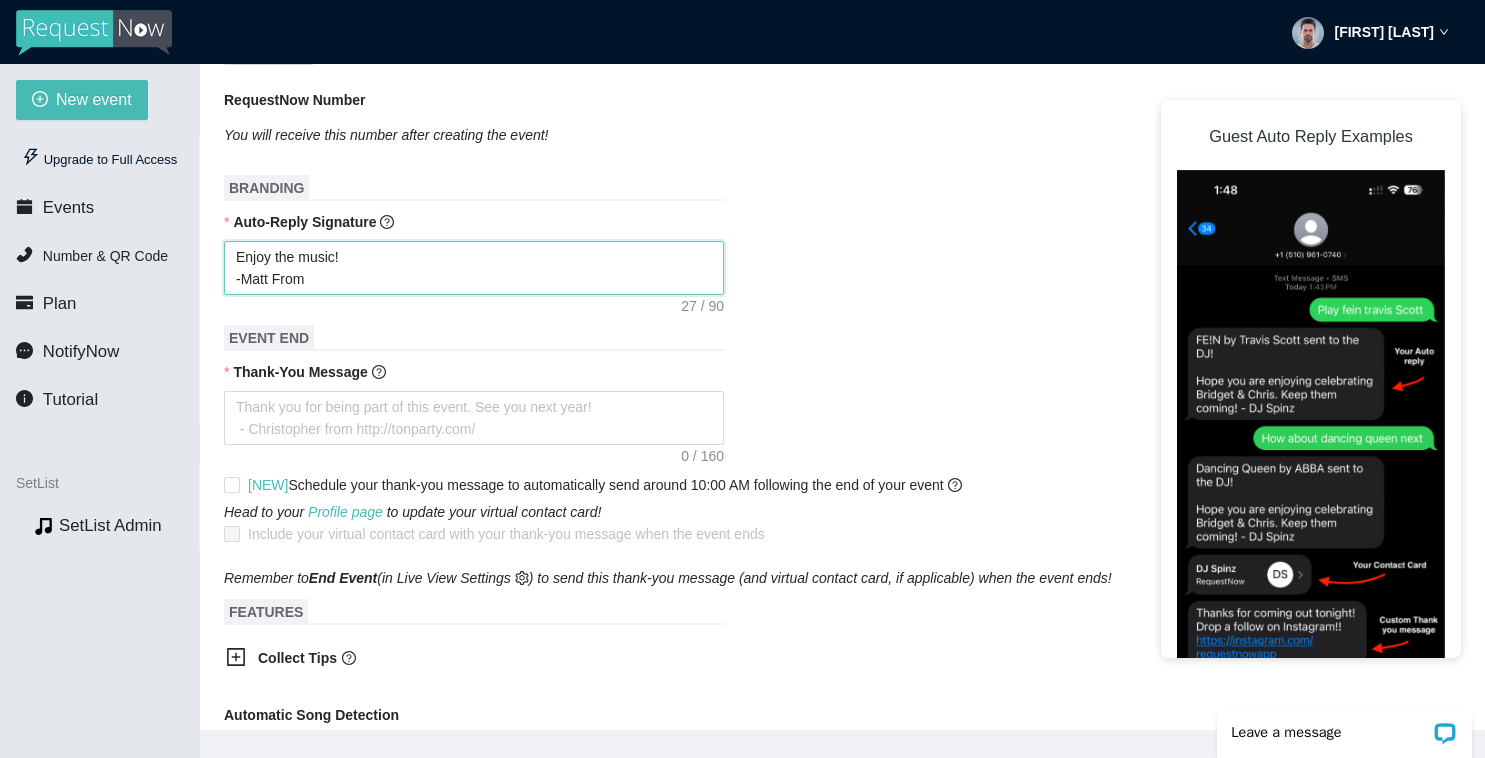 type on "Enjoy the music!
-Matt From" 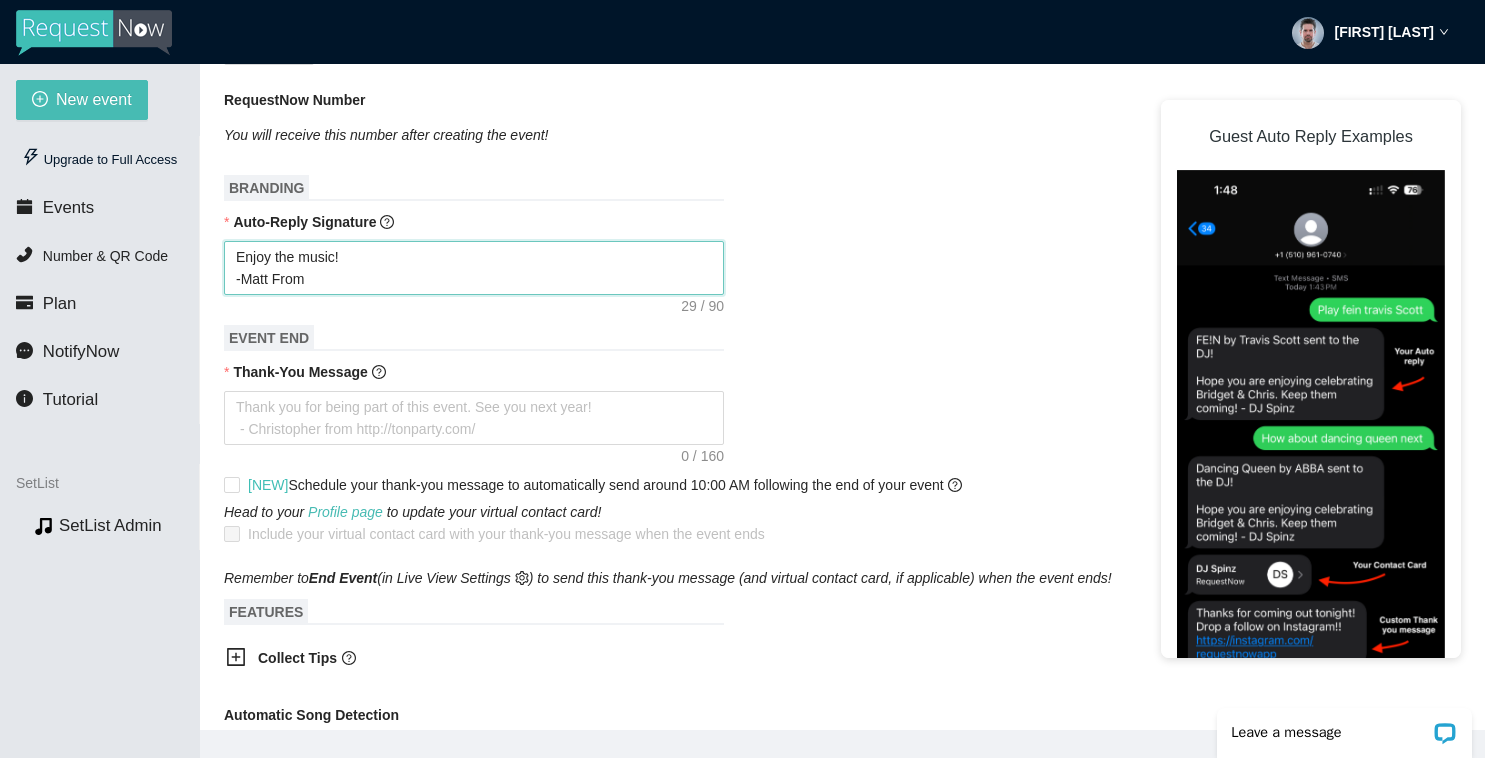 type on "Enjoy the music!
-Matt From B" 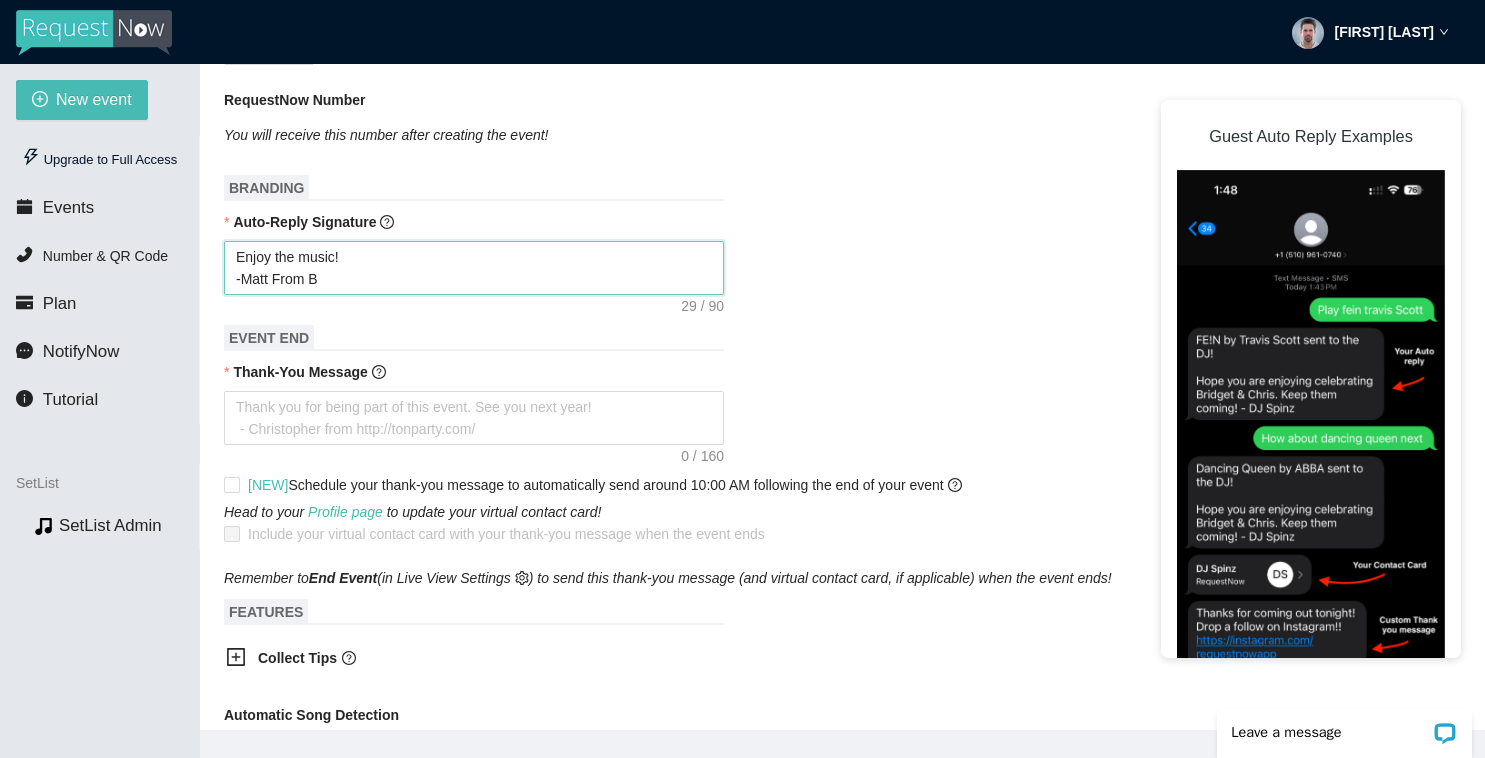 type on "Enjoy the music!
-[FIRST] [LAST]" 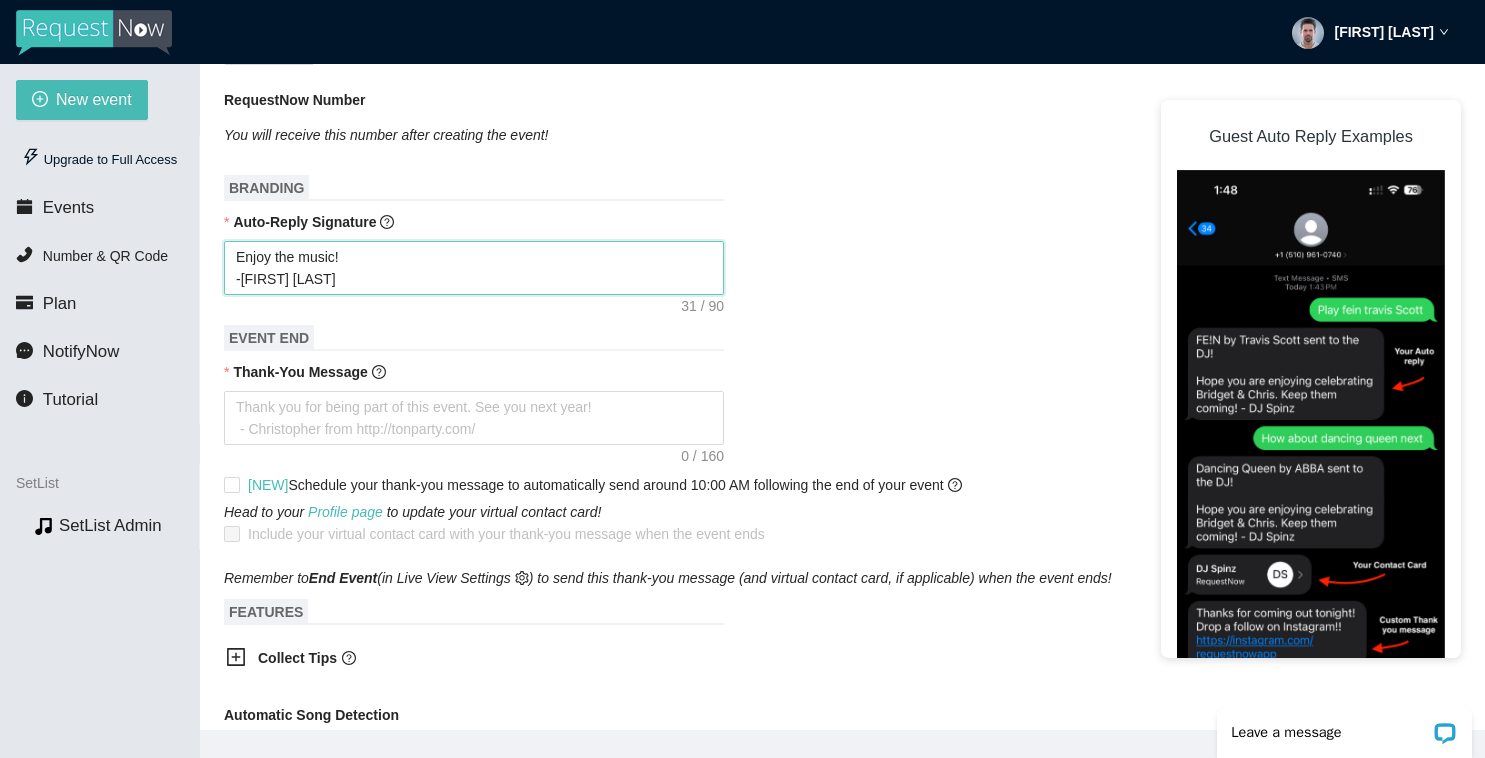 type on "Enjoy the music!
-[FIRST] [LAST]" 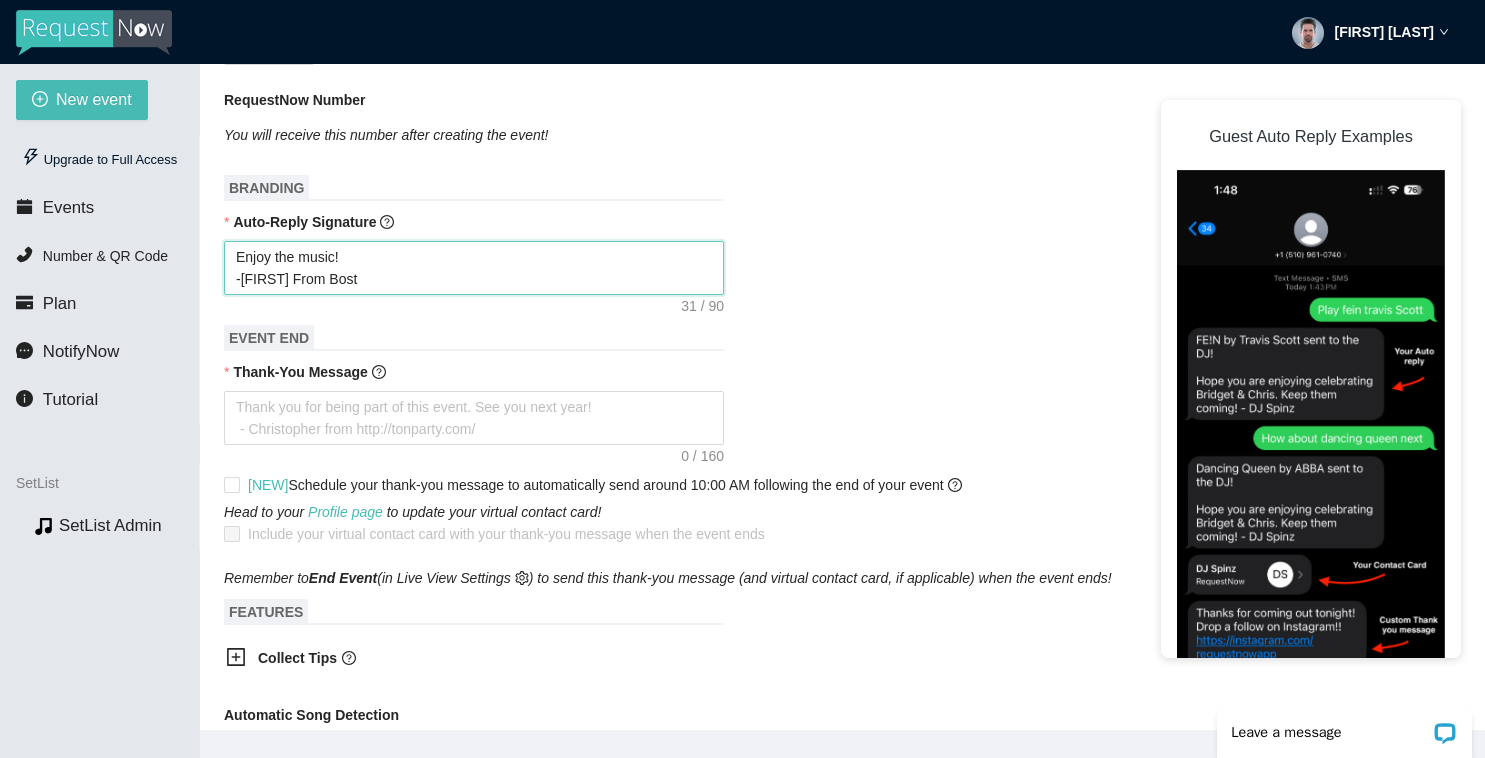 type on "Enjoy the music!
-[FIRST] [LAST]" 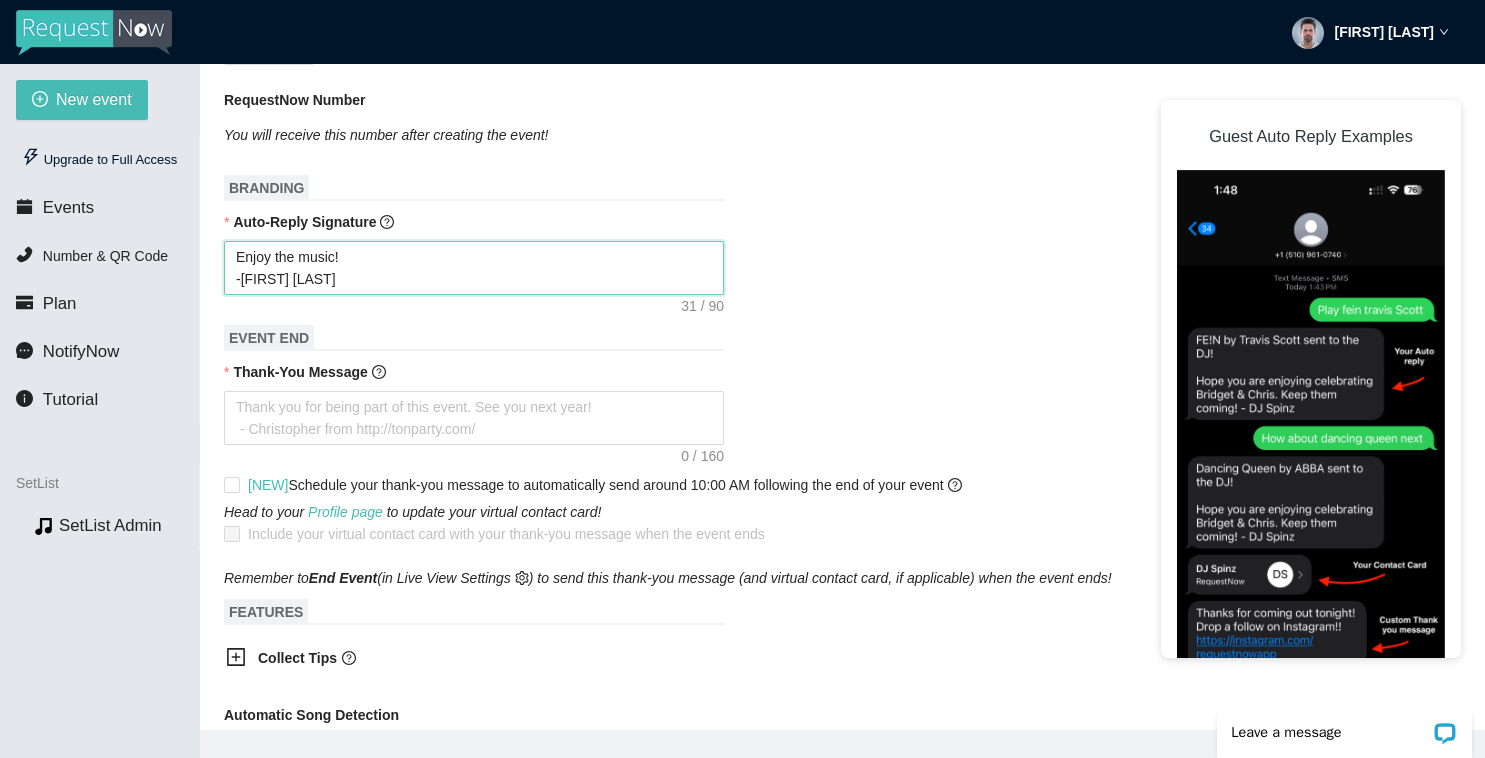 type on "Enjoy the music!
-[FIRST] [LAST]" 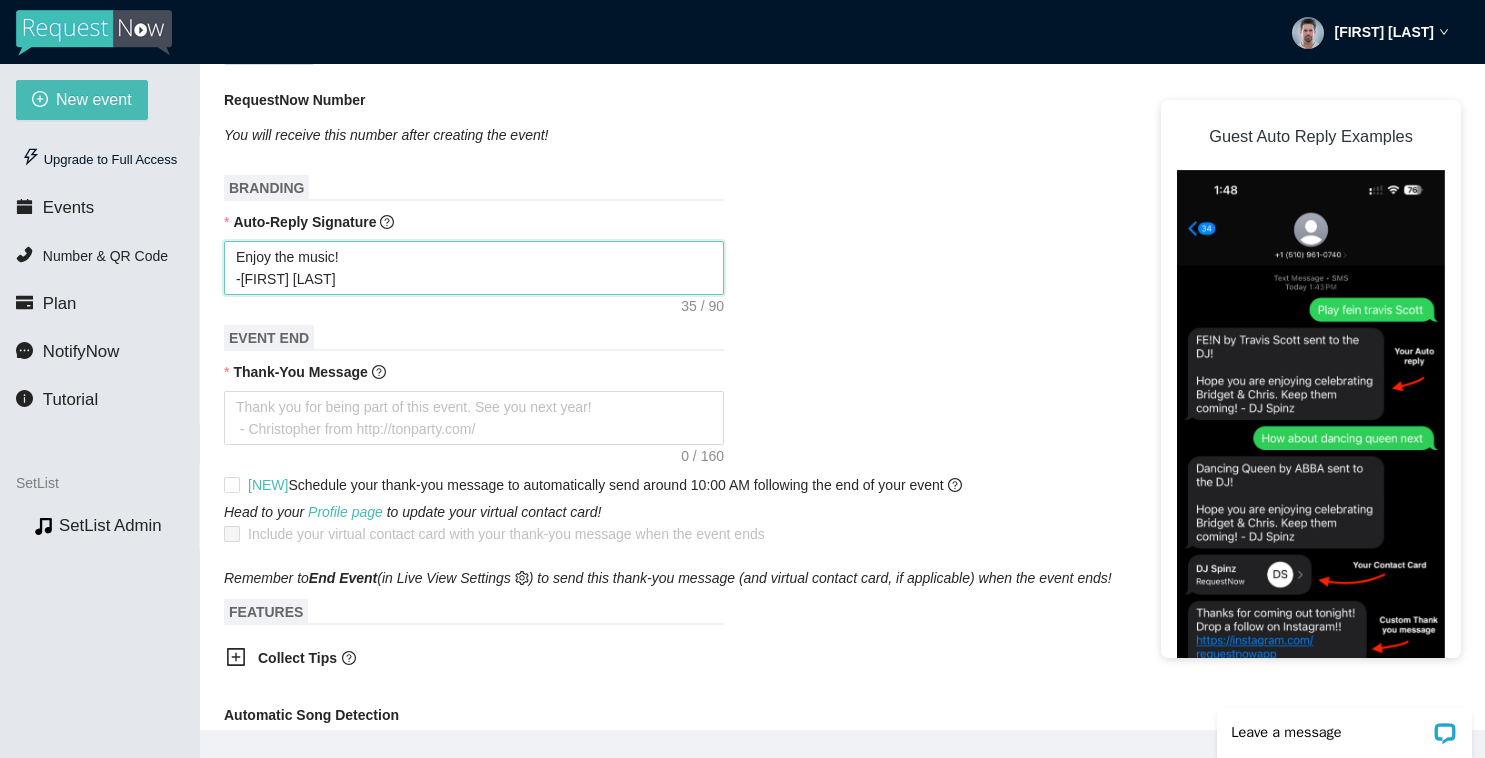 type on "Enjoy the music!
-[FIRST] [LAST]" 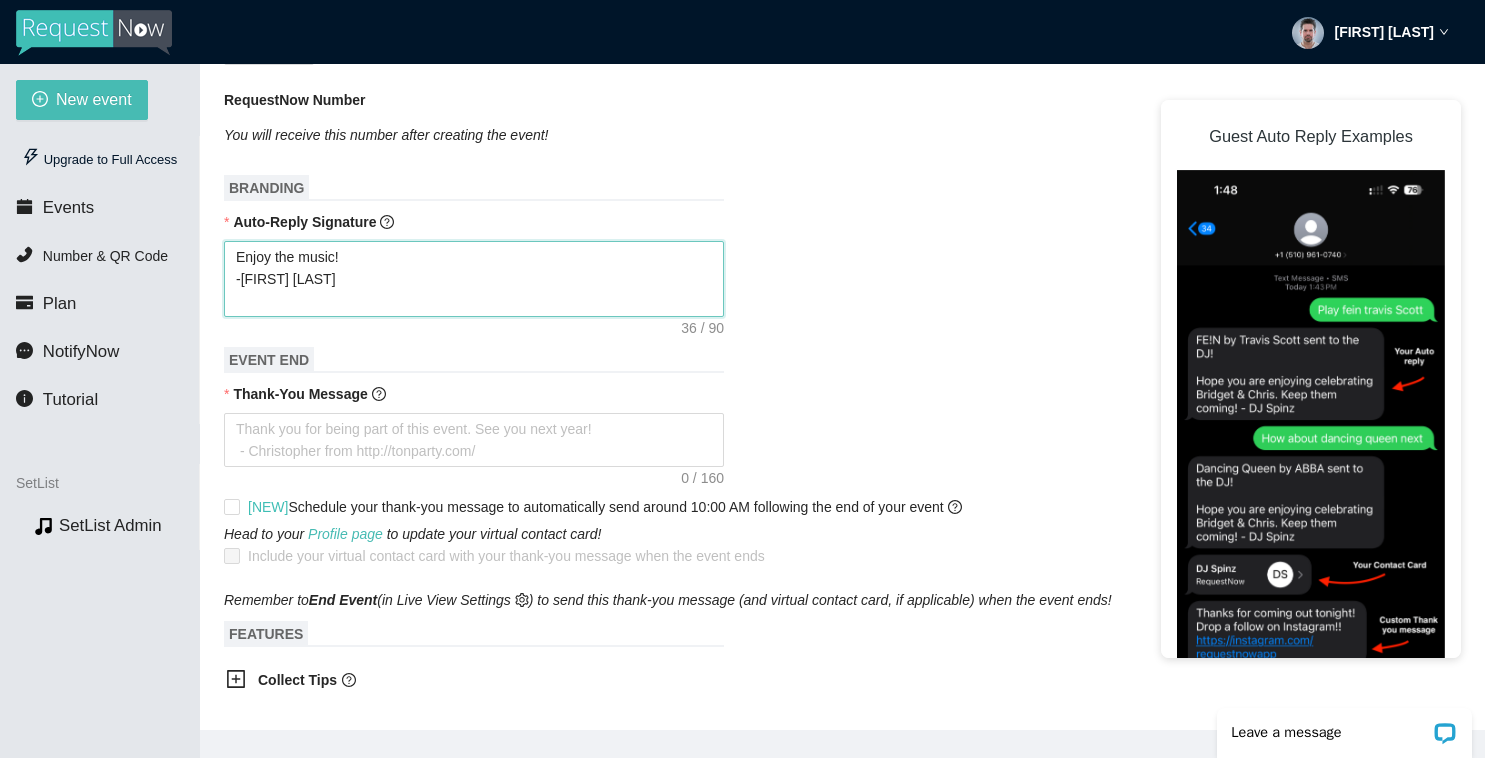 type on "Enjoy the music!
-[FIRST] [LAST]
w" 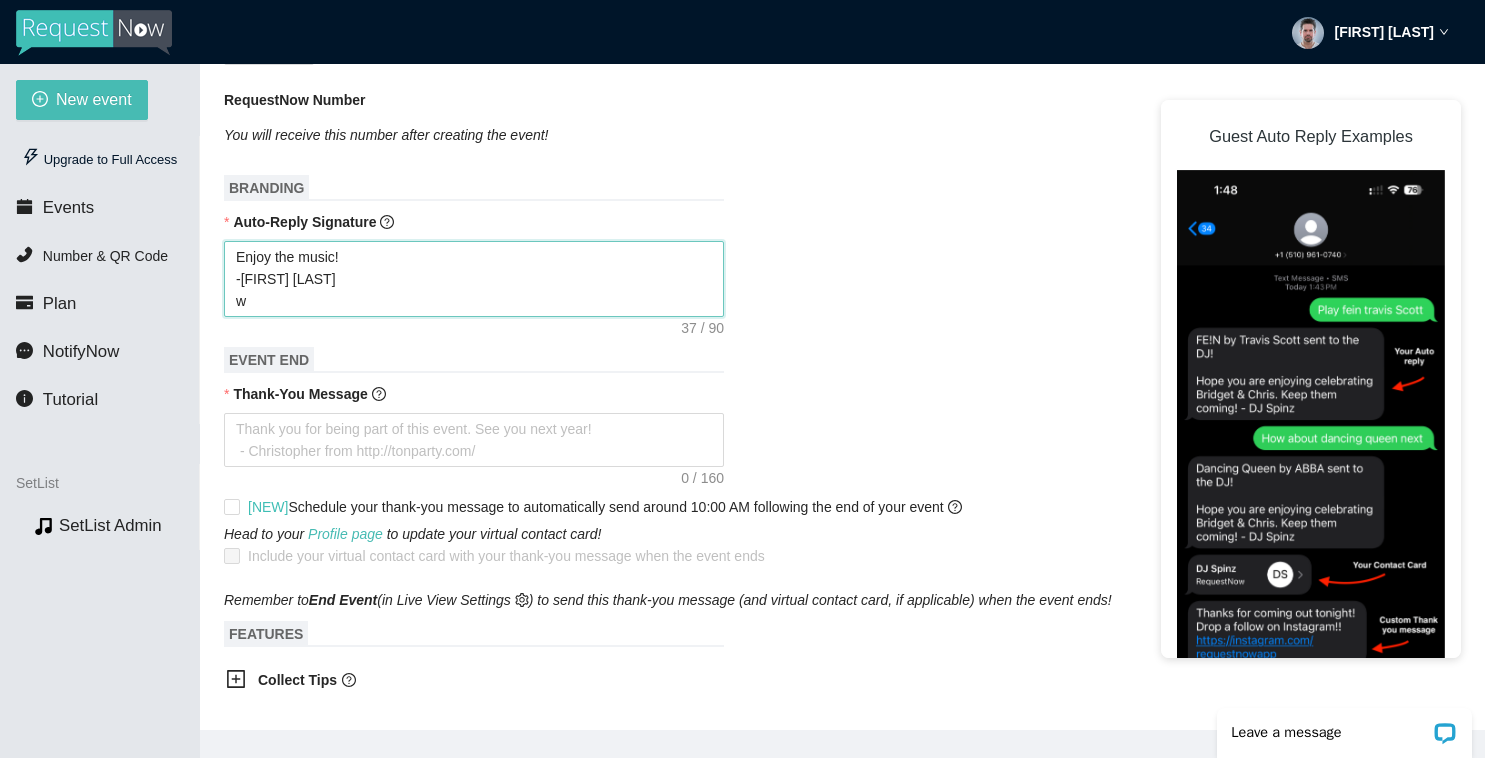 type on "Enjoy the music!
-[FIRST] From [CITY]
ww" 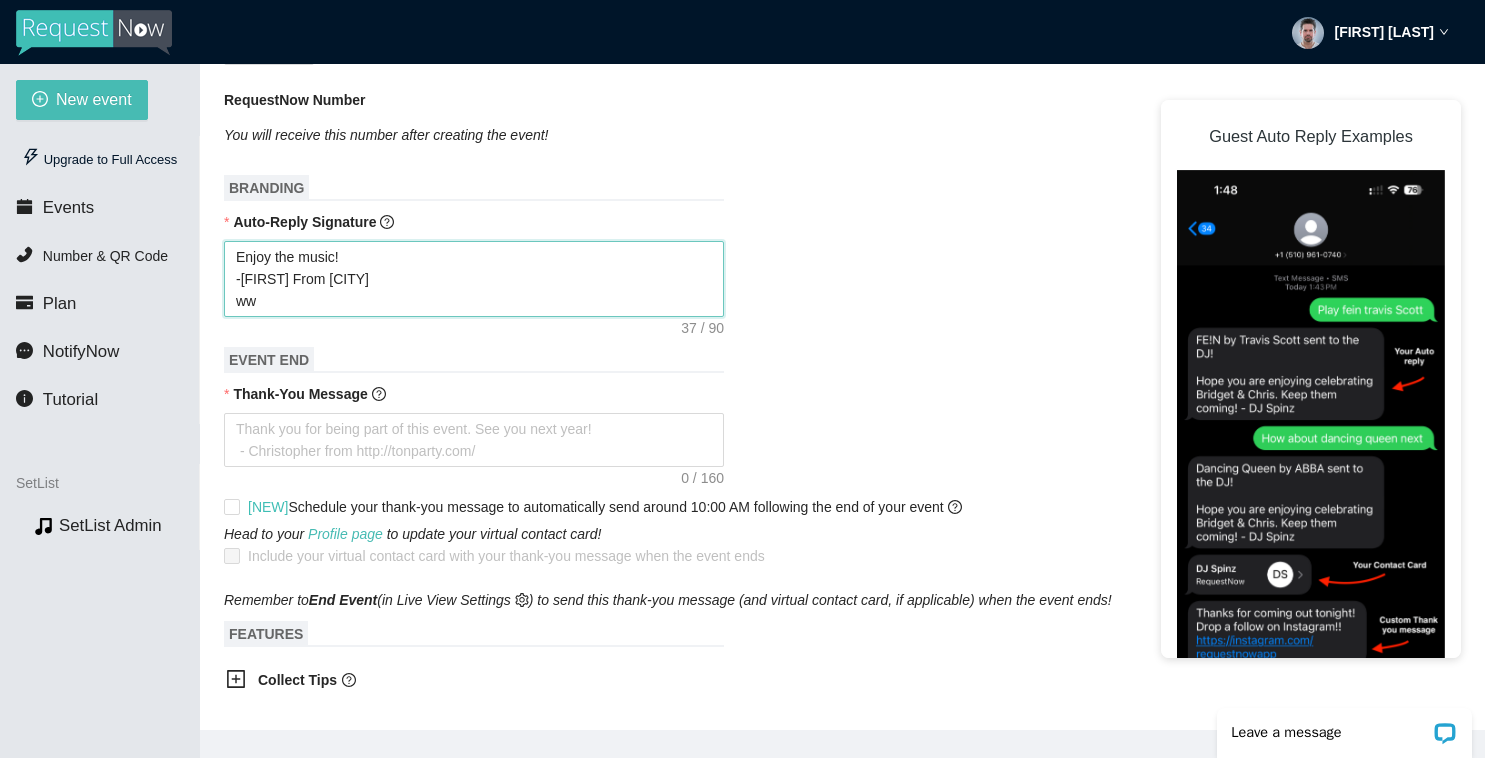 type on "Enjoy the music!
-[FIRST] From [CITY]
www" 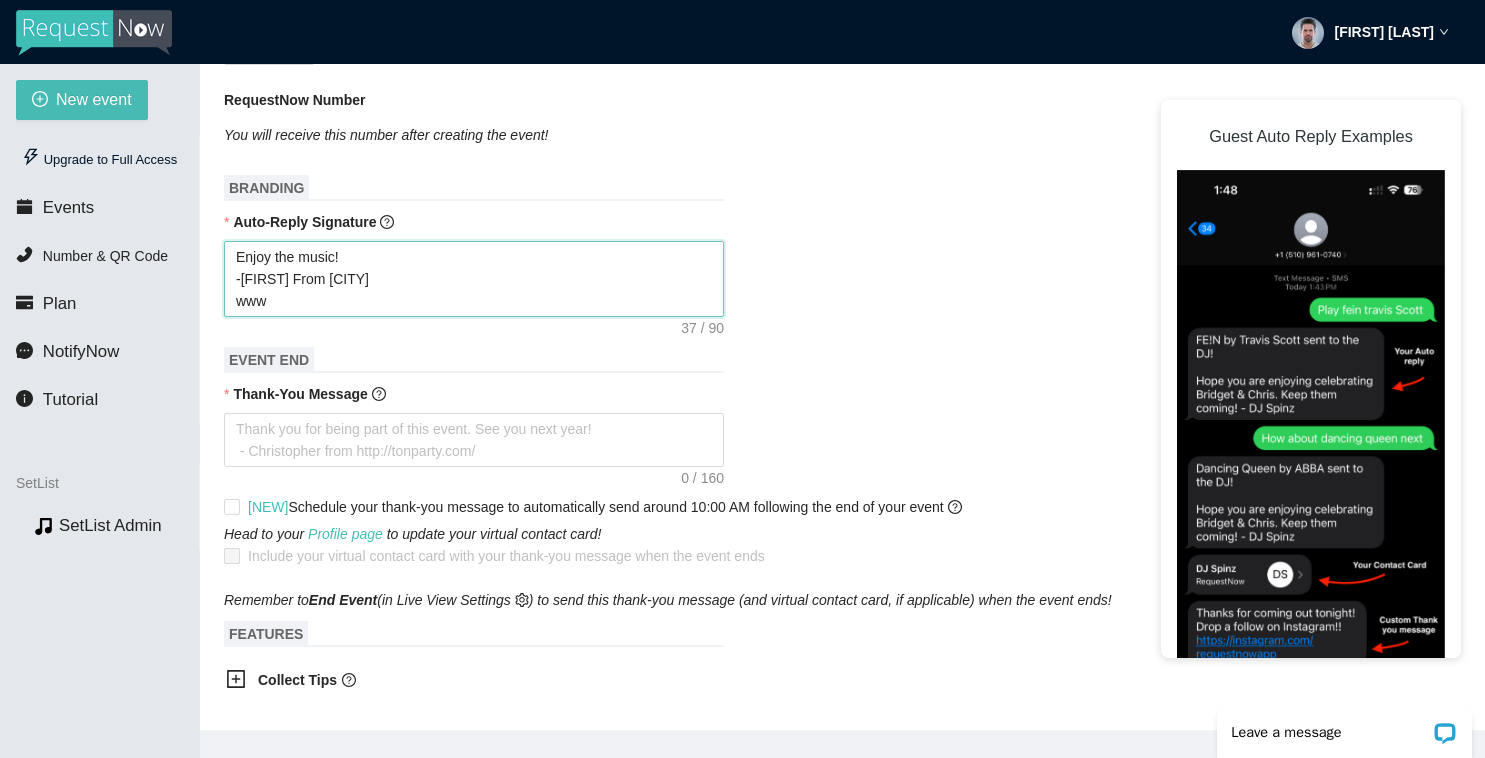 type on "Enjoy the music!
-[FIRST] [LAST]
www." 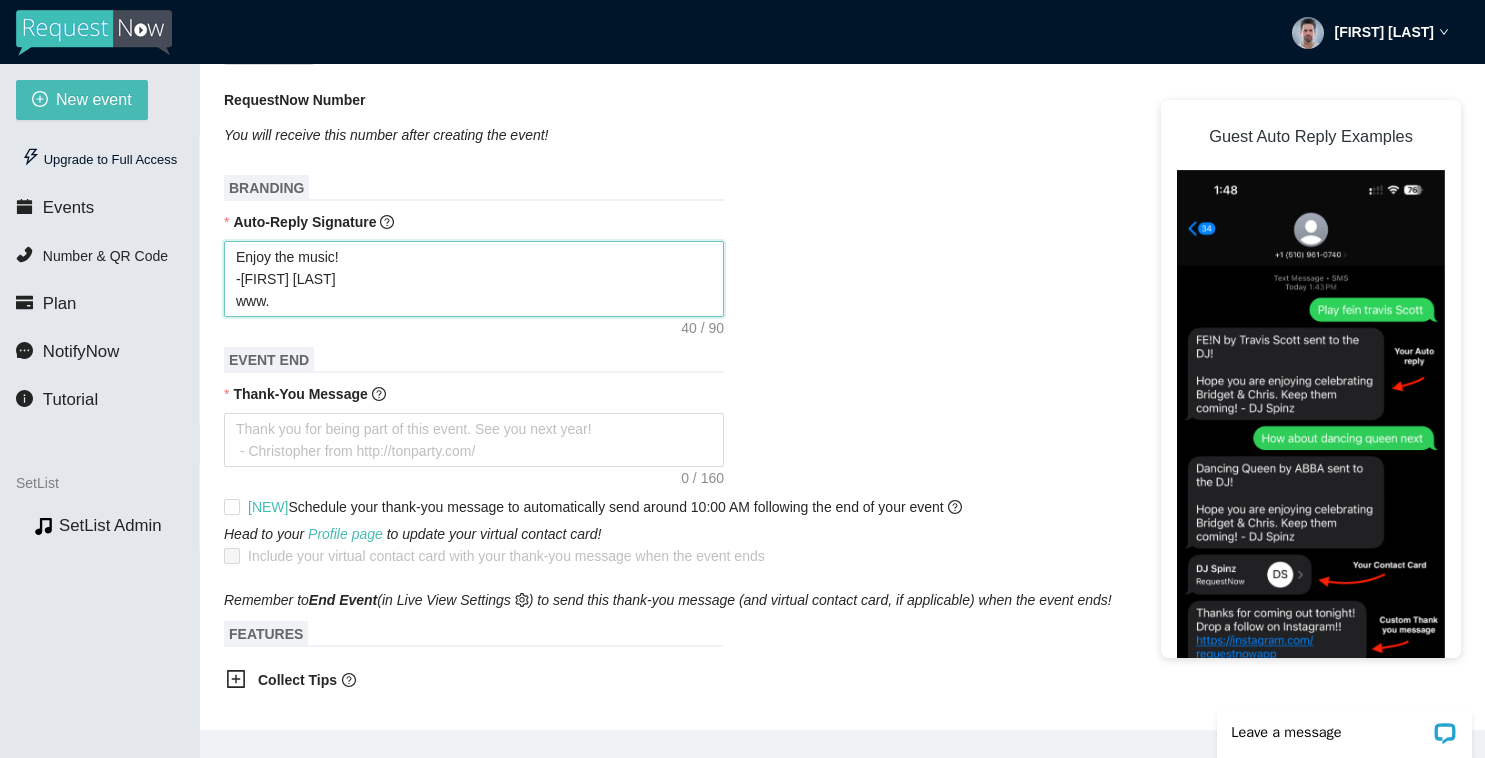type on "Enjoy the music!
-[FIRST] From [CITY]
www.m" 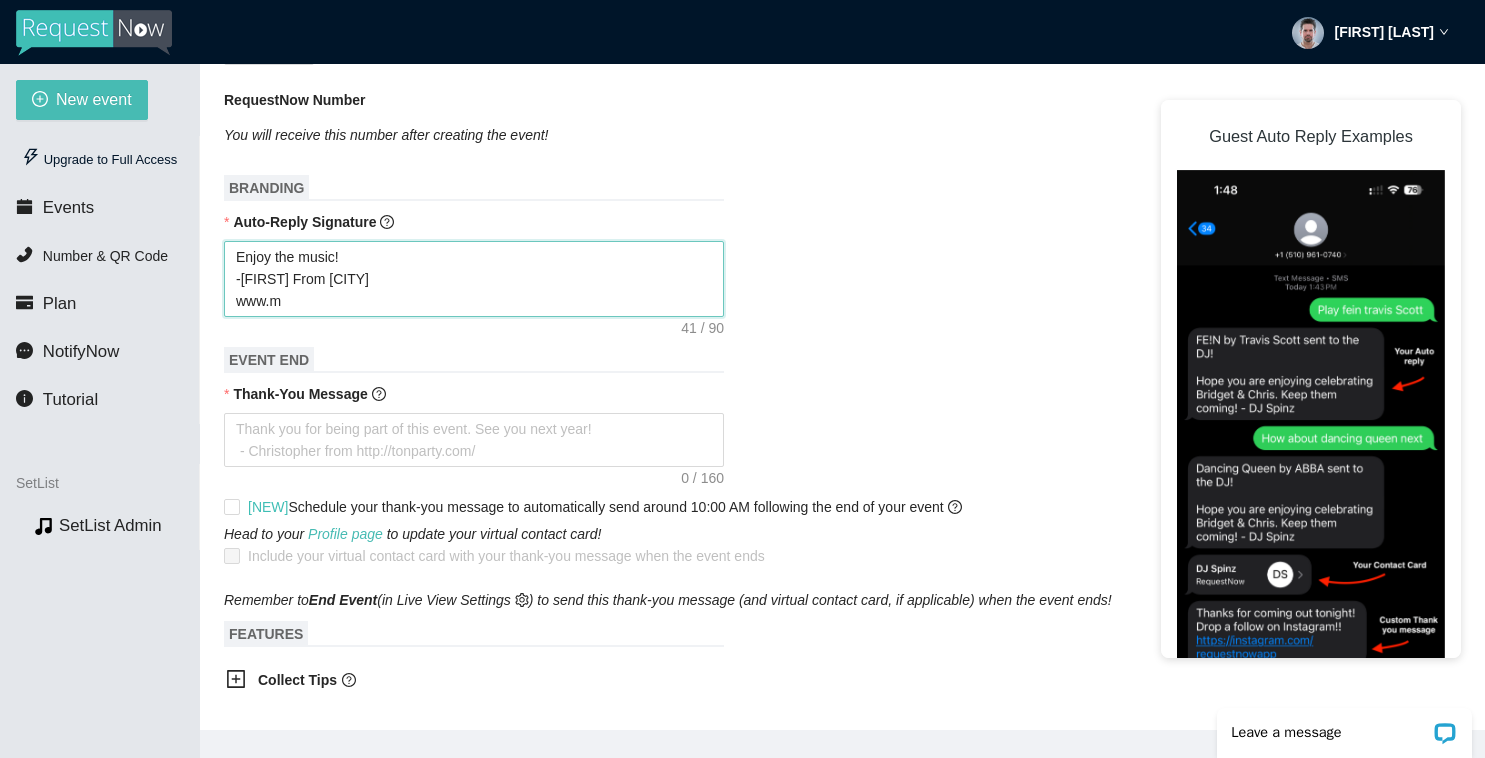 type on "Enjoy the music!
-[FIRST] [LAST]
www.ma" 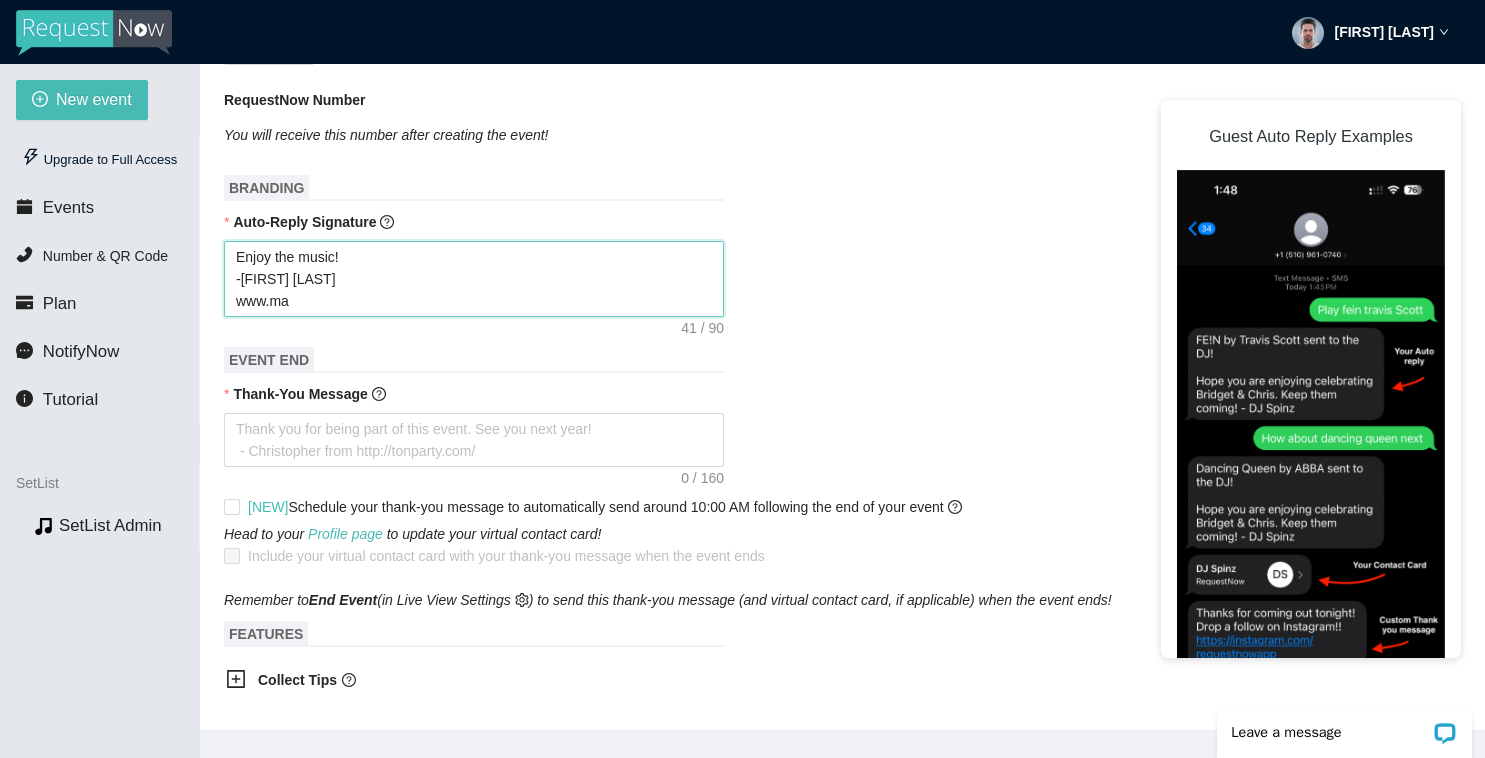 type on "Enjoy the music!
-[FIRST] [LAST]
www.mat" 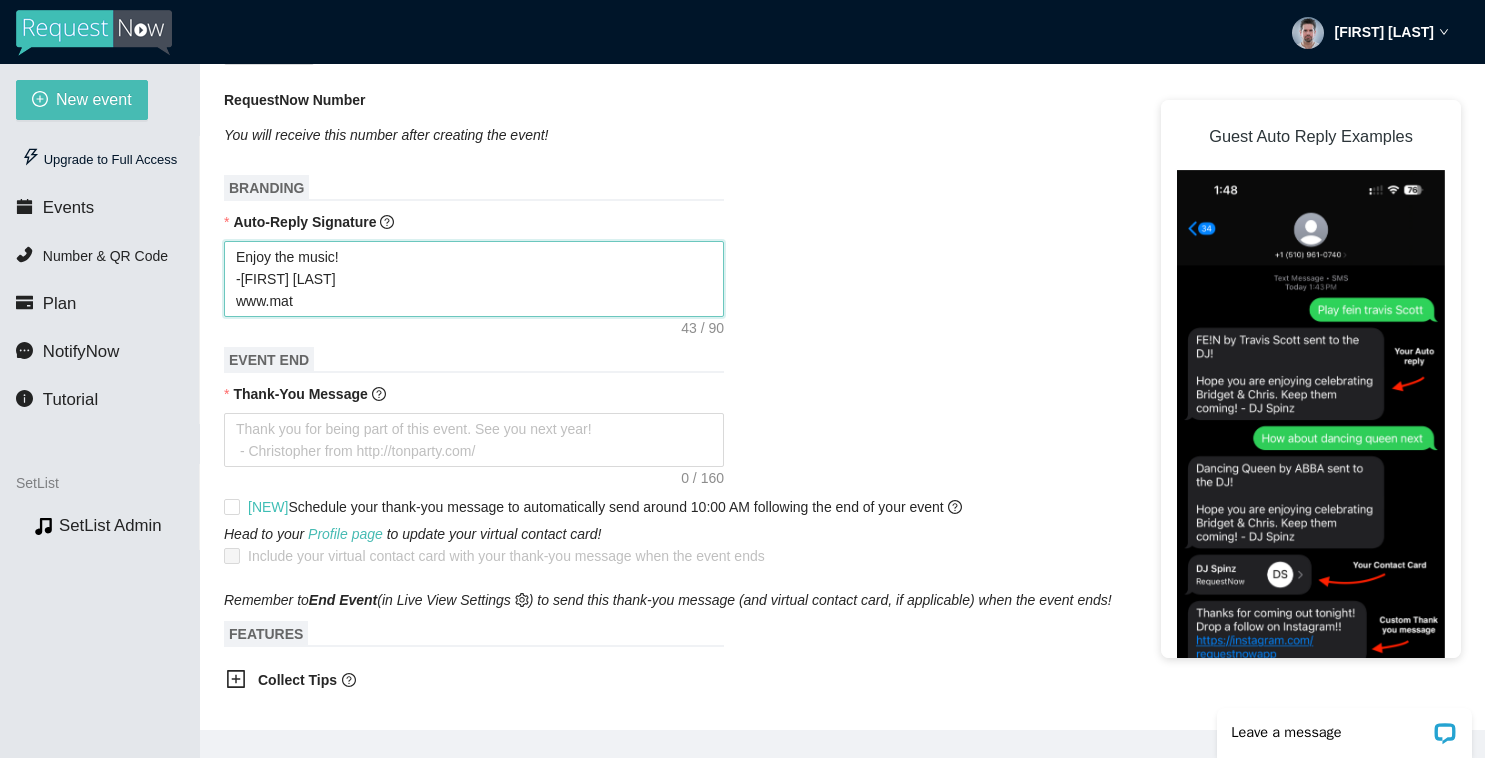 type on "Enjoy the music!
-[FIRST] From [CITY]
www.matt" 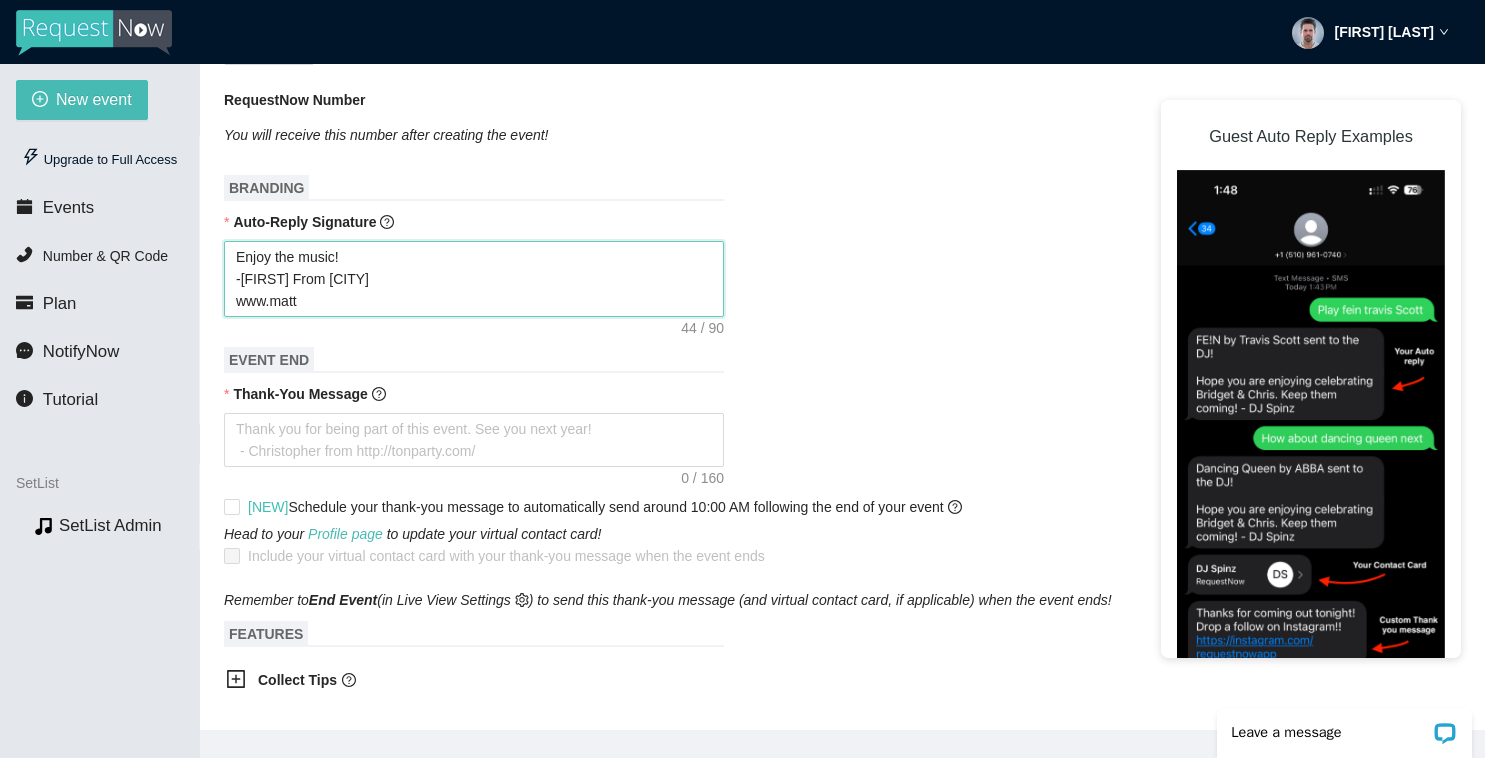 type on "Enjoy the music!
-[FIRST] From [CITY]
www.mattf" 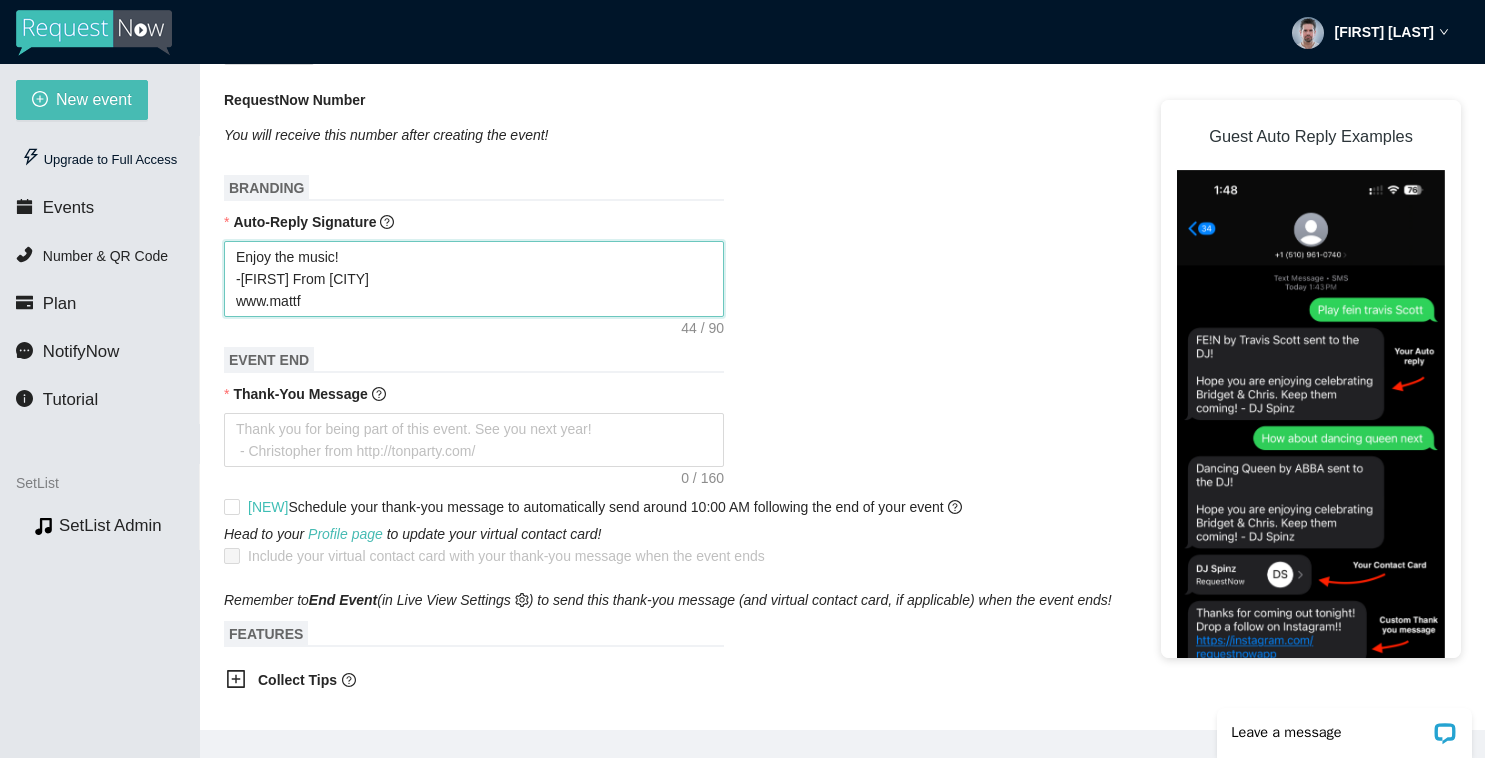 type on "Enjoy the music!
-[FIRST] From [CITY]
www.mattfr" 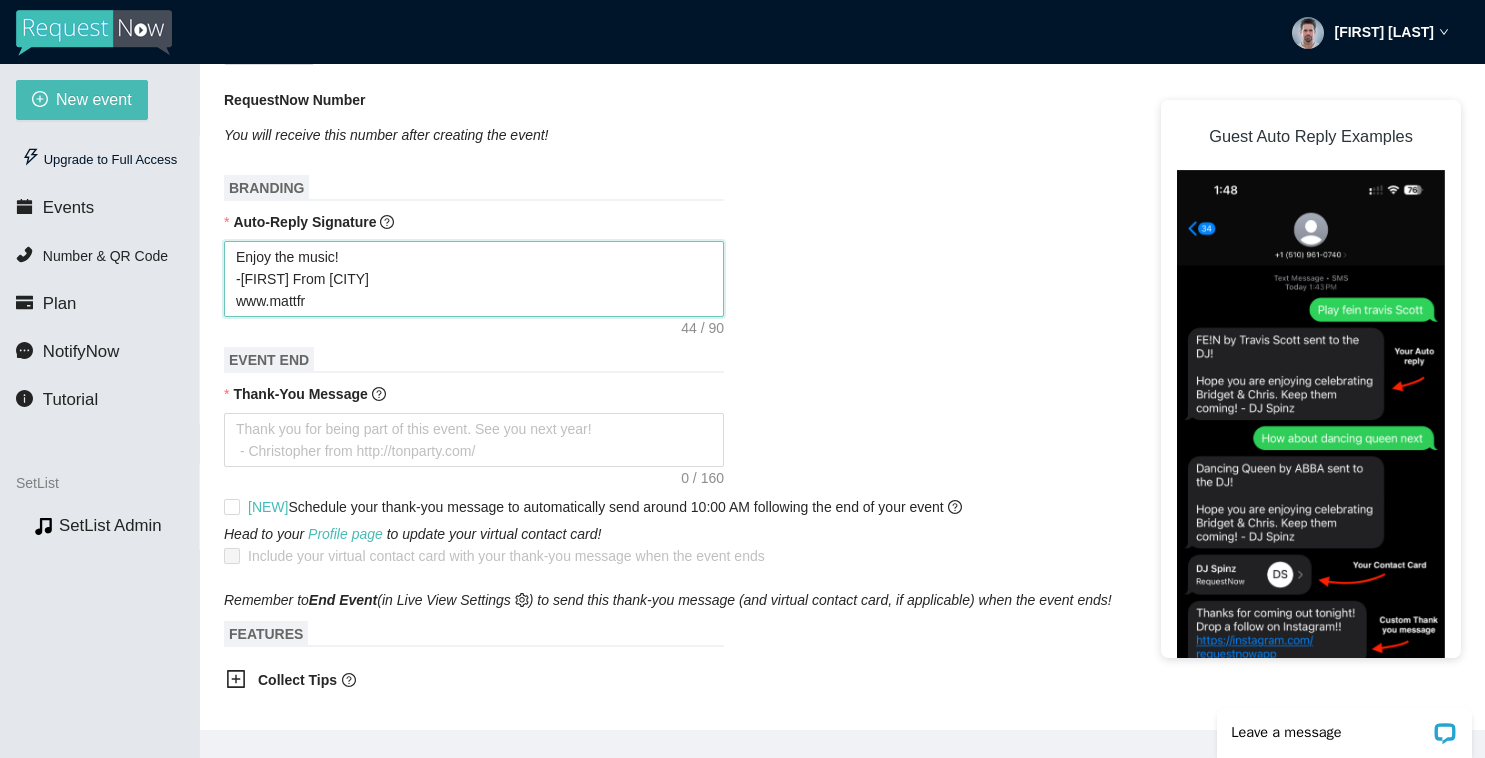 type on "Enjoy the music!
-[FIRST] From [CITY]
www.mattfro" 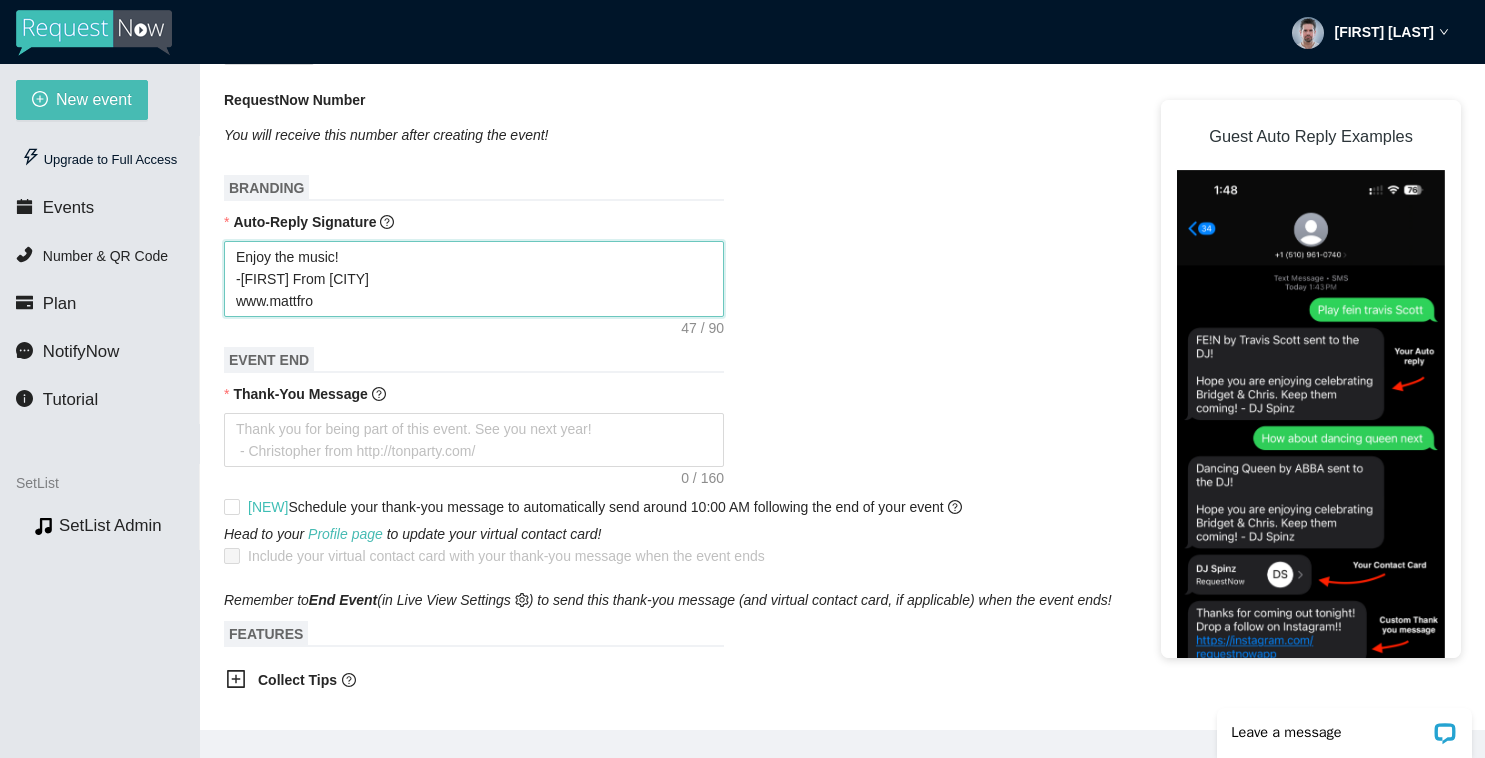 type on "Enjoy the music!
-[FIRST] From [CITY]
www.[WEBSITE]" 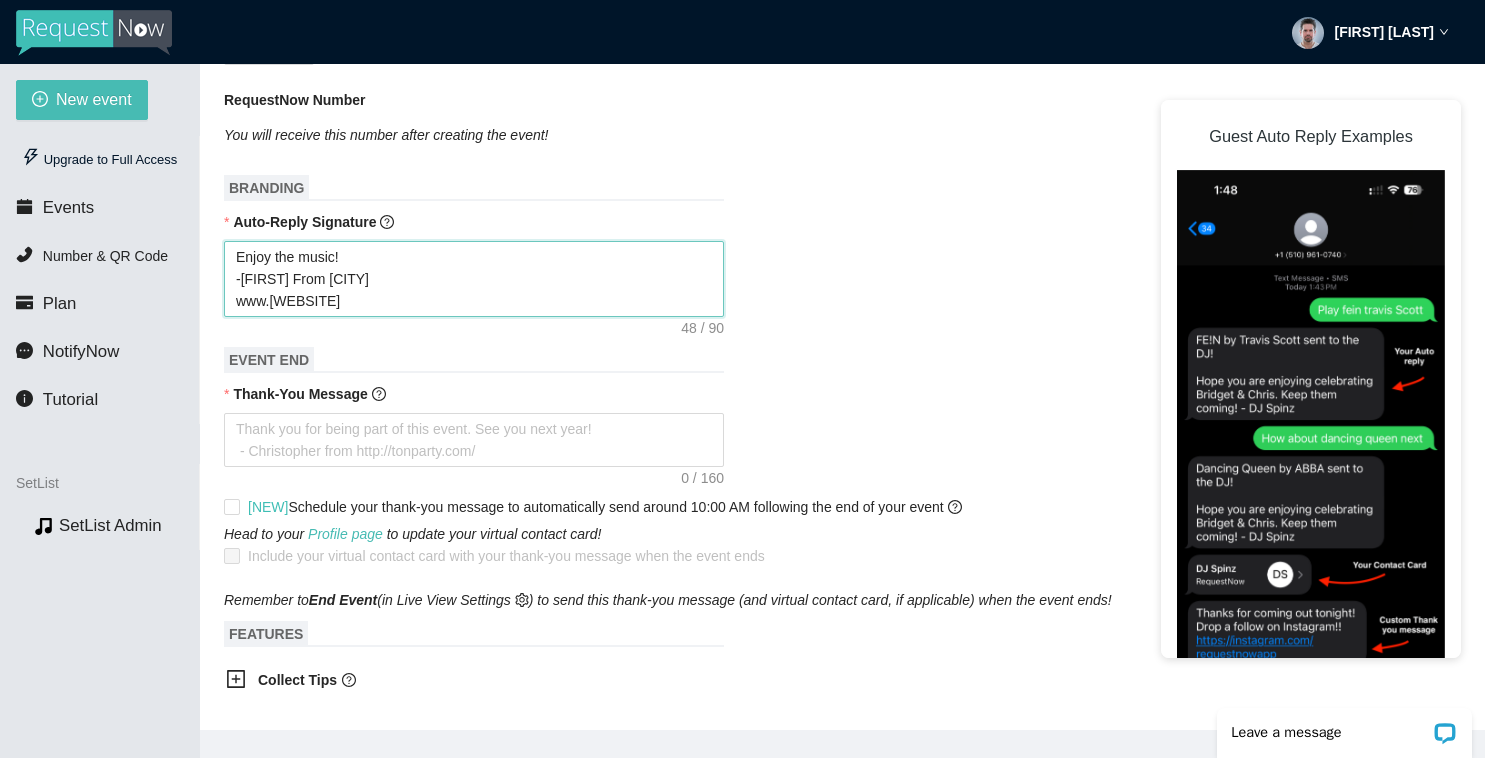 type on "Enjoy the music!
-[FIRST] [LAST]
www.mattfromb" 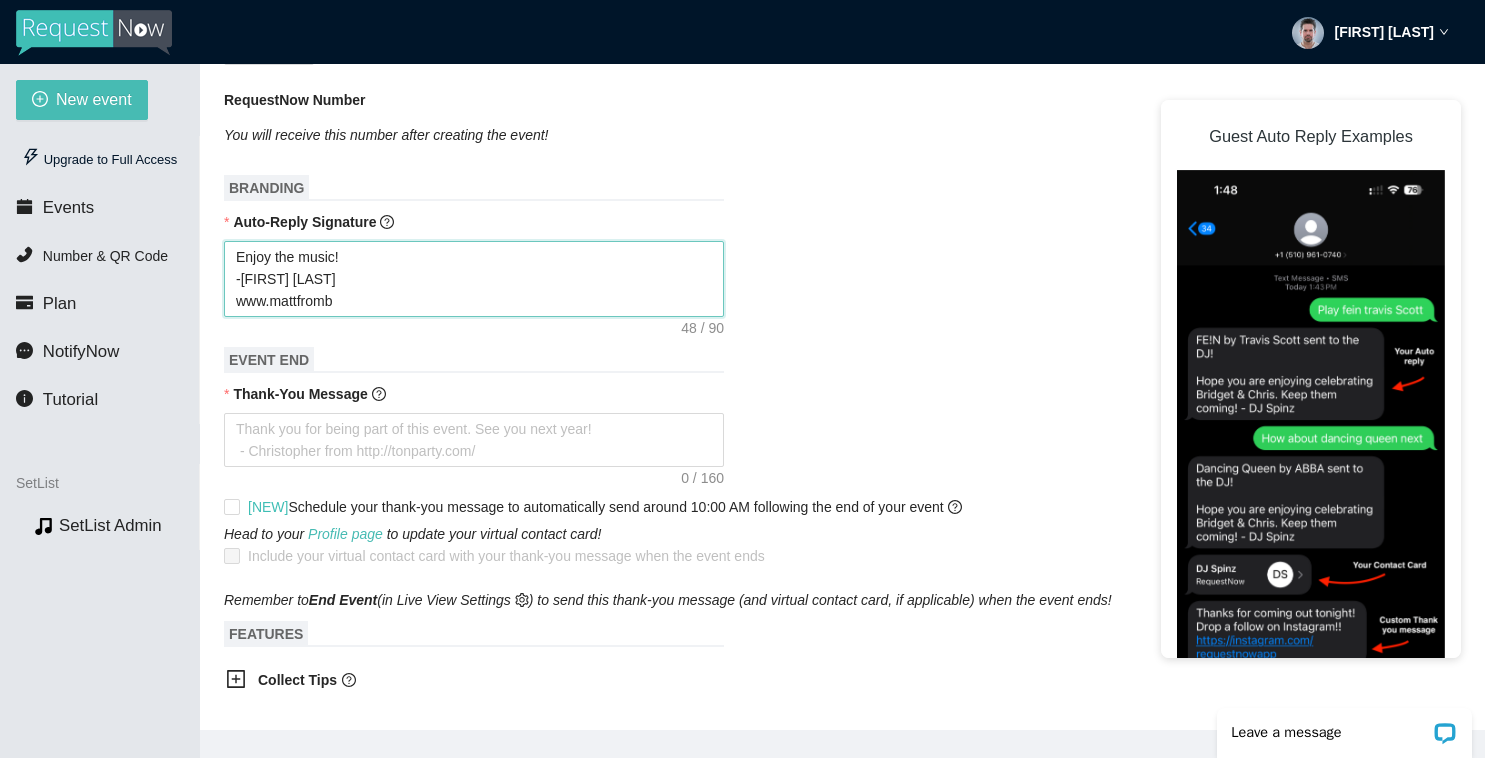 type on "Enjoy the music!
-[FIRST] From [CITY]
www.mattfrombo" 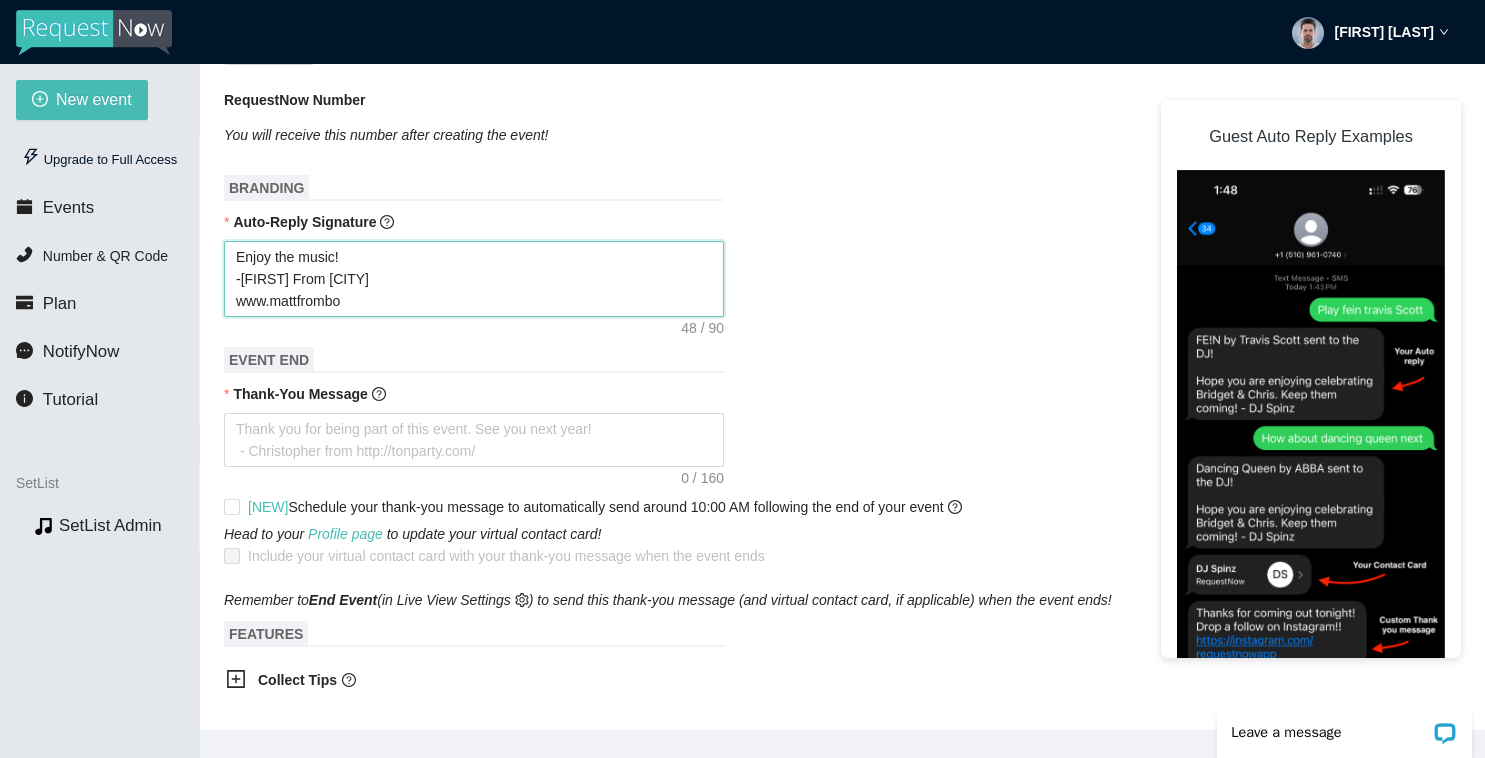 type on "Enjoy the music!
-[FIRST] [LAST]
www.[WEBSITE]" 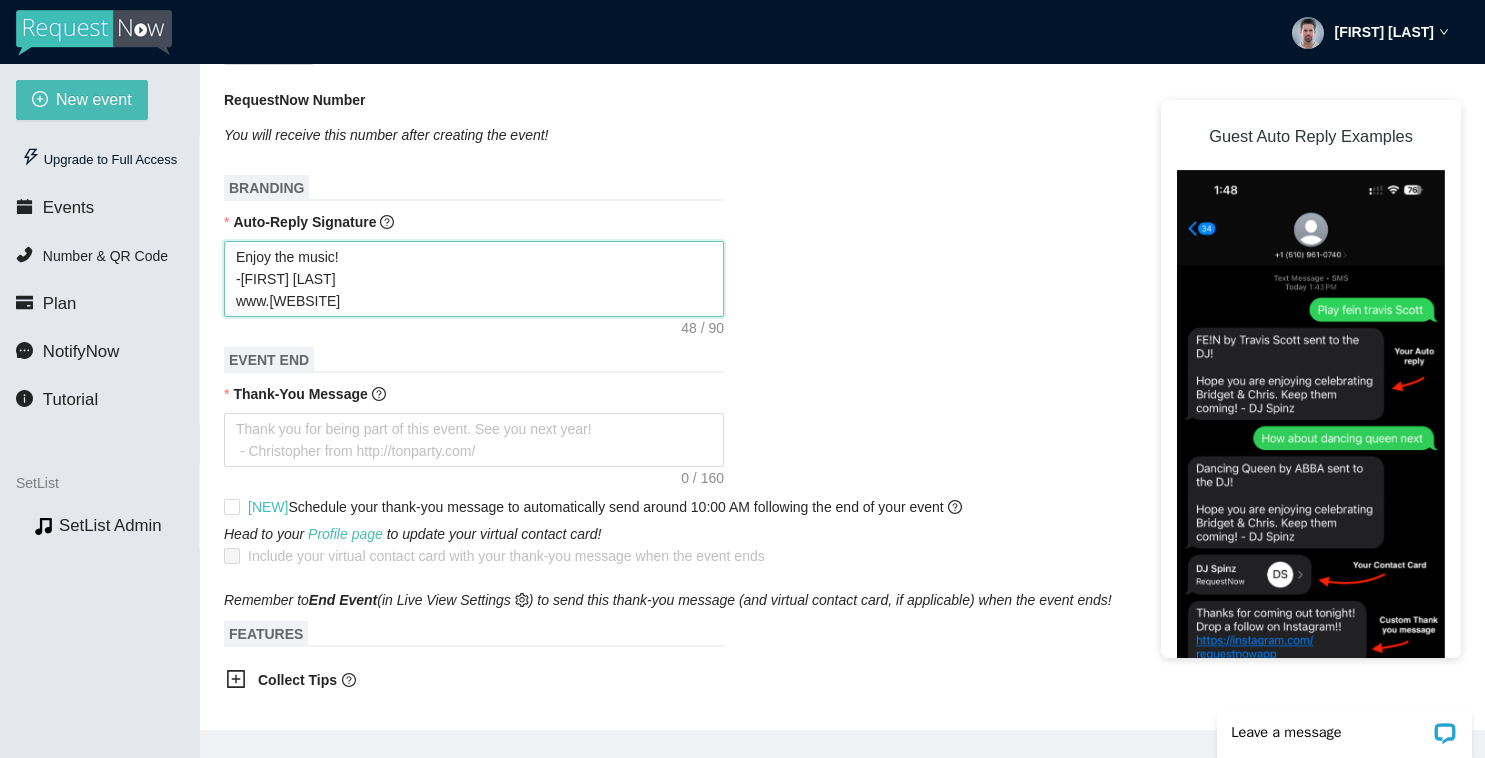 type on "Enjoy the music!
-[FIRST] [LAST]
www.mattfrombost" 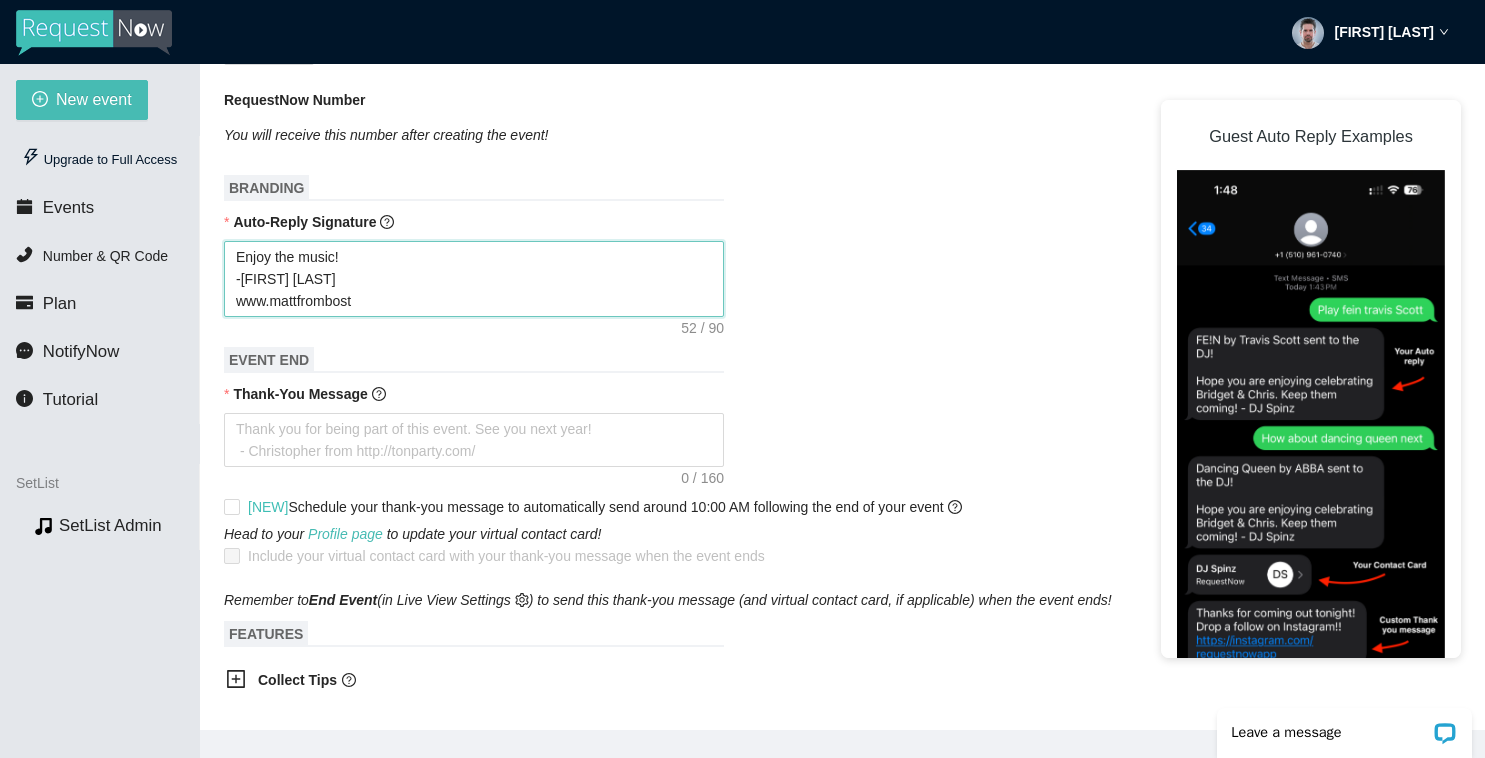 type on "Enjoy the music!
-[FIRST] From [CITY]
www.mattfrombosto" 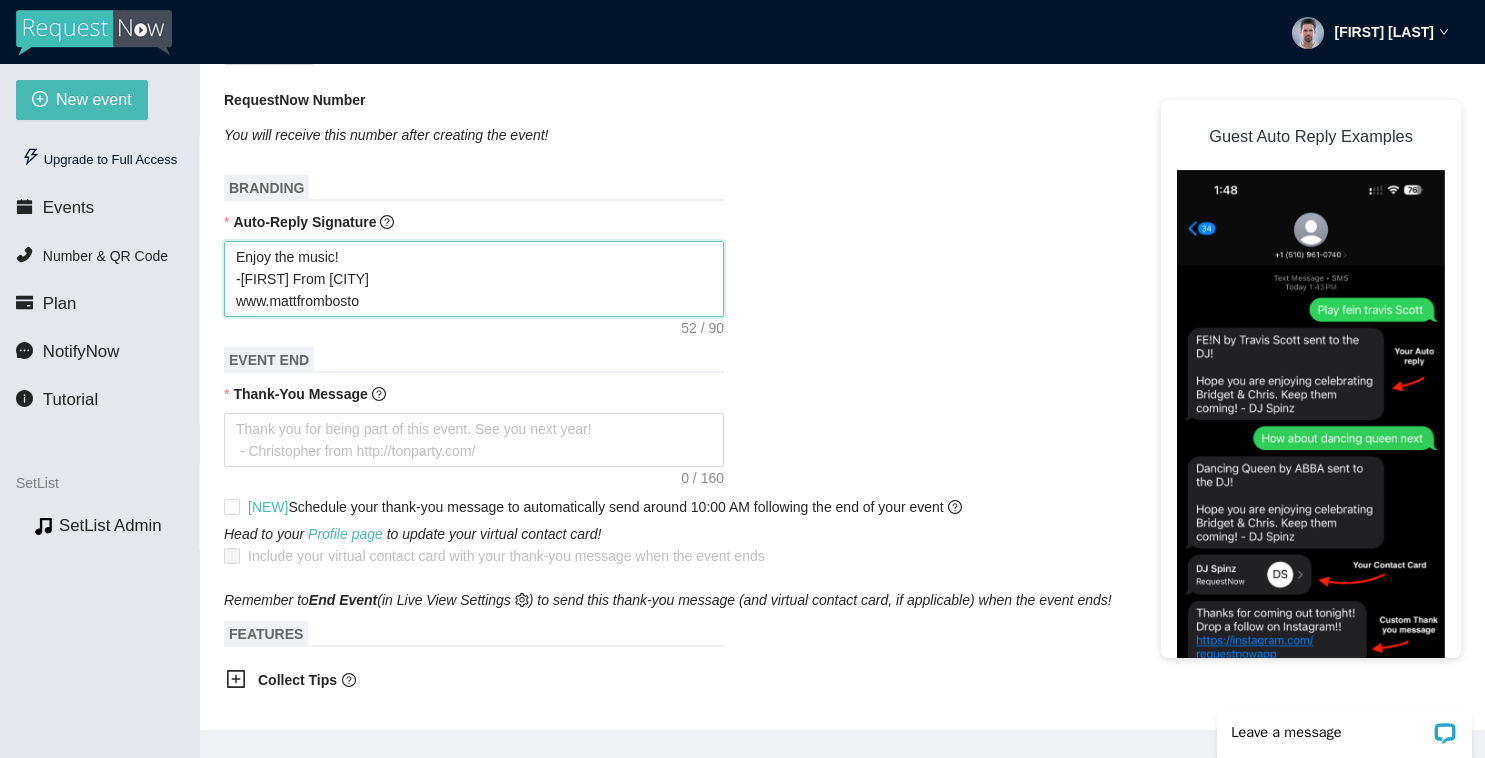 type on "Enjoy the music!
-[FIRST] [LAST]
www.example.com" 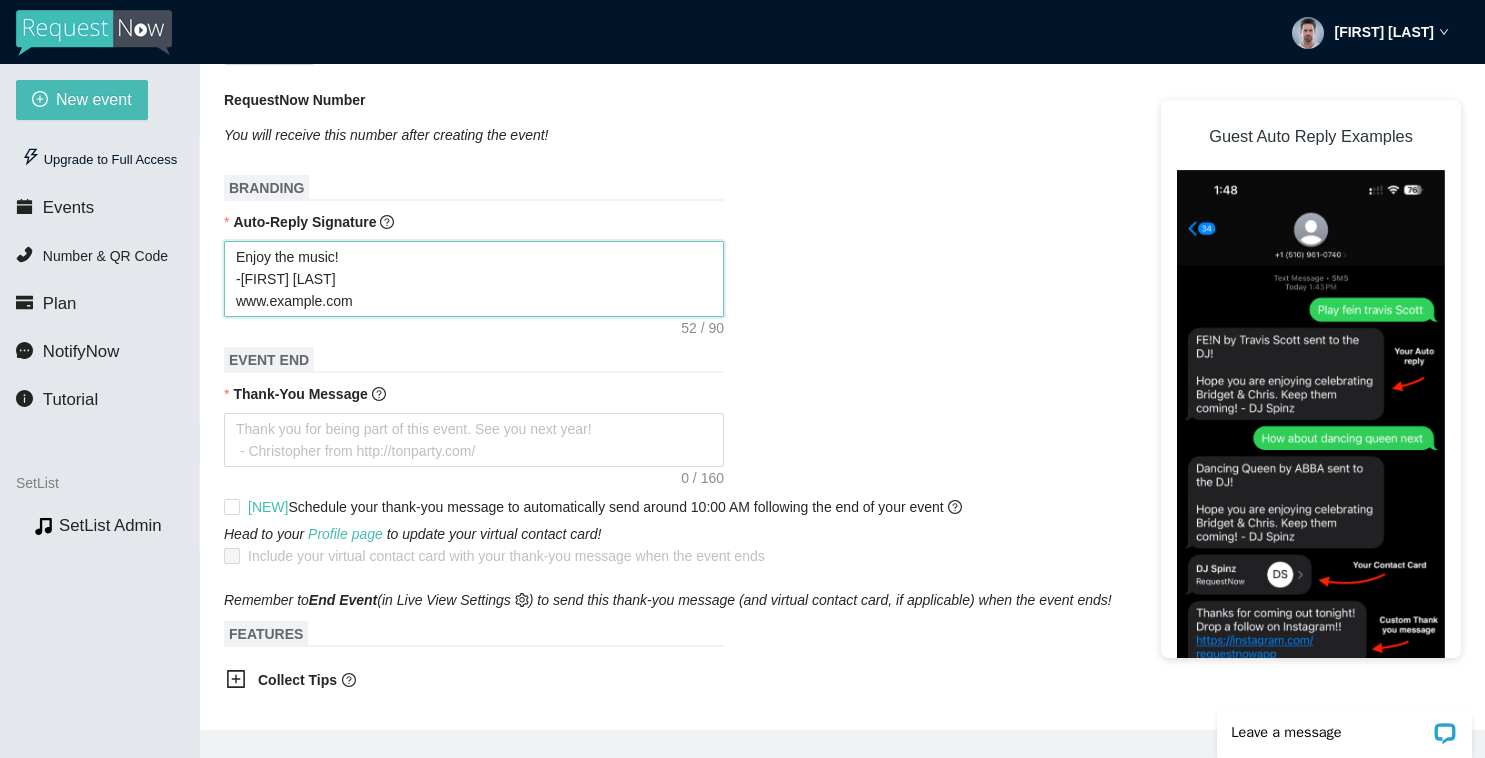 type on "Enjoy the music!
-[FIRST] [LAST]
www.example.com" 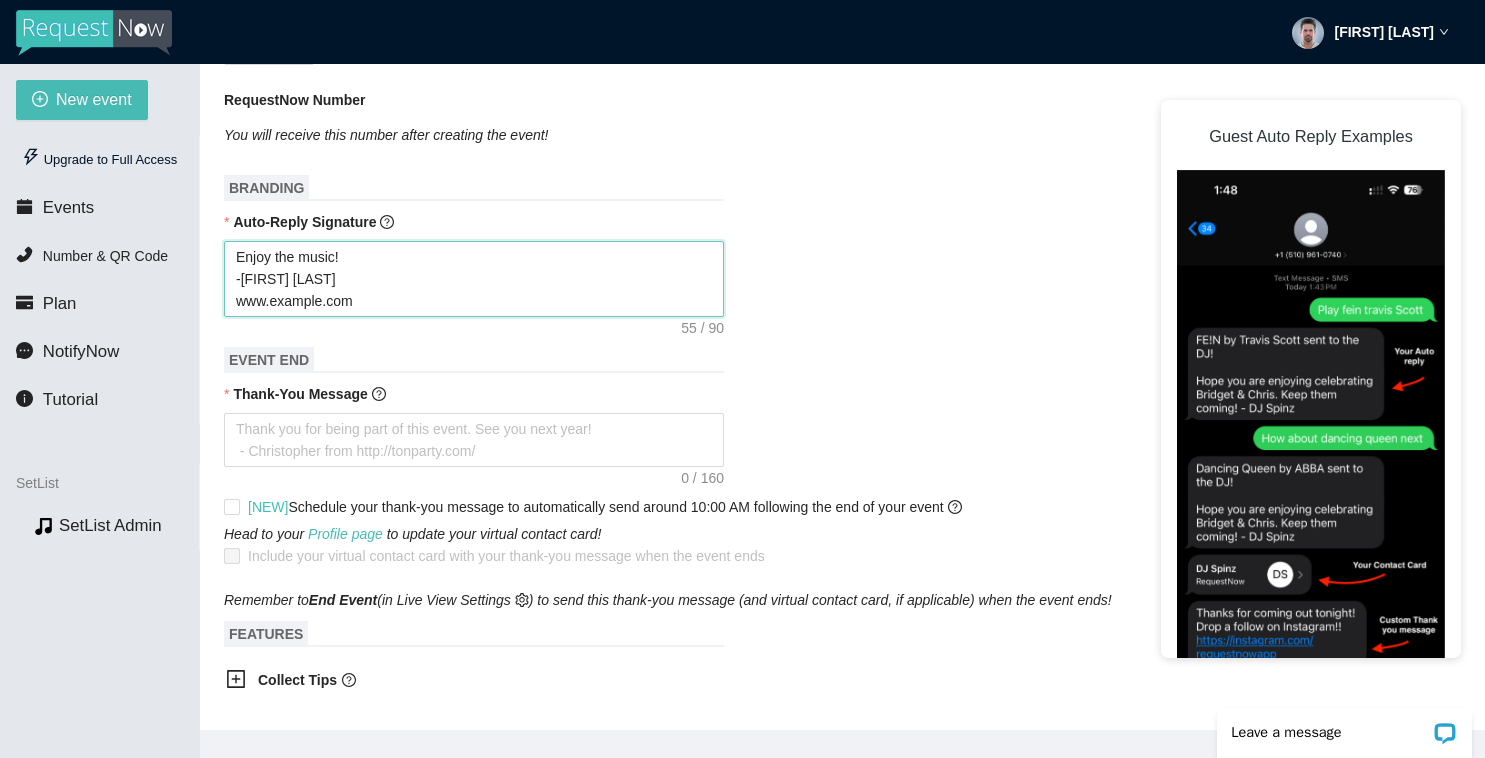 type on "Enjoy the music!
-[FIRST] From [CITY]
www.[WEBSITE]" 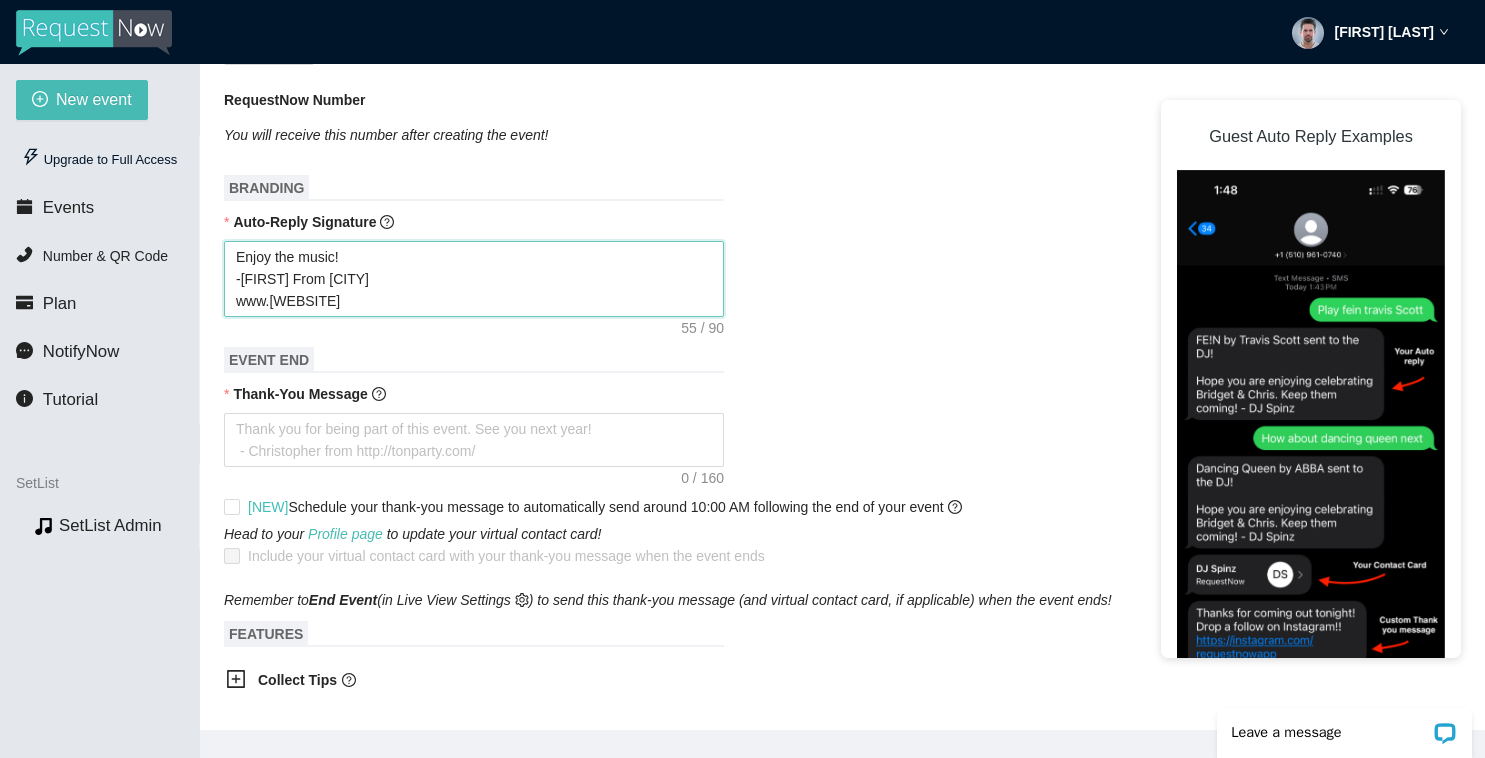 type on "Enjoy the music!
-[FIRST] [LAST]
www.example.com" 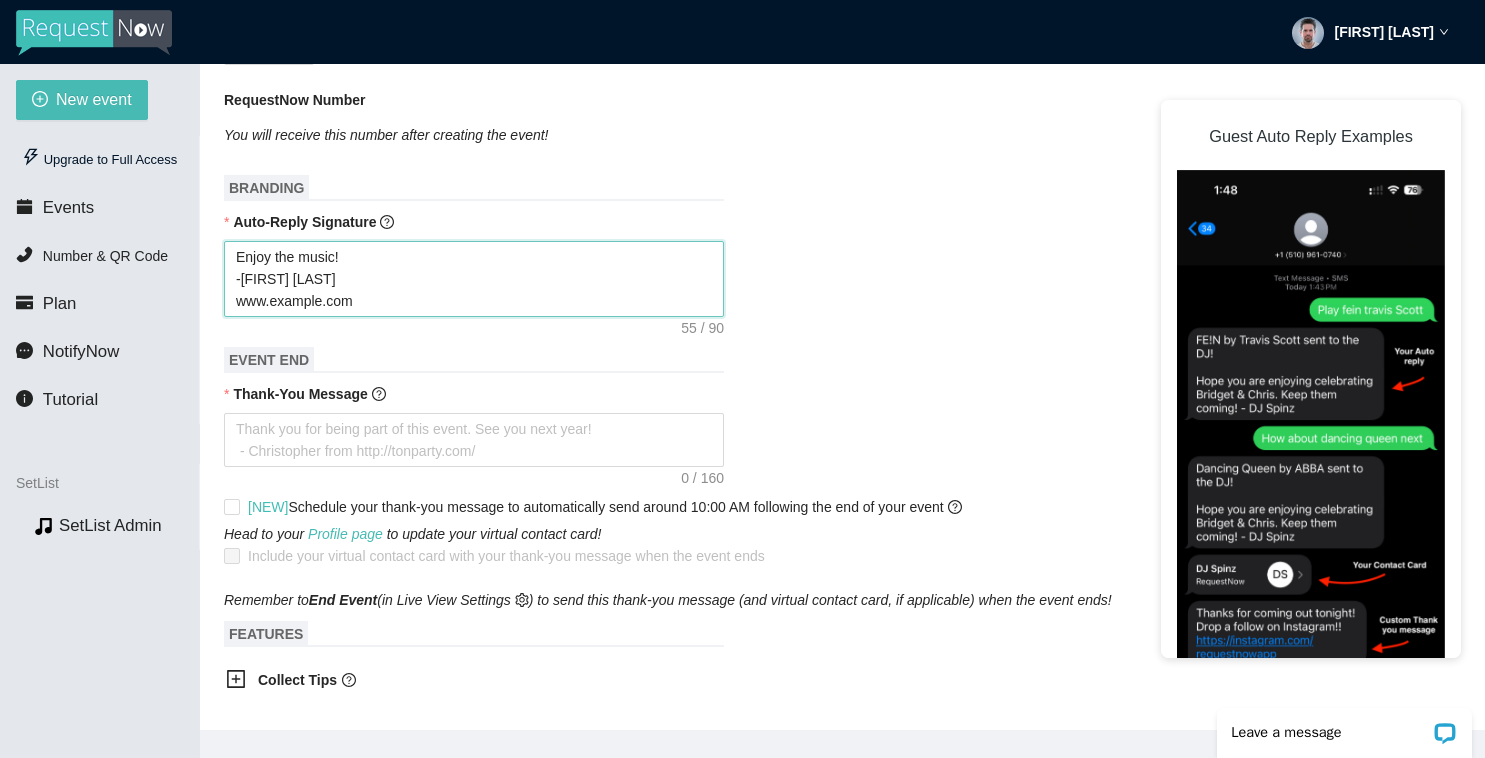 type on "Enjoy the music!
-[FIRST] [LAST]
www.example.com" 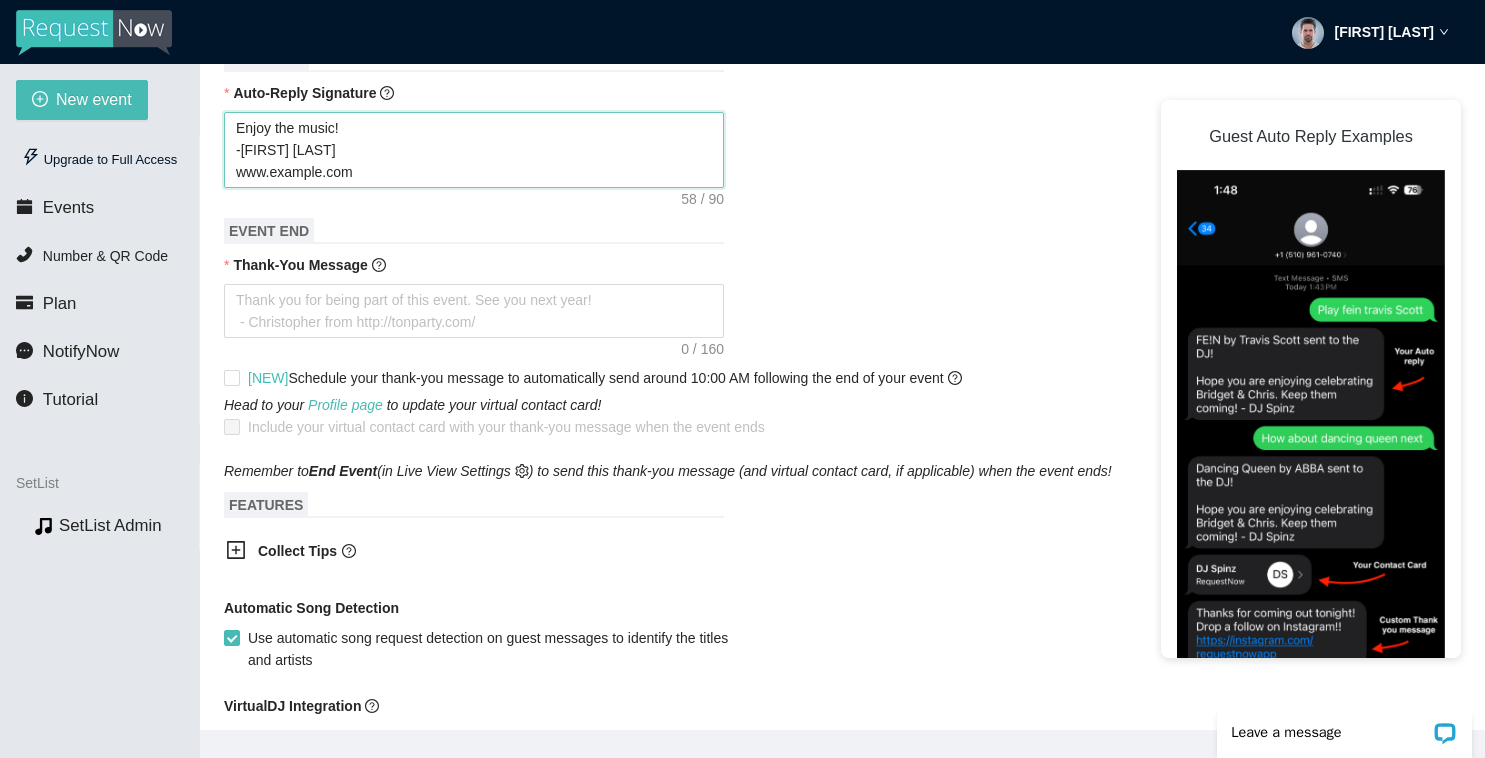 scroll, scrollTop: 762, scrollLeft: 0, axis: vertical 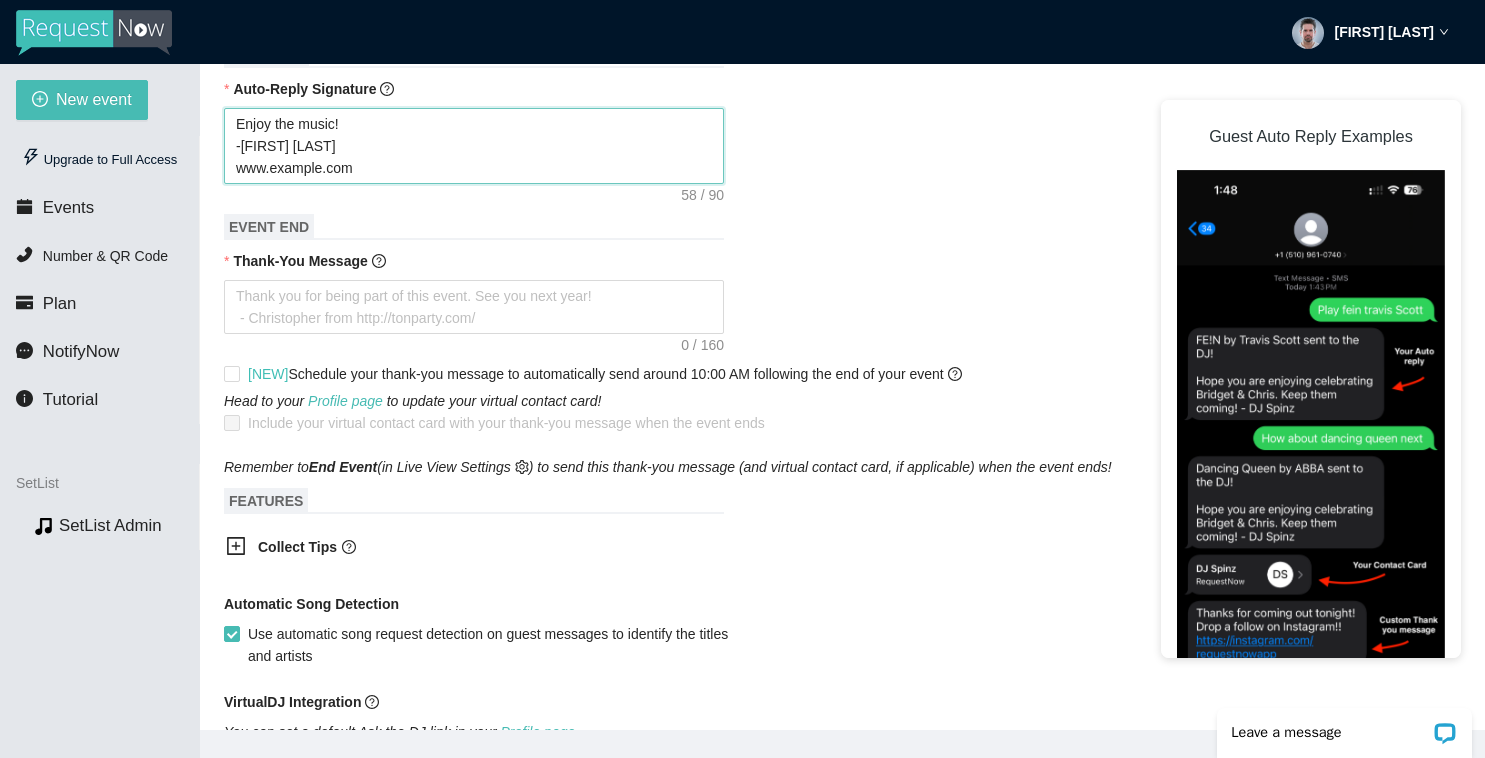drag, startPoint x: 428, startPoint y: 169, endPoint x: 224, endPoint y: 145, distance: 205.4069 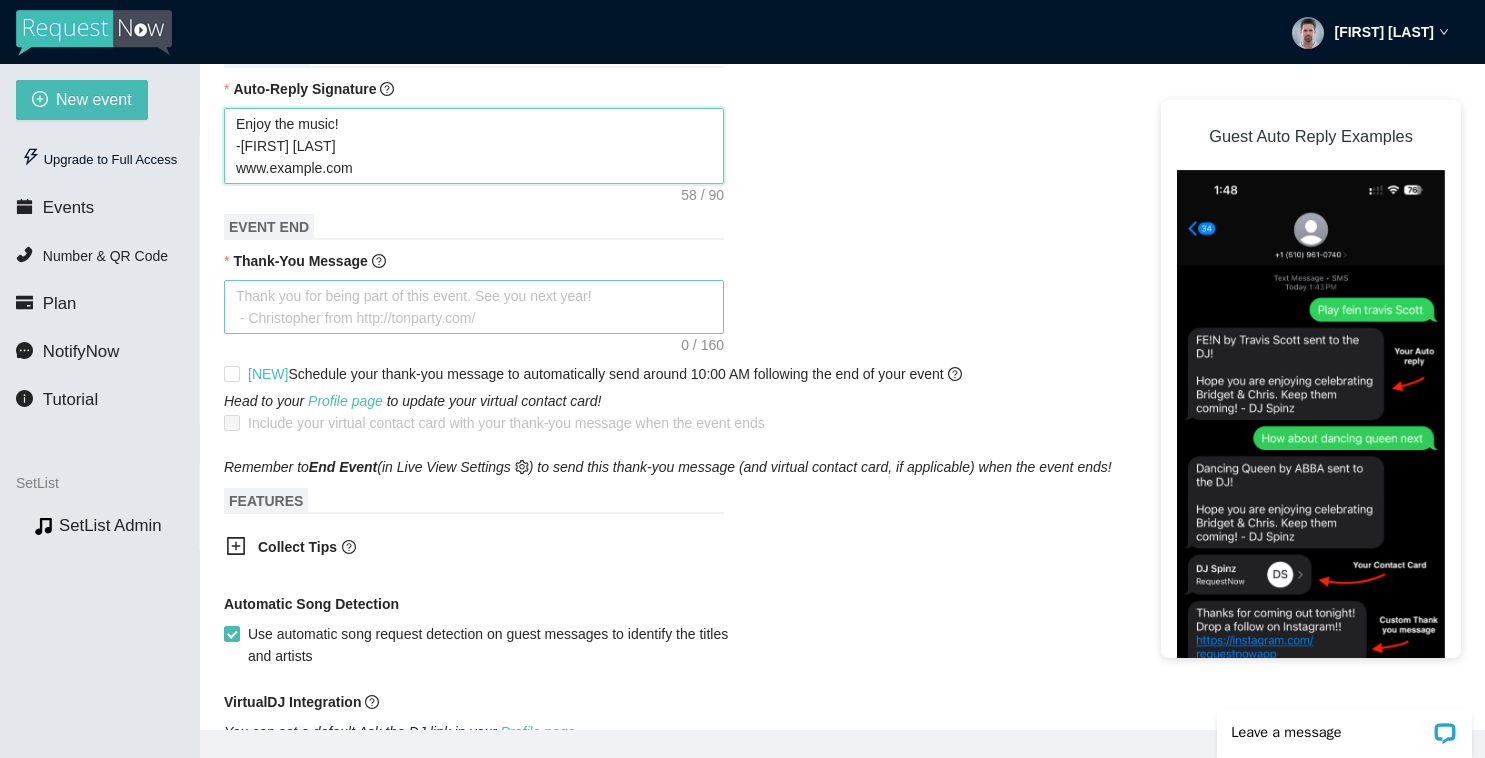 type on "Enjoy the music!
-[FIRST] [LAST]
www.example.com" 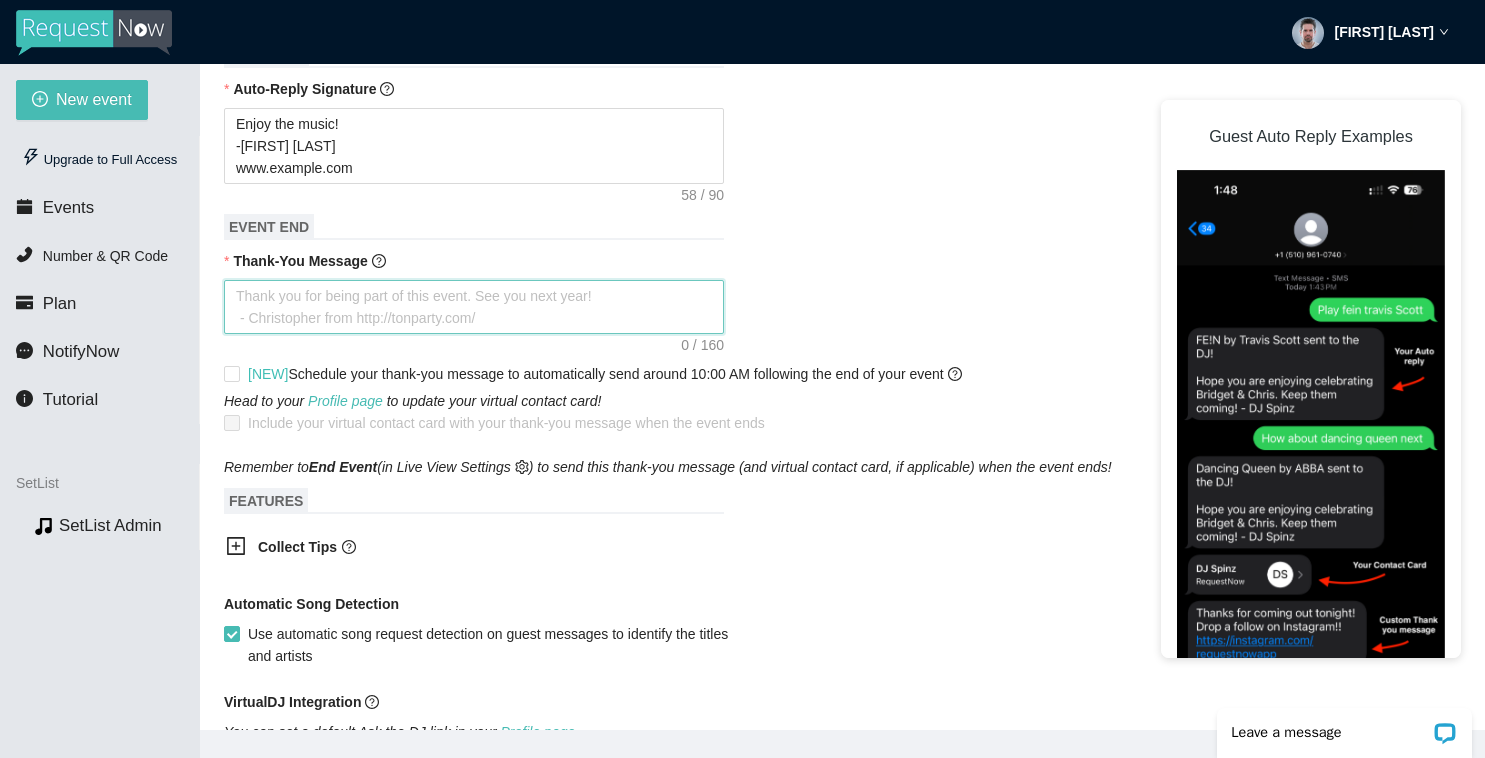 click on "Thank-You Message" at bounding box center (474, 307) 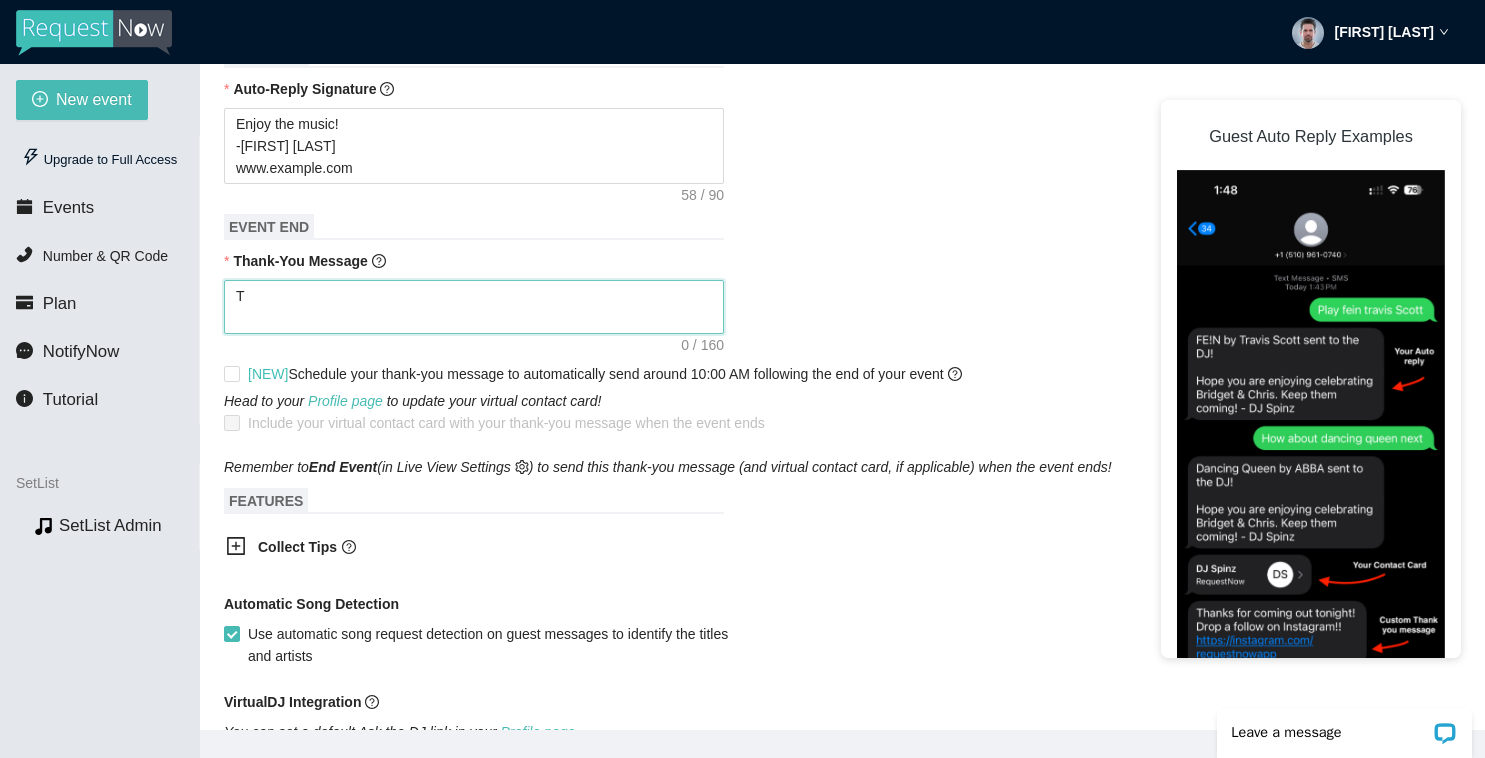 type on "Th" 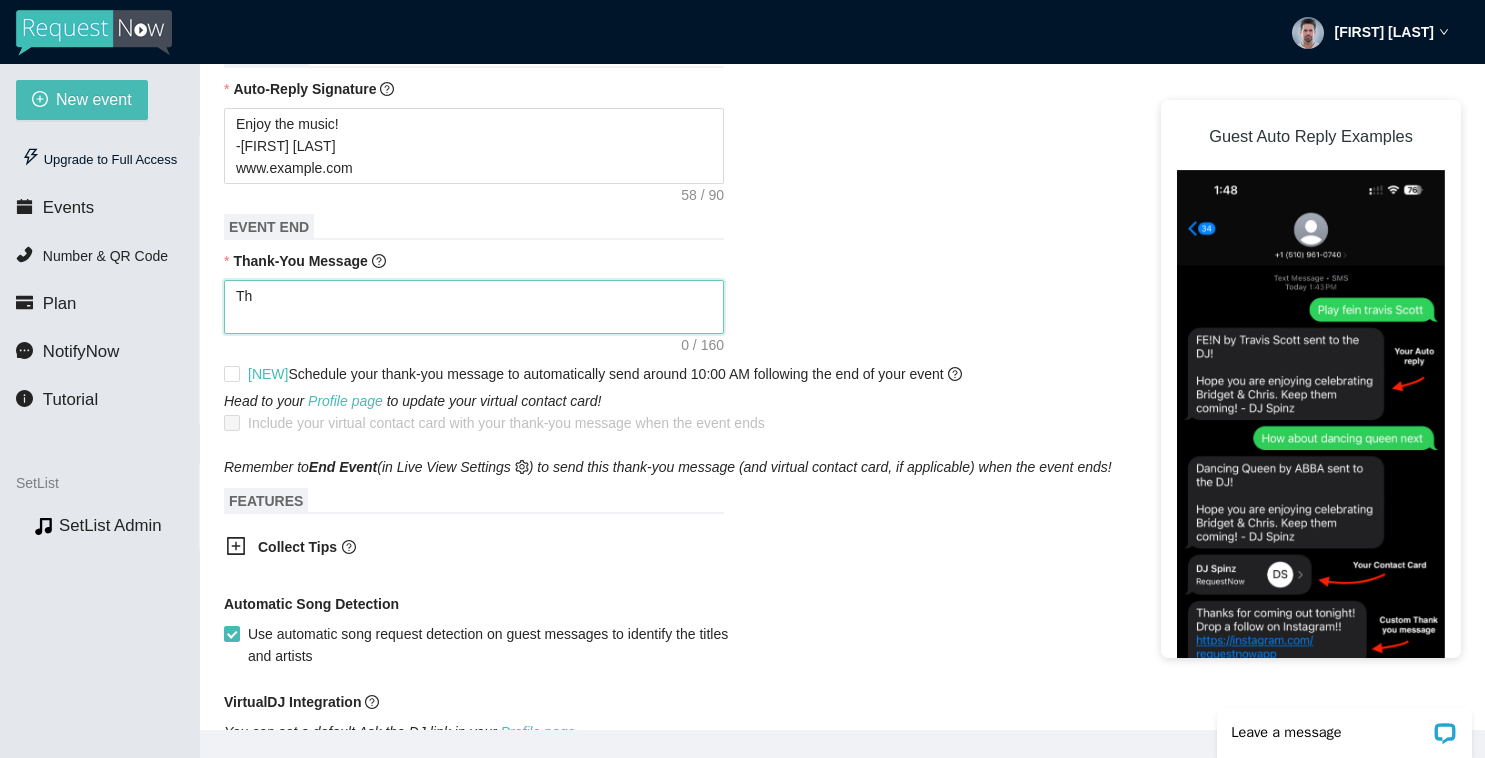 type on "Tha" 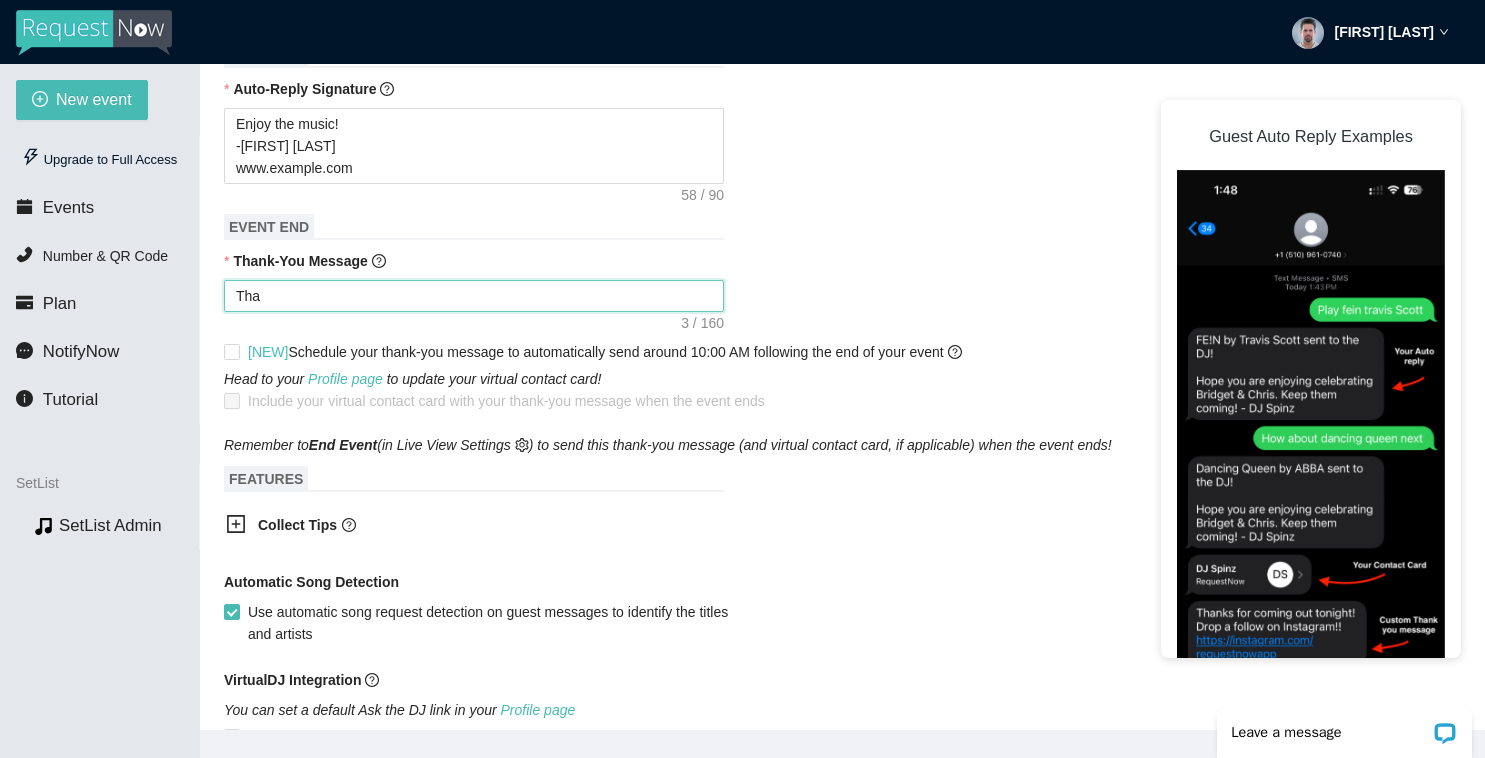 type on "Than" 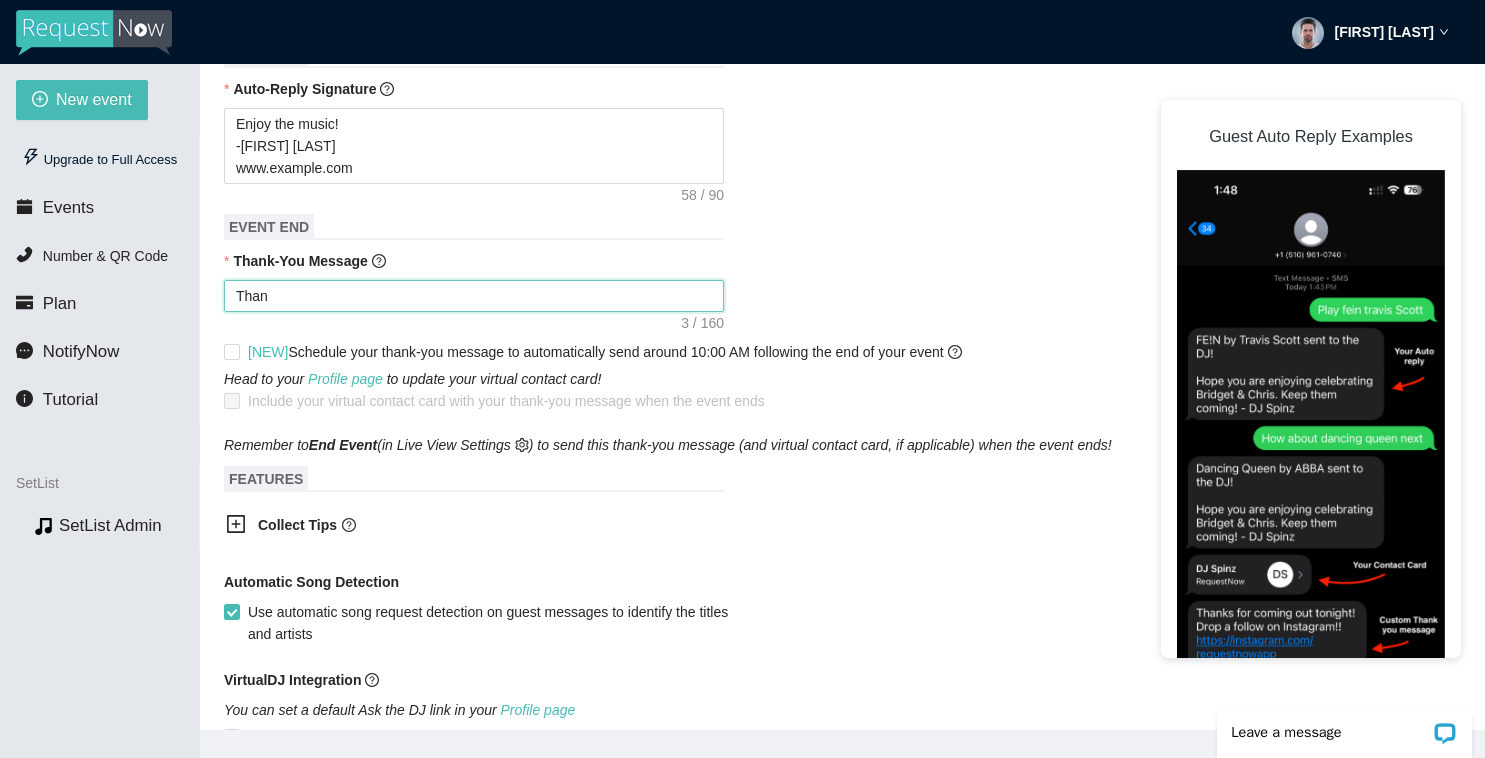 type on "Thank" 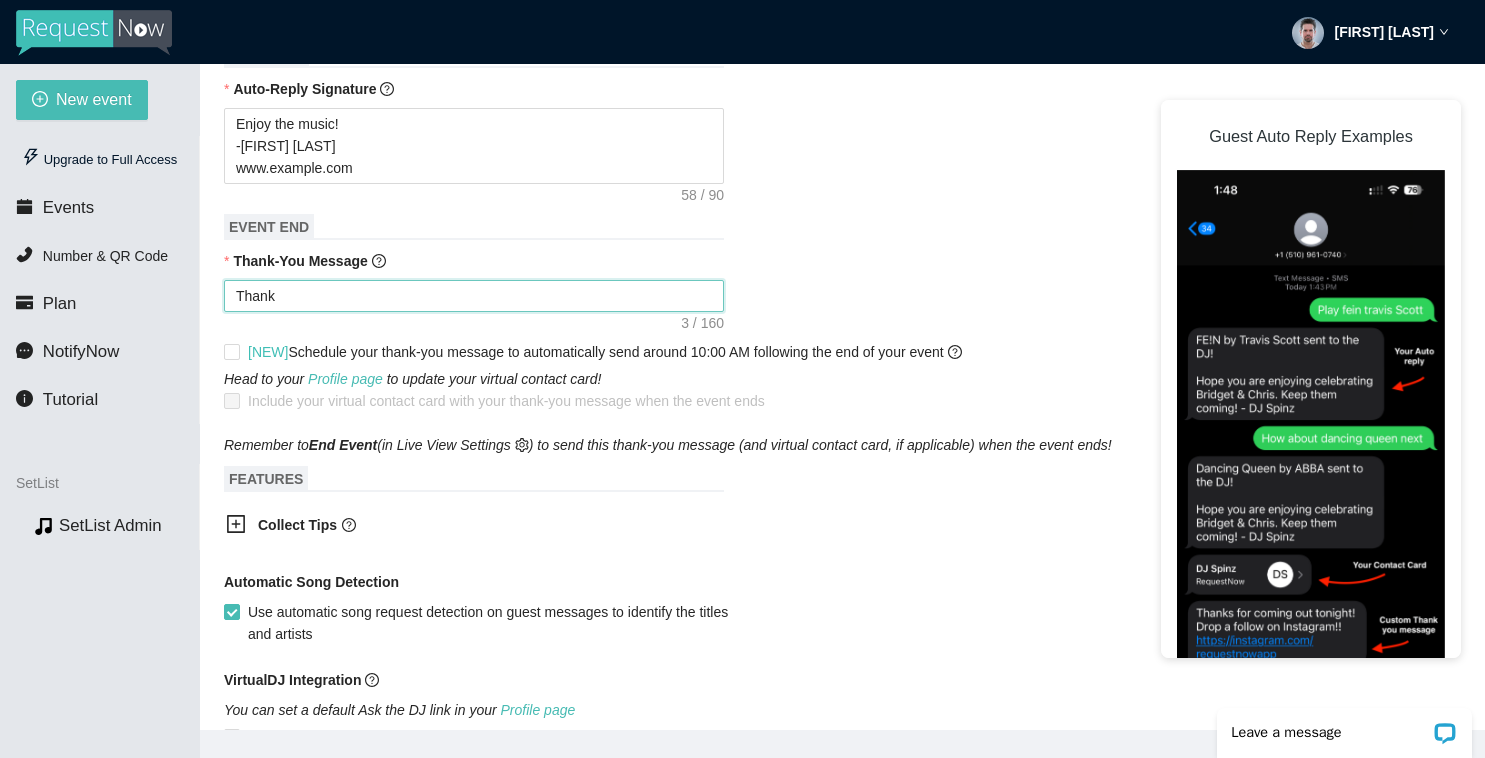 type on "Thanks" 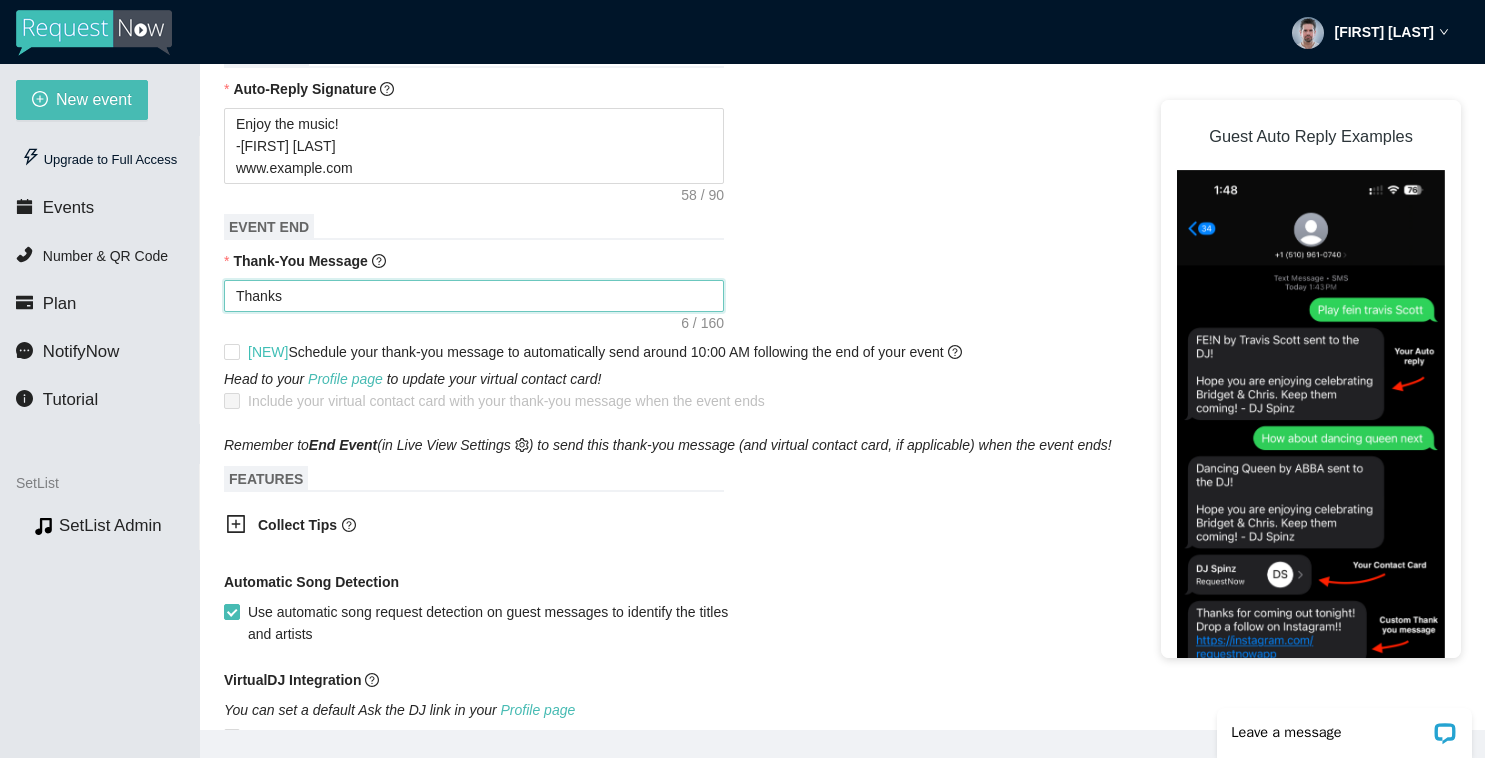 type on "Thanks!" 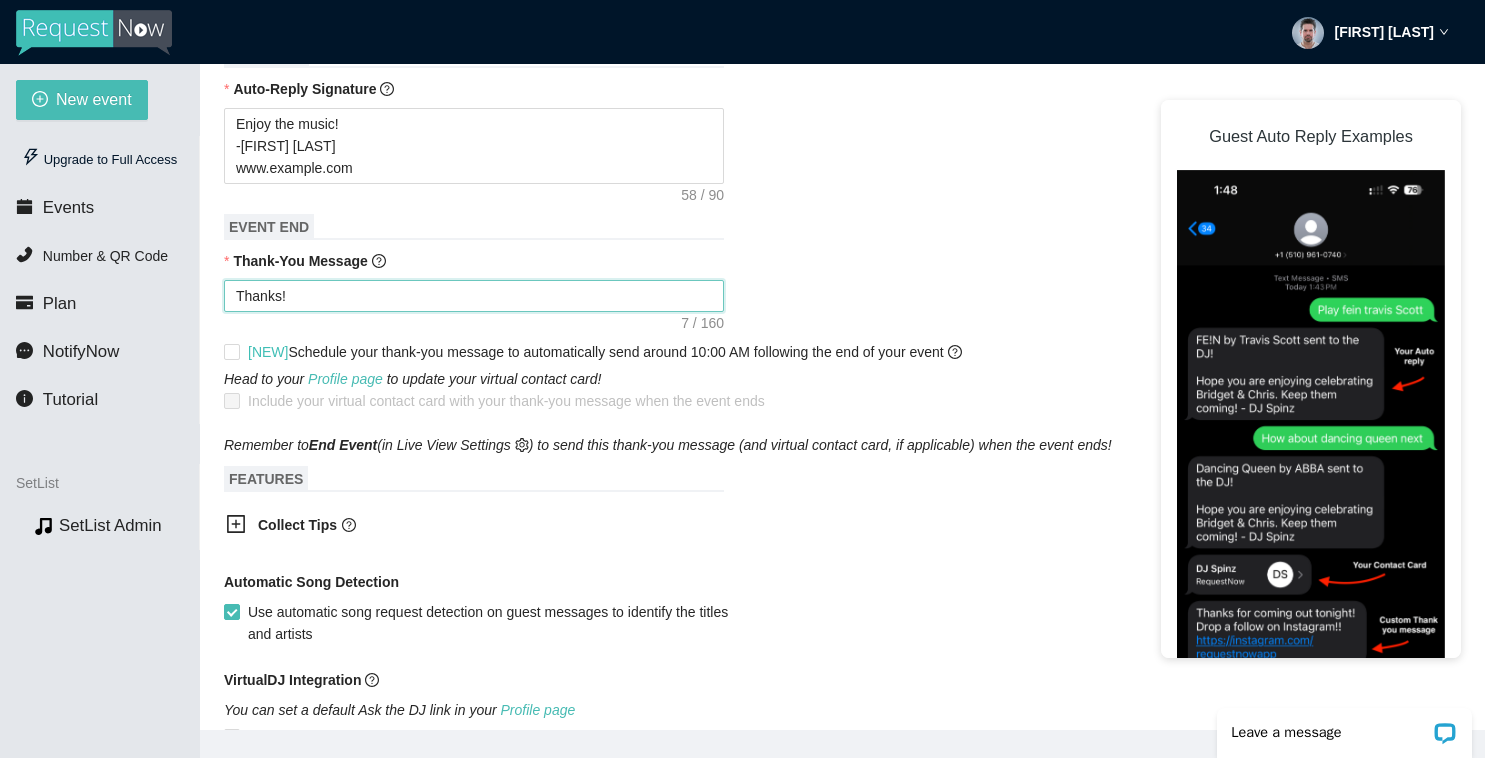 type on "Thanks" 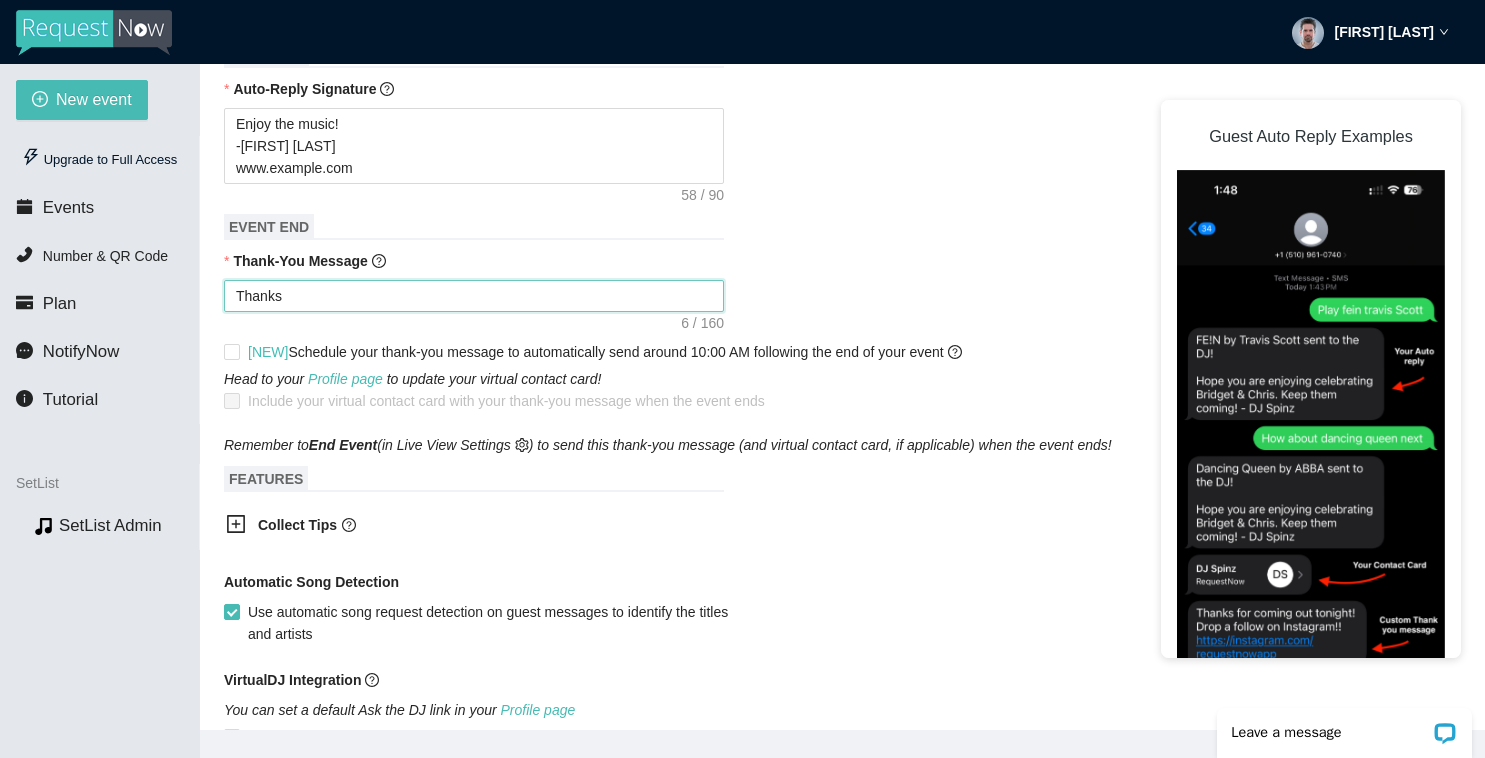 type on "Thank" 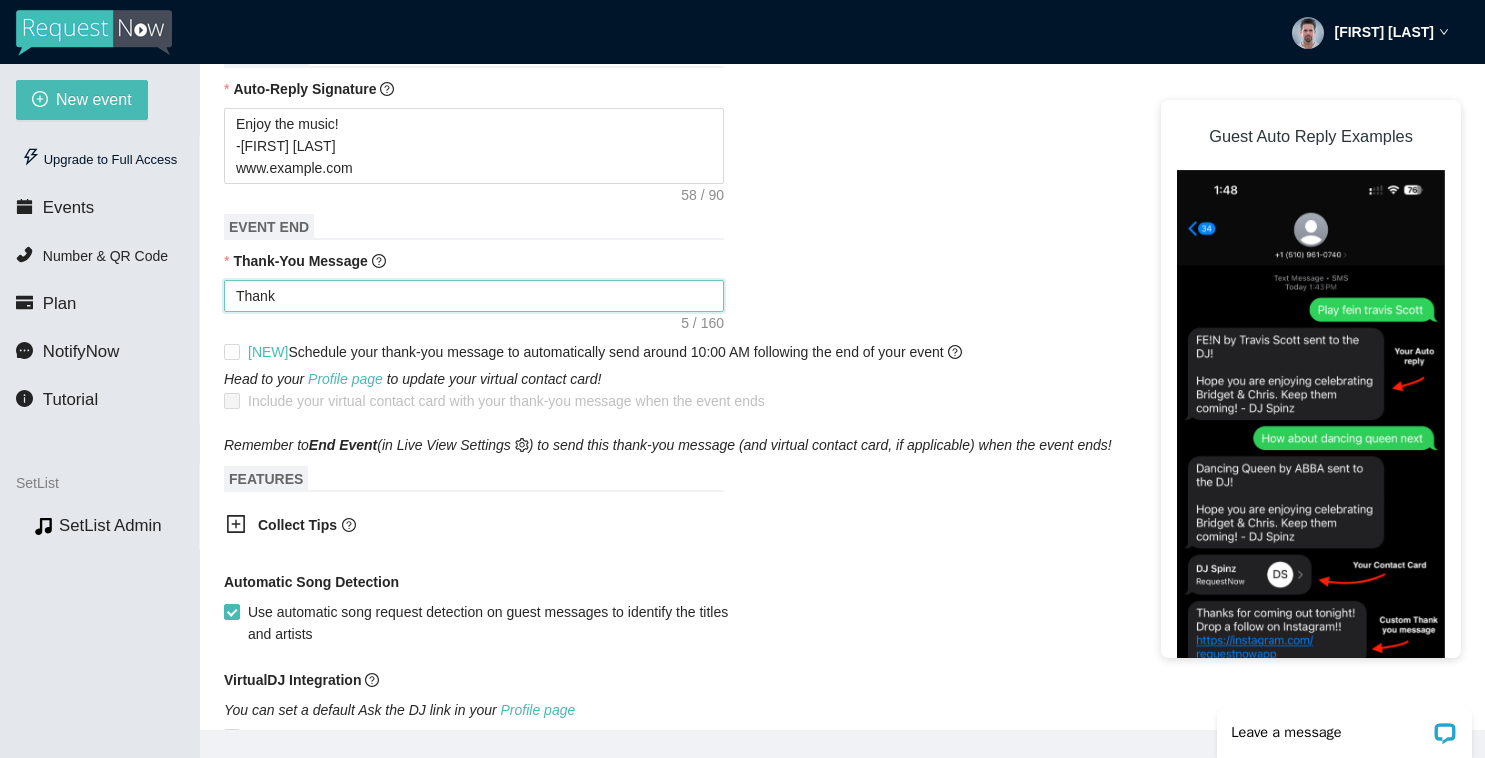 type on "Than" 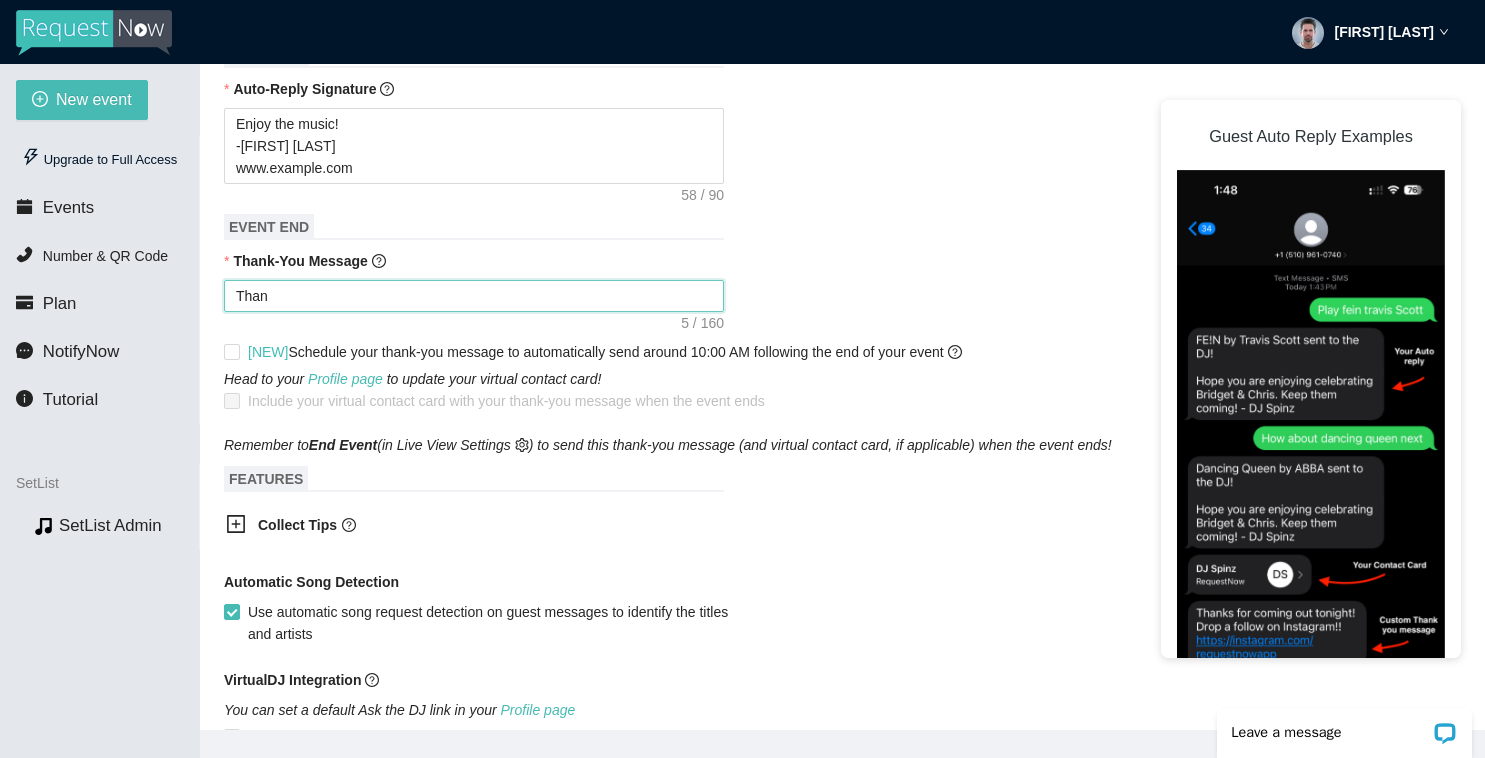 type on "Tha" 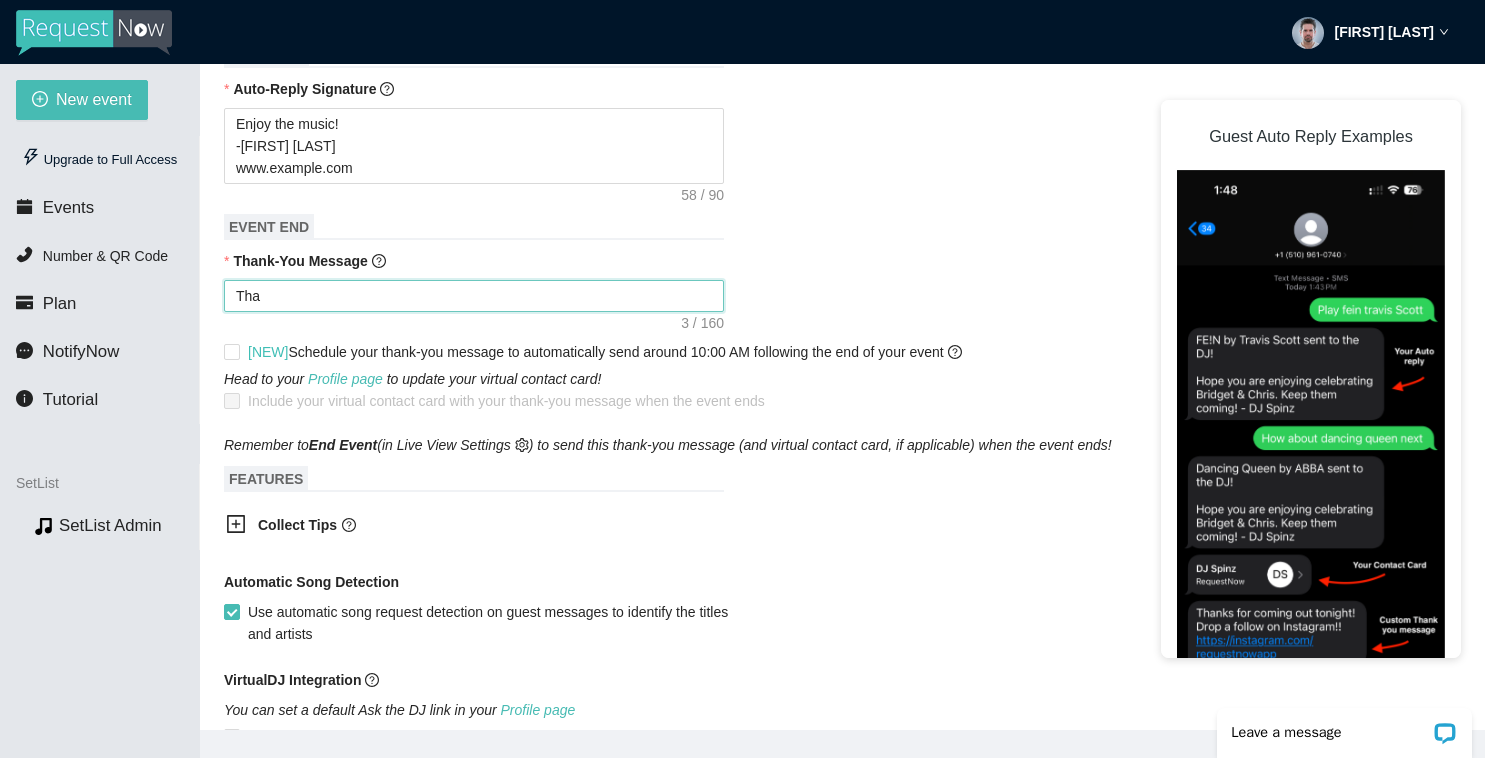 type on "Th" 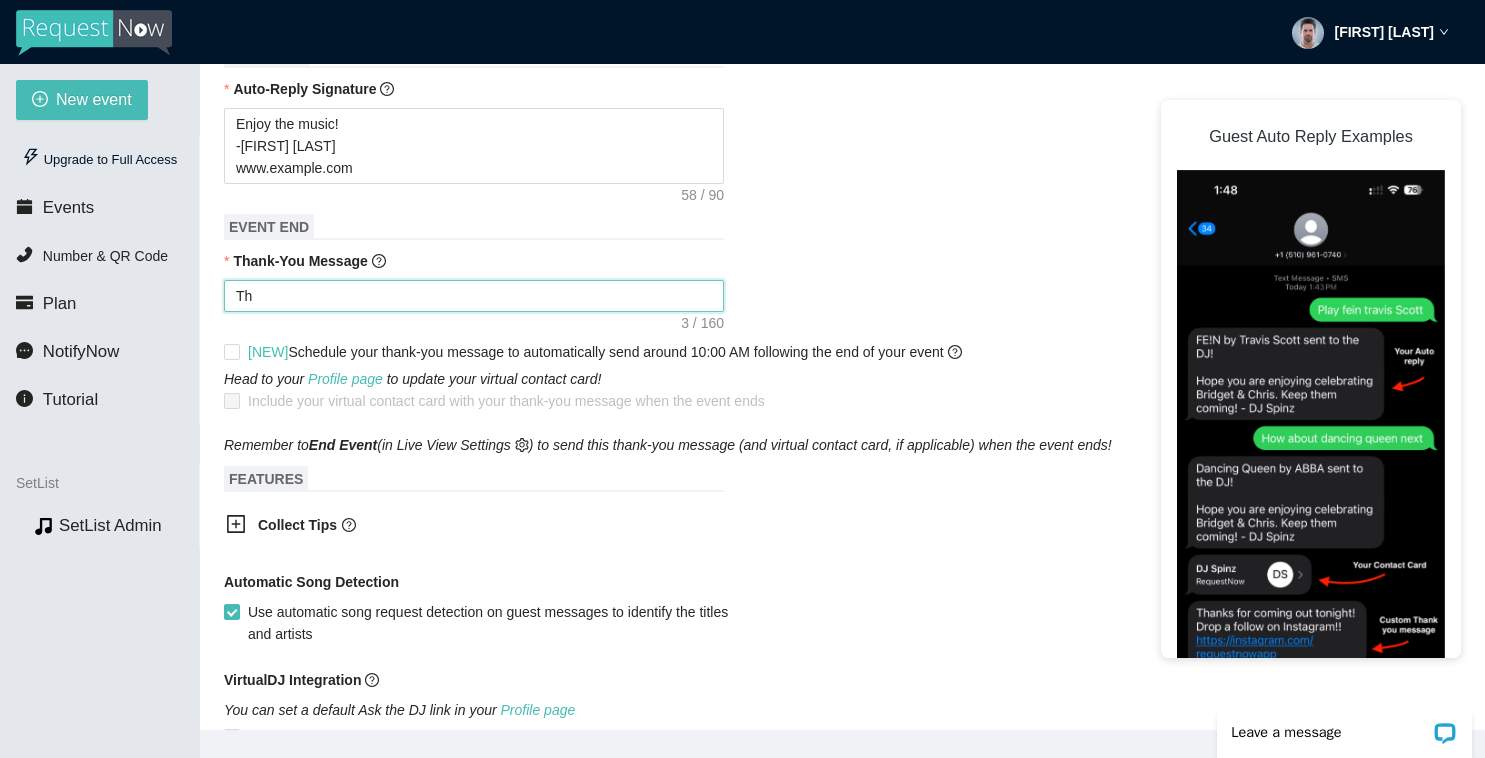 type on "T" 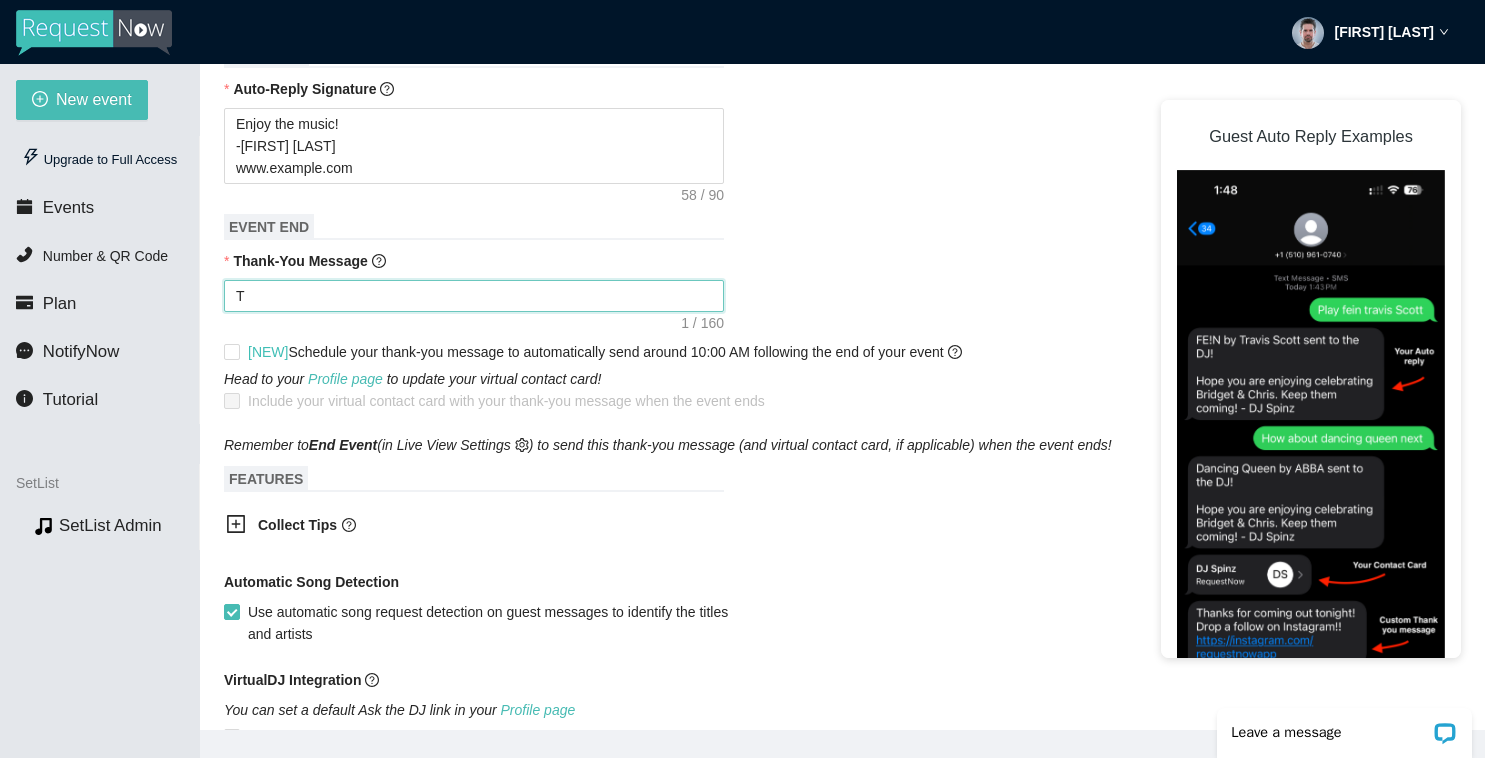 type on "Thank you for being part of this event. See you next year!
- [FIRST] from http://example.com/" 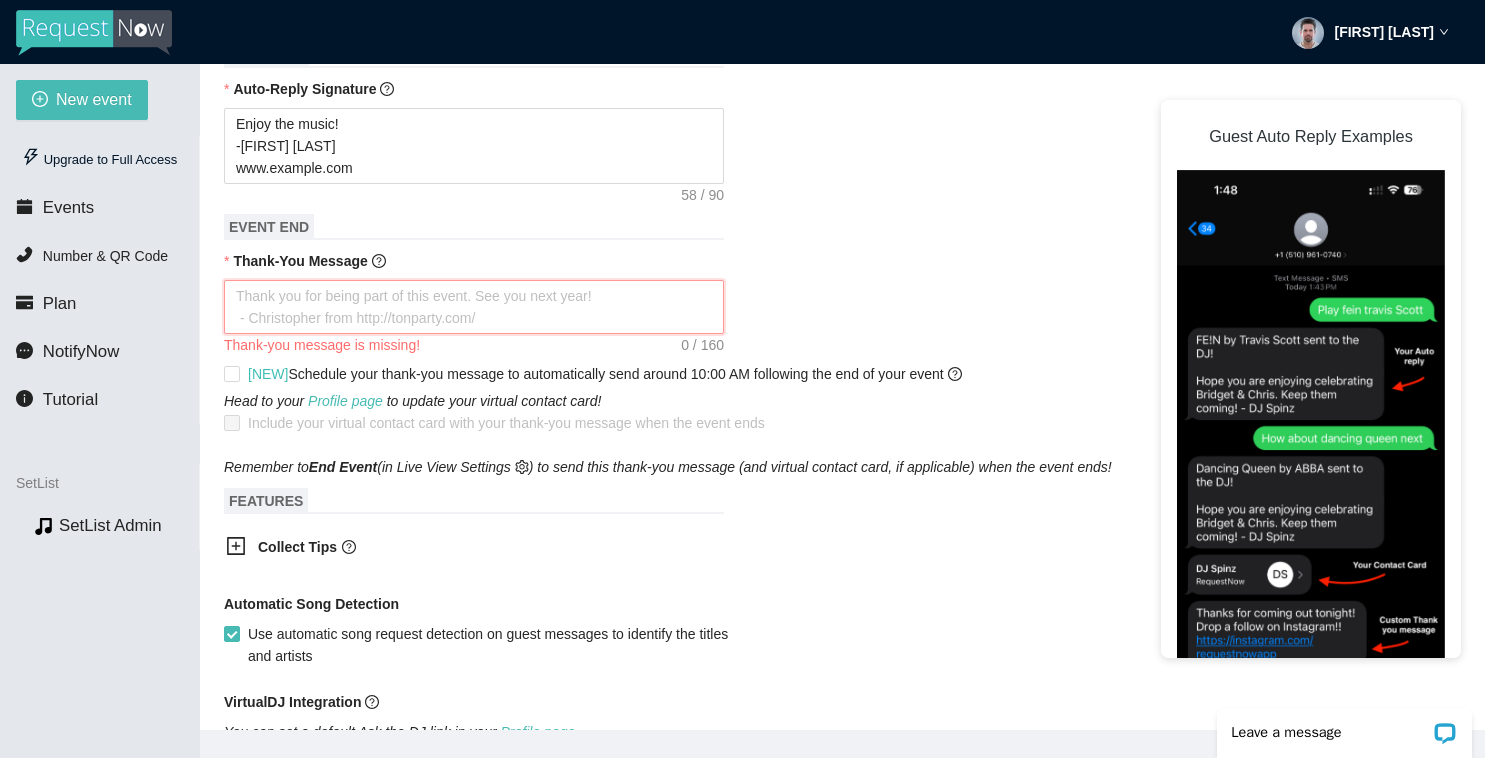 type on "T" 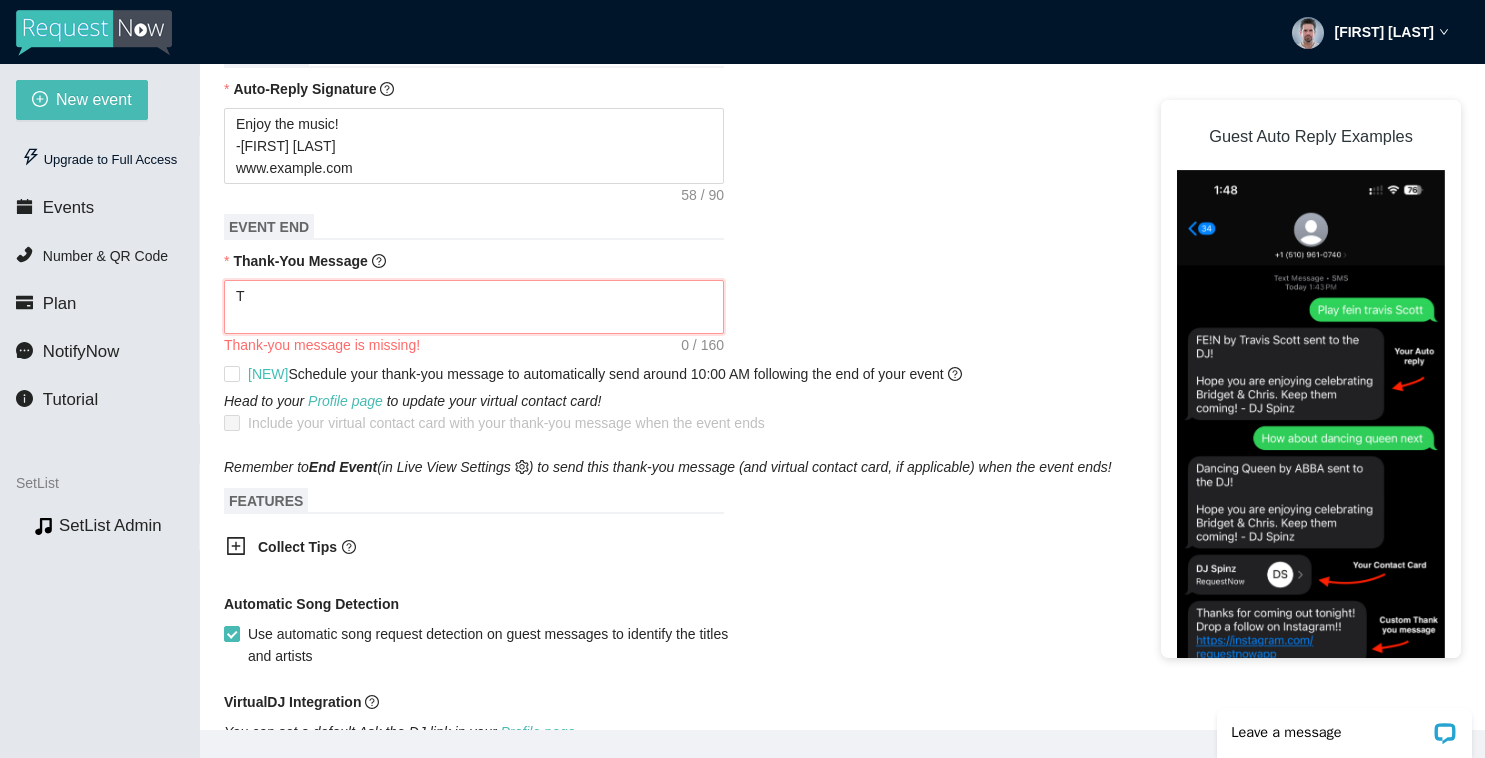 type on "Th" 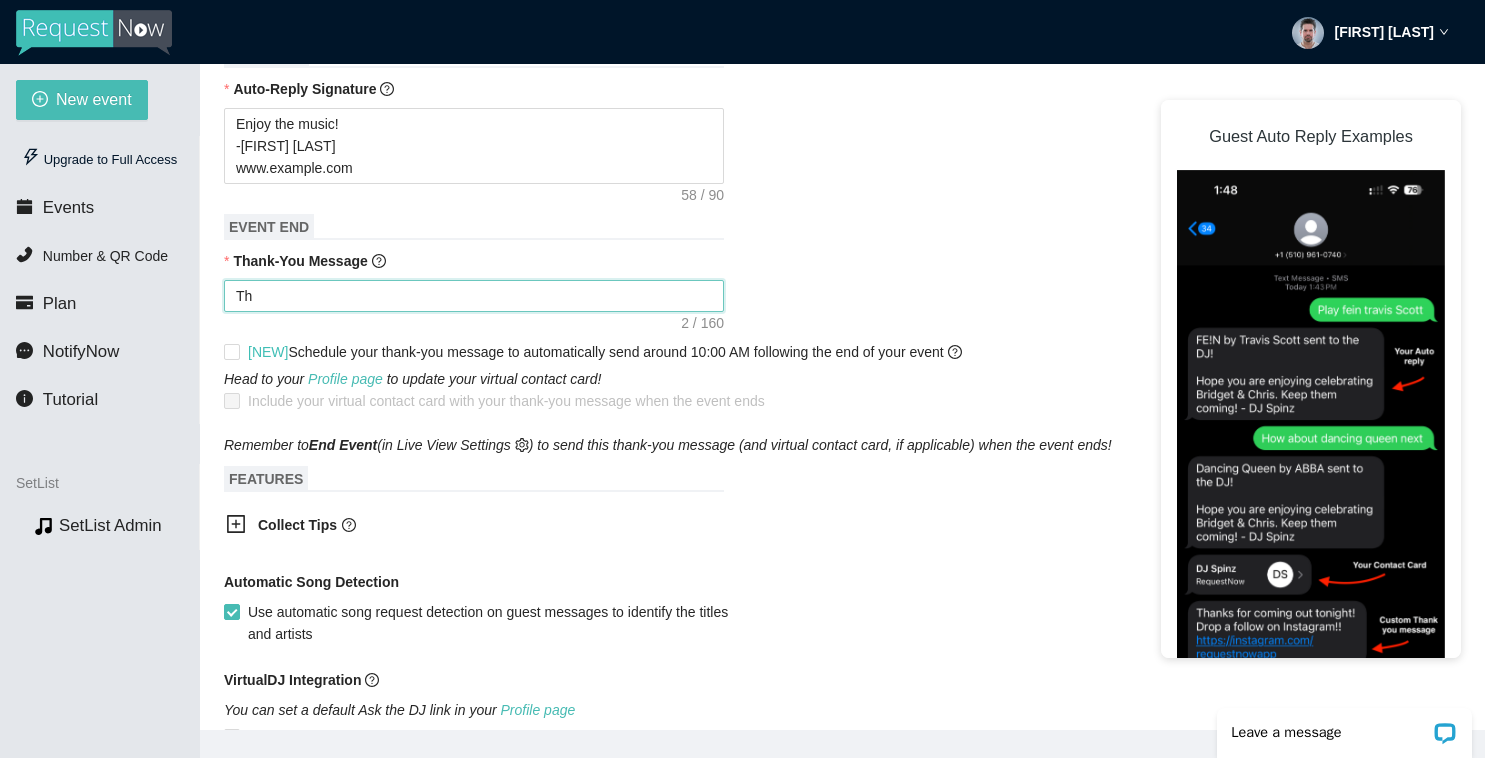 type on "Tha" 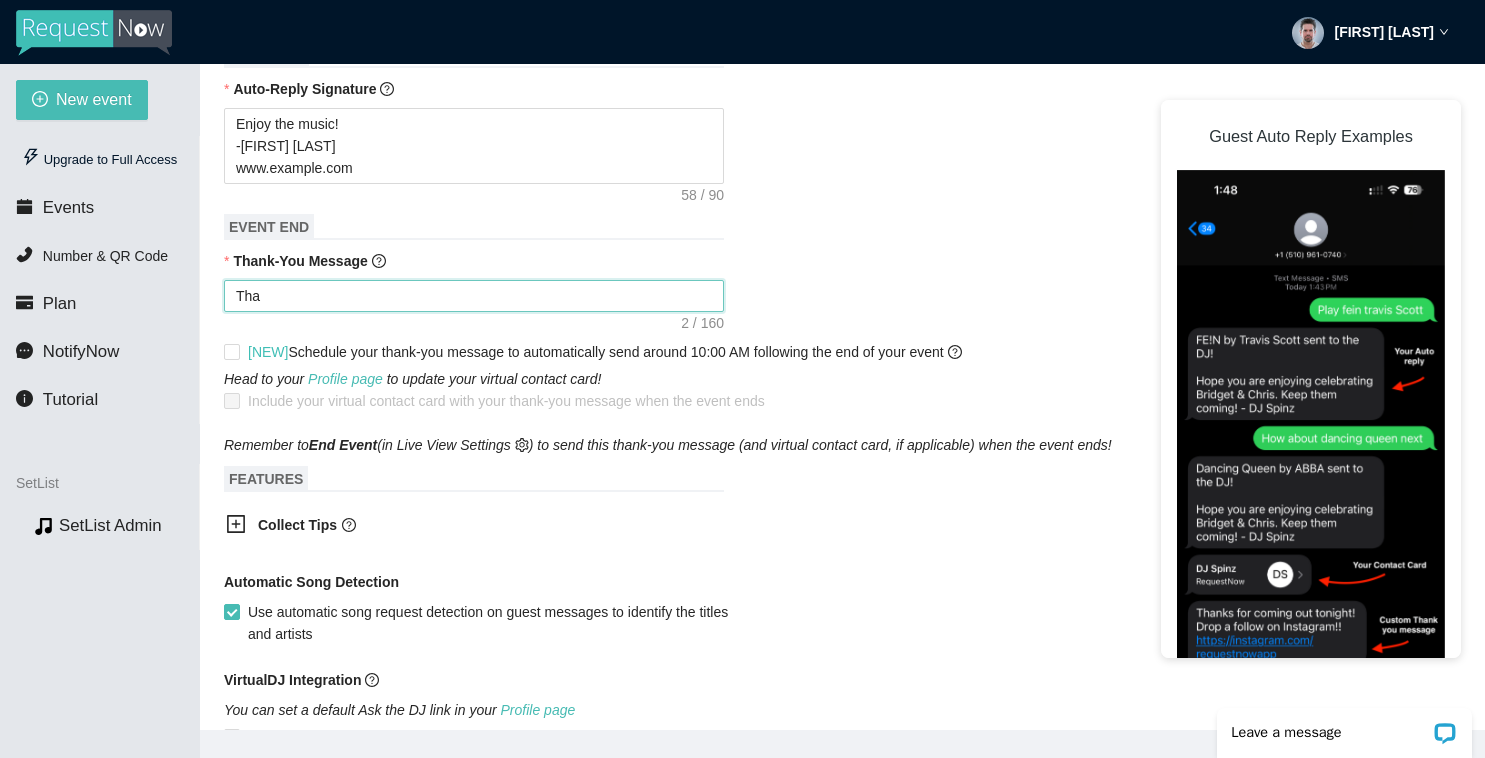 type on "Than" 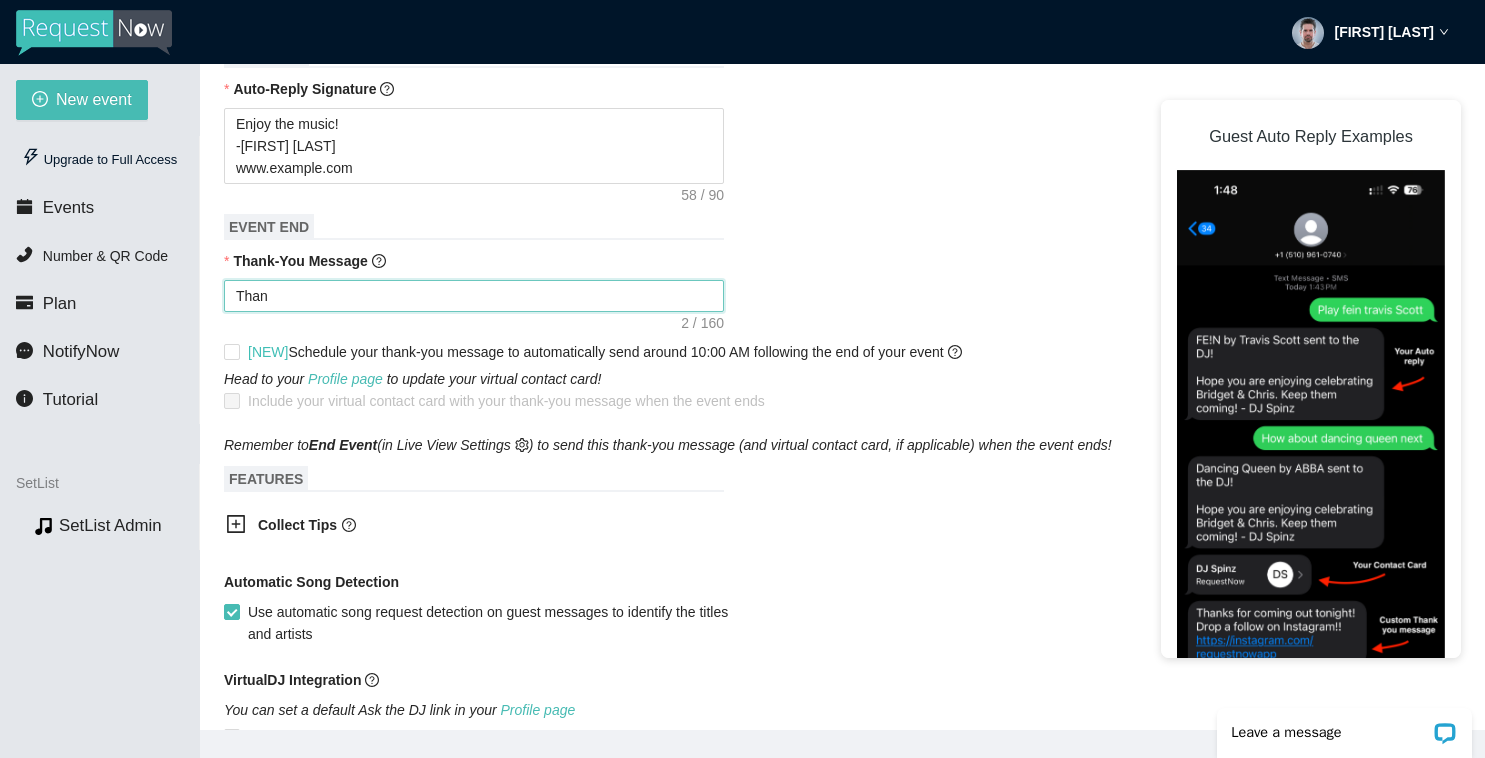 type on "Thank" 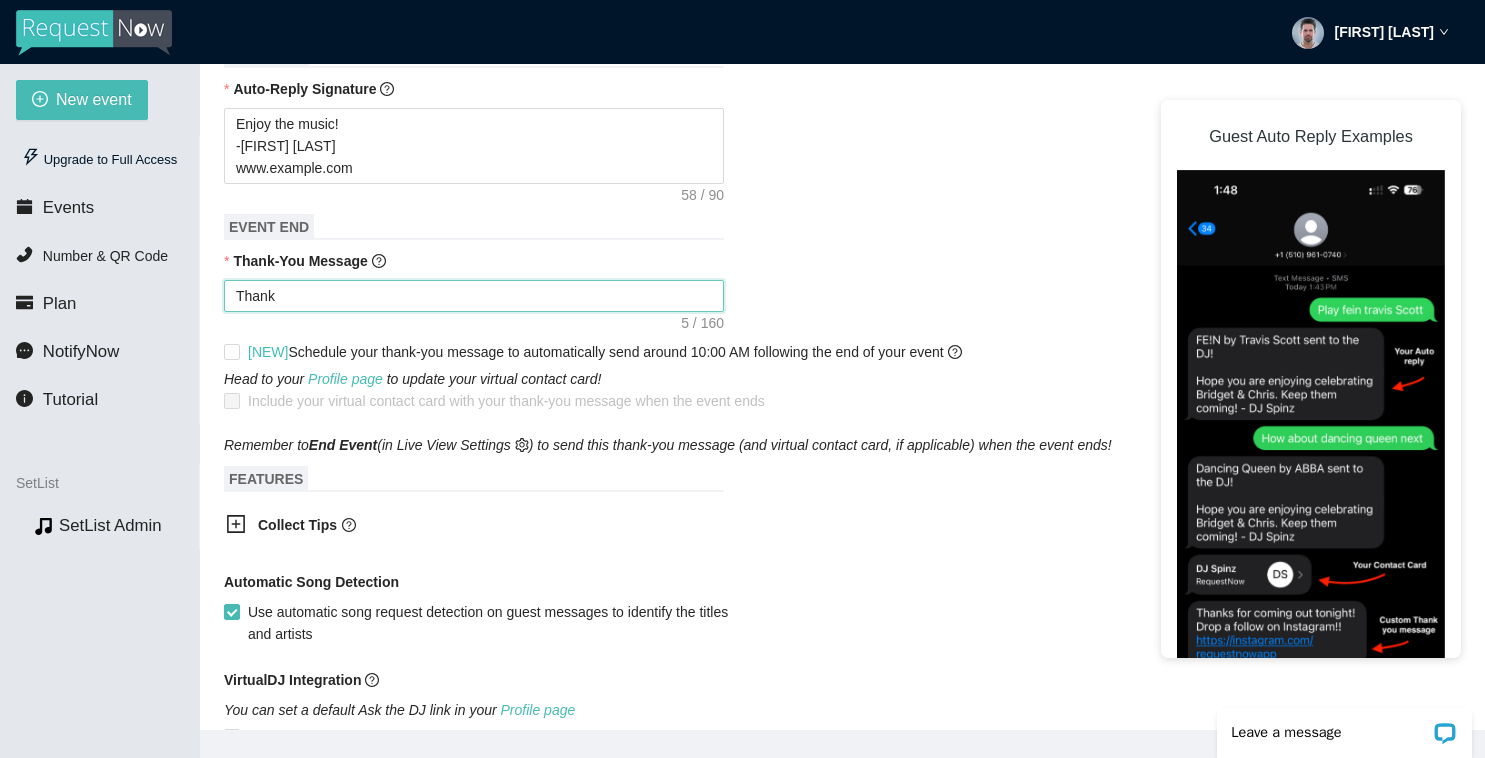 type on "Thank" 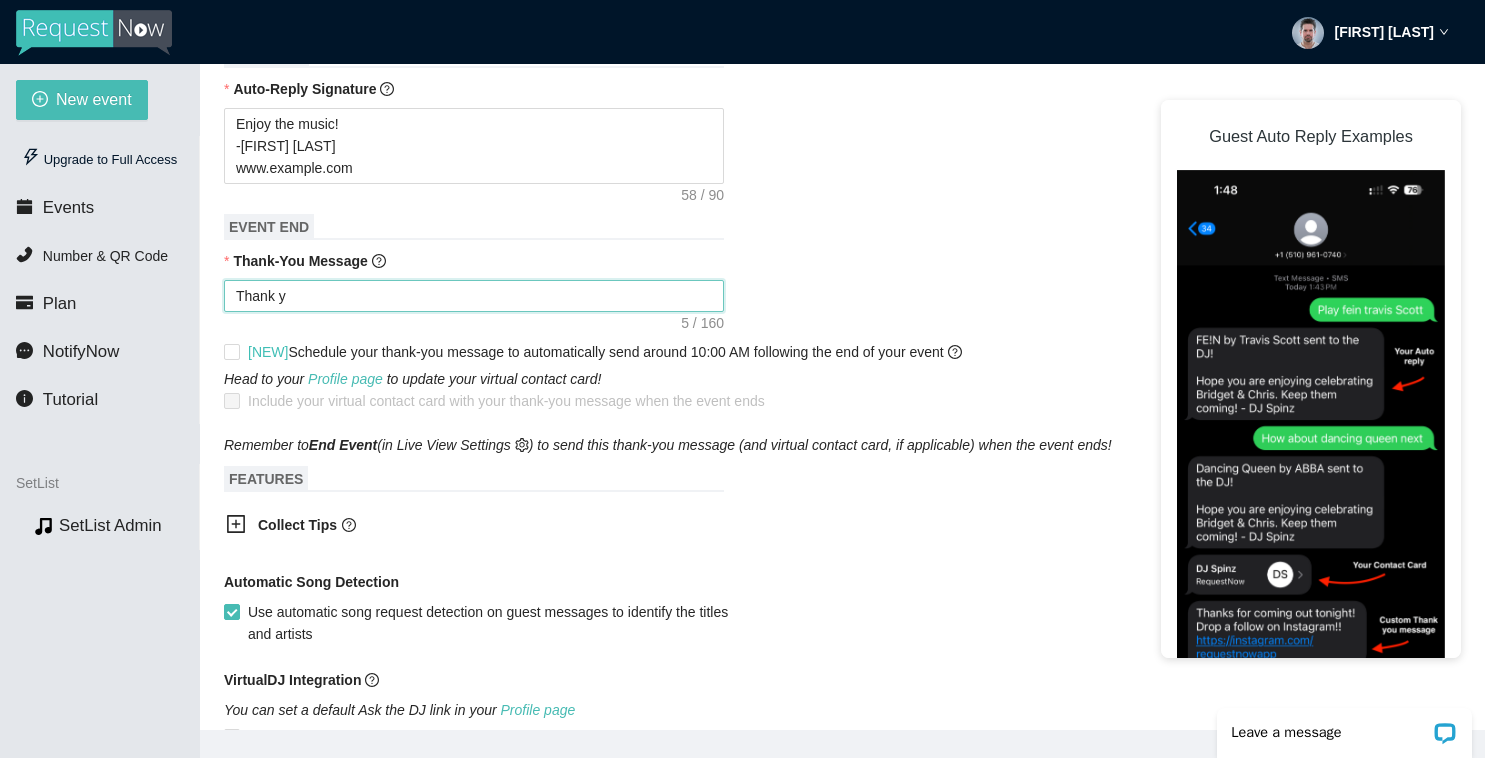 type on "Thank yu" 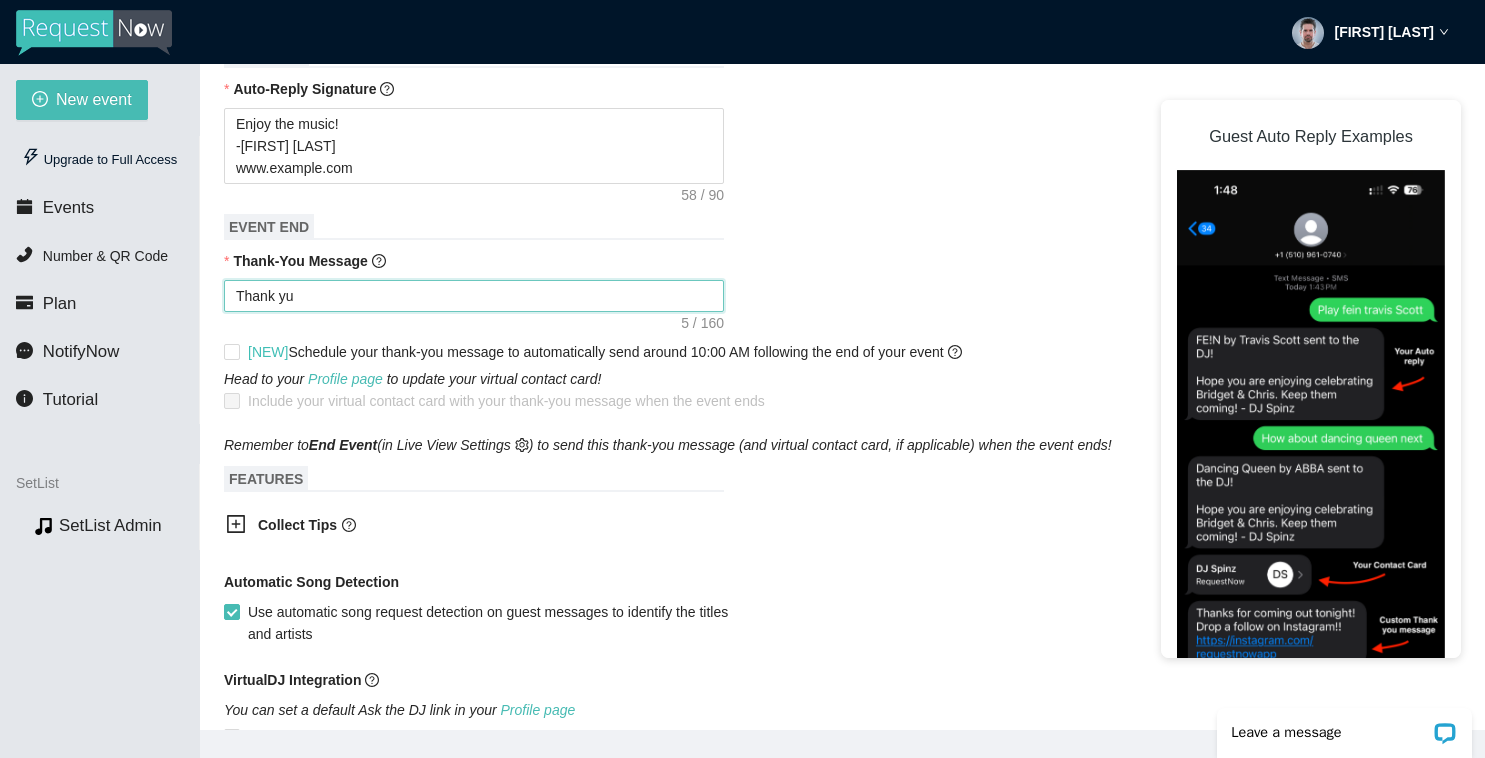 type on "Thank yuo" 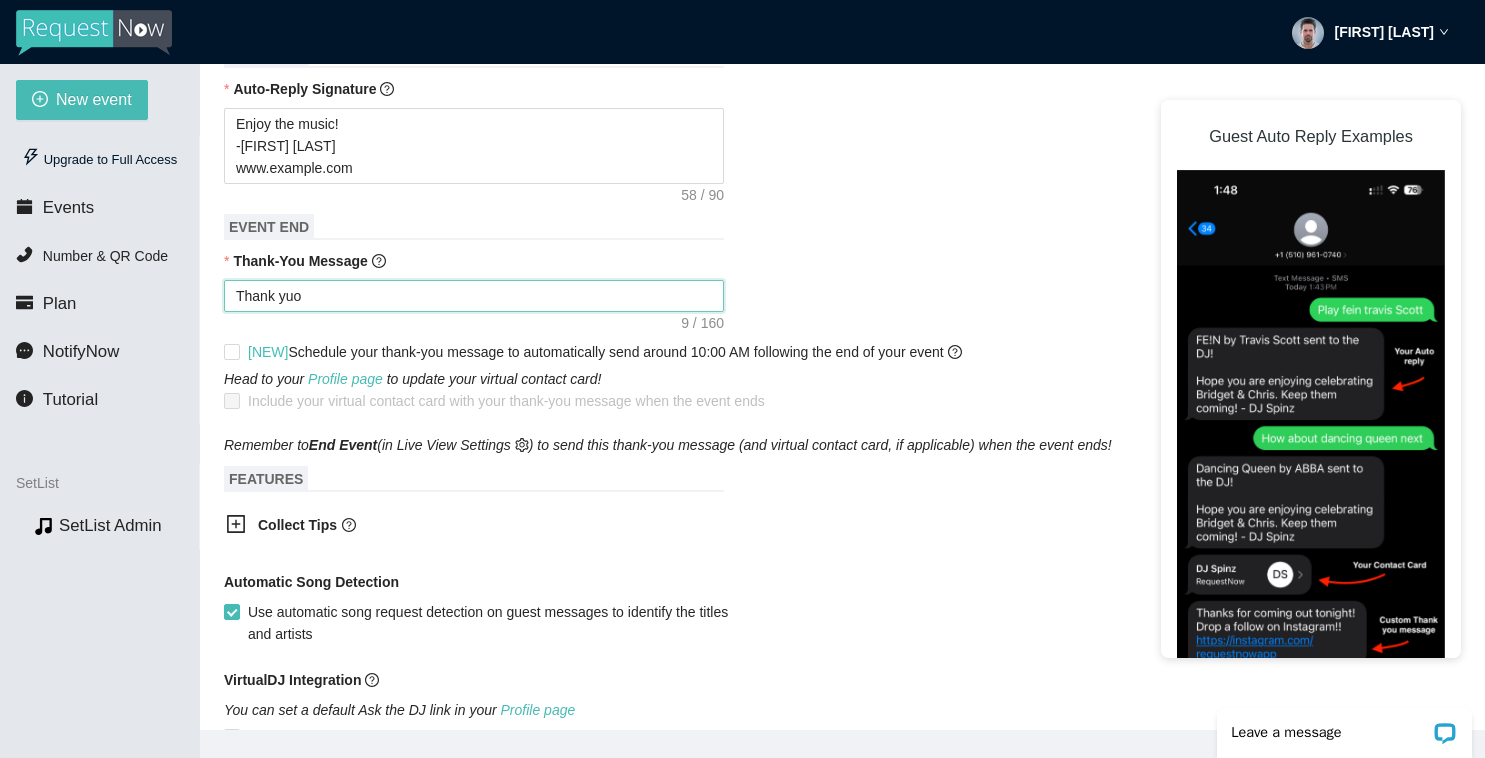 type on "Thank yuo" 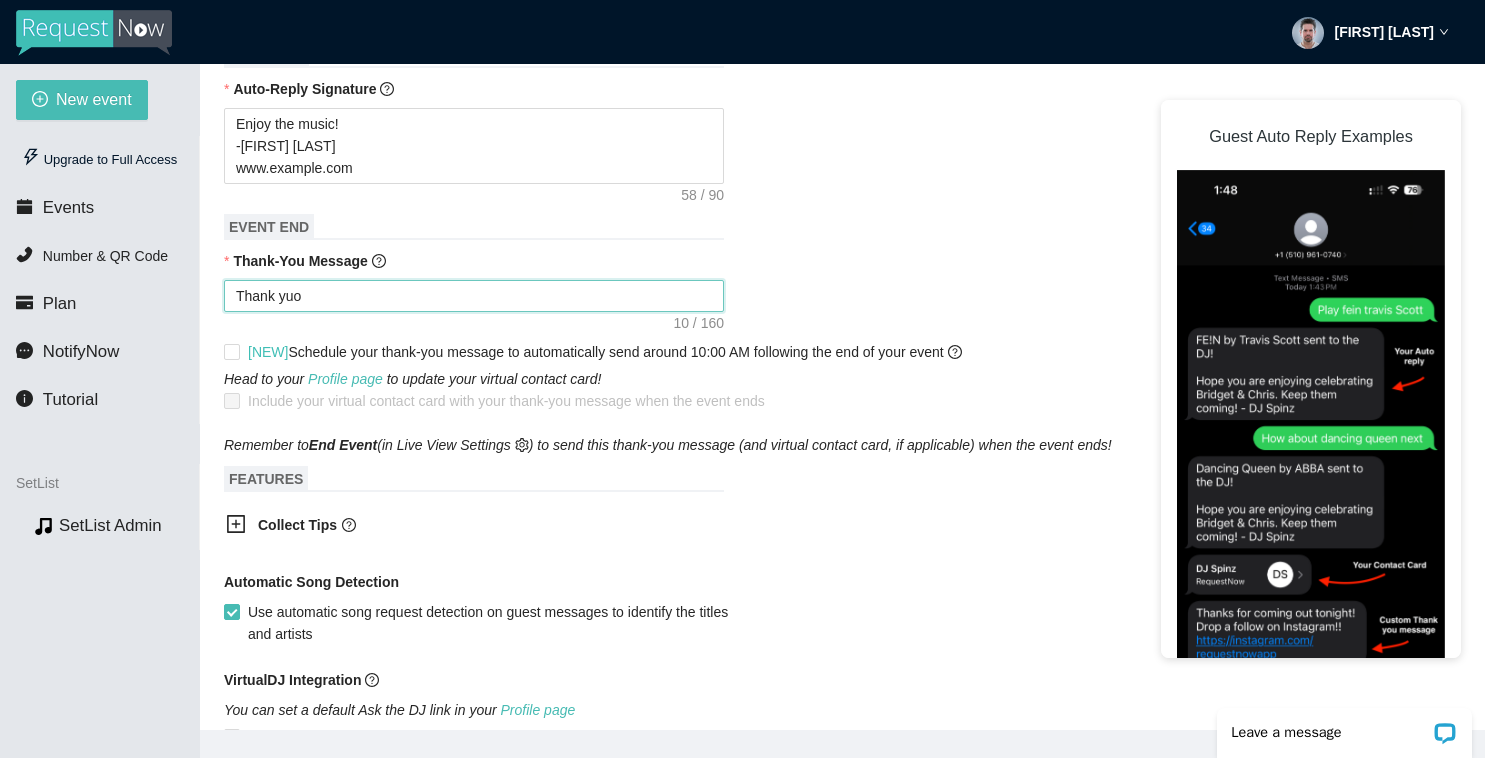 type on "Thank yuo" 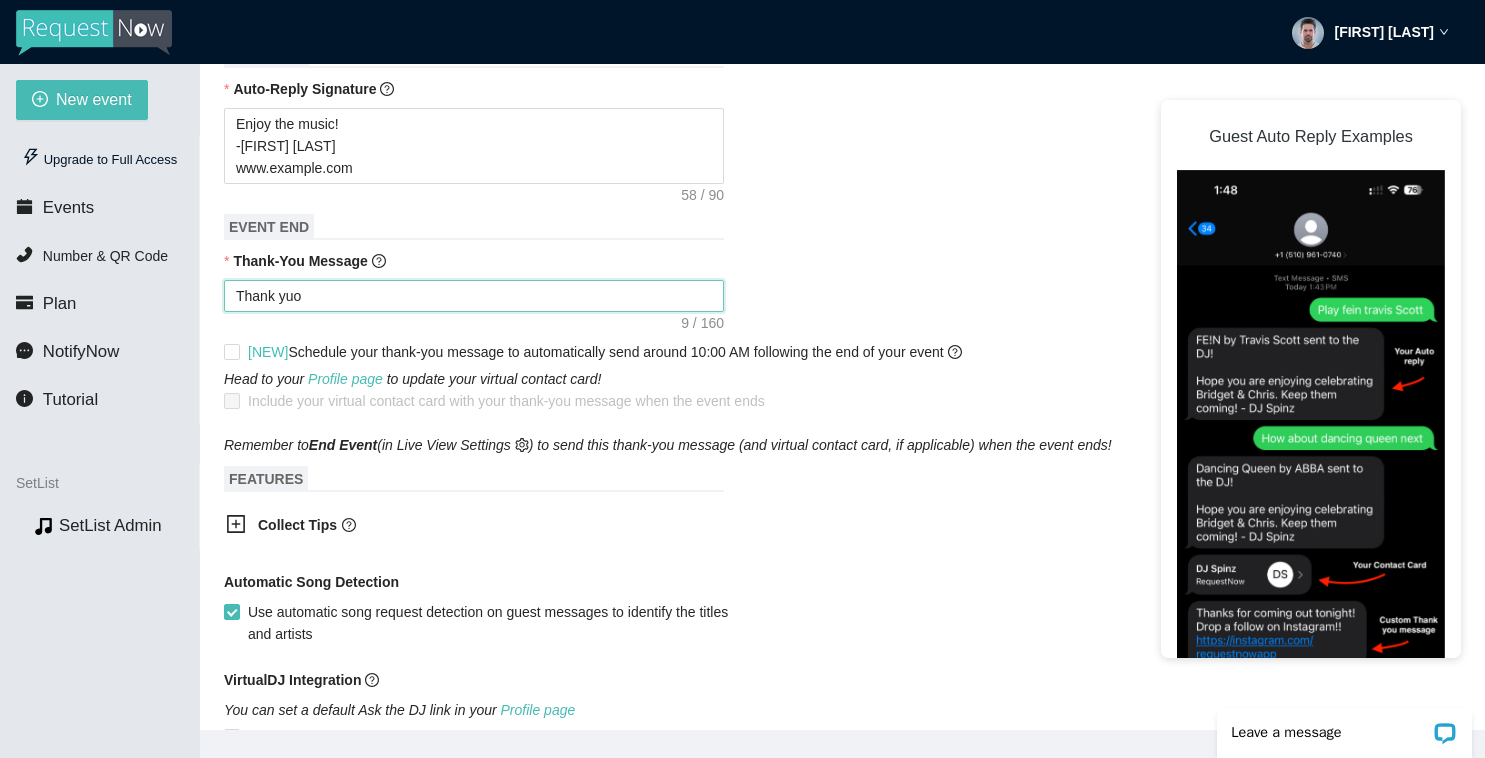 type on "Thank yu" 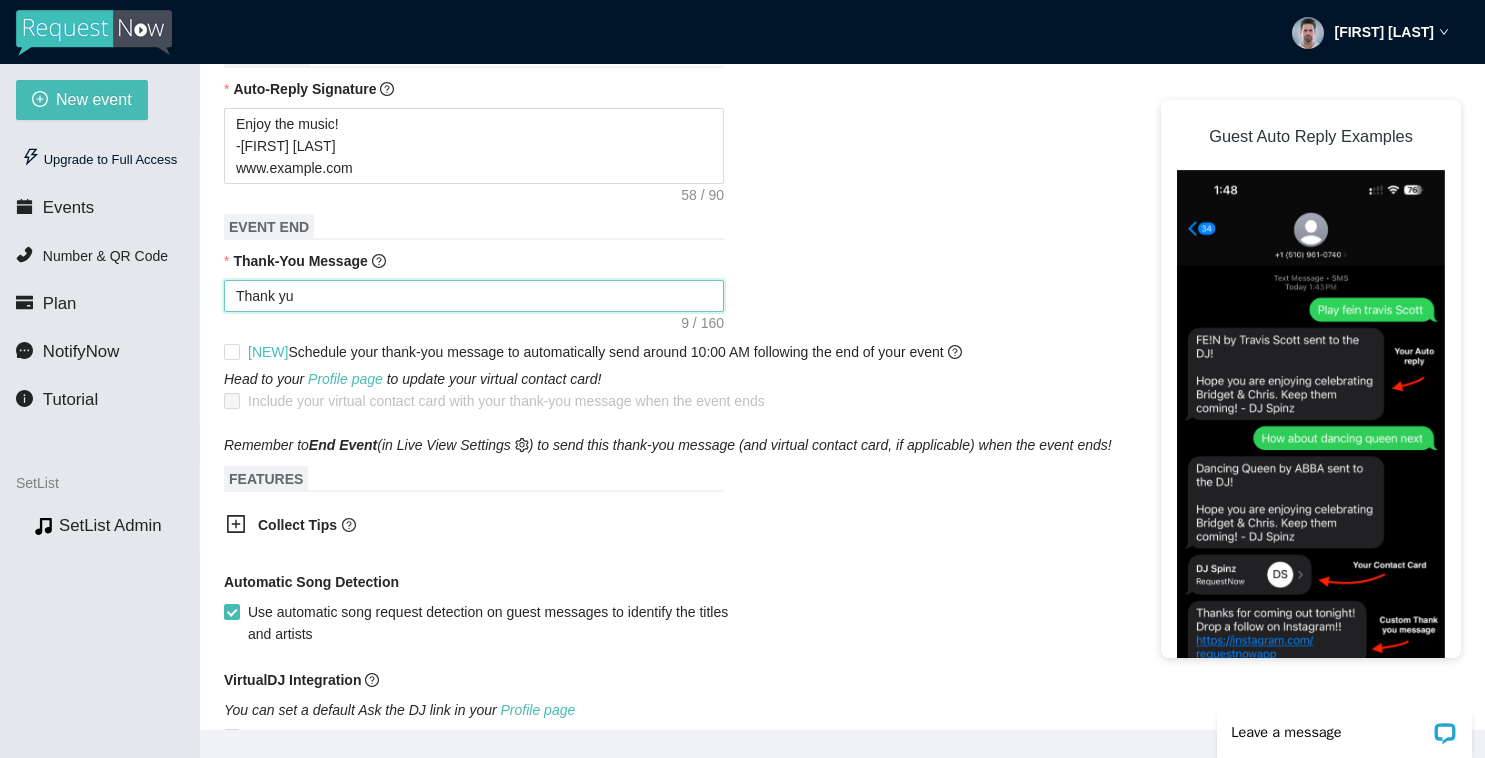type on "Thank y" 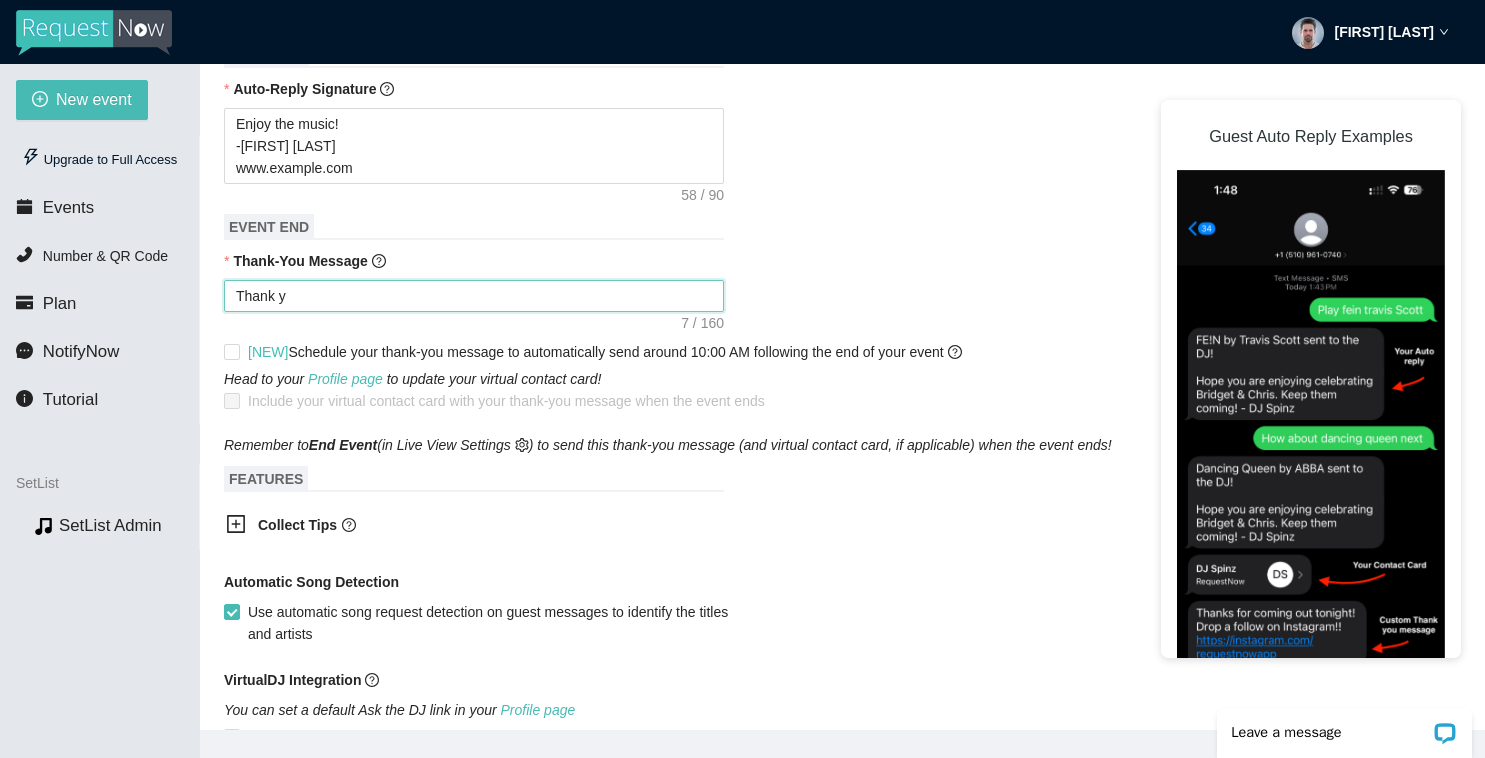 type on "Thank yo" 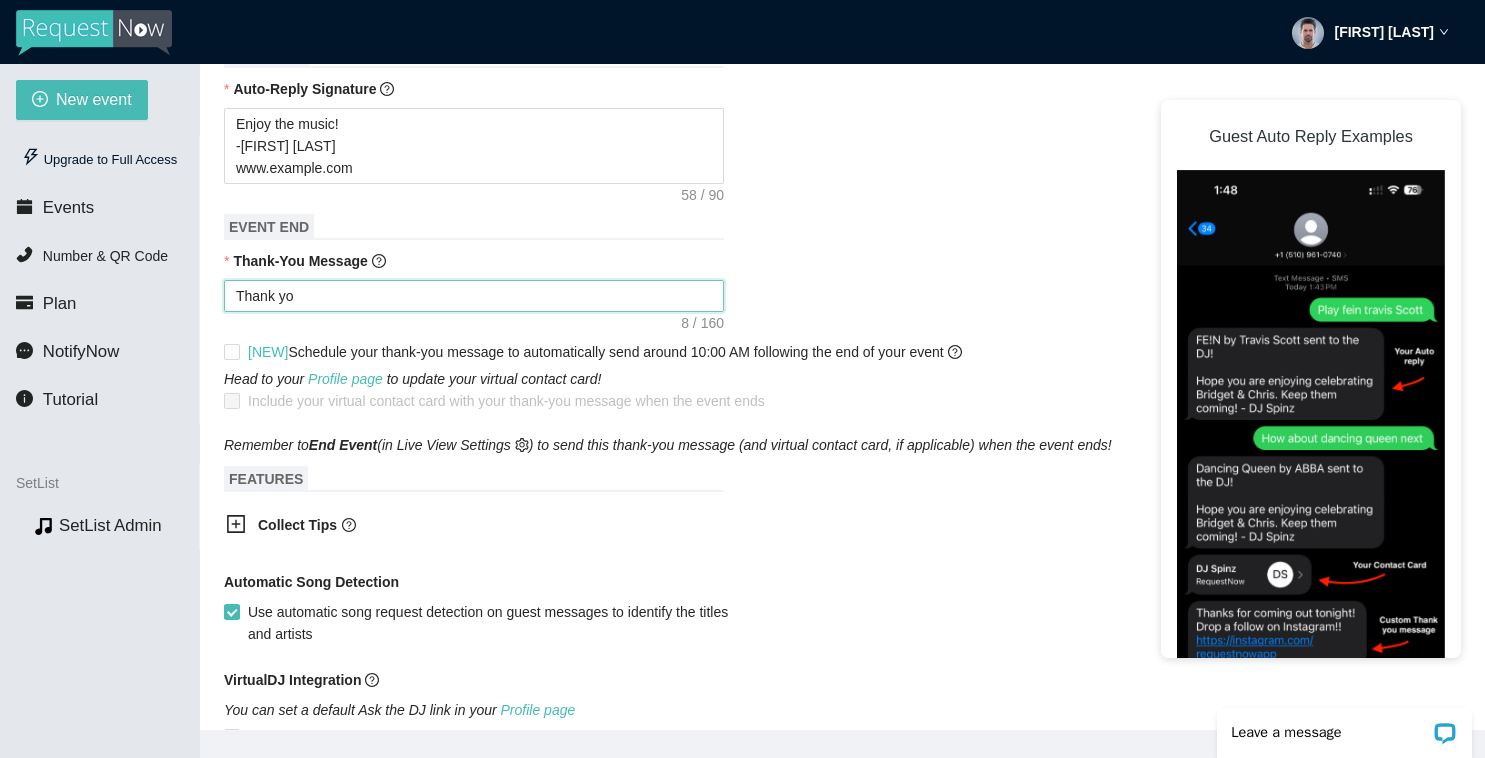 type on "Thank you" 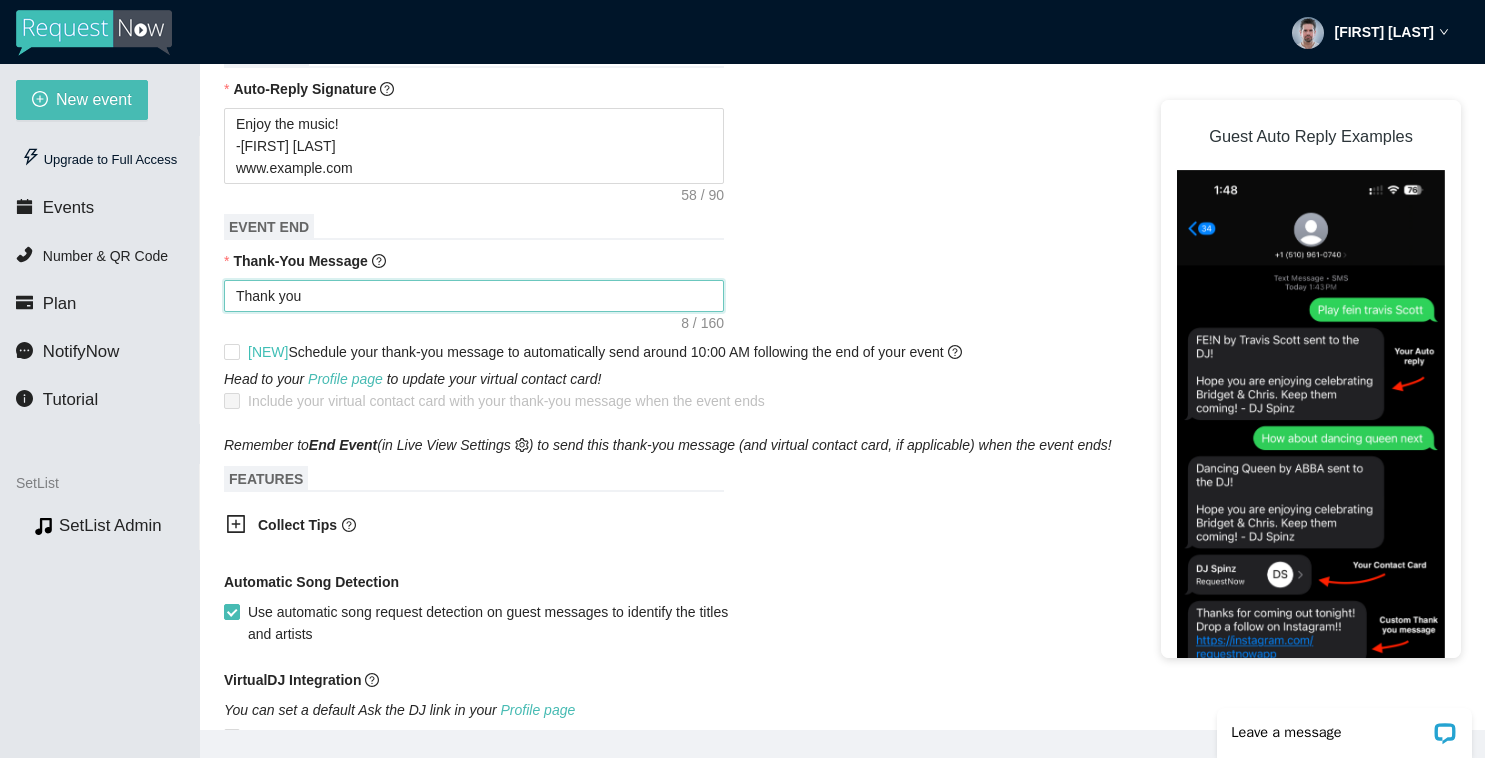 type on "Thank you" 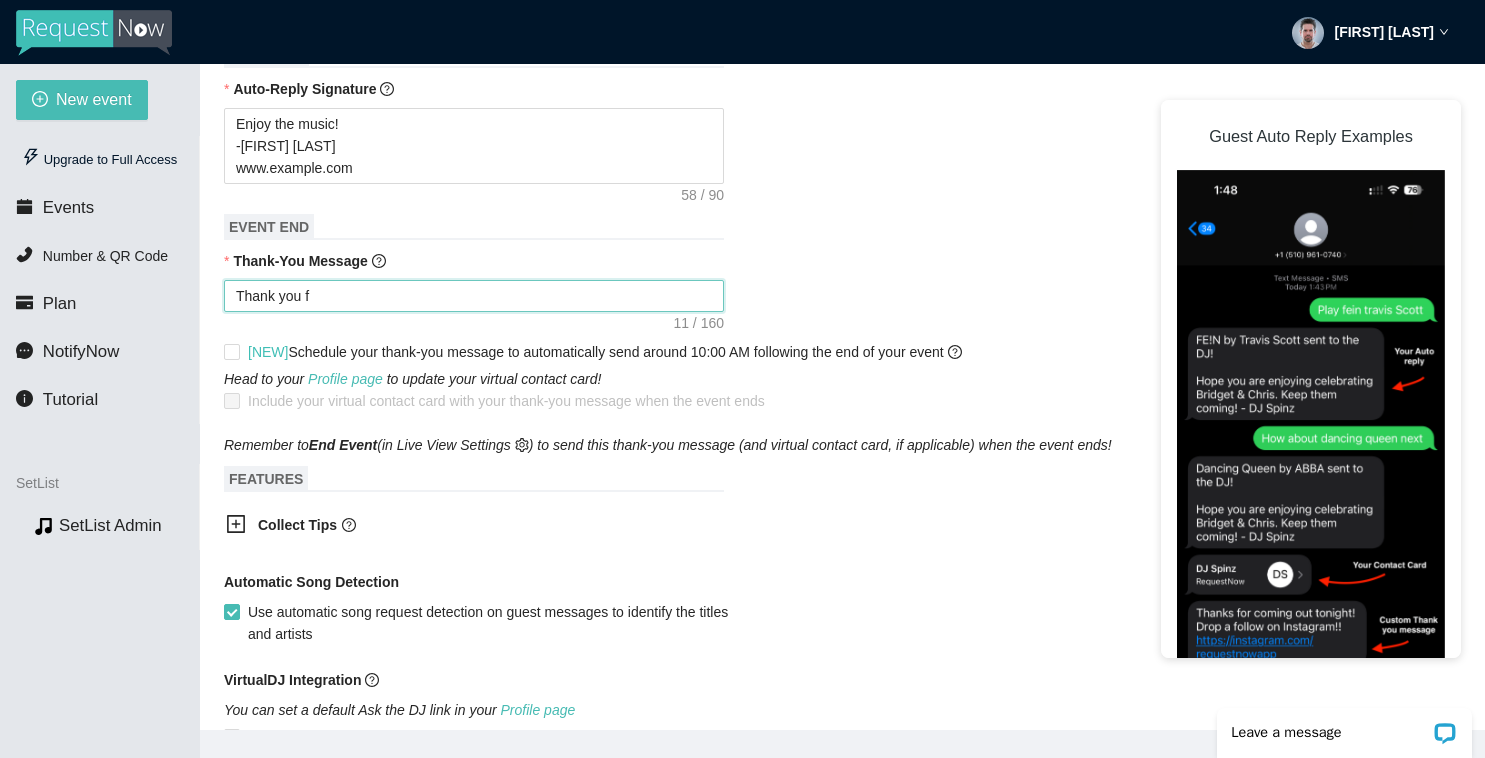 type on "Thank you fo" 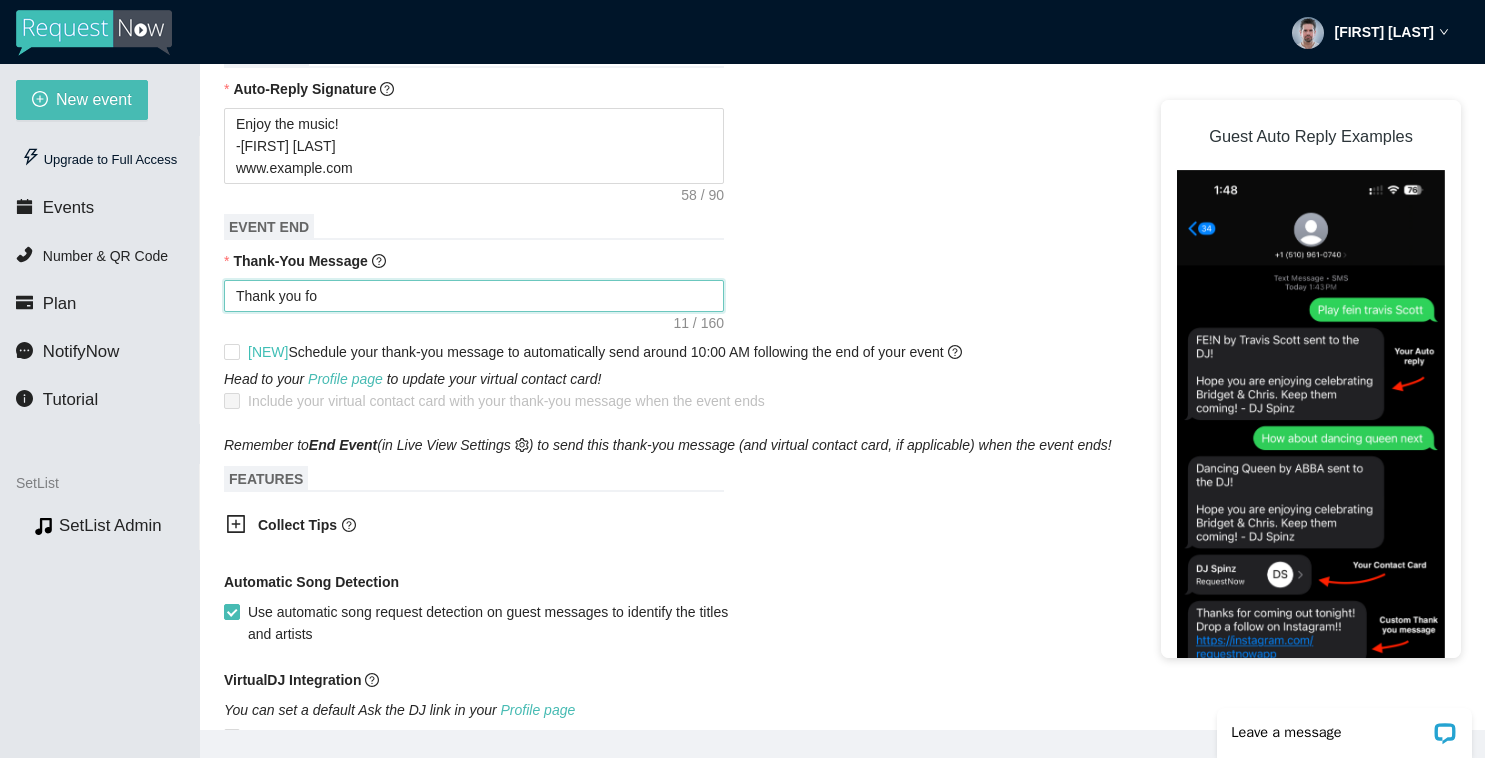 type on "Thank you for" 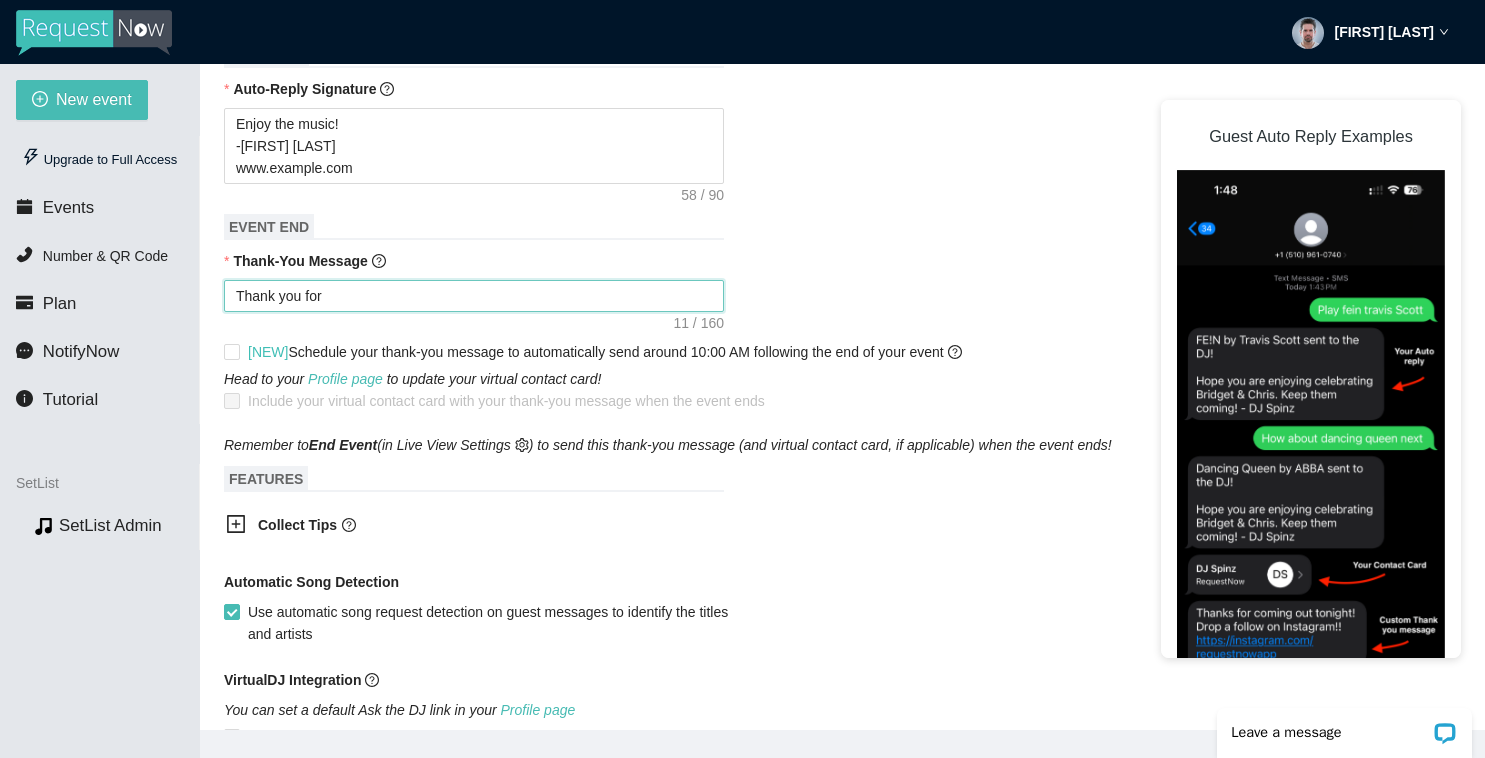 type on "Thank you for" 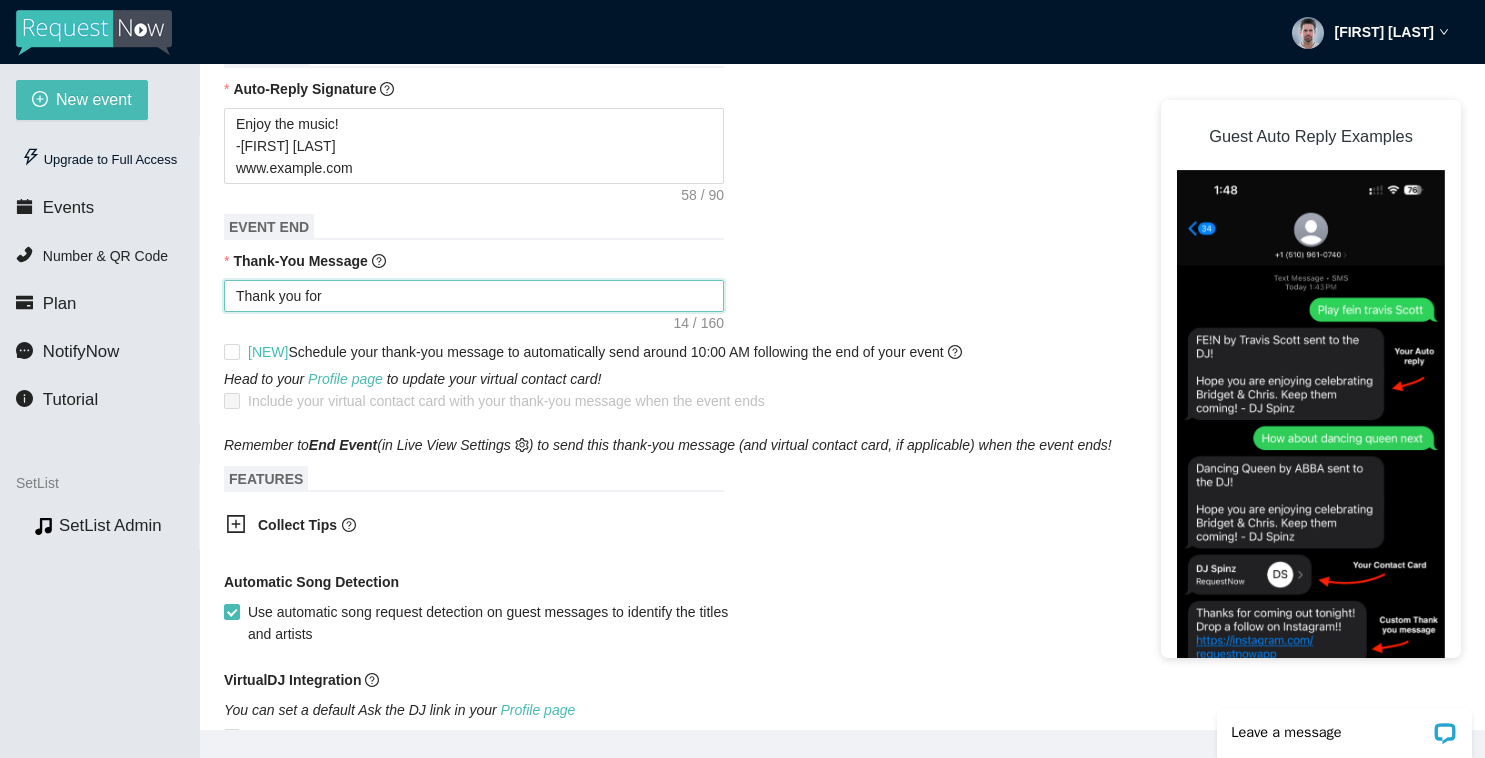 type on "Thank you for r" 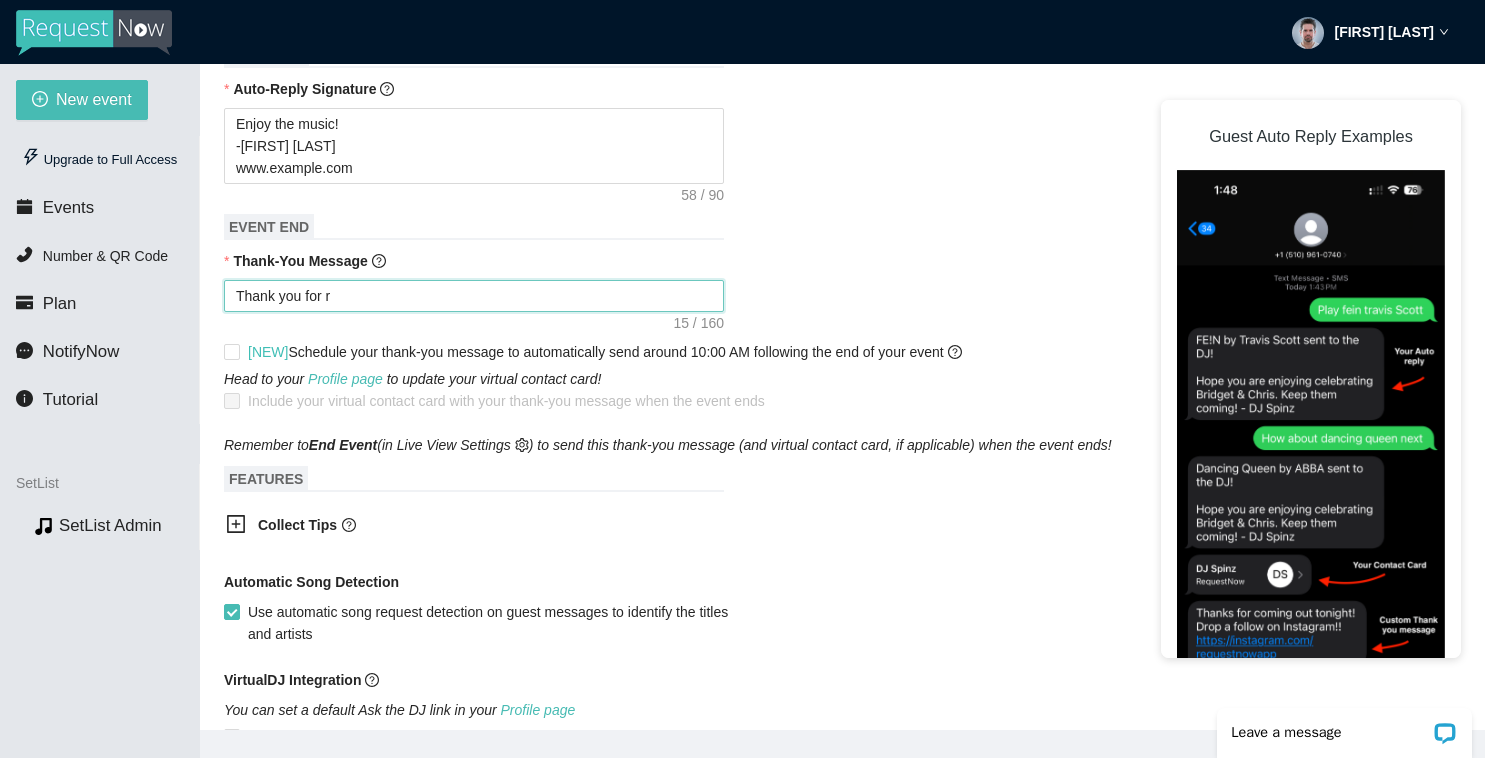 type on "Thank you for re" 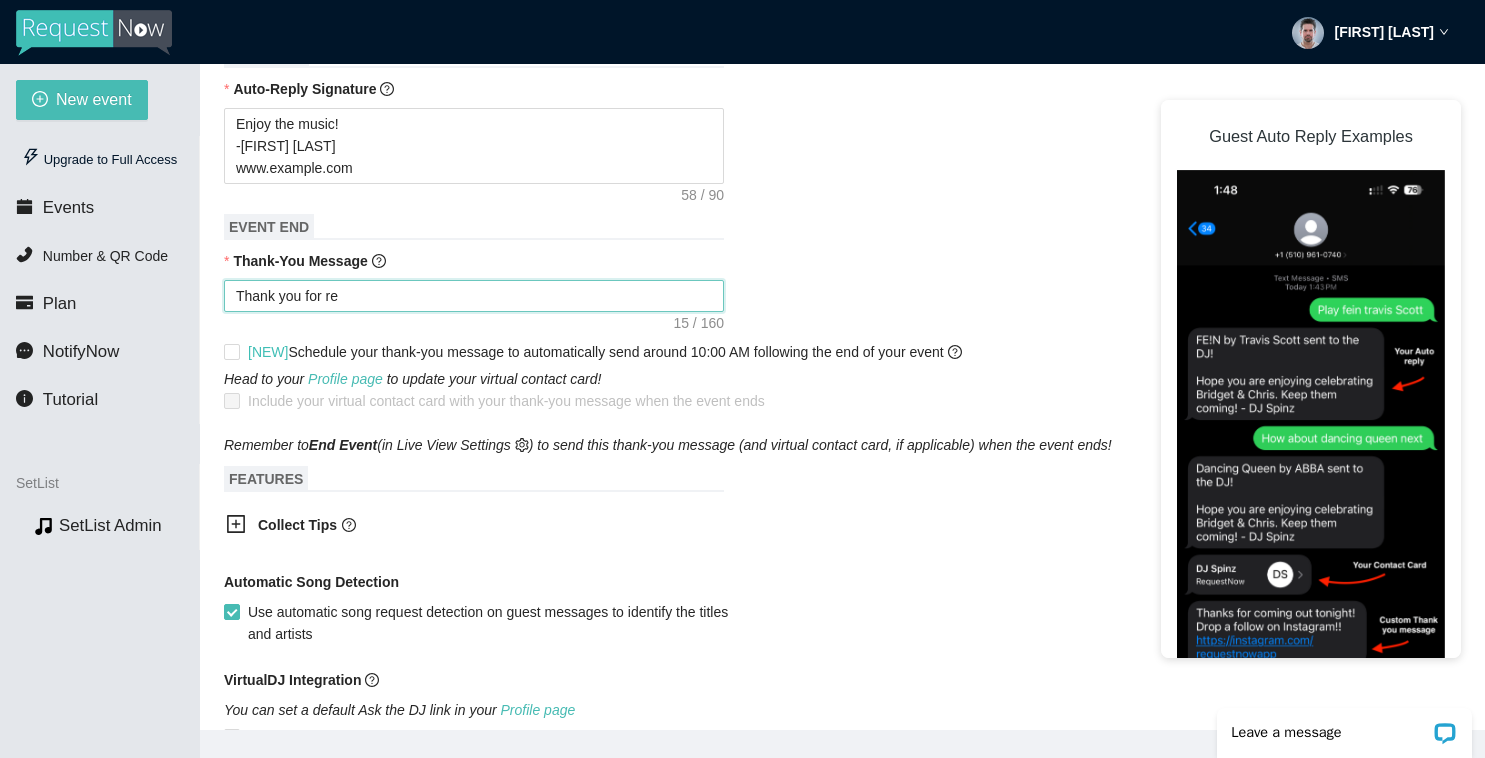 type on "Thank you for req" 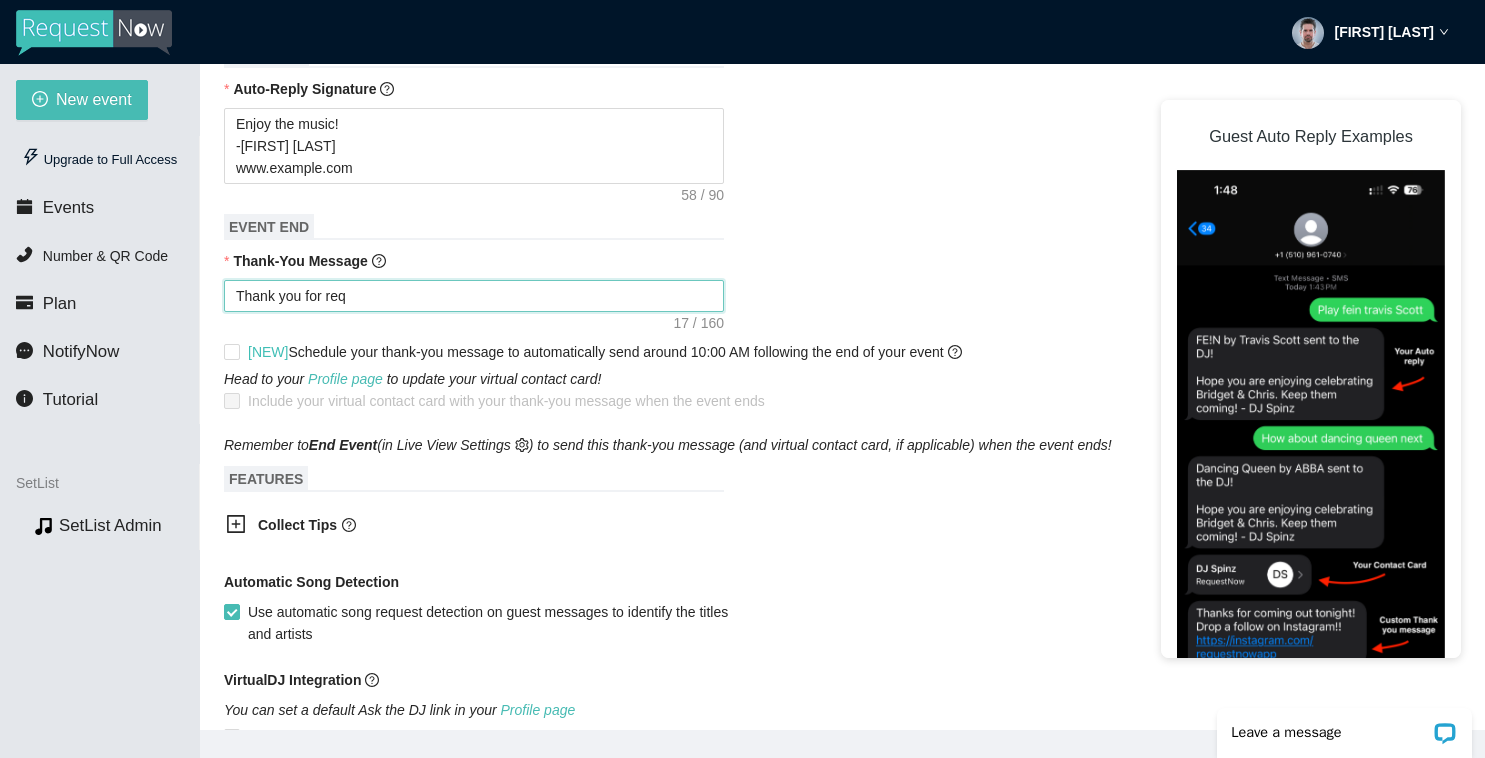 type on "Thank you for requ" 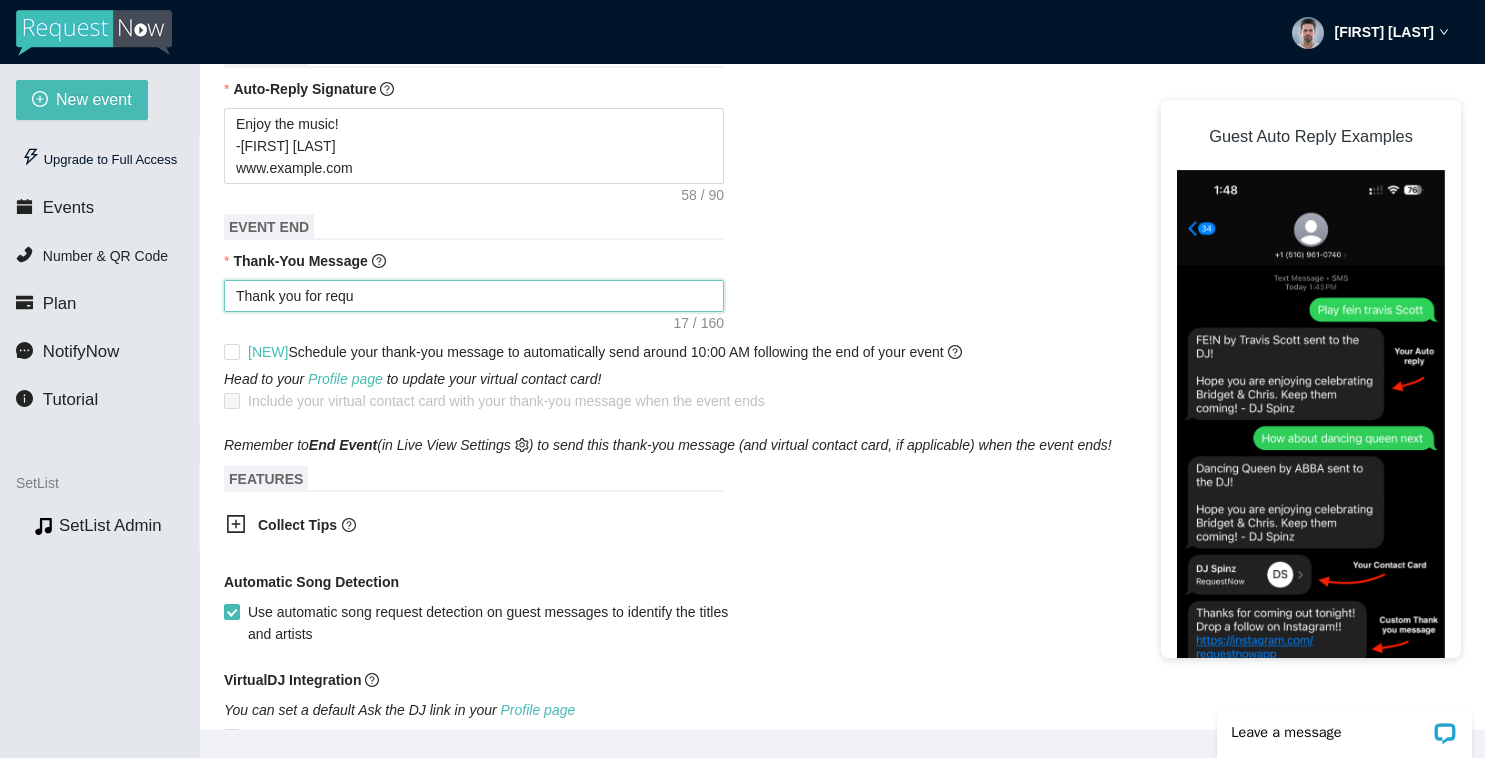 type on "Thank you for reque" 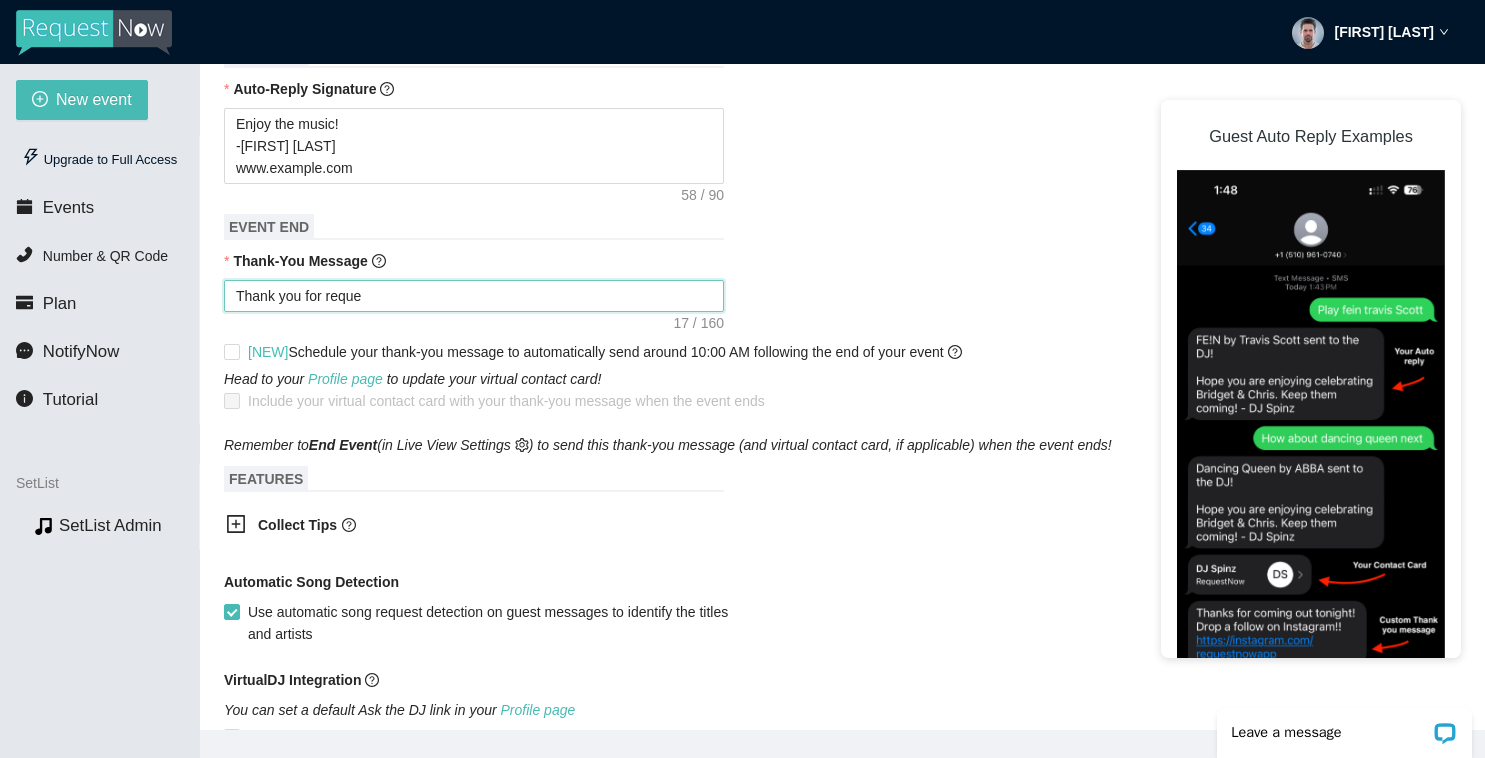 type on "Thank you for reques" 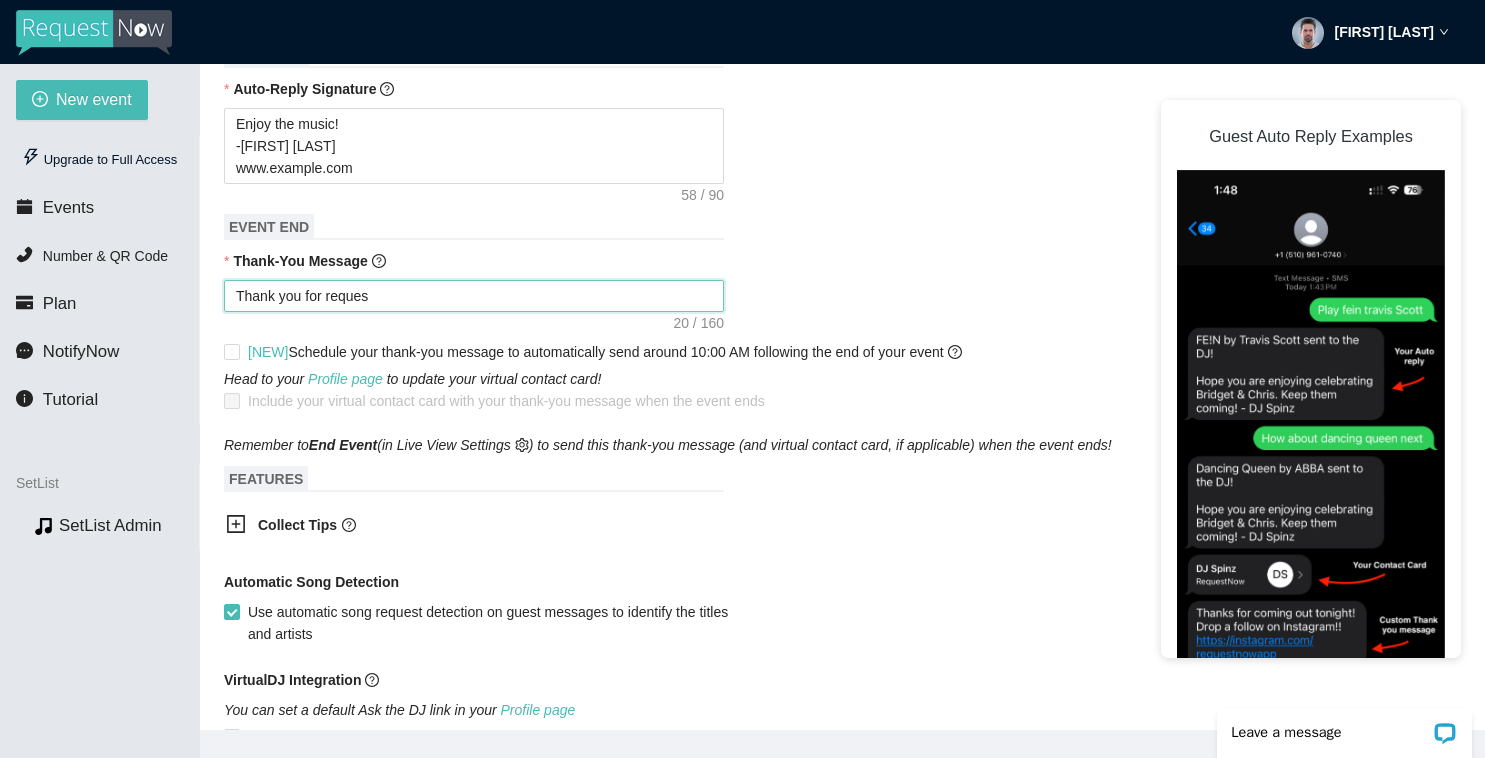 type on "Thank you for request" 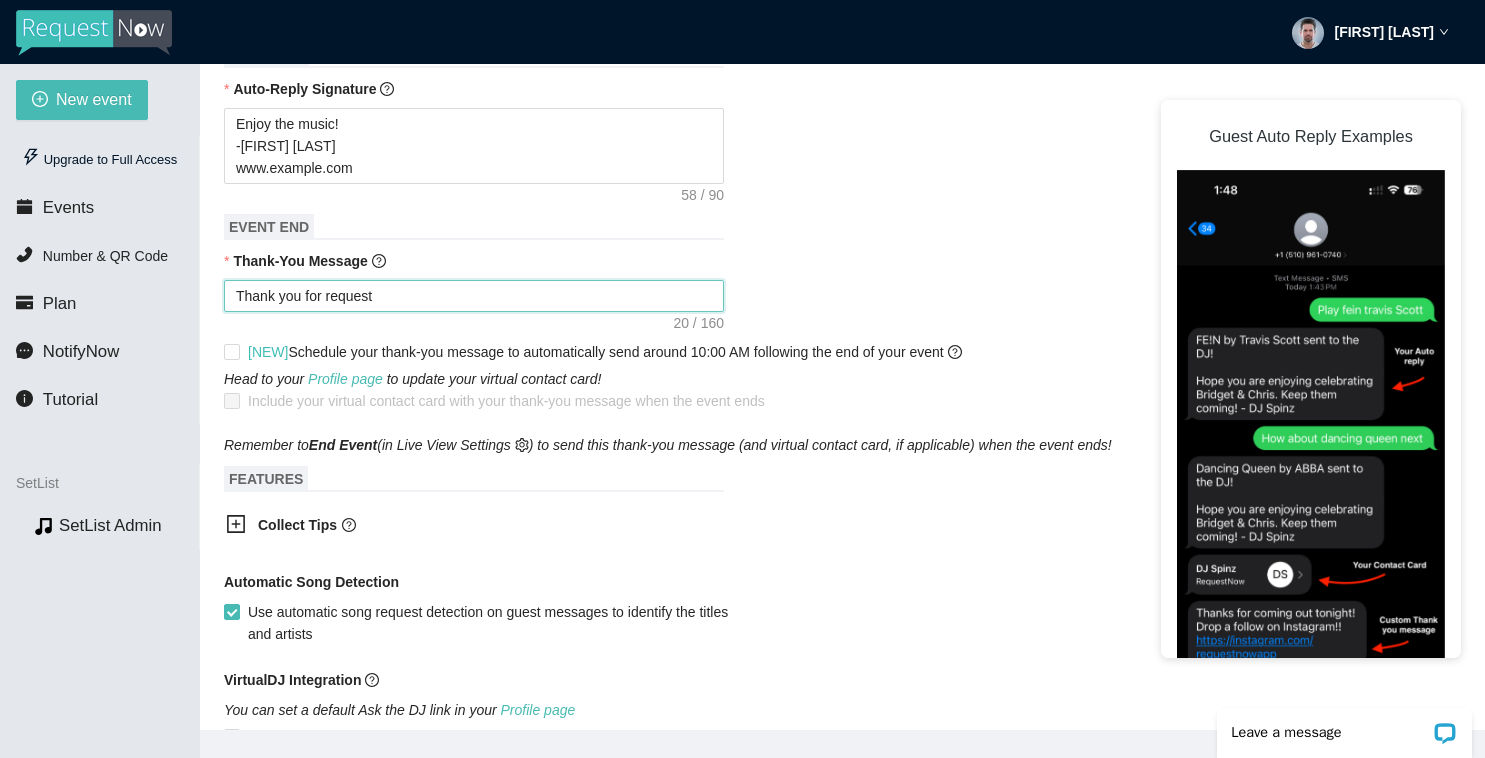 type on "Thank you for requesti" 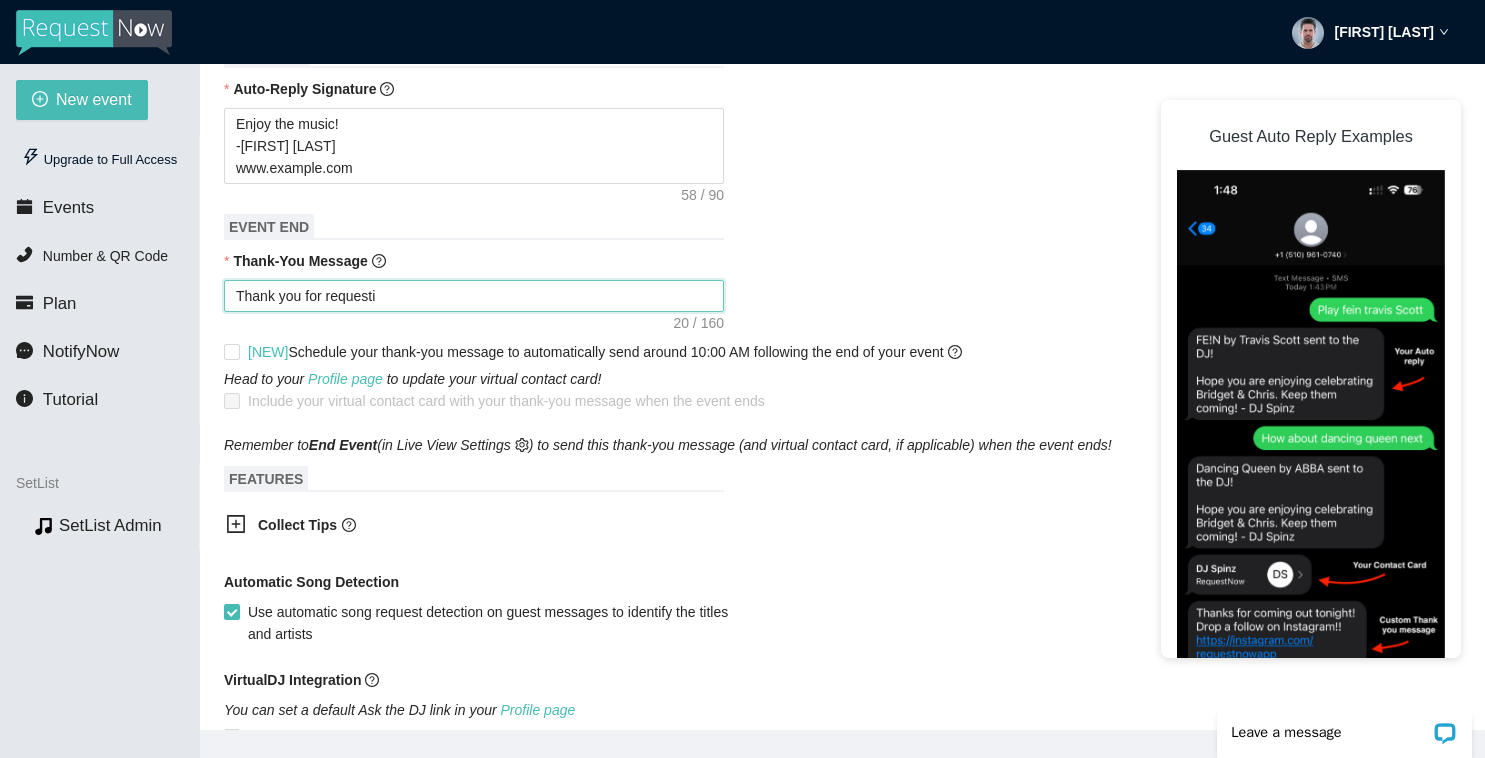 type on "Thank you for requestin" 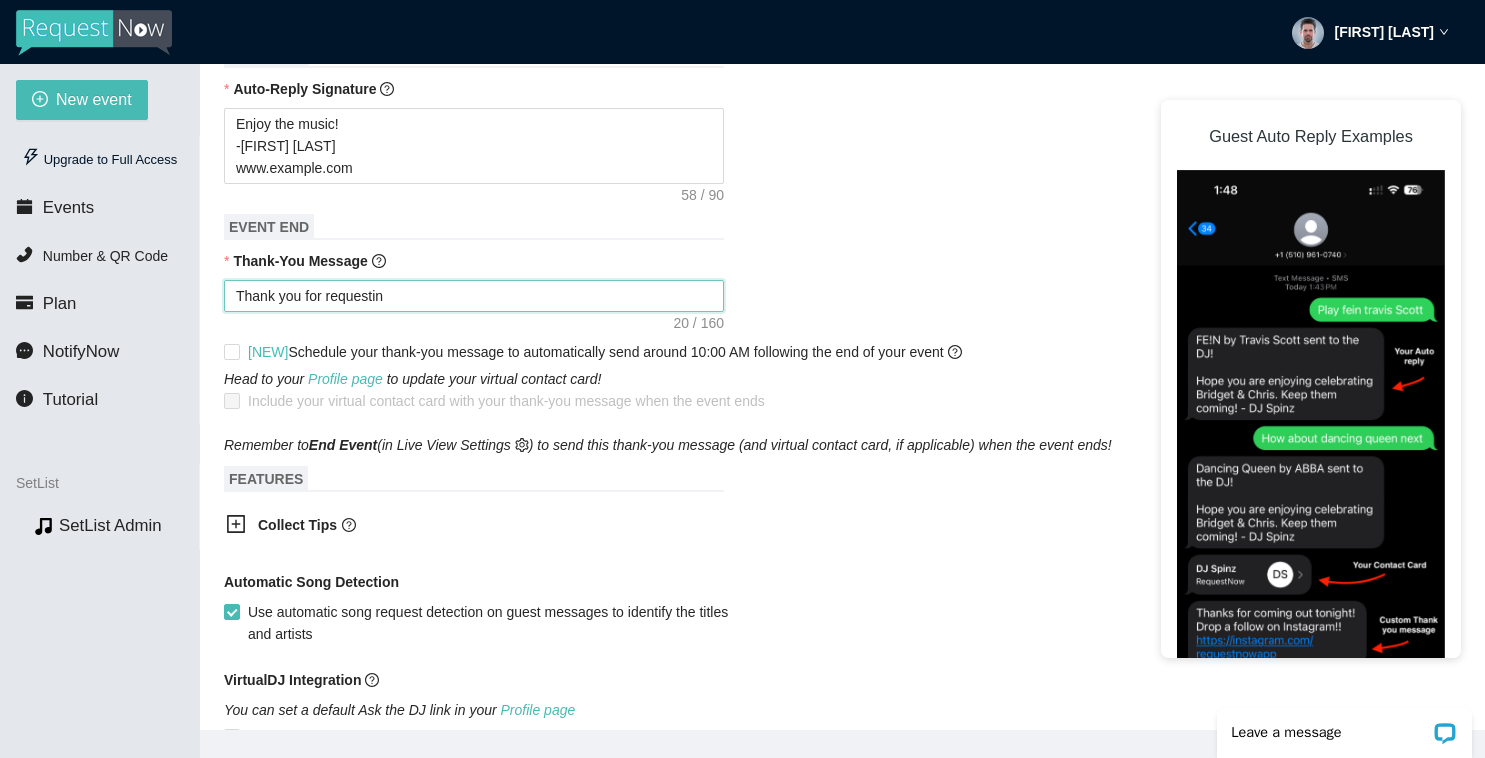 type on "Thank you for requesting" 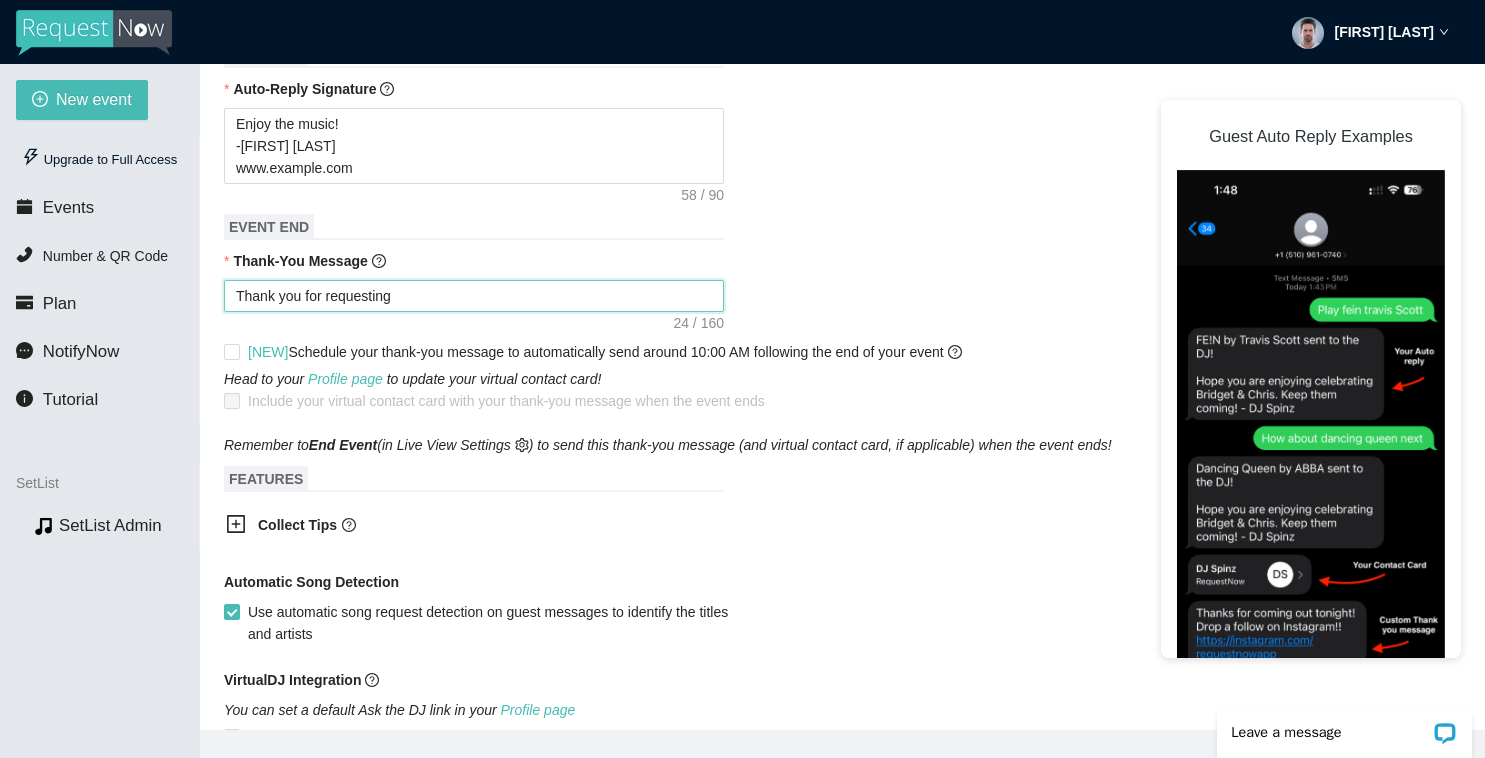 type on "Thank you for requesting" 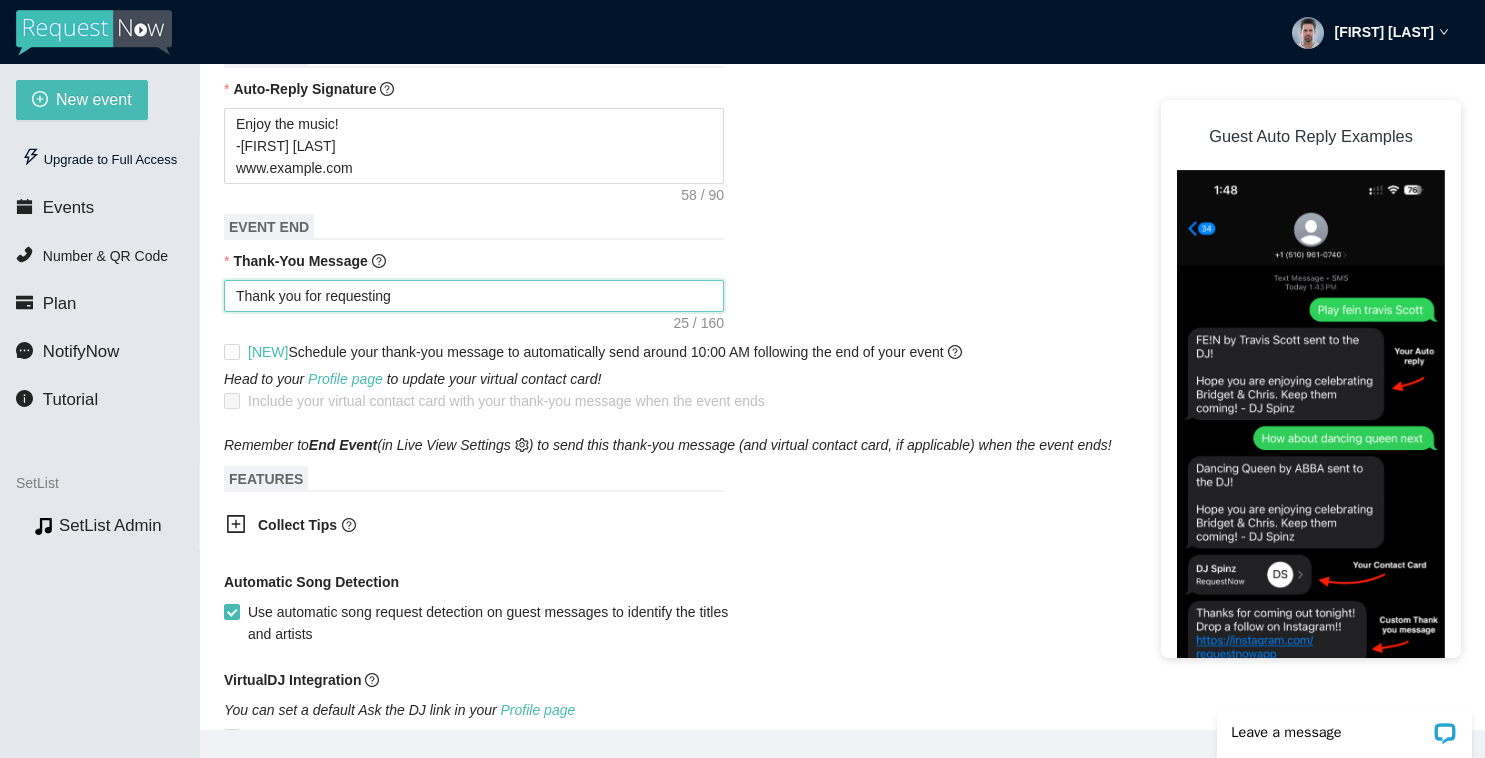 type on "Thank you for requesting a" 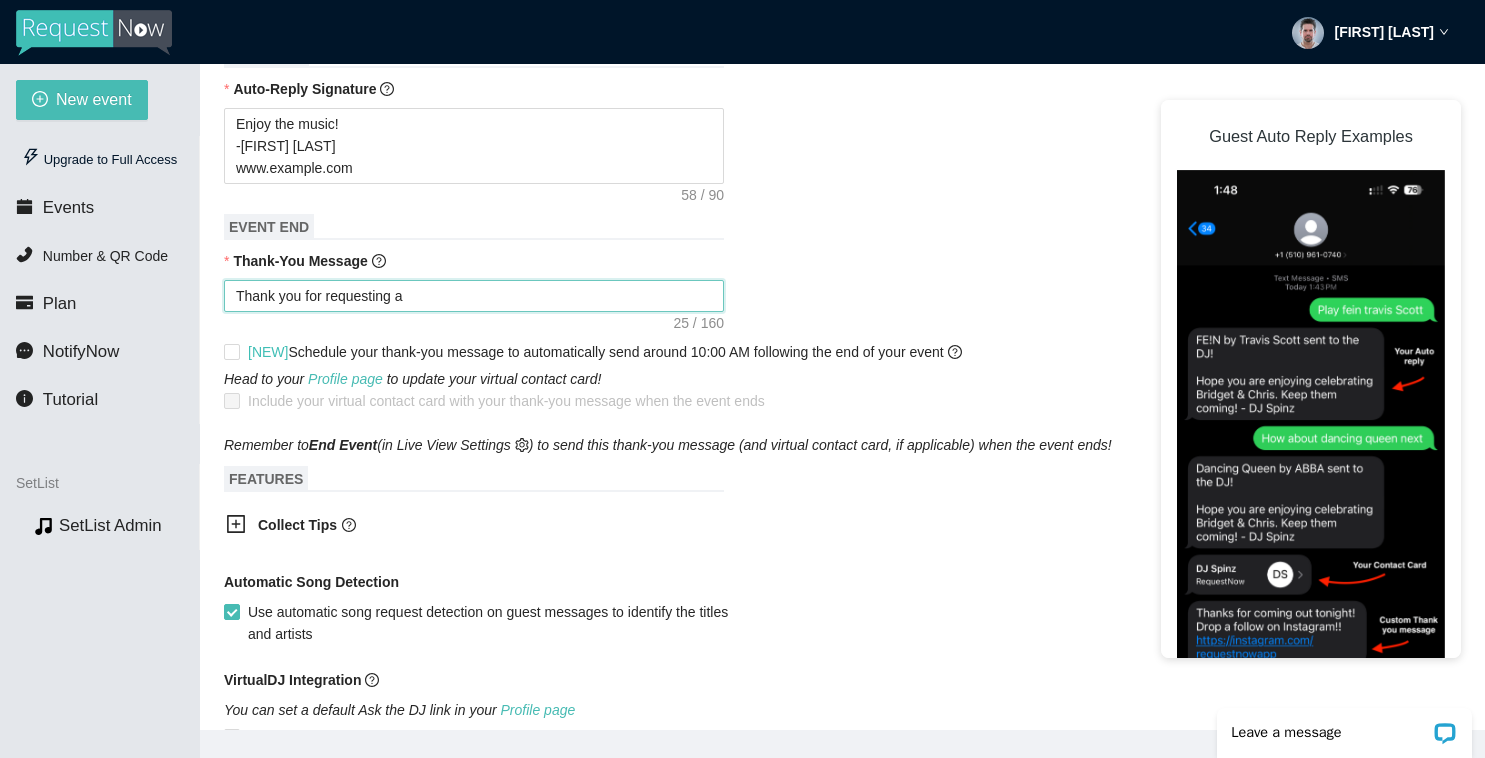 type 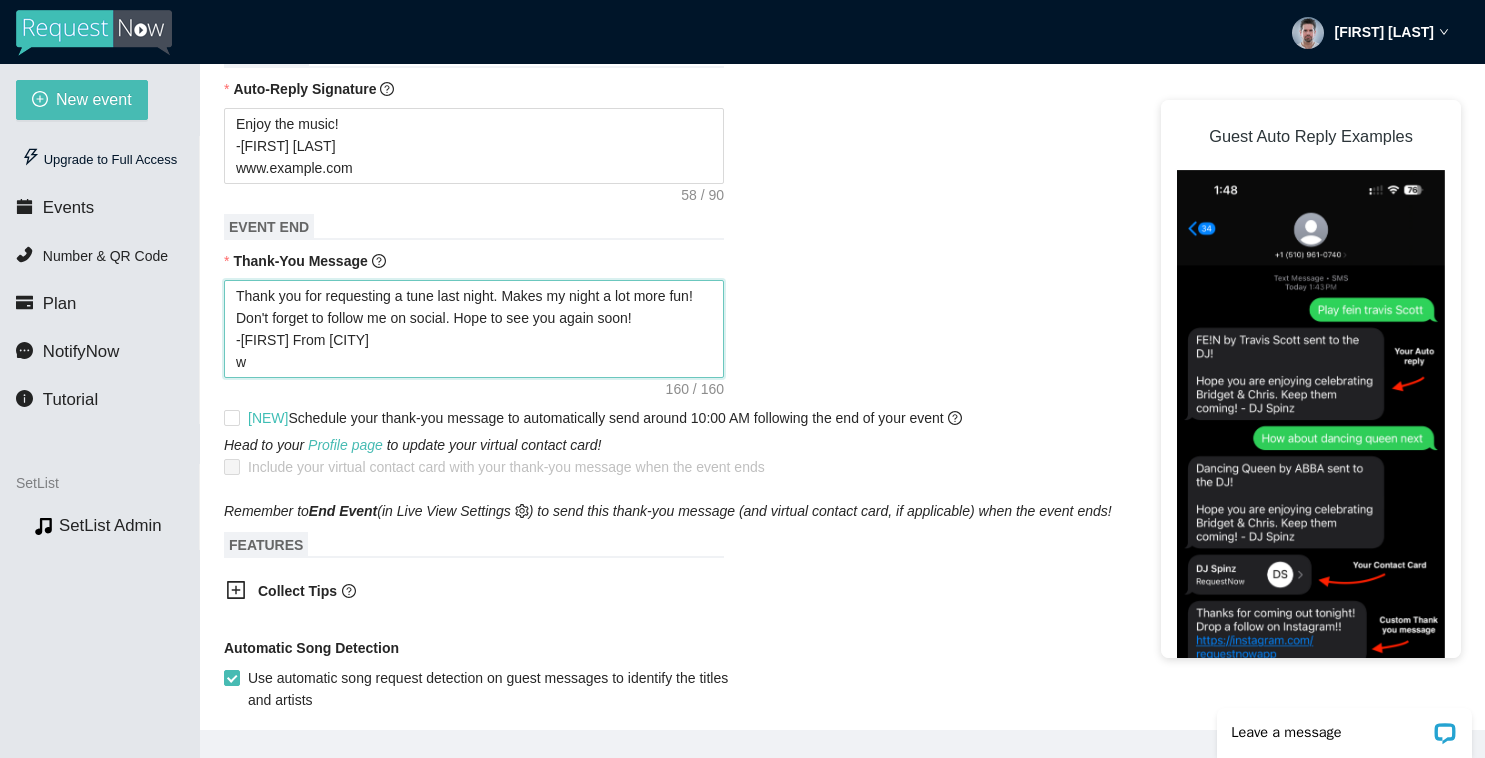 drag, startPoint x: 512, startPoint y: 300, endPoint x: 725, endPoint y: 289, distance: 213.28384 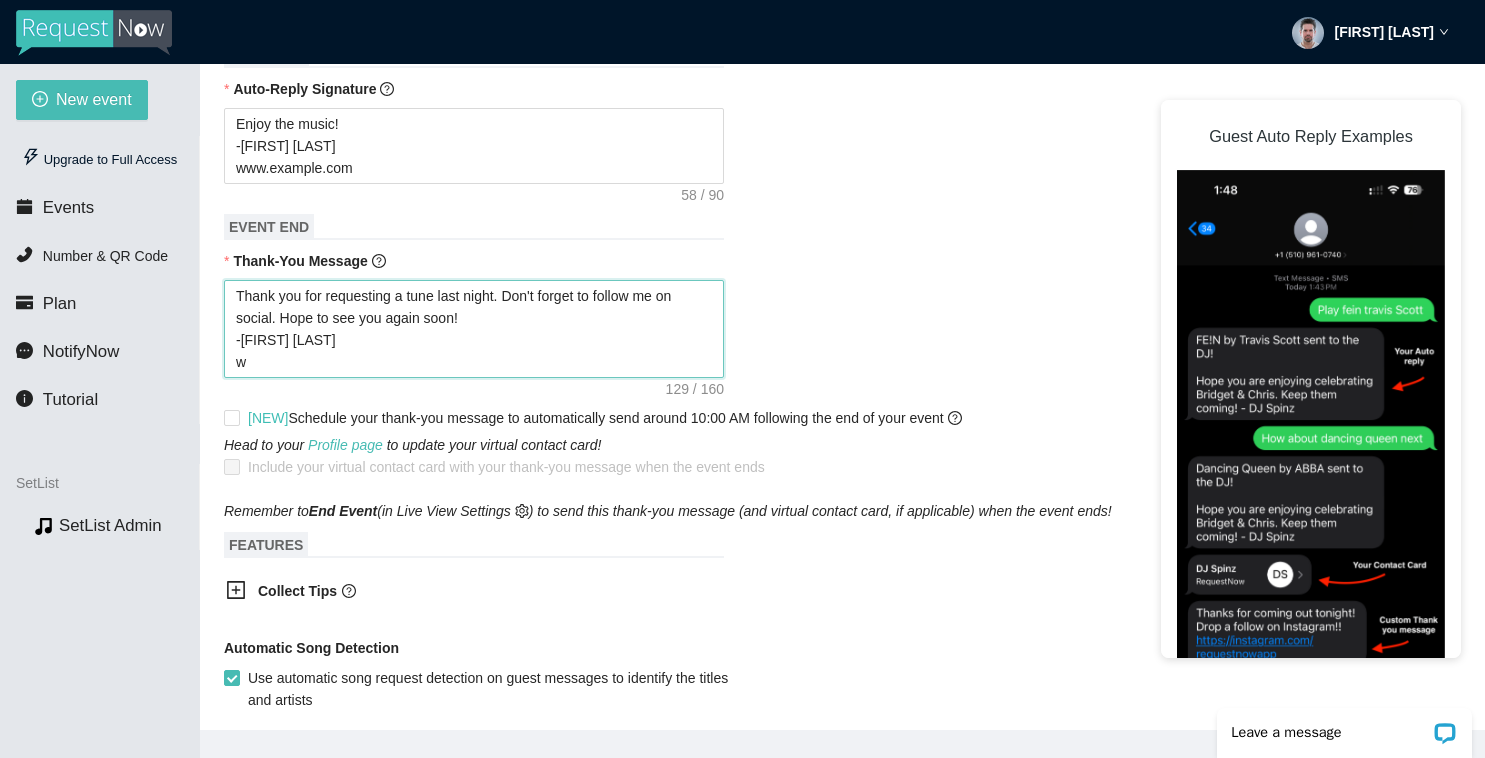 click on "Thank you for requesting a tune last night. Don't forget to follow me on social. Hope to see you again soon!
-[FIRST] [LAST]
w" at bounding box center (474, 329) 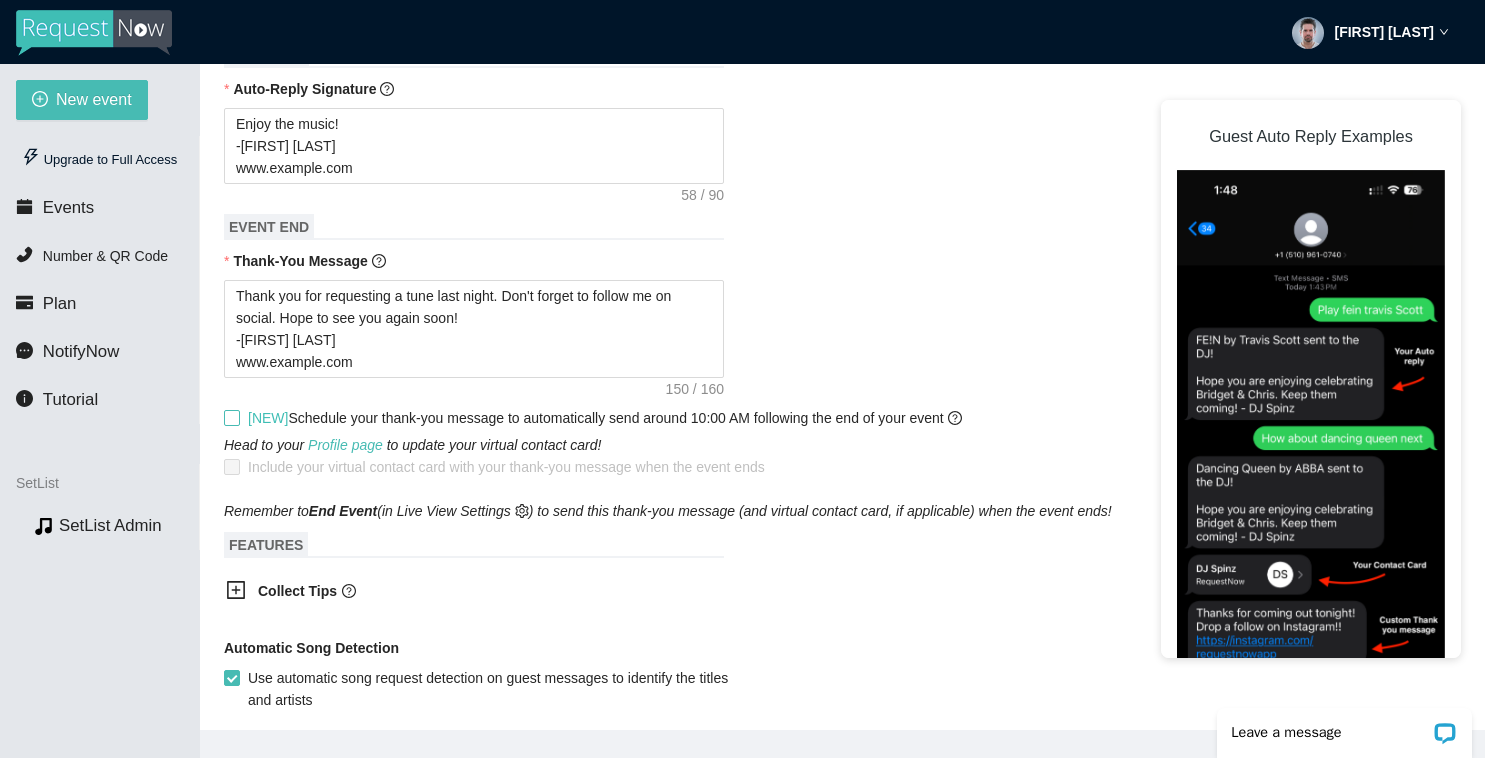 click at bounding box center [232, 418] 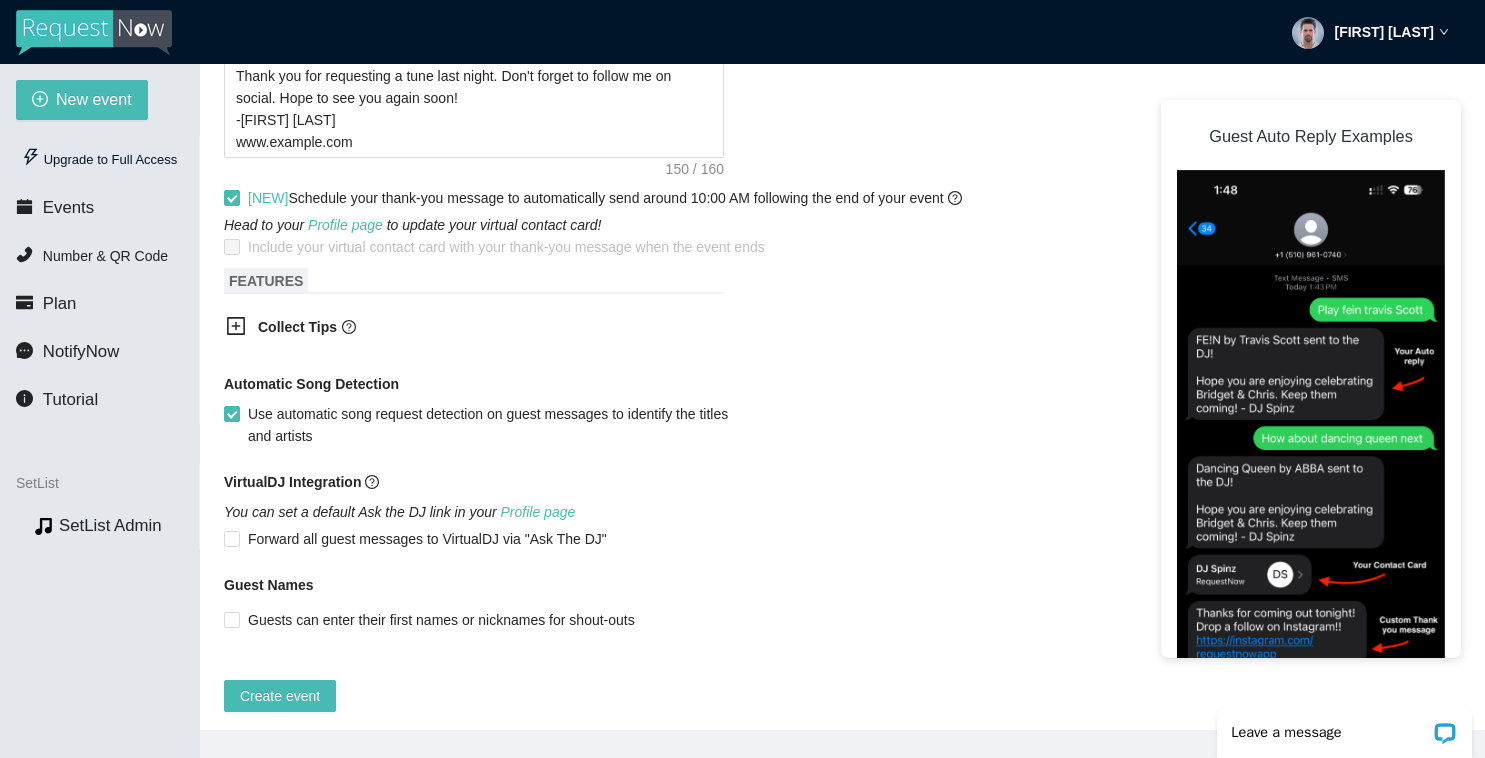 scroll, scrollTop: 1013, scrollLeft: 0, axis: vertical 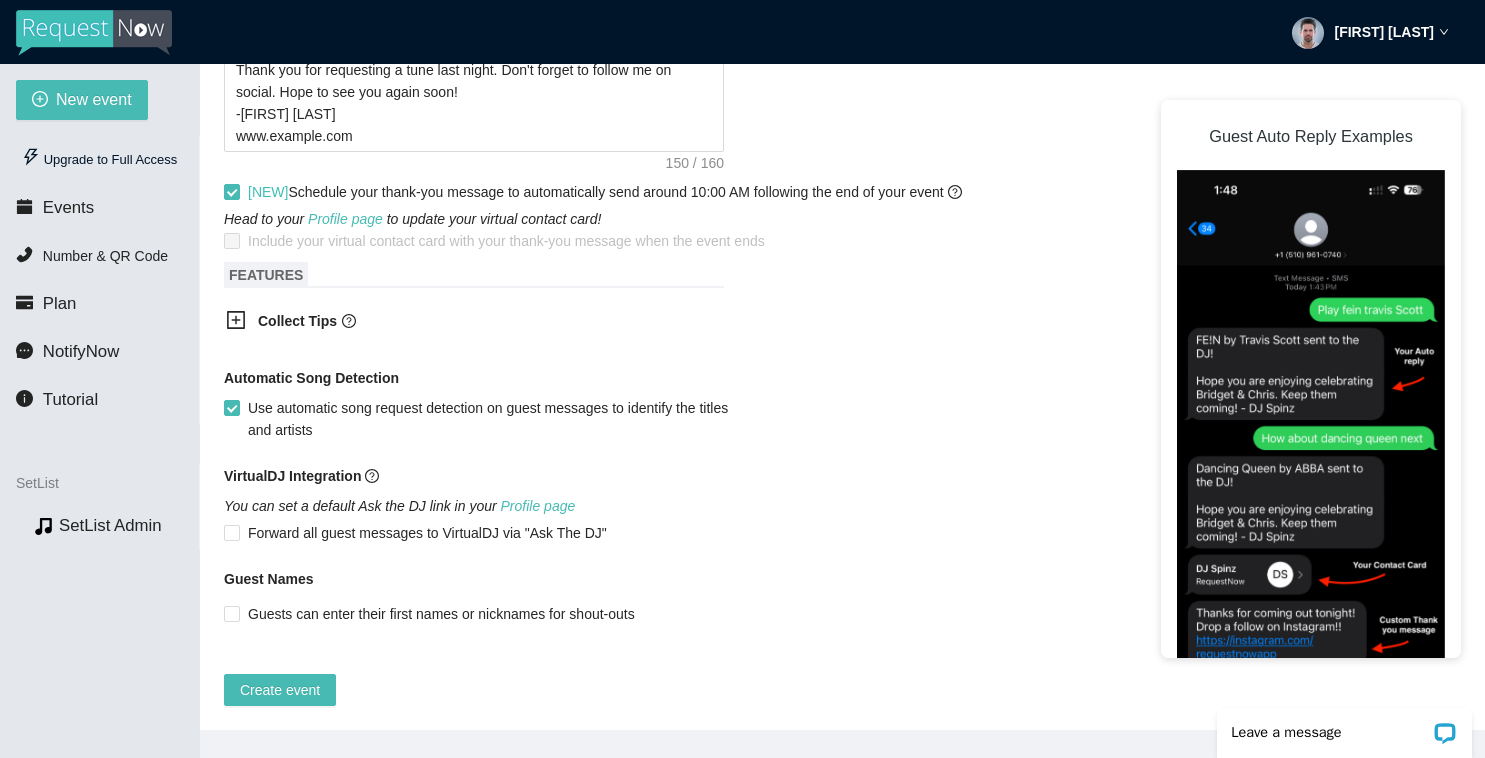 click 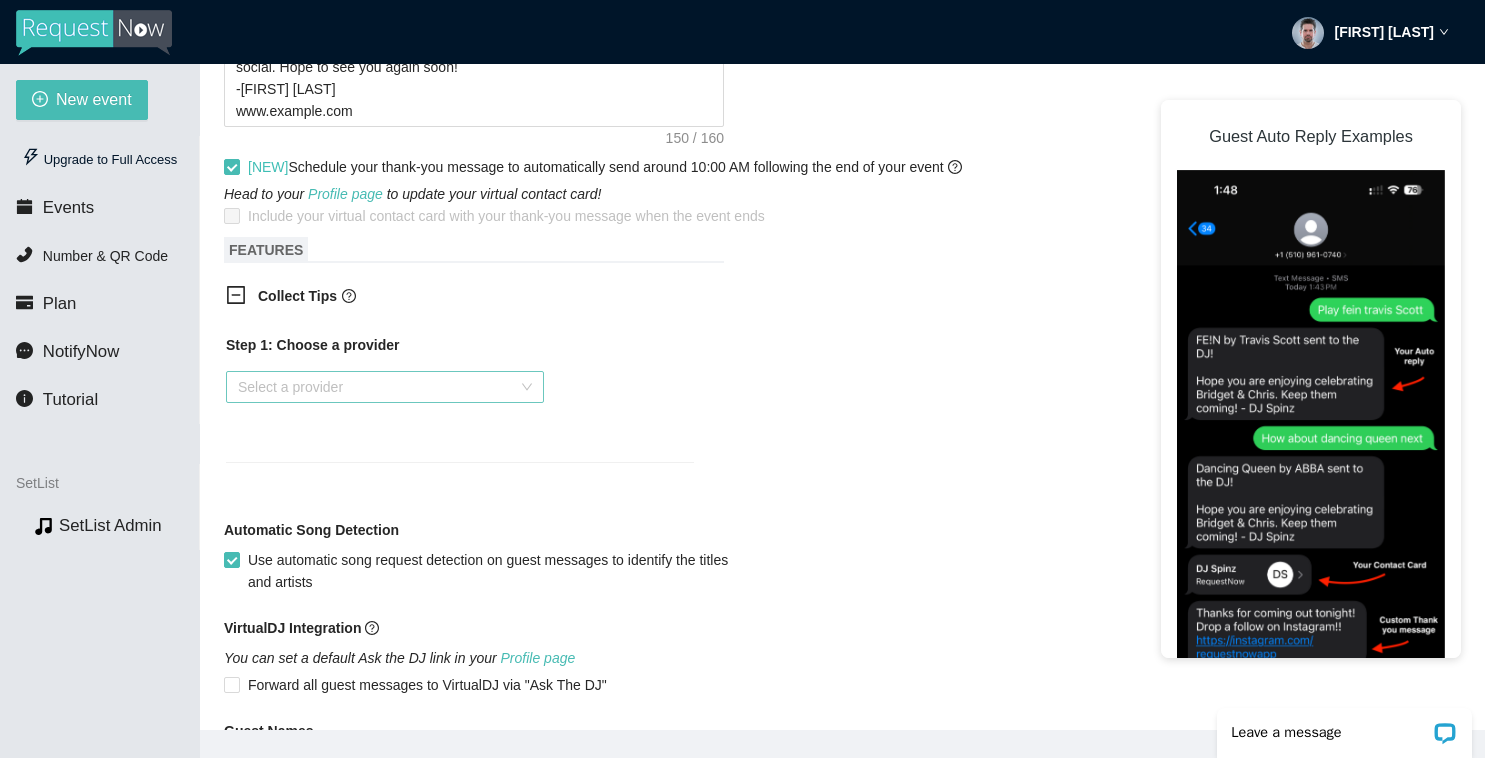 click at bounding box center (378, 387) 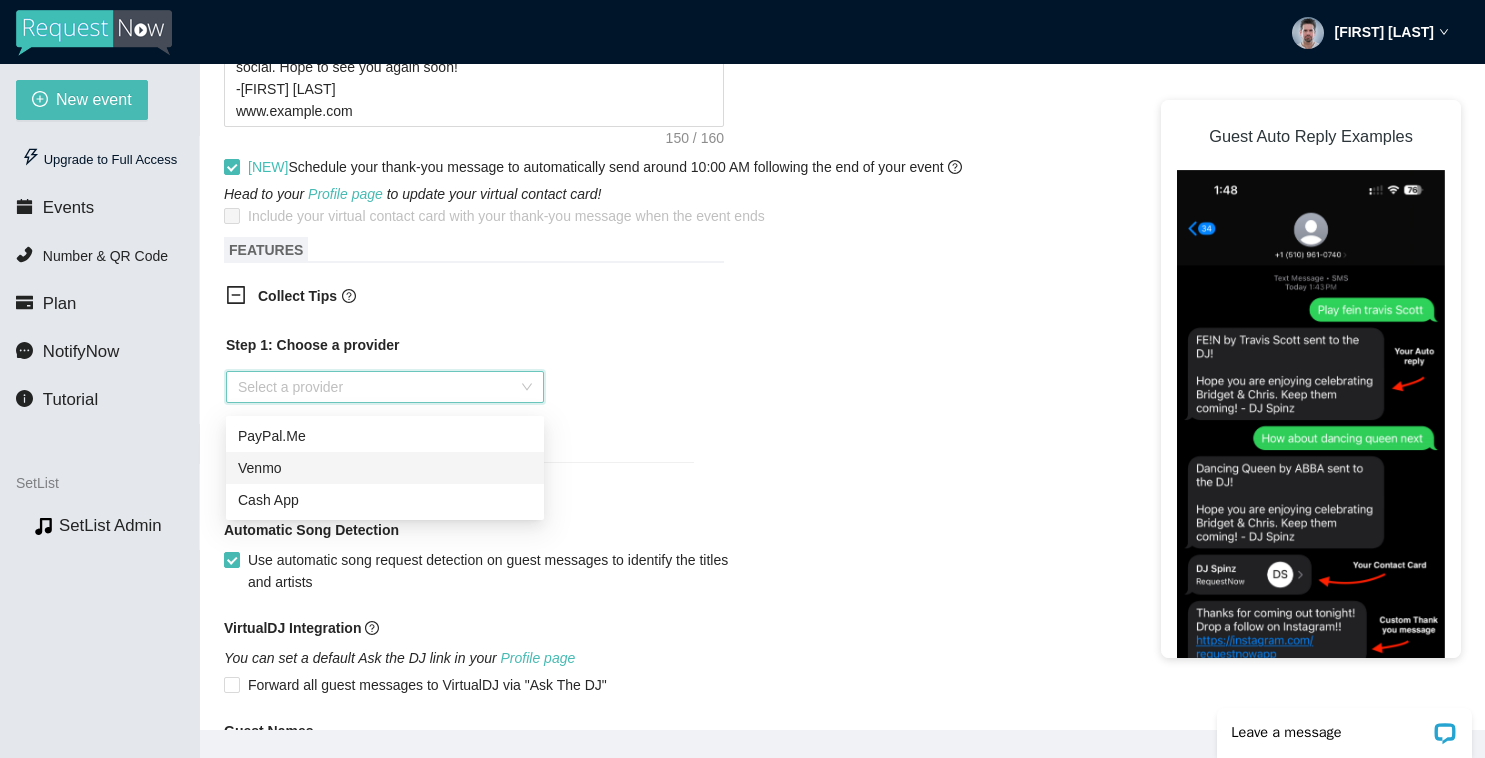 click on "Venmo" at bounding box center (385, 468) 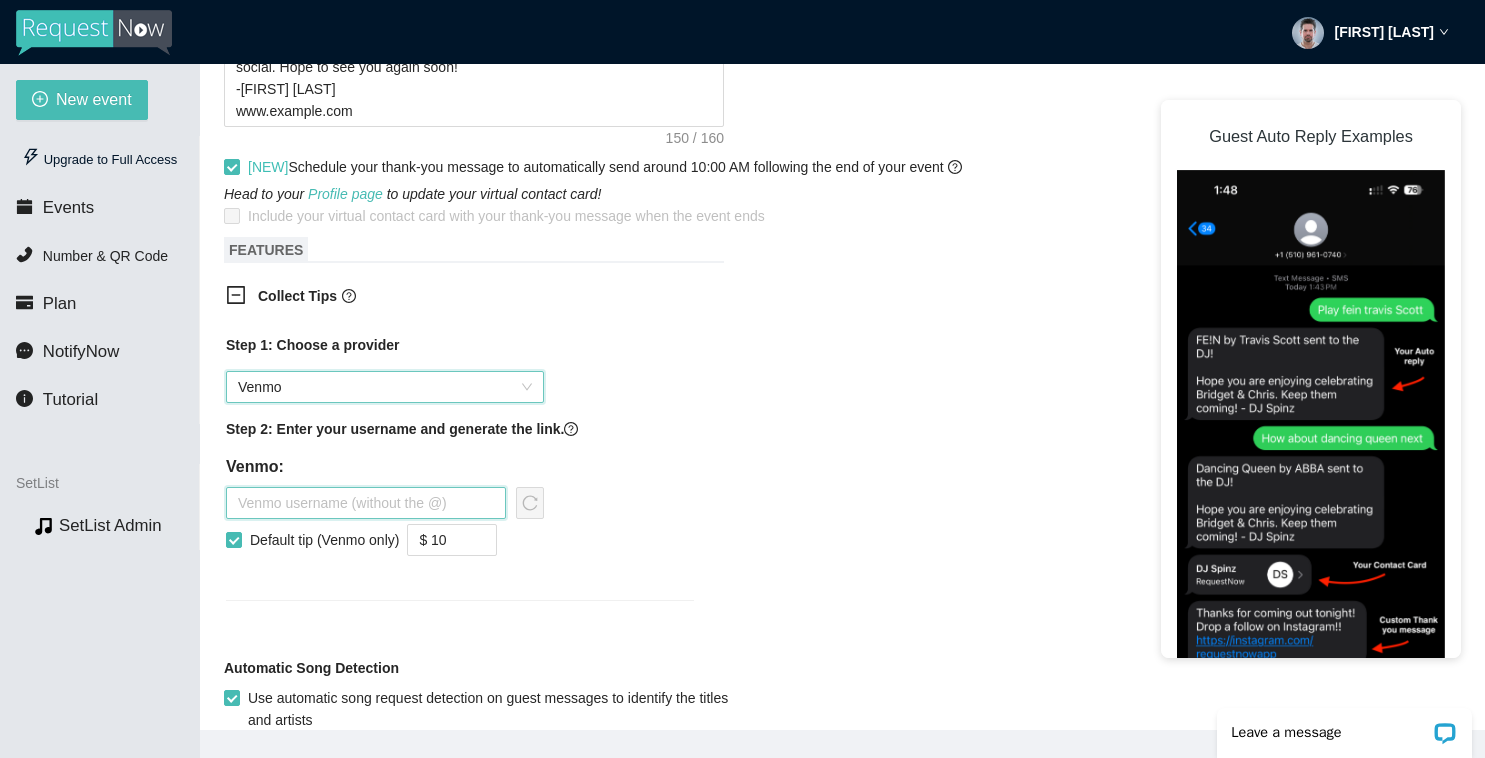 click at bounding box center [366, 503] 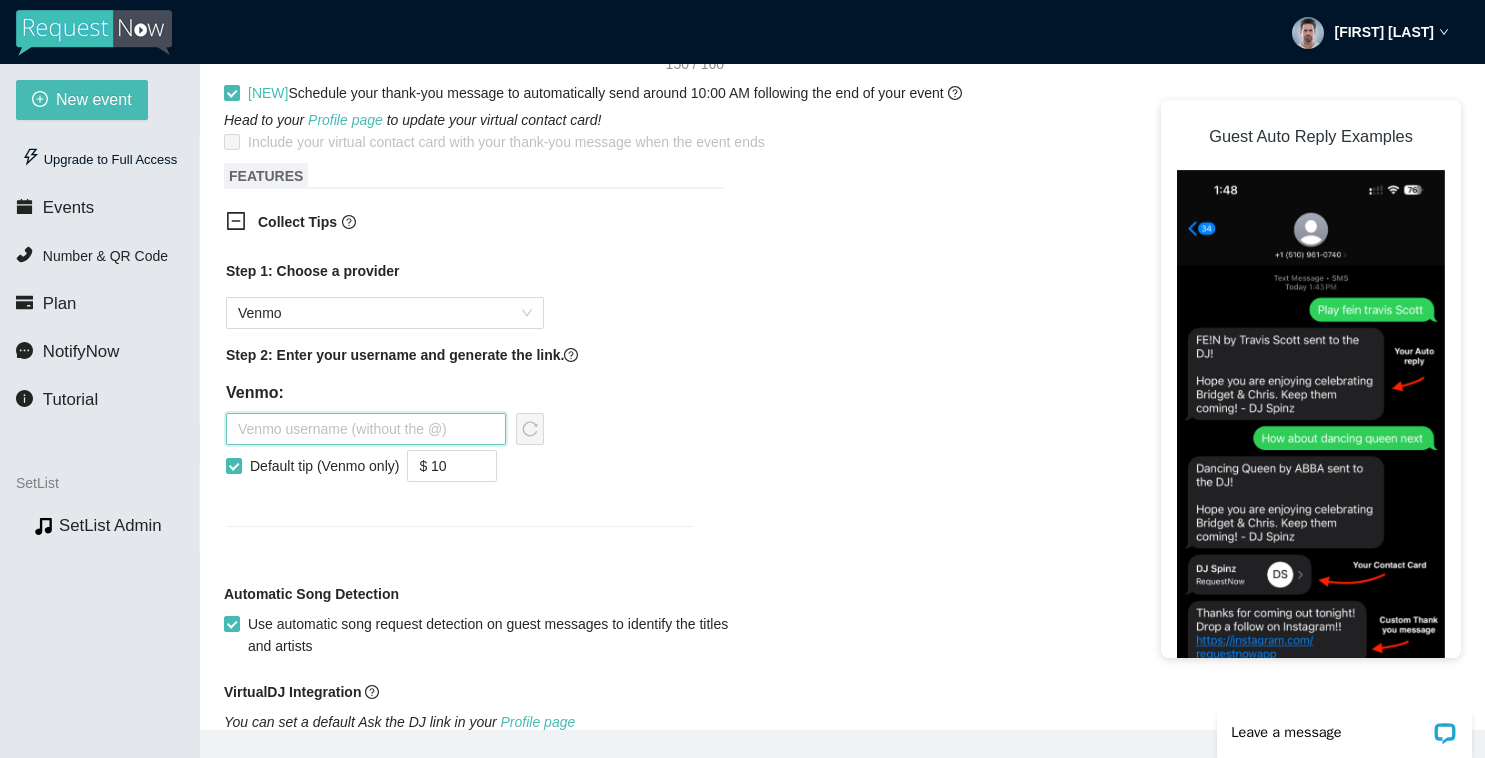 scroll, scrollTop: 1179, scrollLeft: 0, axis: vertical 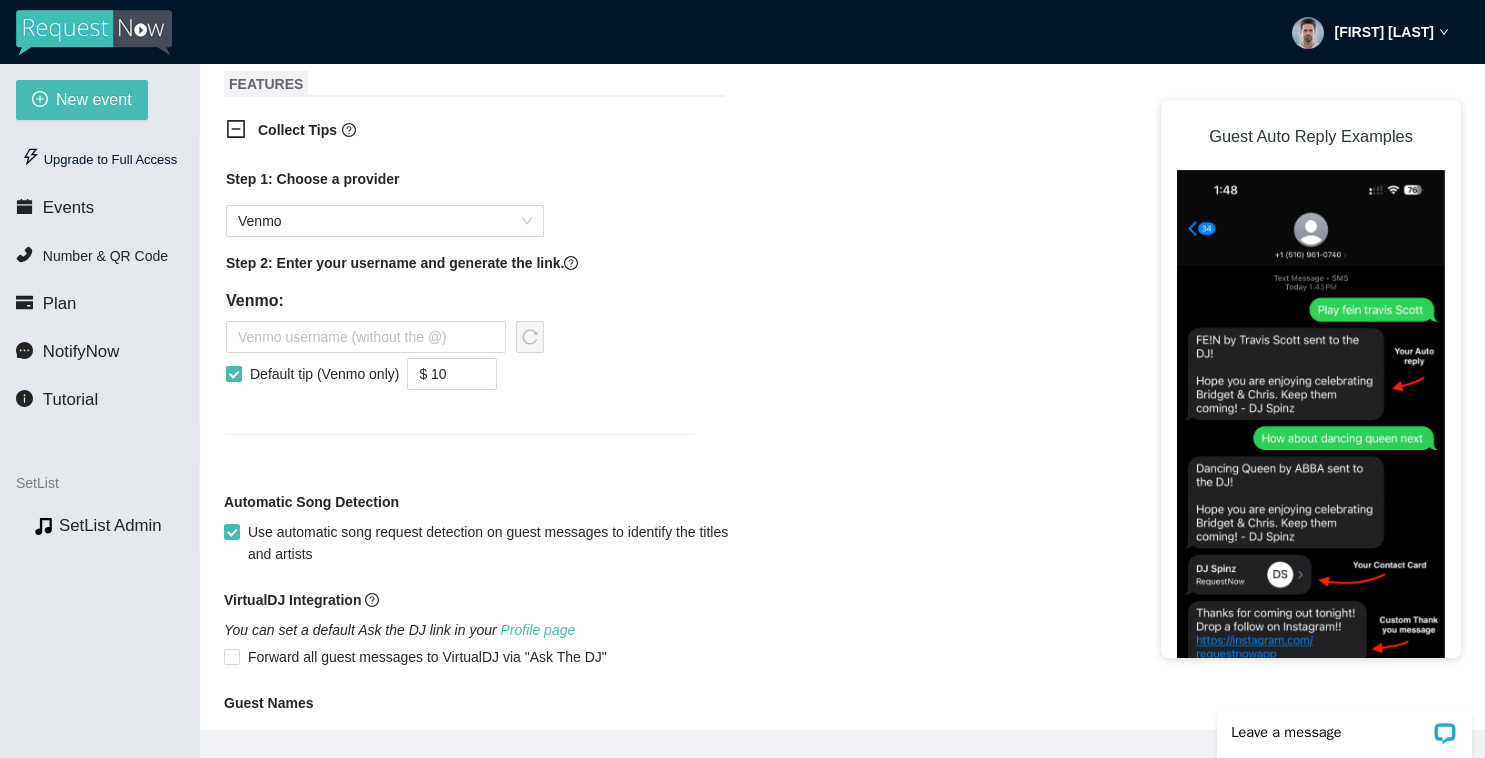 click on "Default tip (Venmo only)" at bounding box center (233, 373) 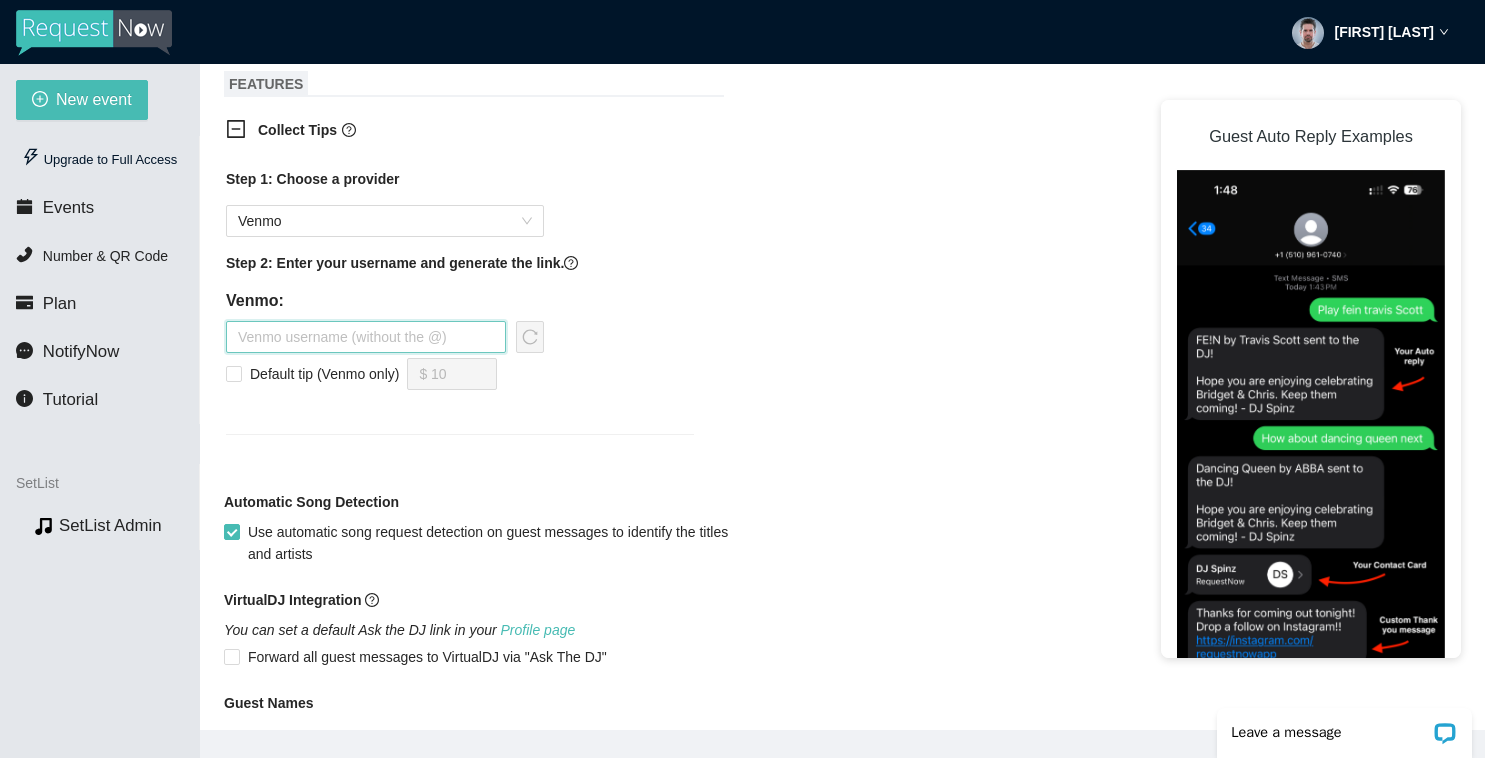 click at bounding box center [366, 337] 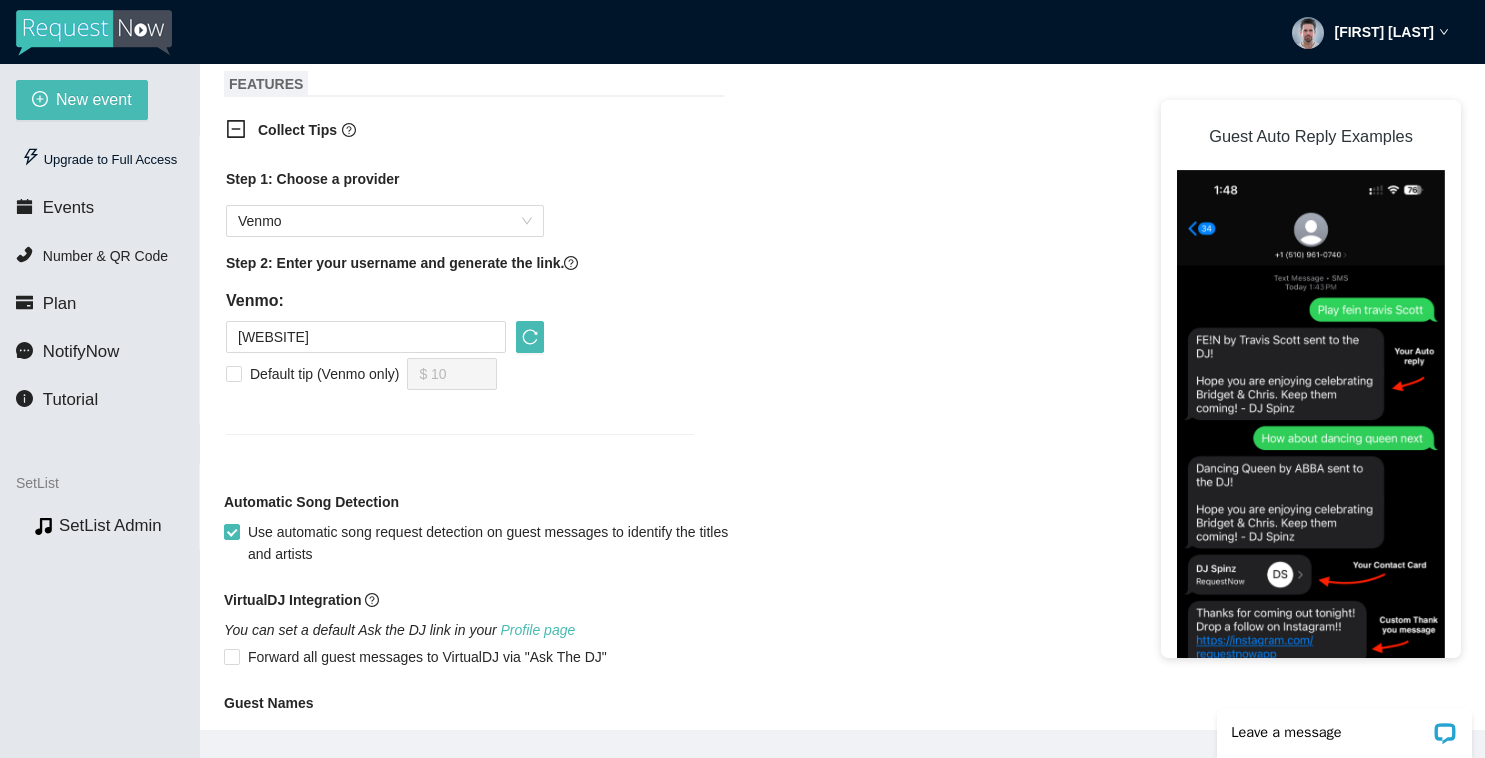 click on "Collect Tips Step 1: Choose a provider  Venmo Step 2: Enter your username and generate the link.  Venmo: [WEBSITE] Default tip (Venmo only) $ 10" at bounding box center [460, 289] 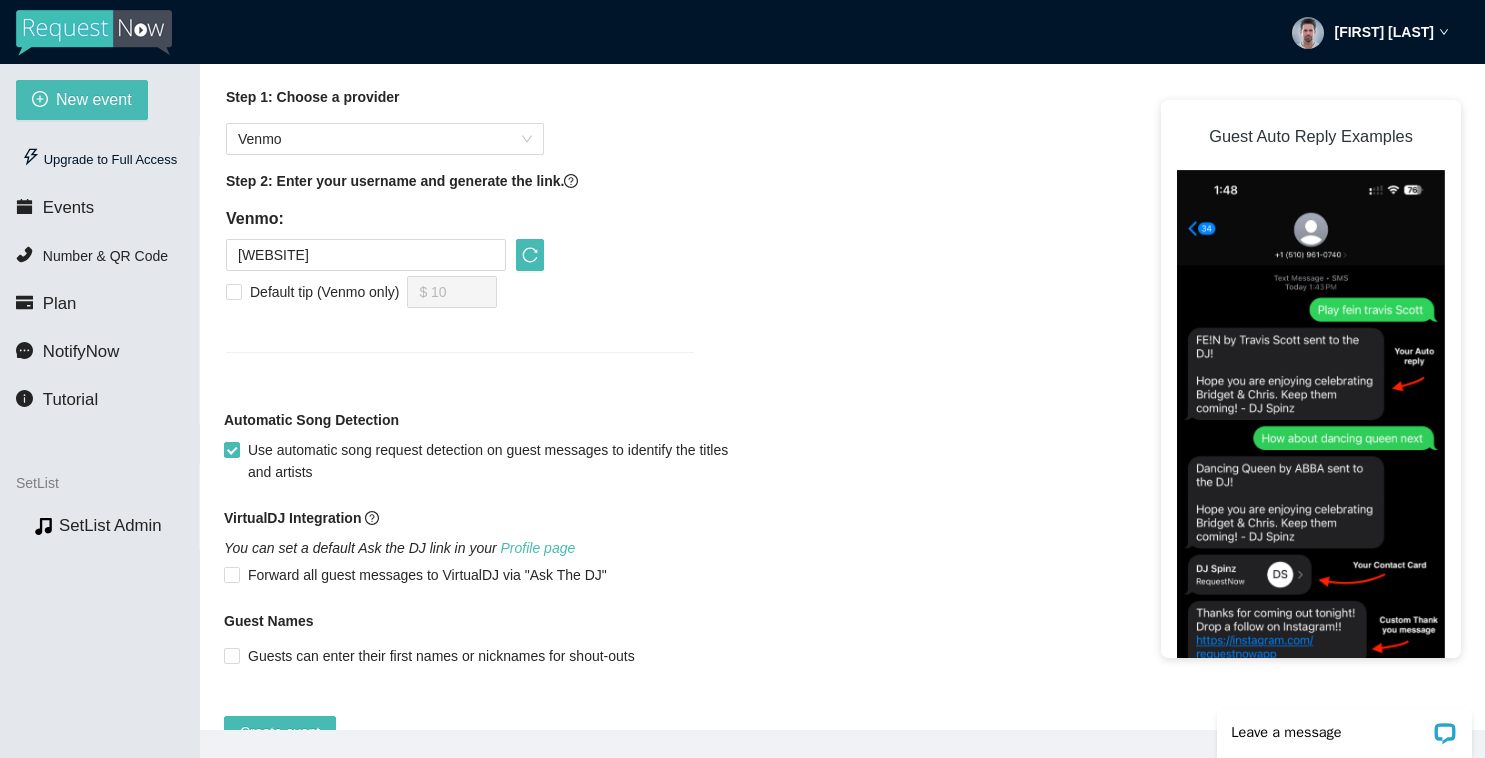 scroll, scrollTop: 1323, scrollLeft: 0, axis: vertical 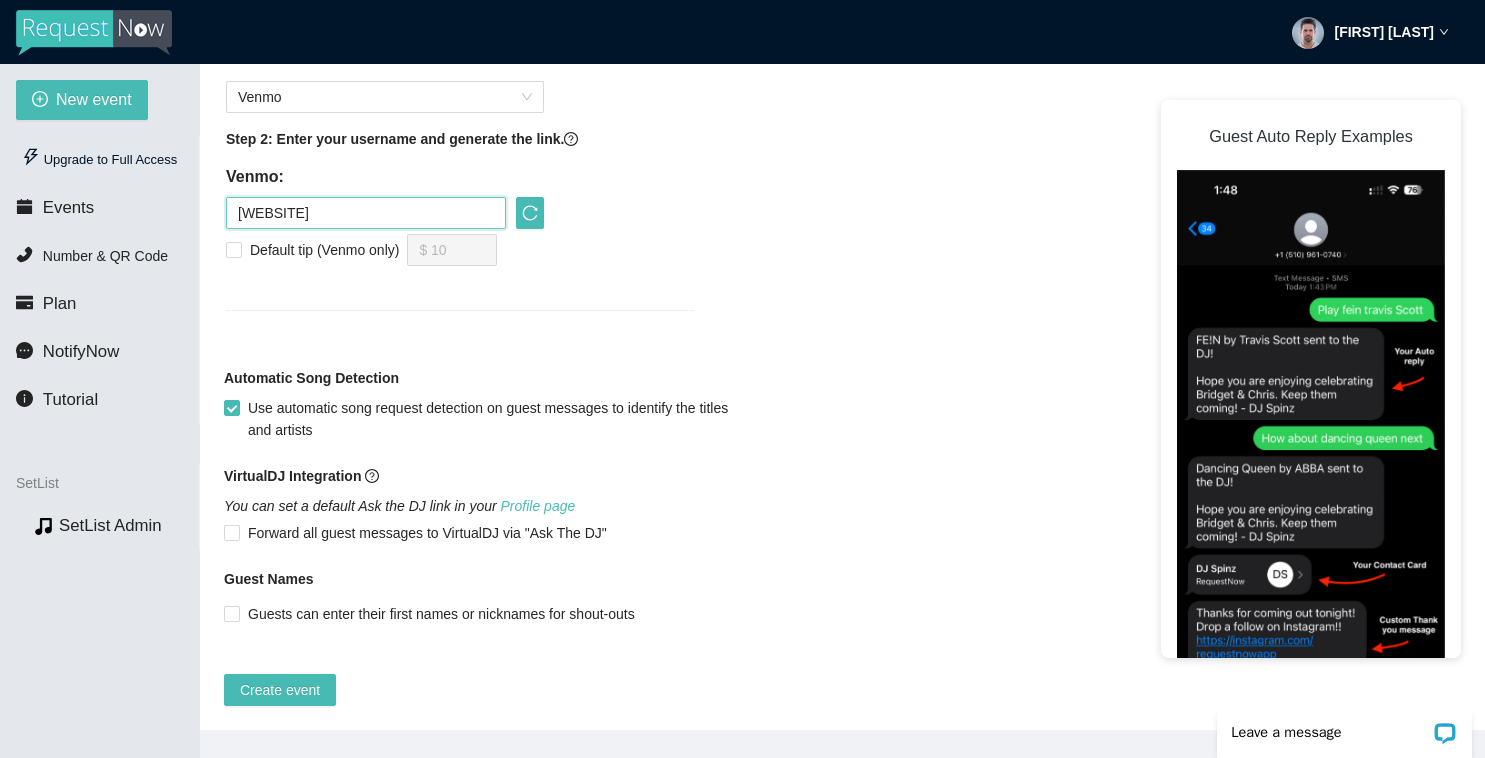 click on "[WEBSITE]" at bounding box center (366, 213) 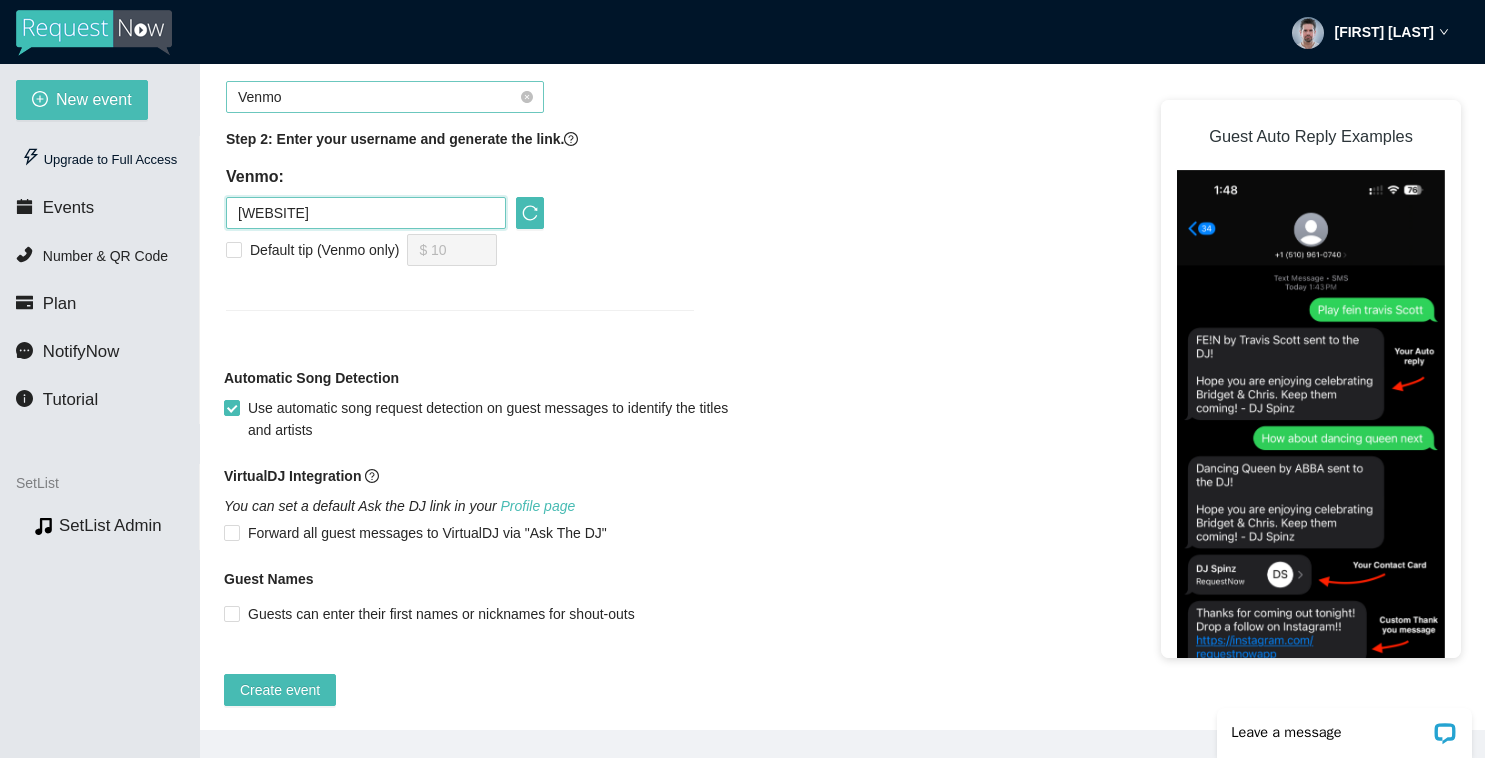 click on "Venmo" at bounding box center (385, 97) 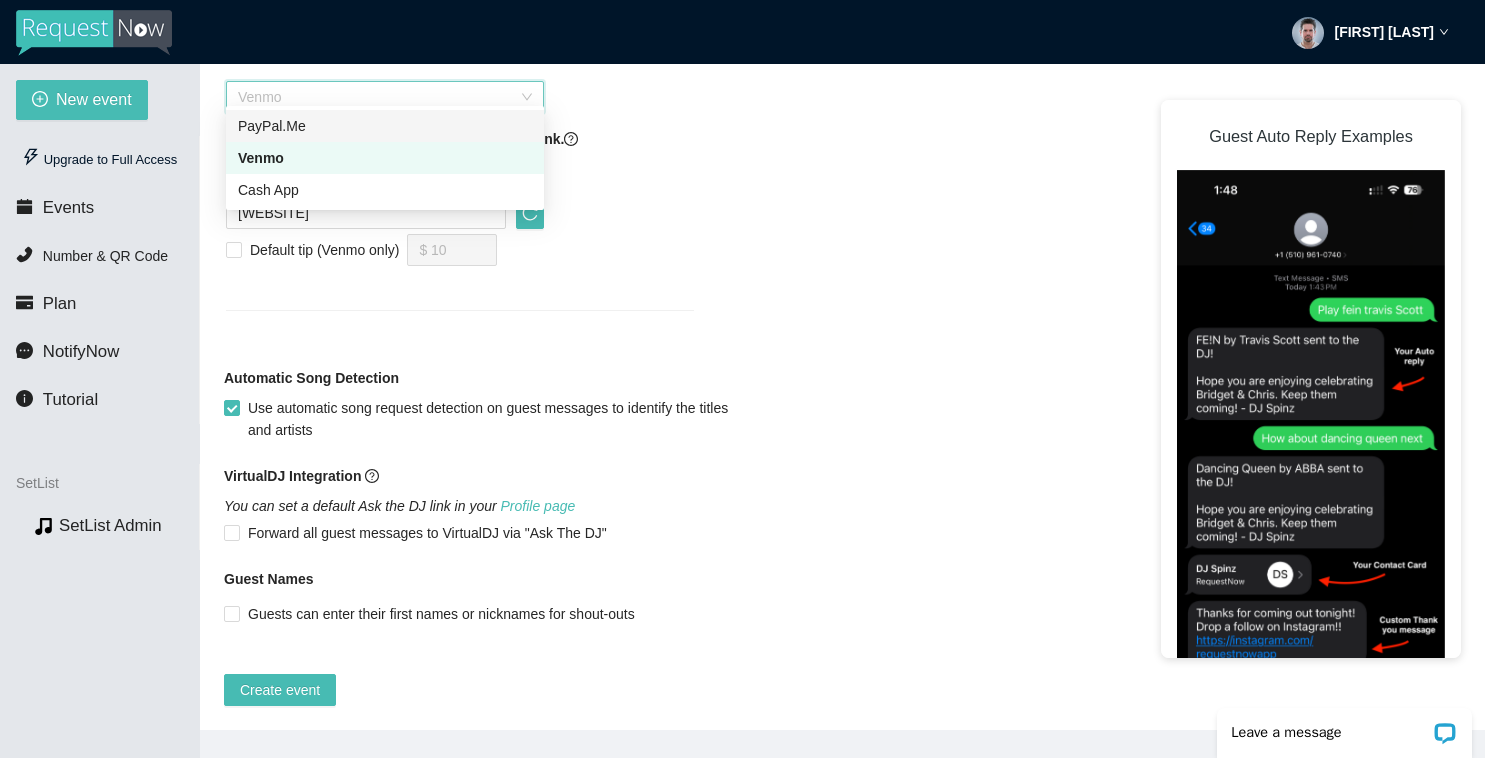 click on "Collect Tips Step 1: Choose a provider  Venmo Step 2: Enter your username and generate the link.  Venmo: [WEBSITE] Default tip (Venmo only) $ 10" at bounding box center (842, 165) 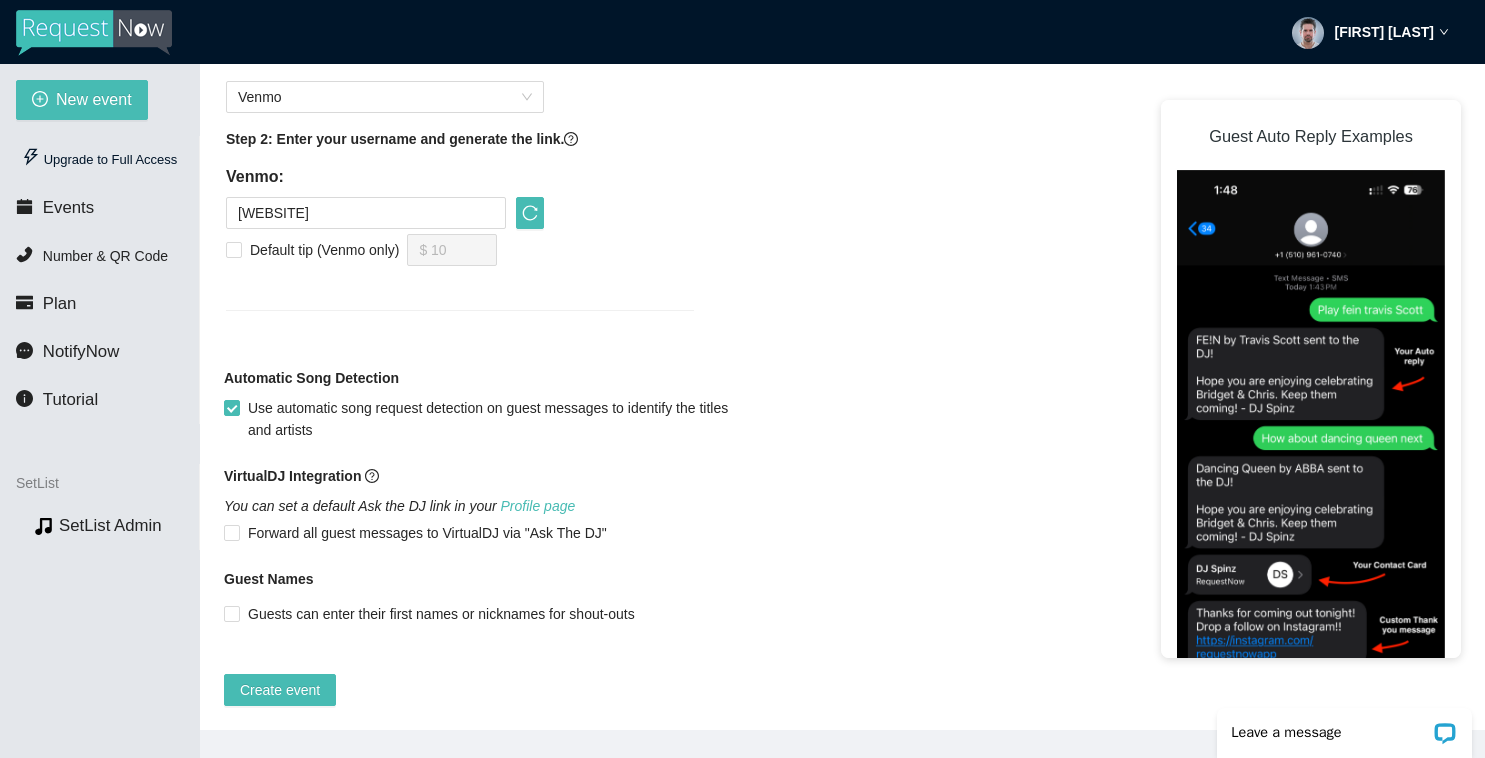 scroll, scrollTop: 1328, scrollLeft: 0, axis: vertical 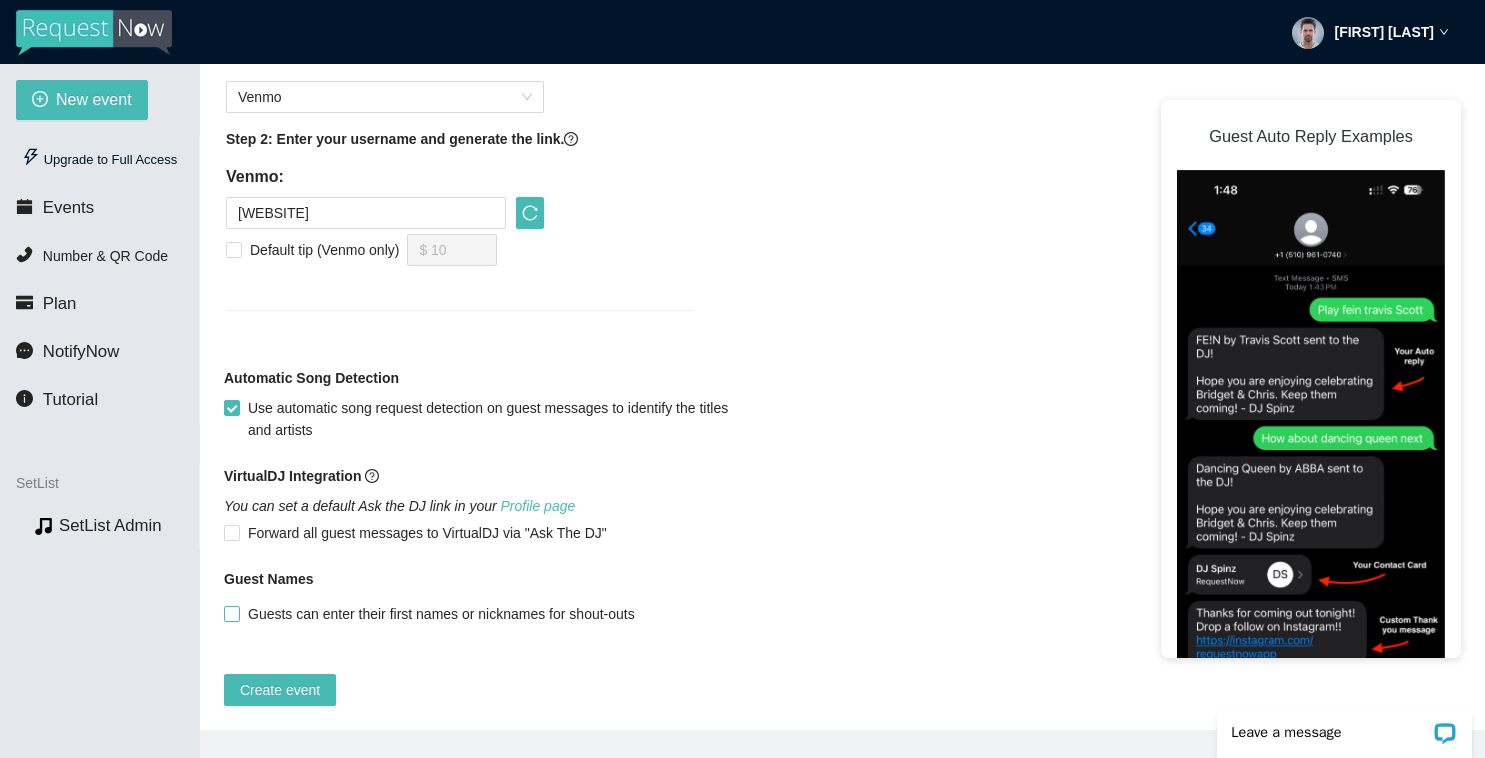 click on "Guests can enter their first names or nicknames for shout-outs" at bounding box center (231, 613) 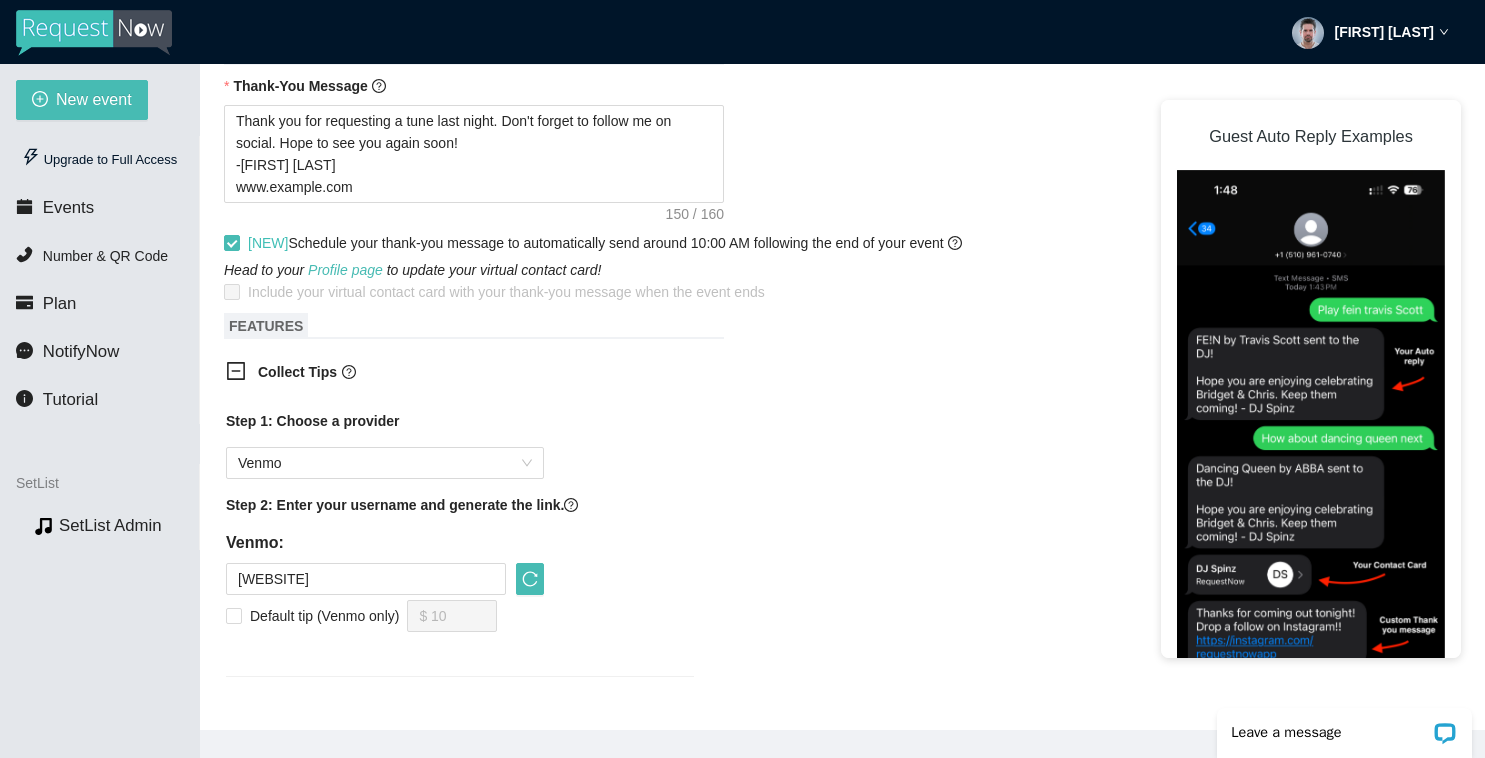 scroll, scrollTop: 1042, scrollLeft: 0, axis: vertical 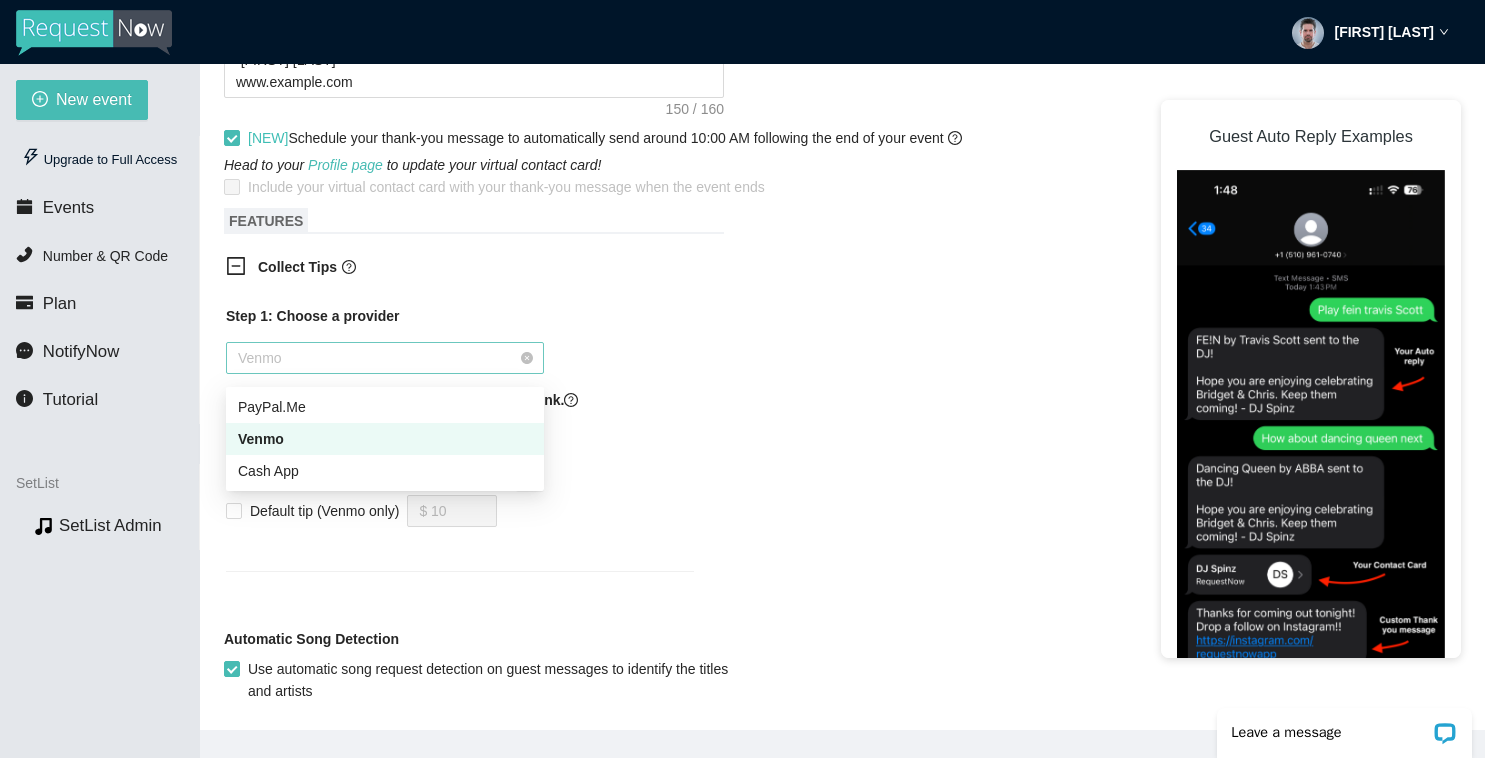 click on "Venmo" at bounding box center (385, 358) 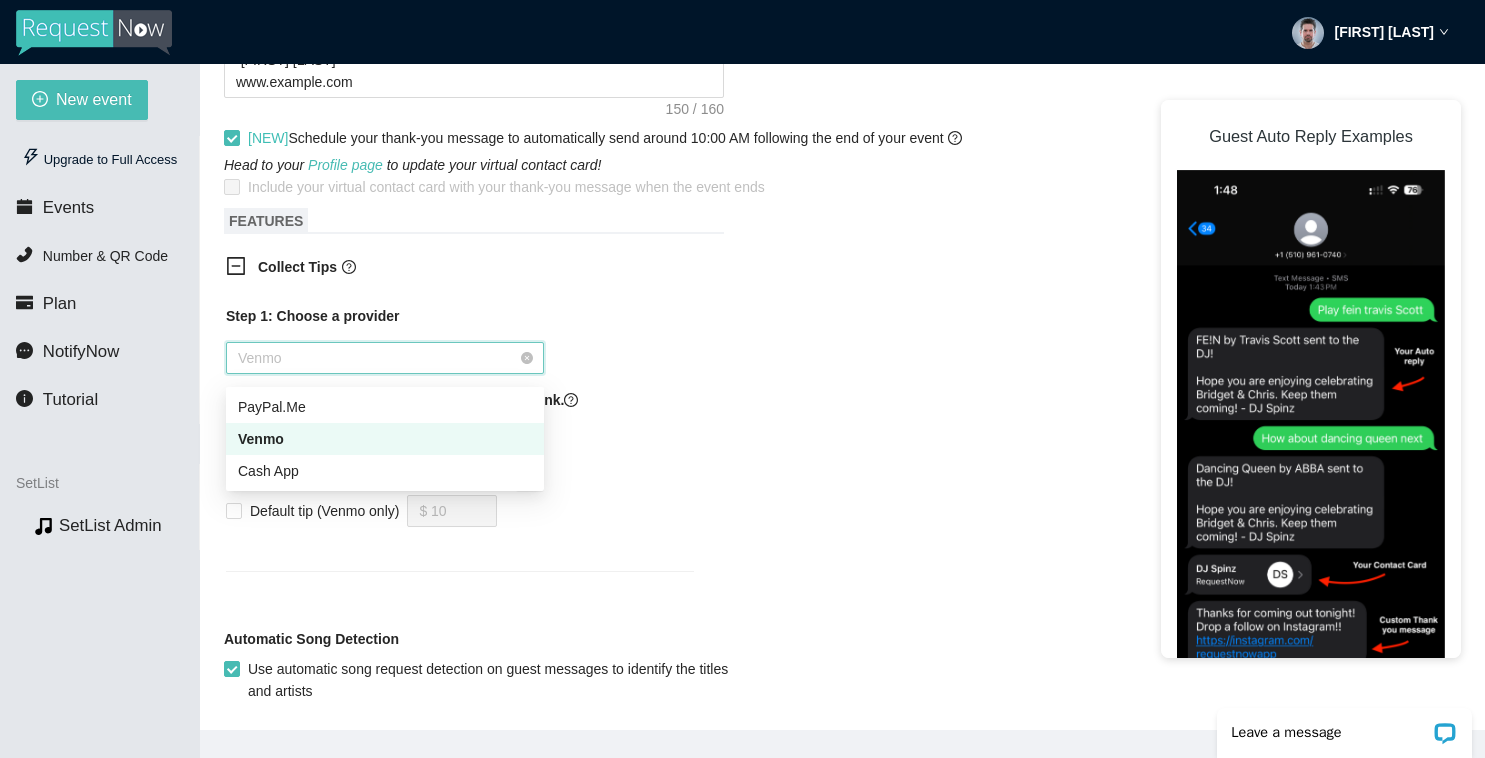 click on "Venmo" at bounding box center [385, 358] 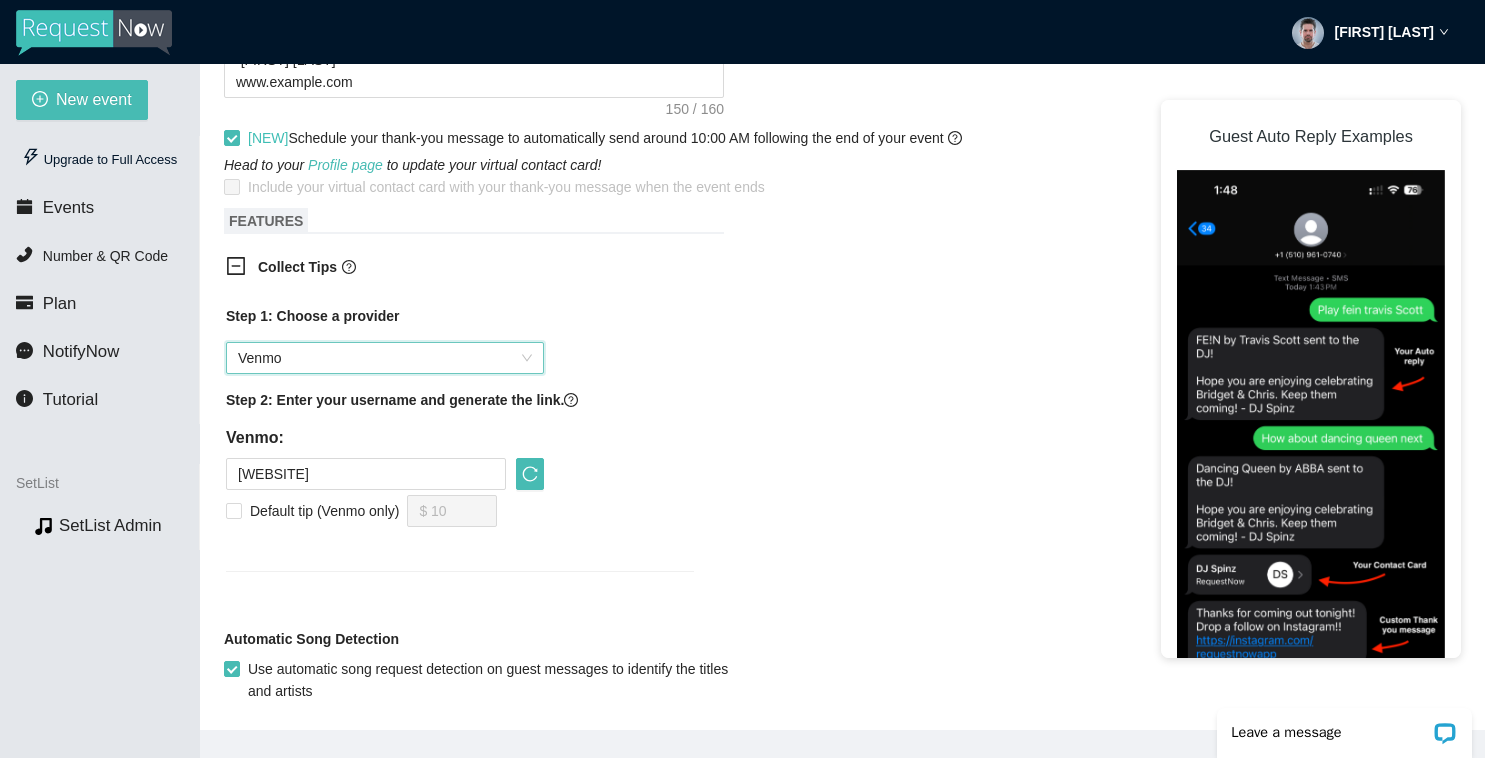 click 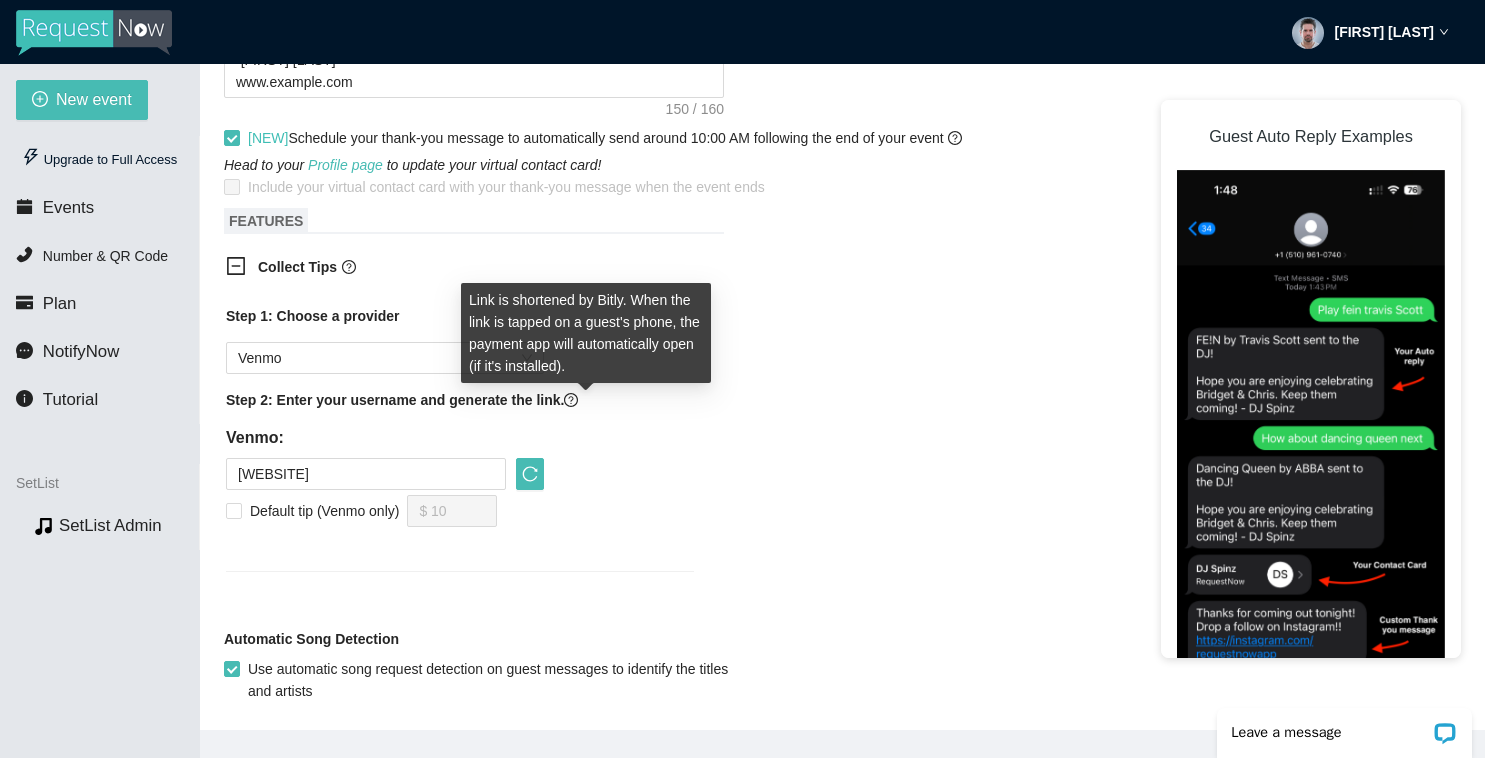 click on "Collect Tips Step 1: Choose a provider  Venmo Step 2: Enter your username and generate the link.  Venmo: [WEBSITE] Default tip (Venmo only) $ 10" at bounding box center [842, 426] 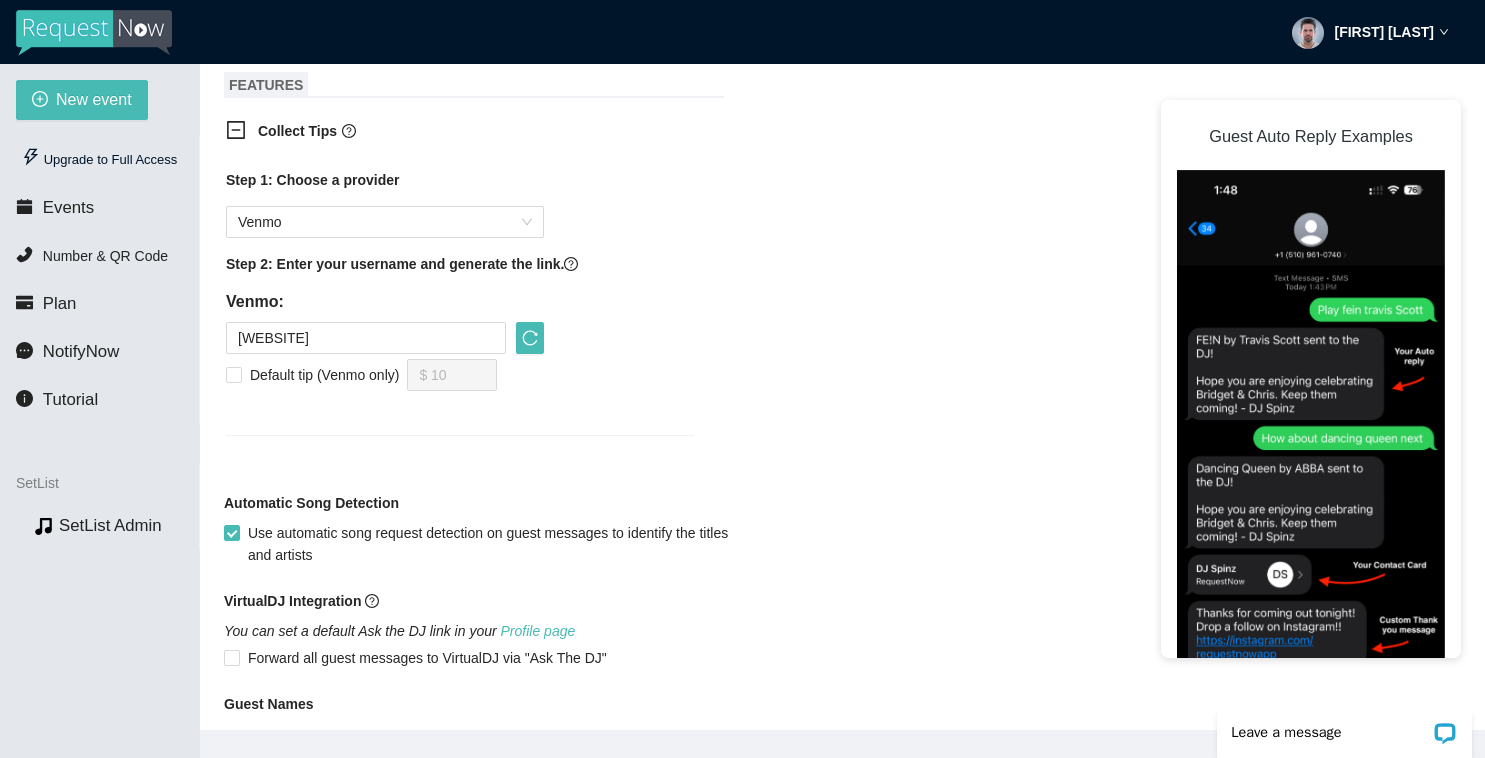 scroll, scrollTop: 1328, scrollLeft: 0, axis: vertical 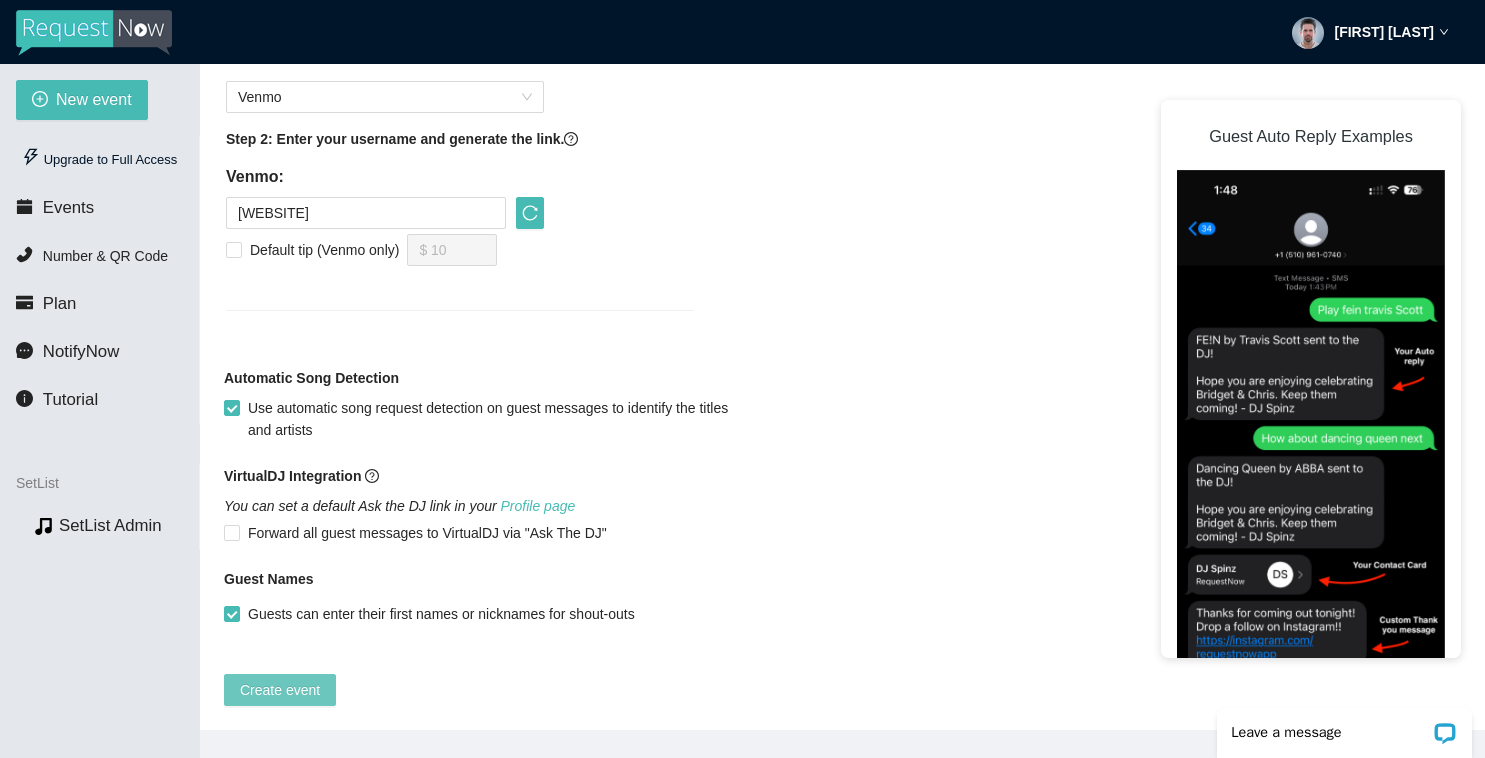click on "Create event" at bounding box center (280, 690) 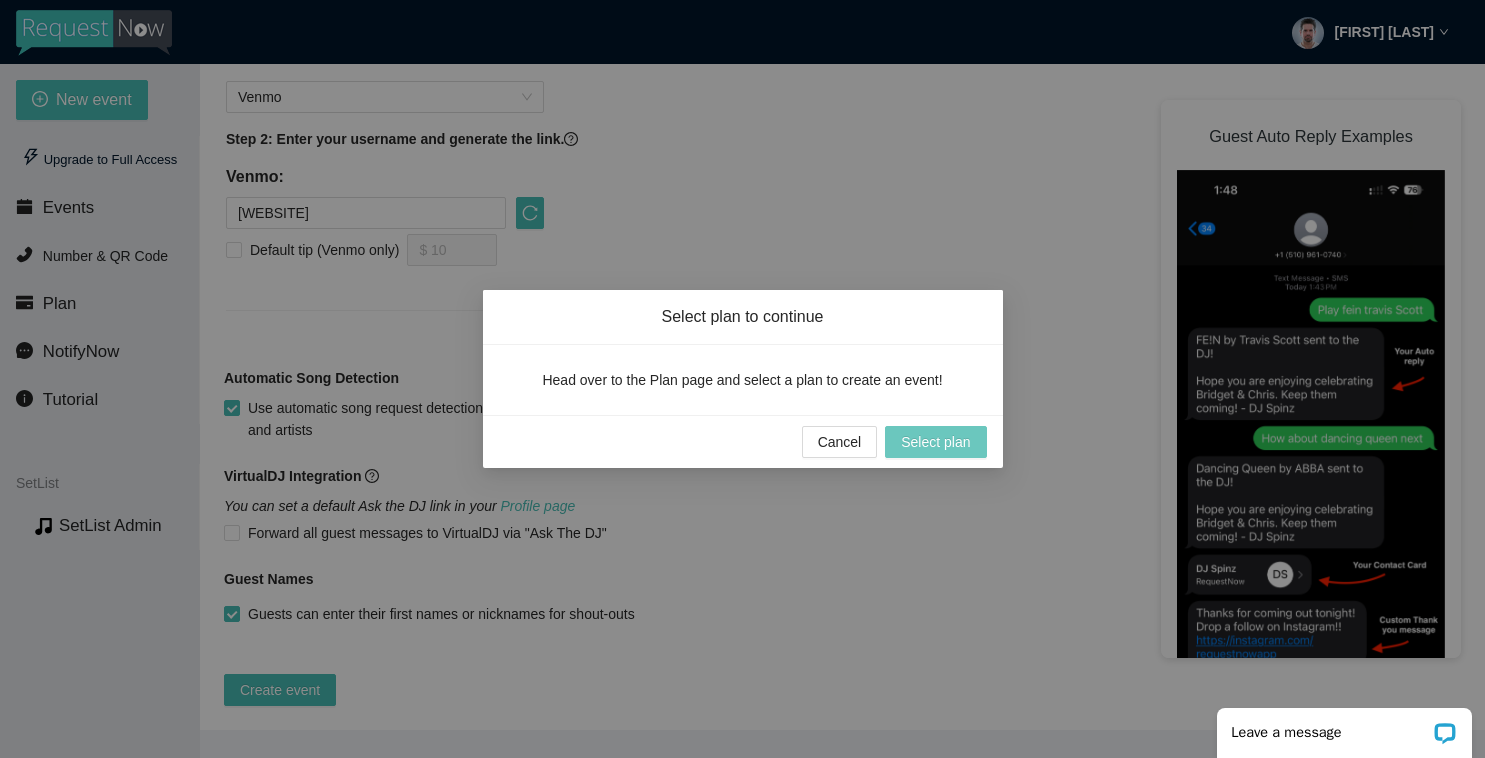 click on "Select plan" at bounding box center (935, 442) 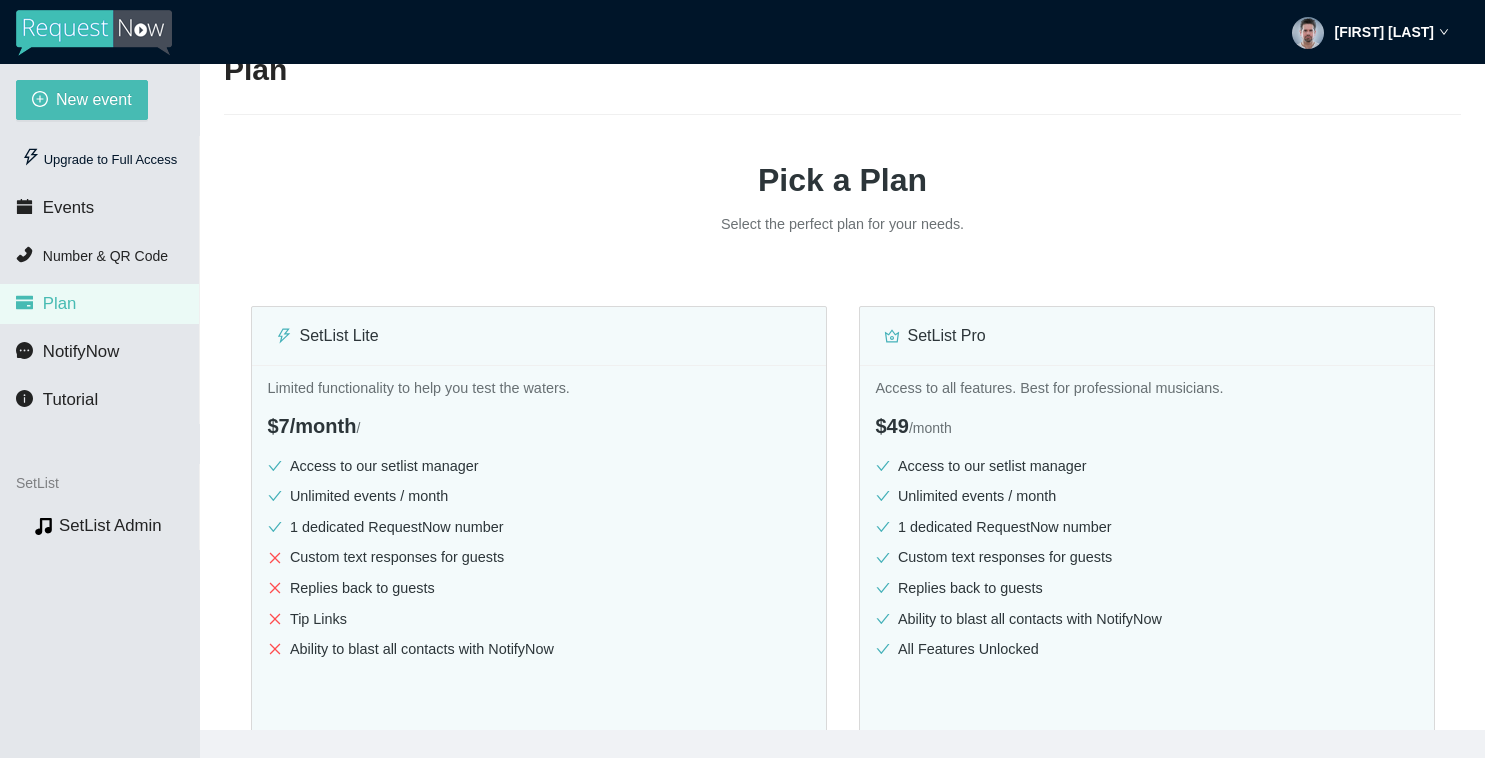 scroll, scrollTop: 211, scrollLeft: 0, axis: vertical 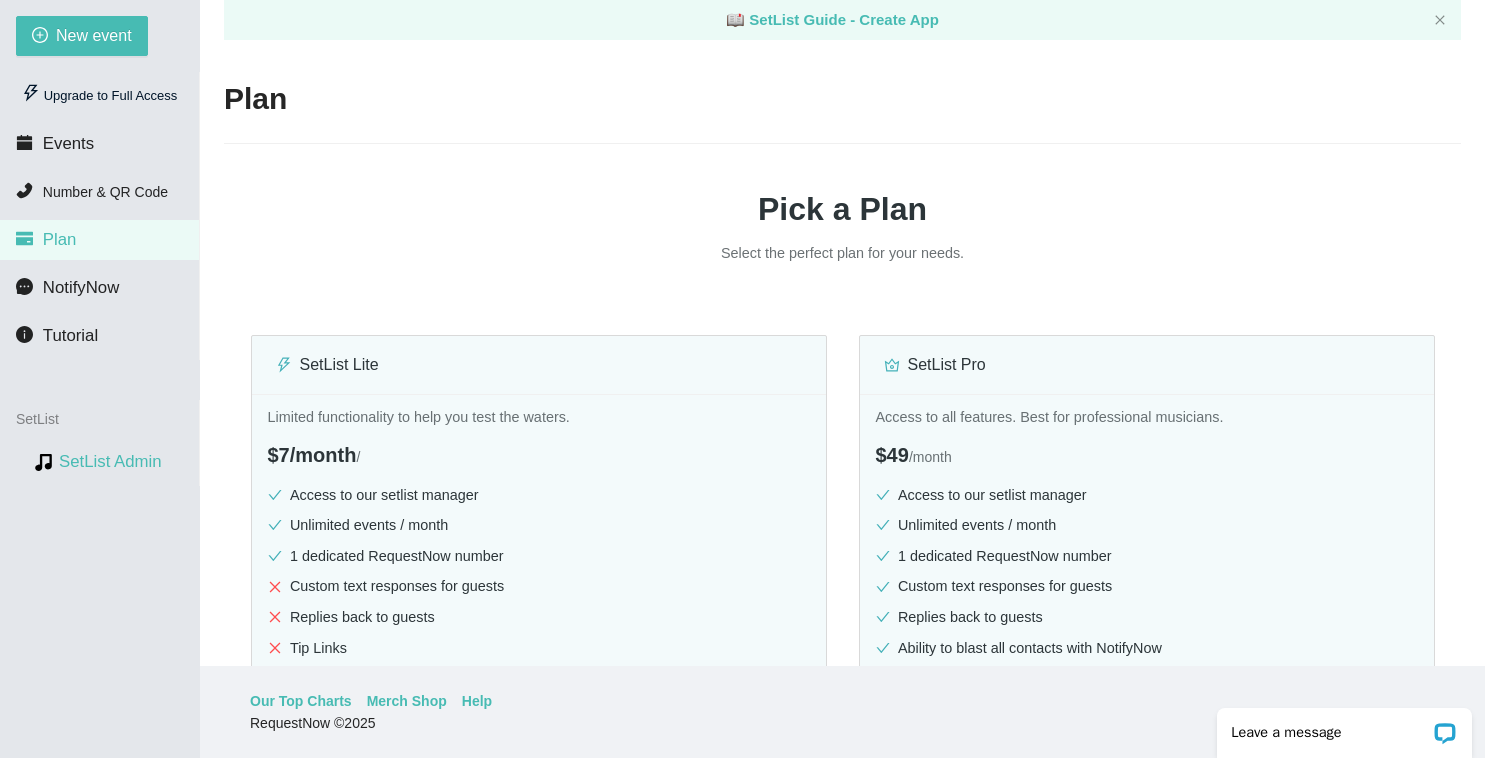 click on "SetList Admin" at bounding box center [110, 461] 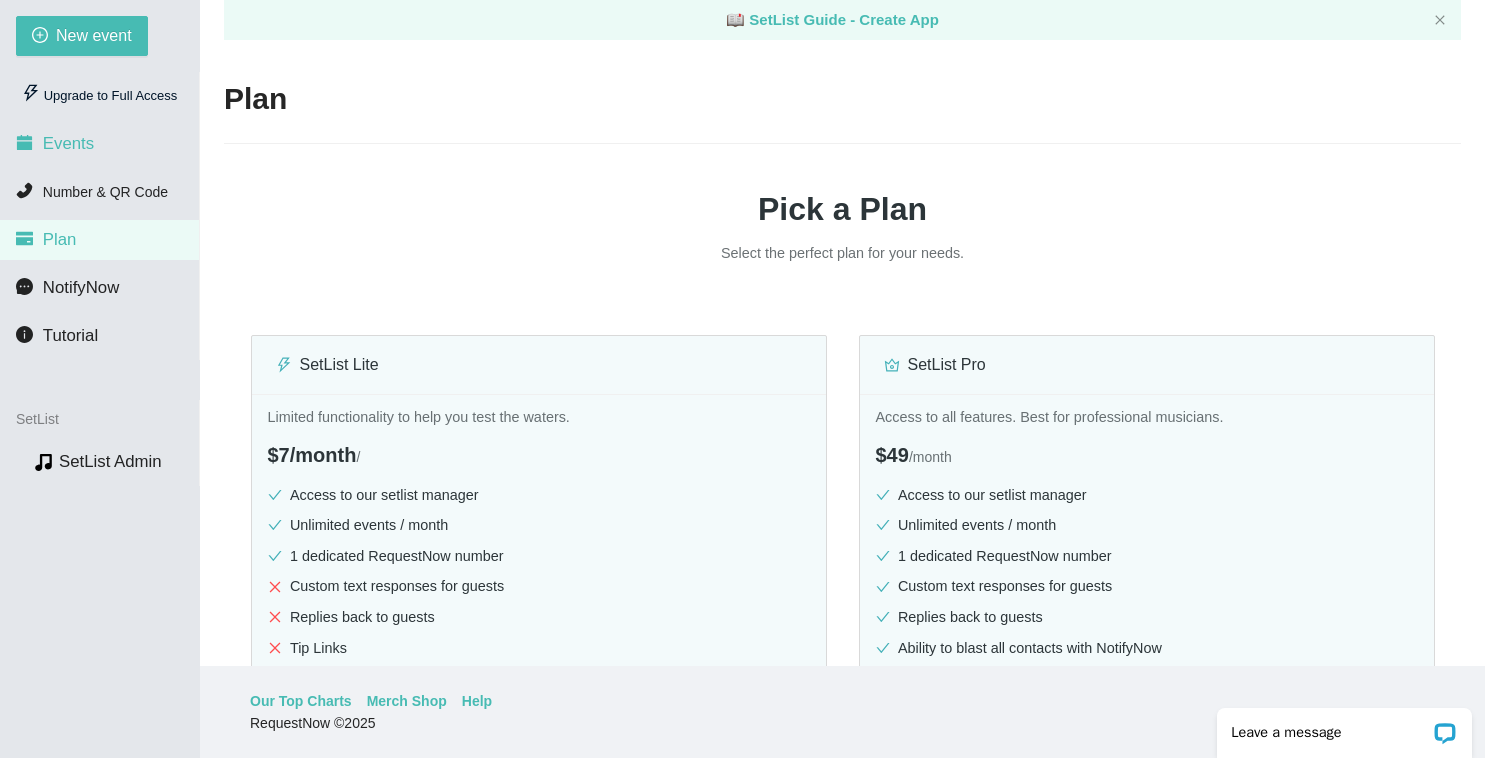 click on "Events" at bounding box center (99, 144) 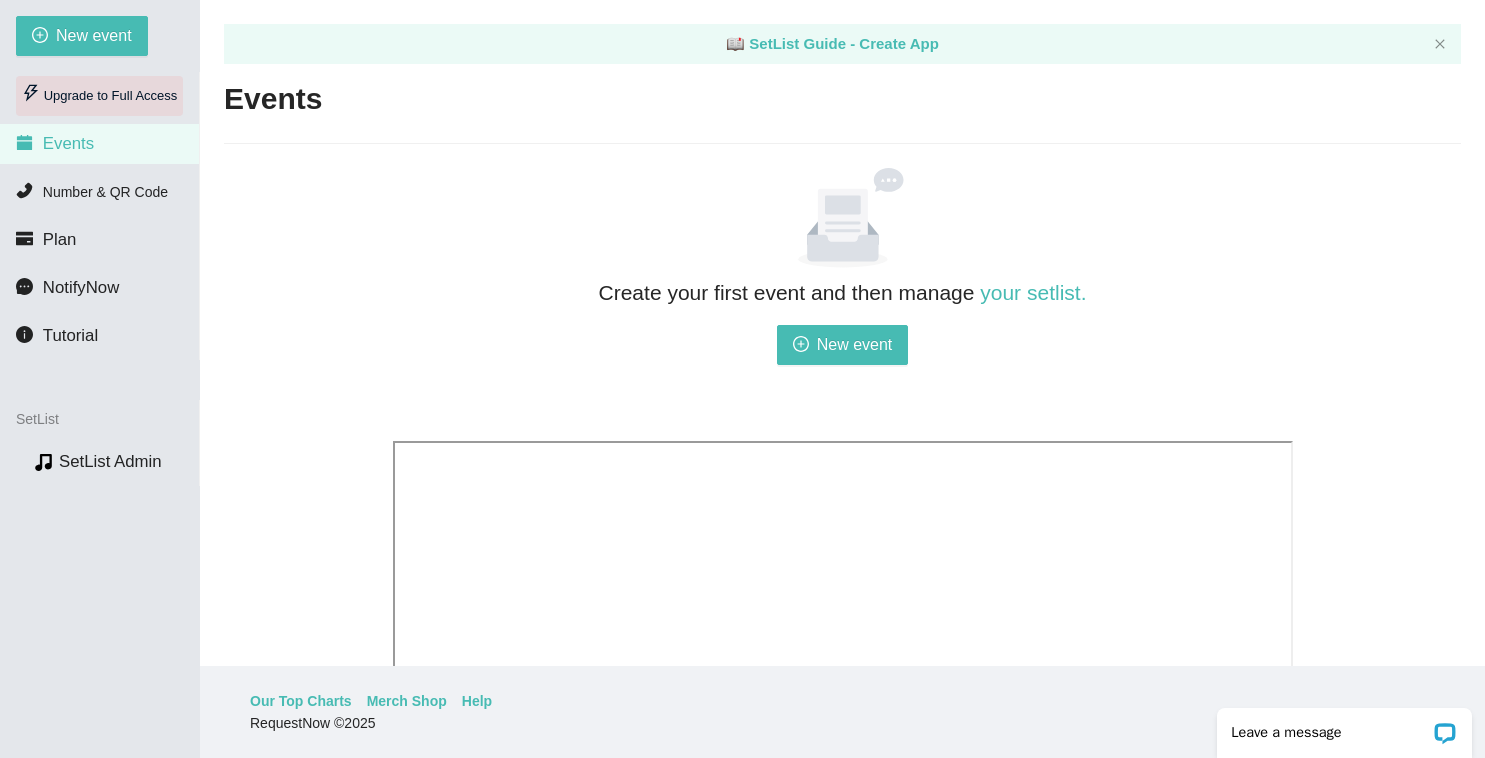 scroll, scrollTop: 0, scrollLeft: 0, axis: both 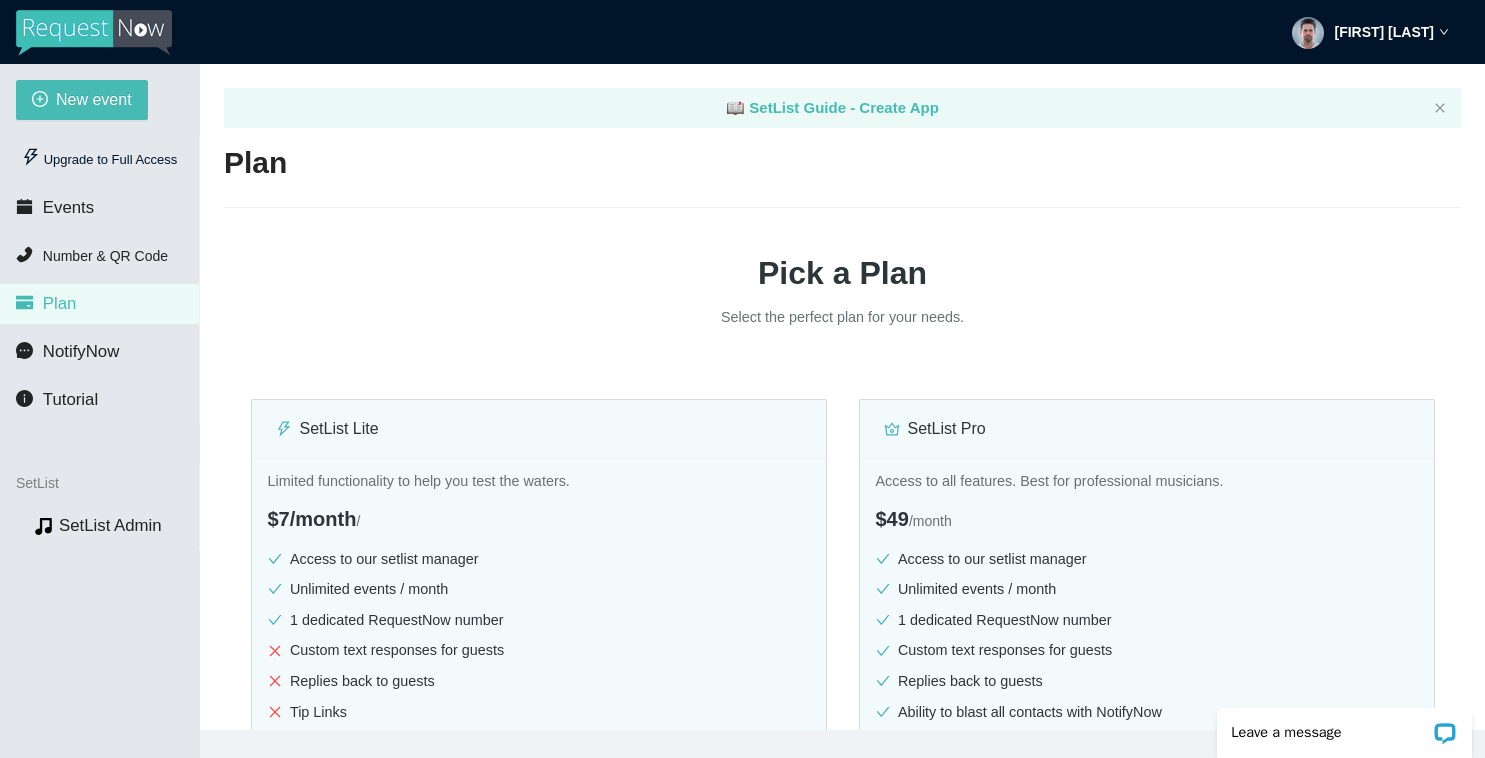 click on "[FIRST] [LAST]" at bounding box center (1370, 32) 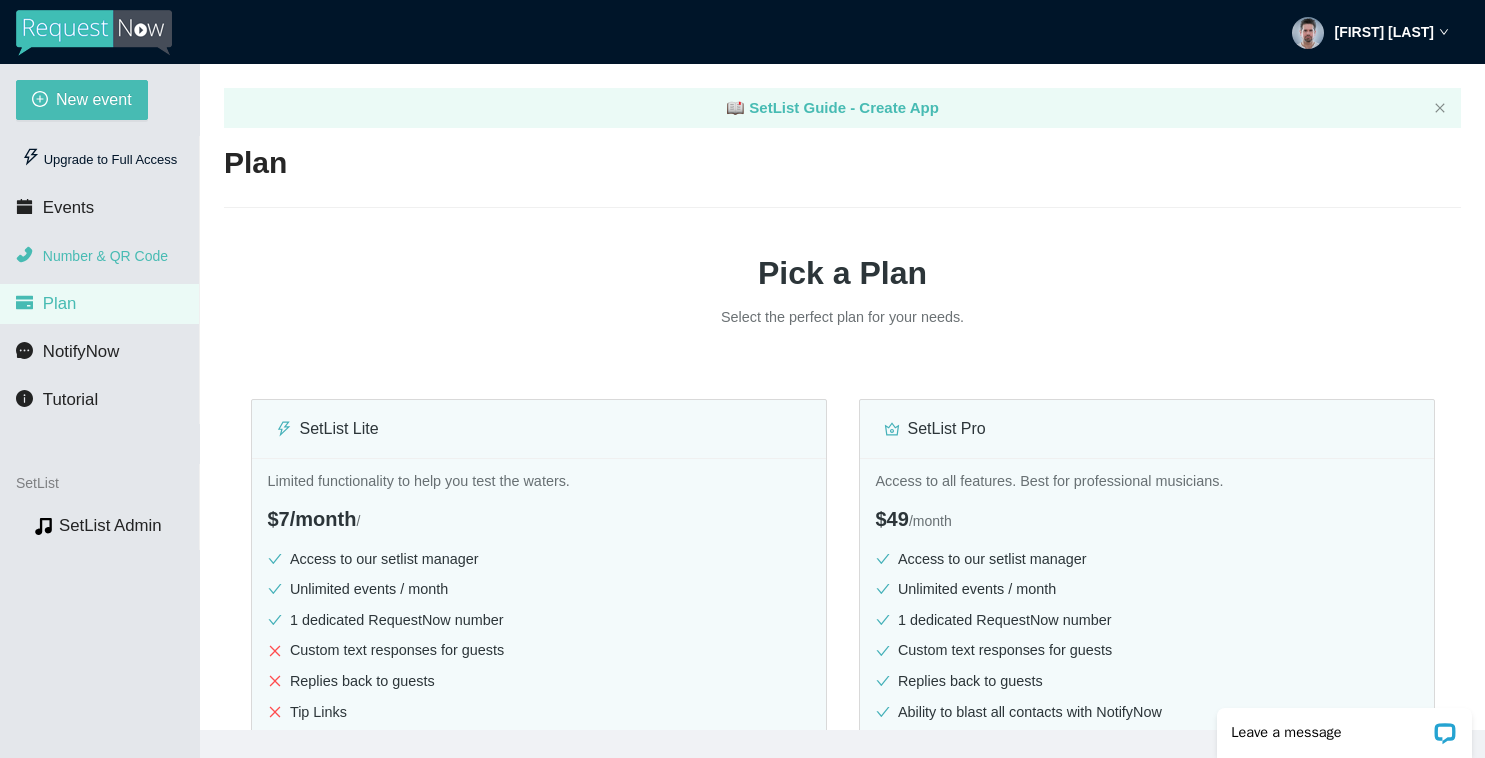 click on "Number & QR Code" at bounding box center (105, 256) 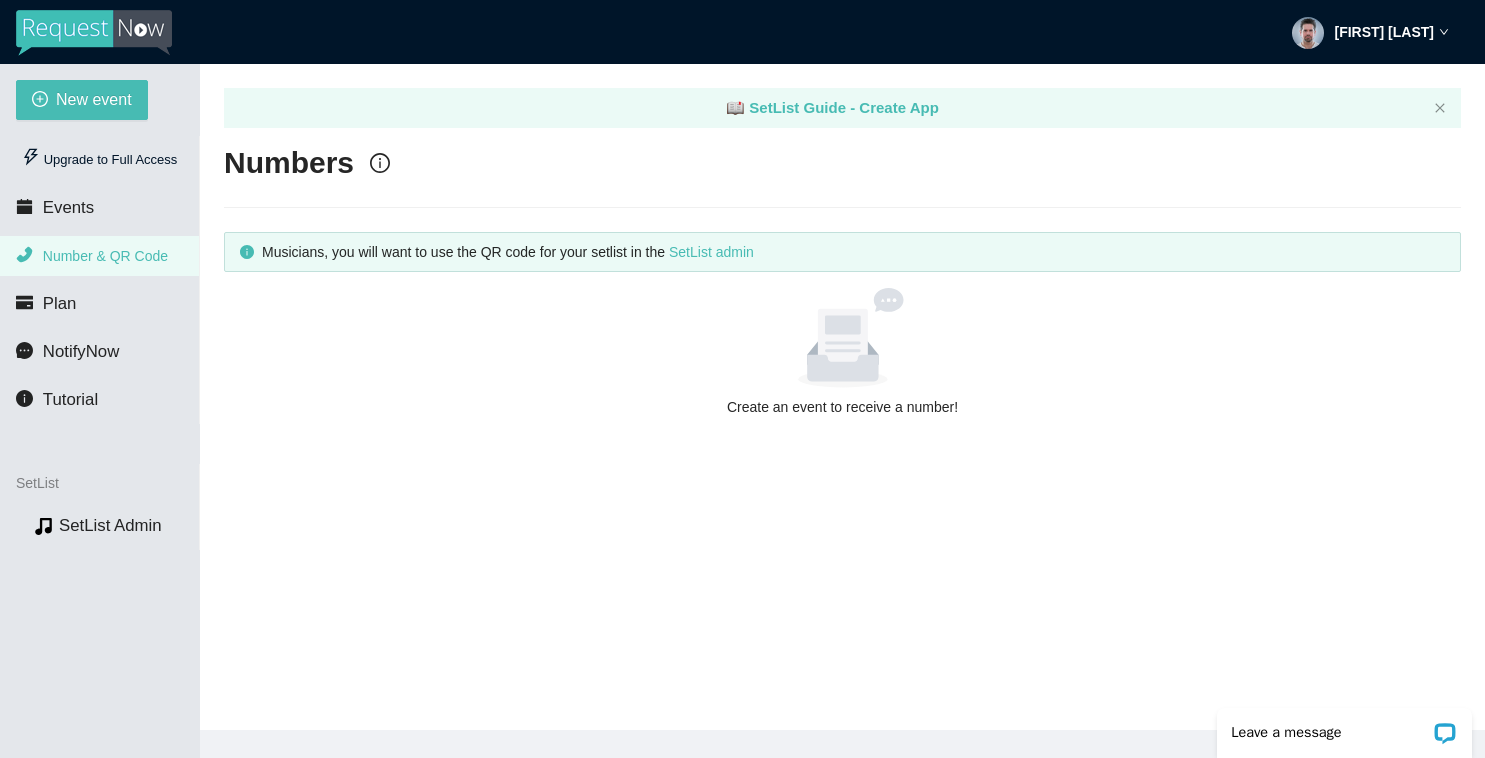 scroll, scrollTop: 0, scrollLeft: 0, axis: both 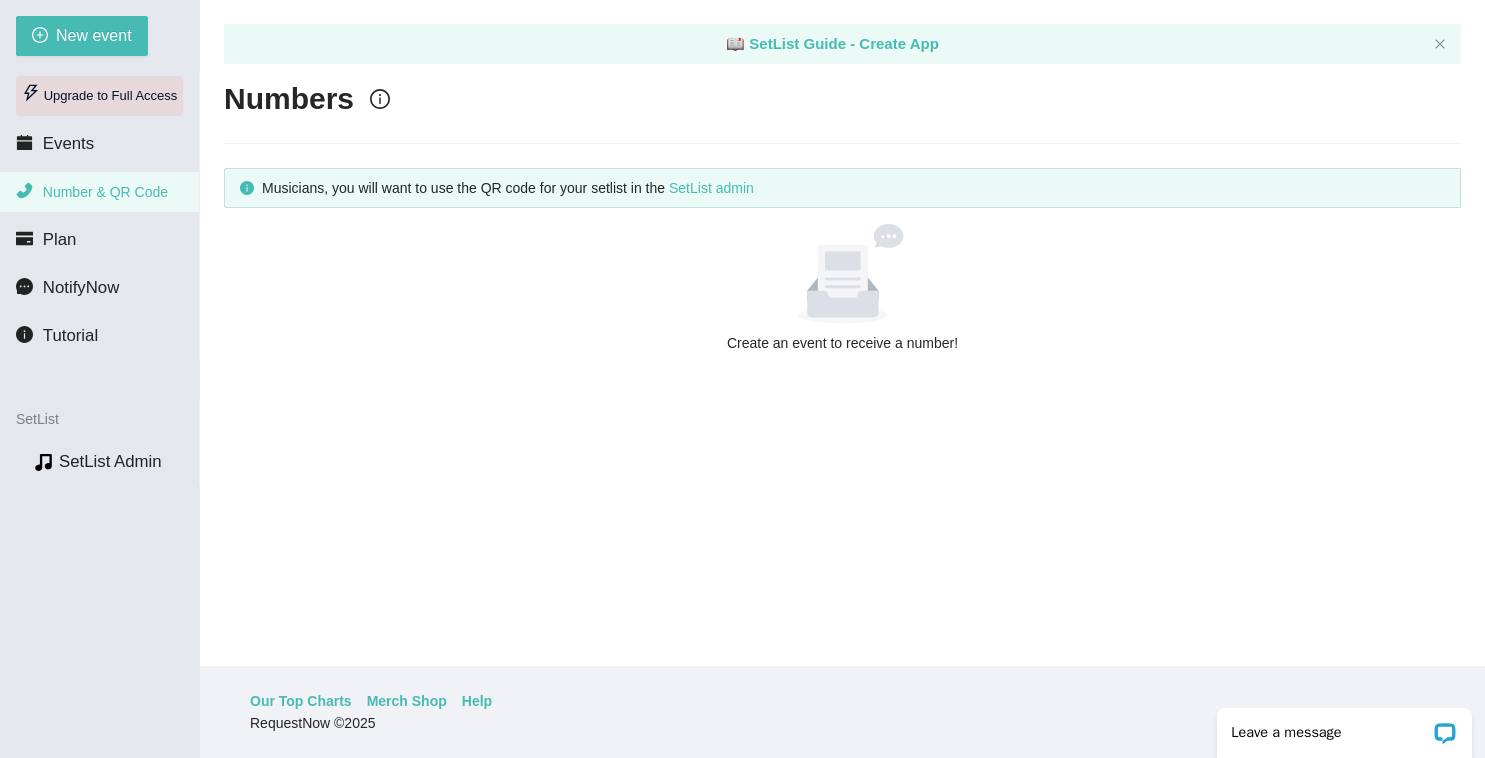 click on "Upgrade to Full Access" at bounding box center (99, 96) 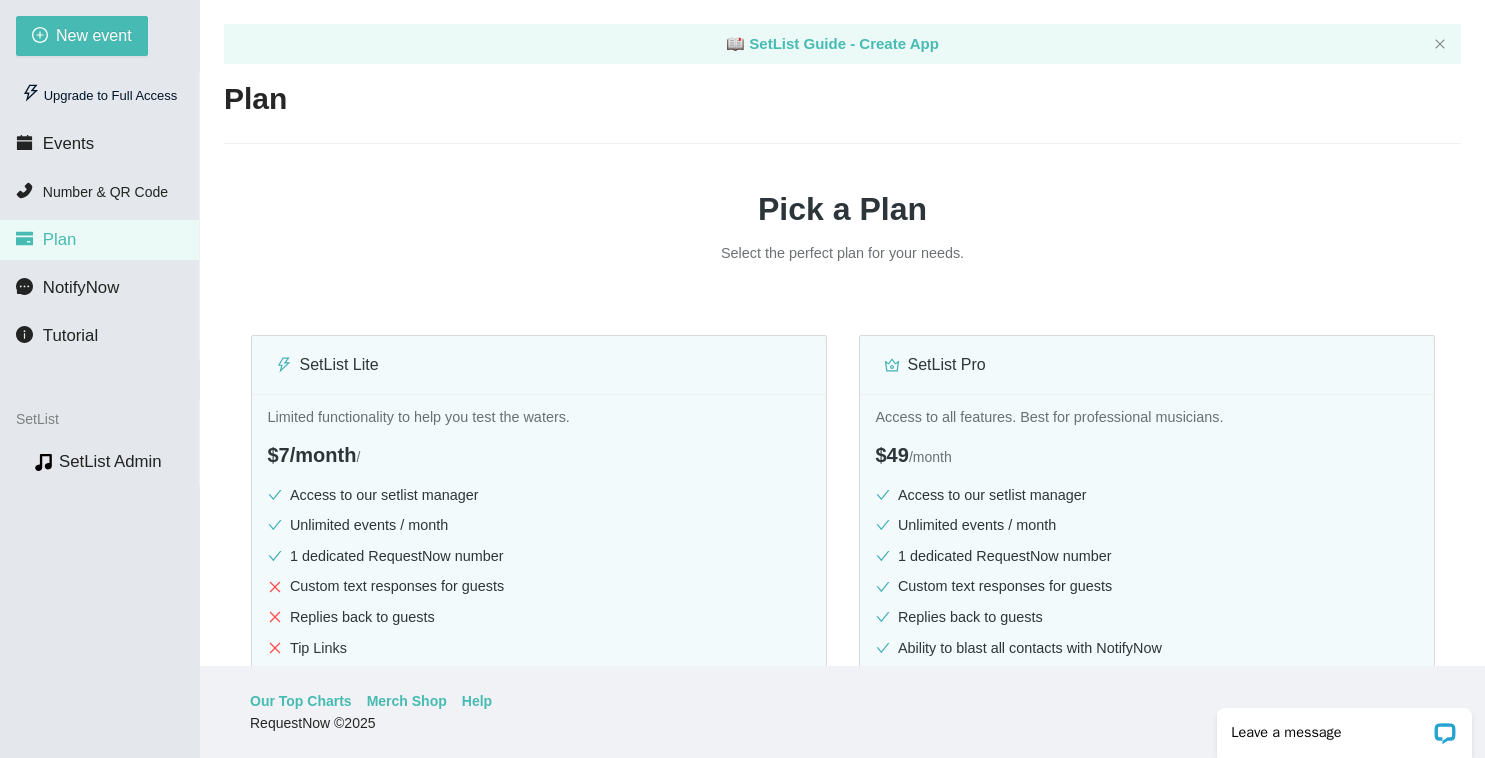 scroll, scrollTop: 0, scrollLeft: 0, axis: both 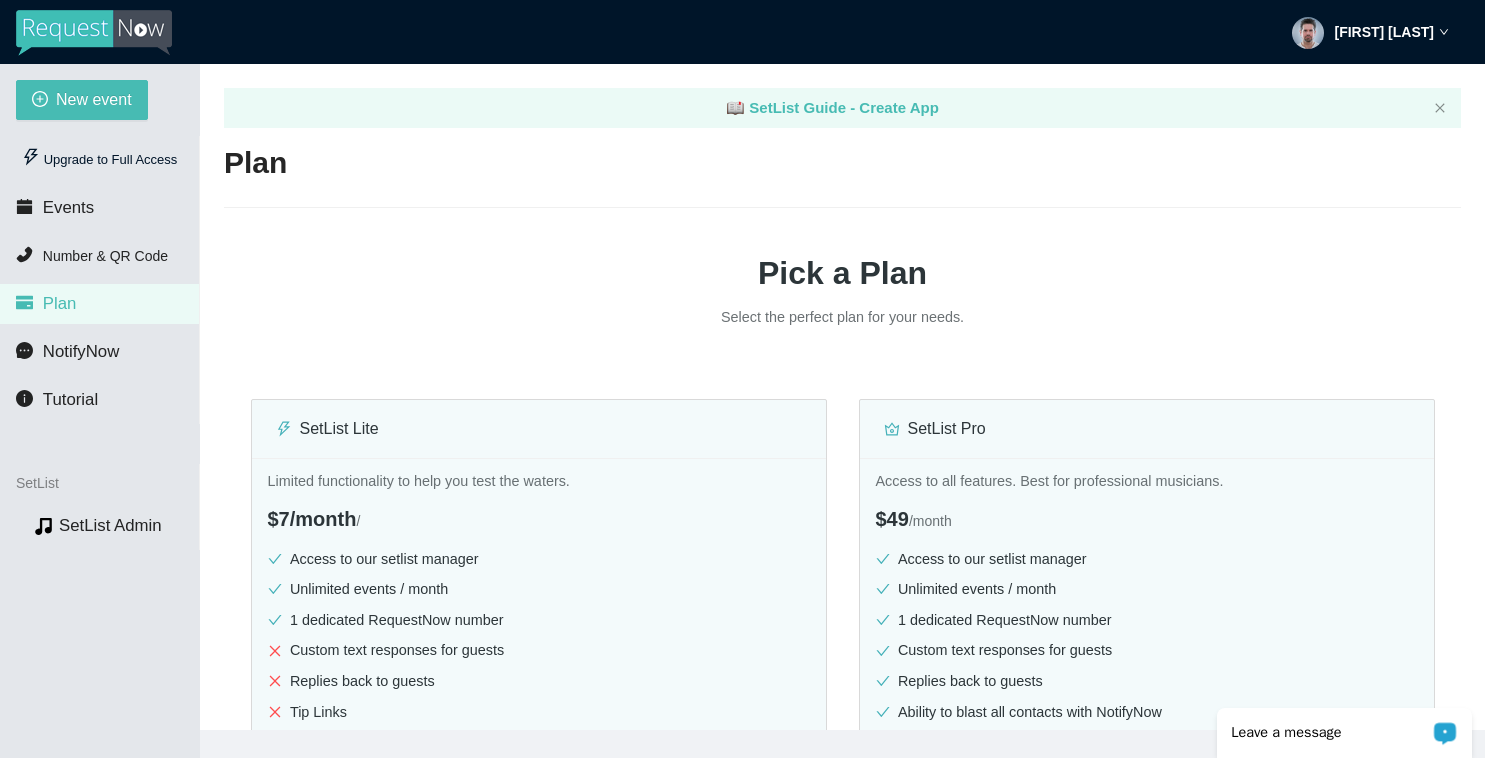 click on "Leave a message" at bounding box center [1344, 733] 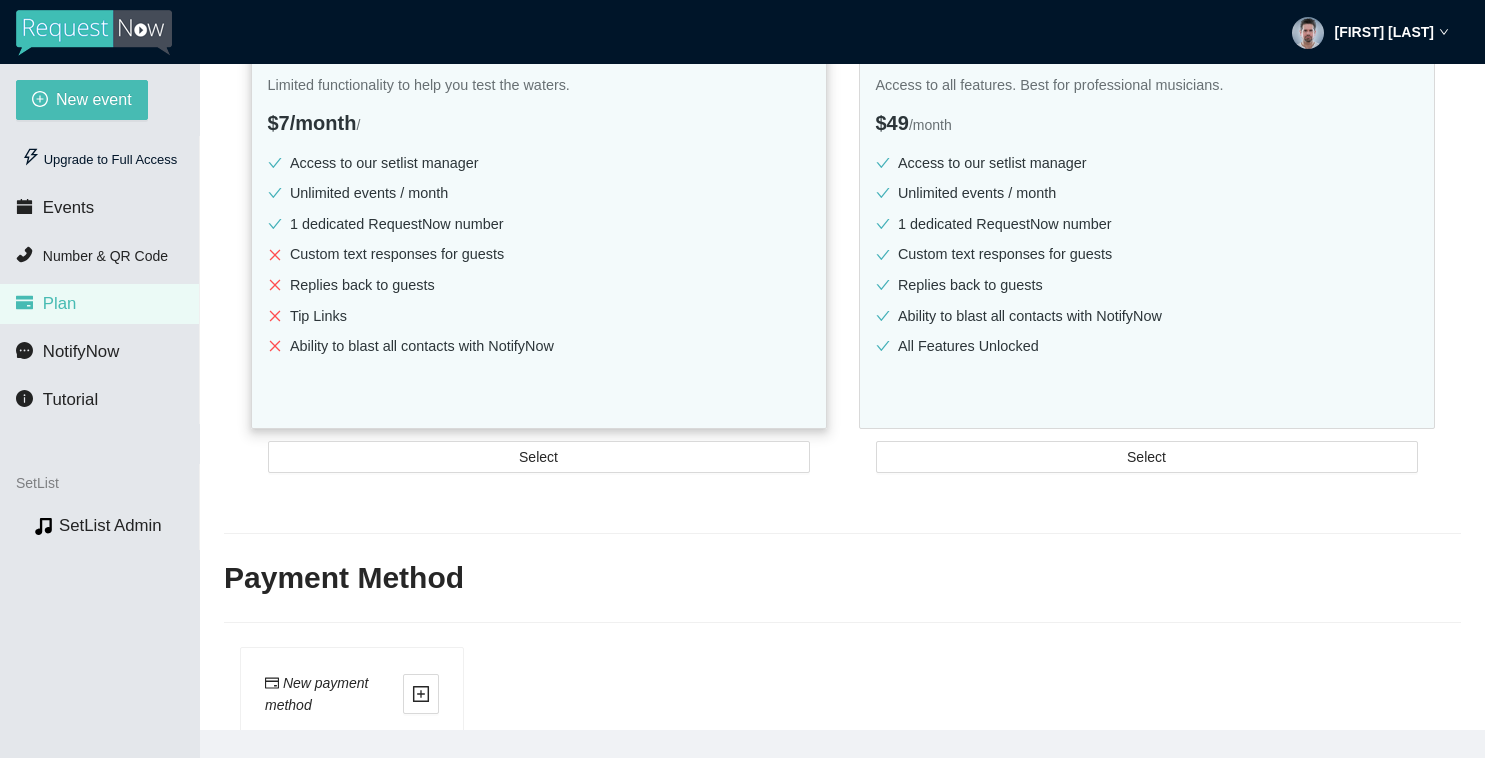 scroll, scrollTop: 495, scrollLeft: 0, axis: vertical 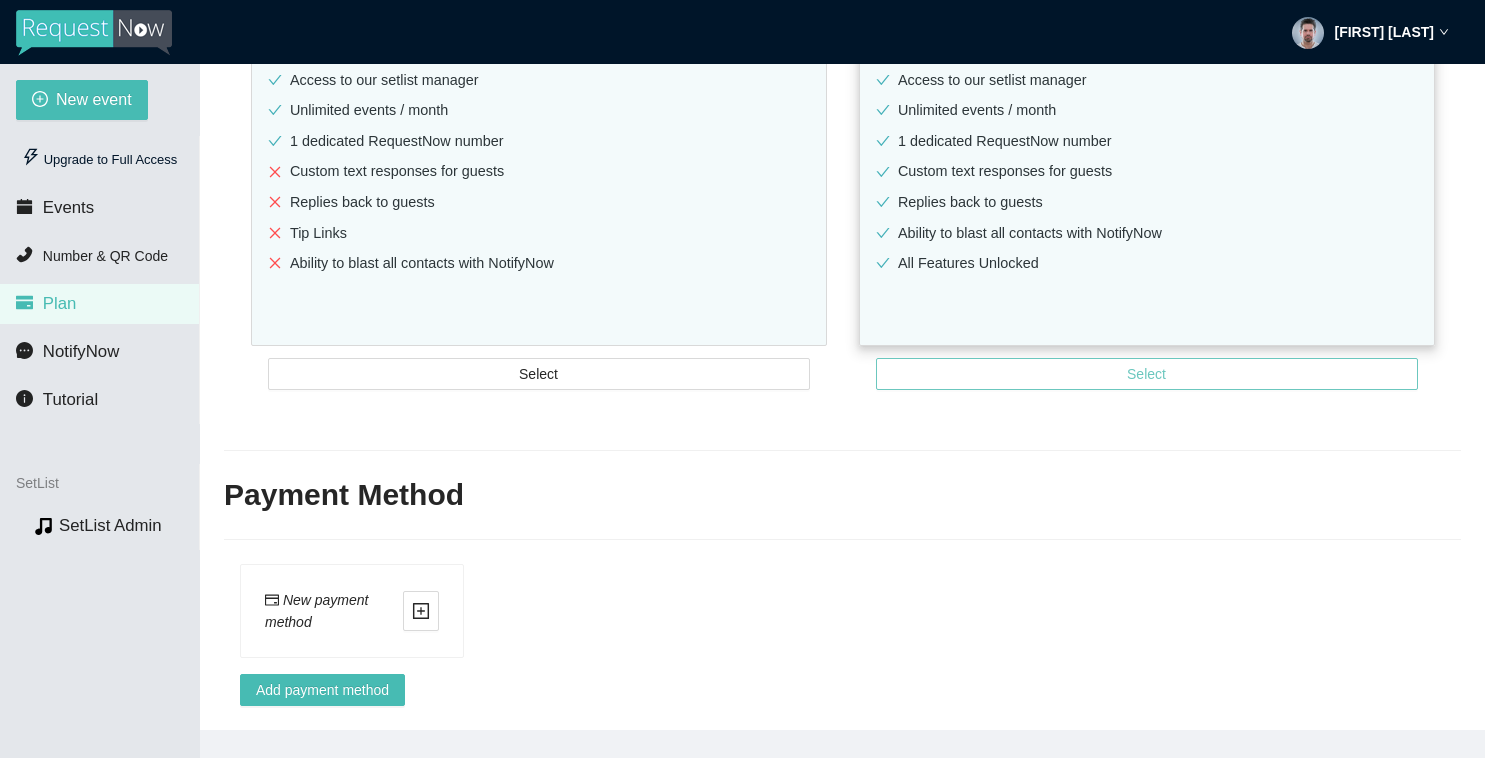 click on "Select" at bounding box center [1147, 374] 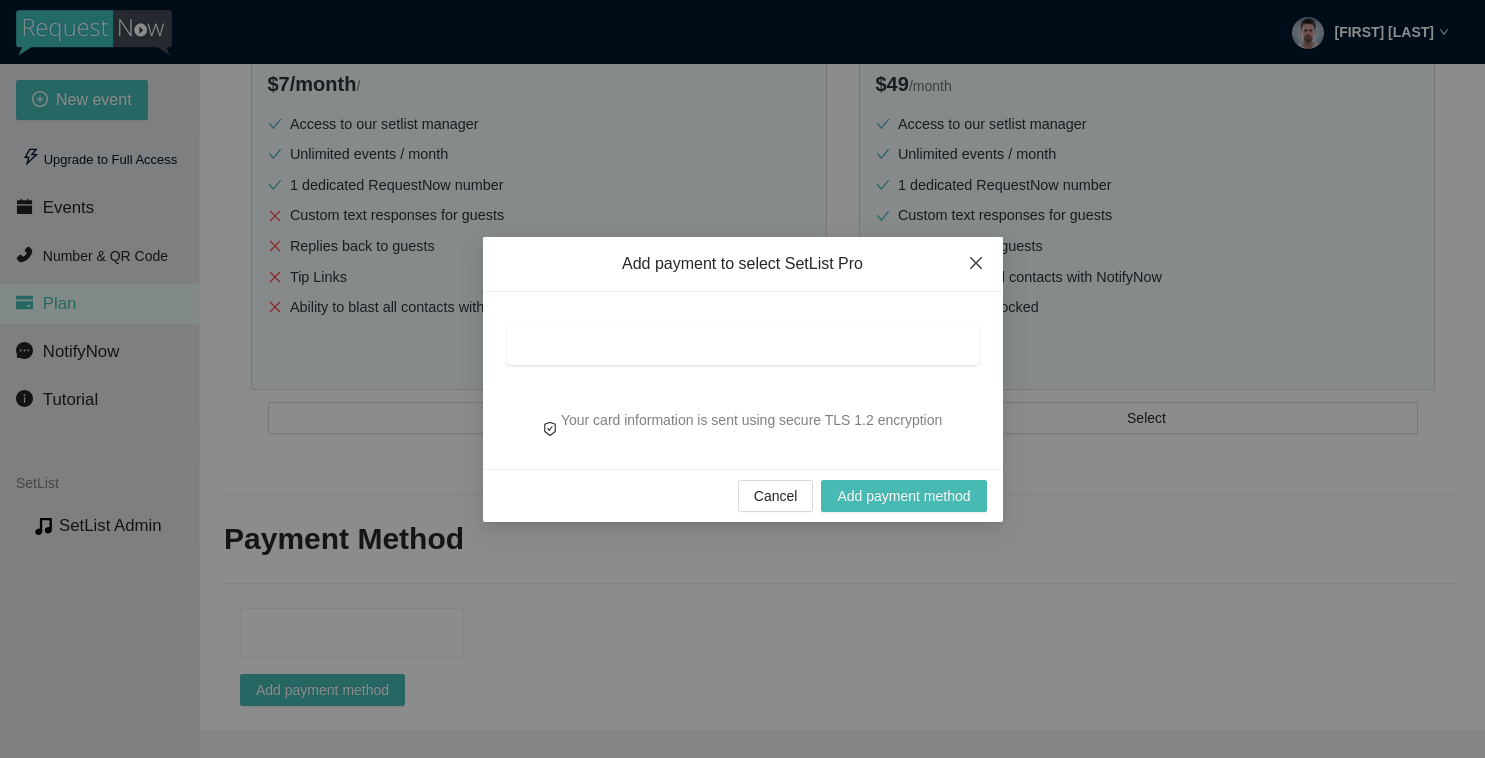 click 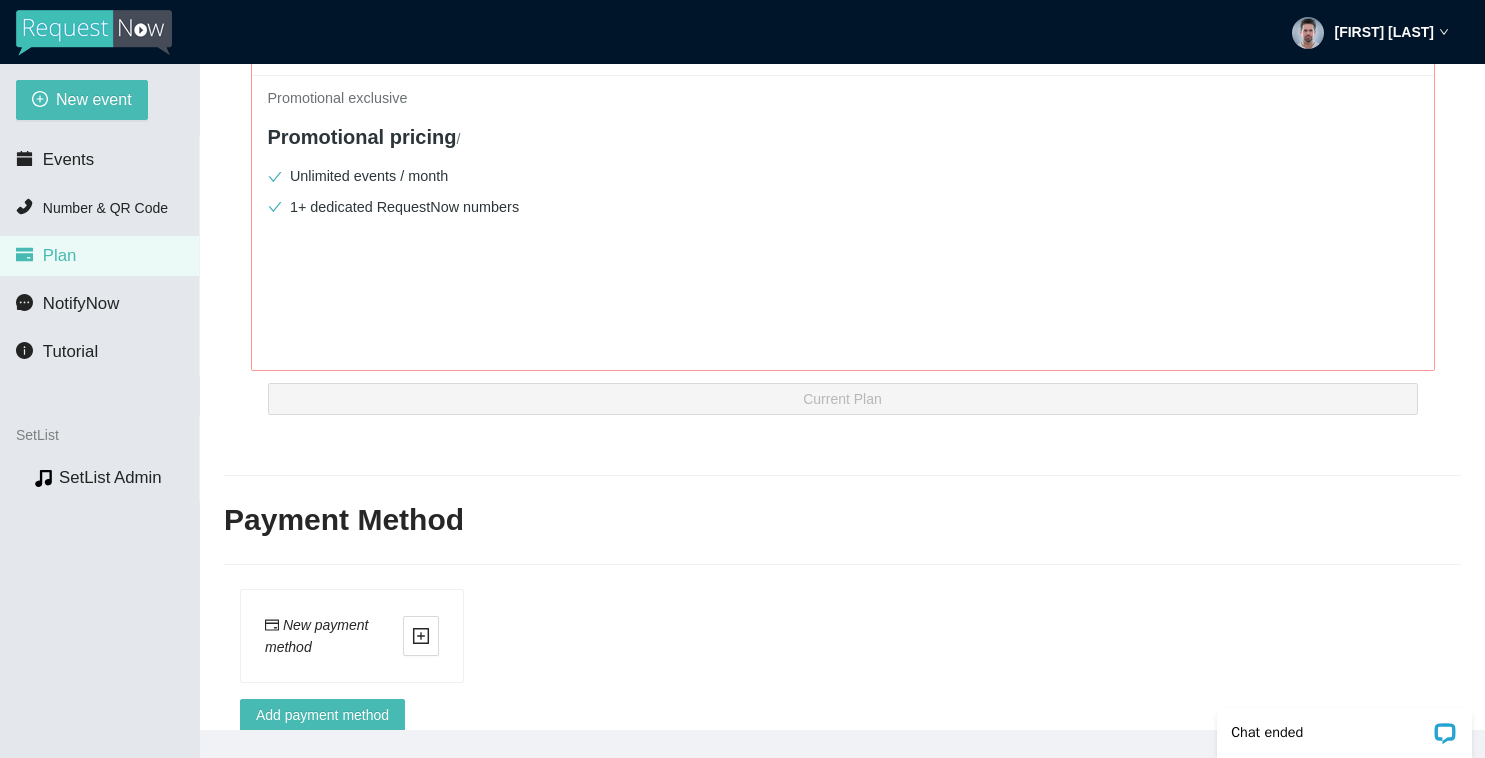 scroll, scrollTop: 423, scrollLeft: 0, axis: vertical 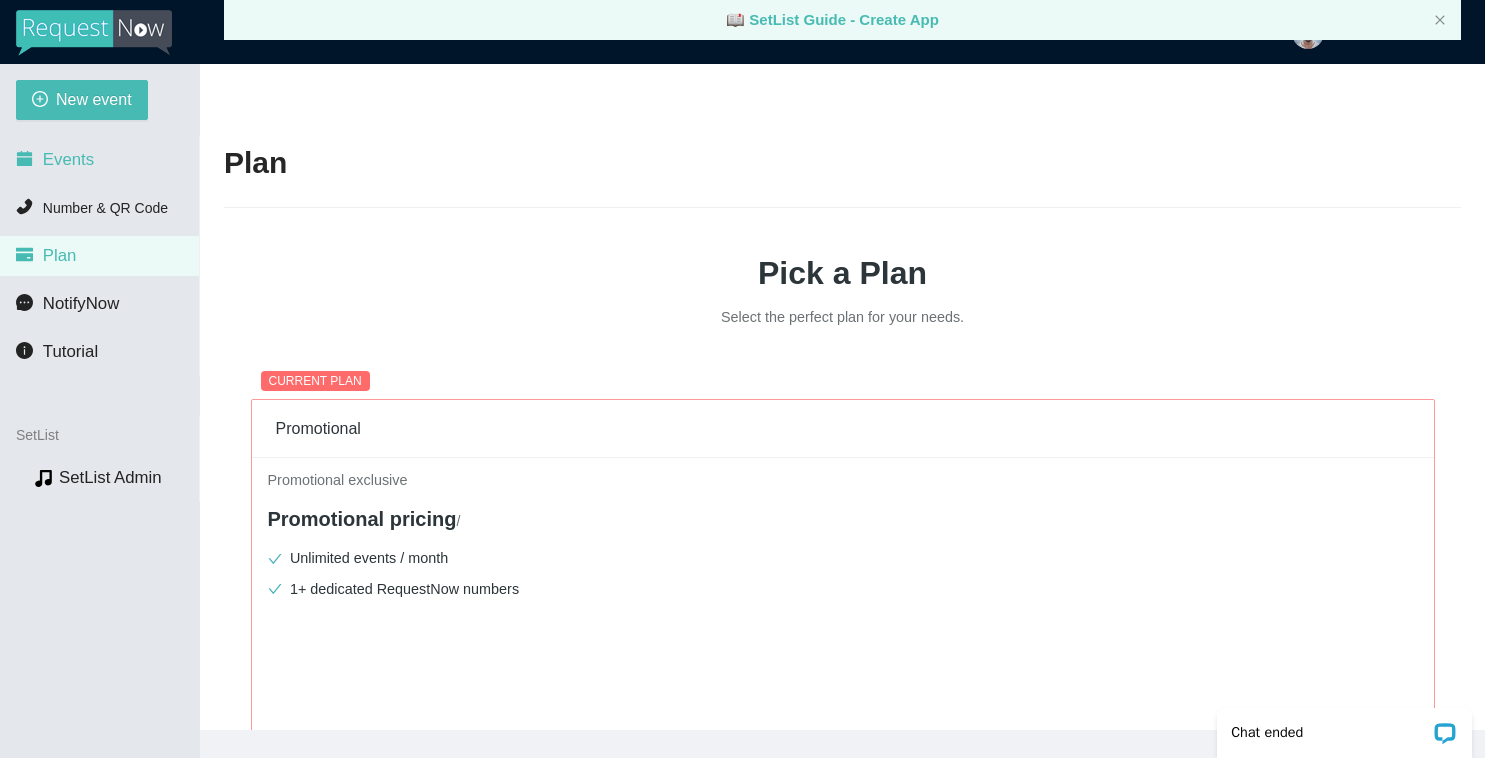 click on "Events" at bounding box center [68, 159] 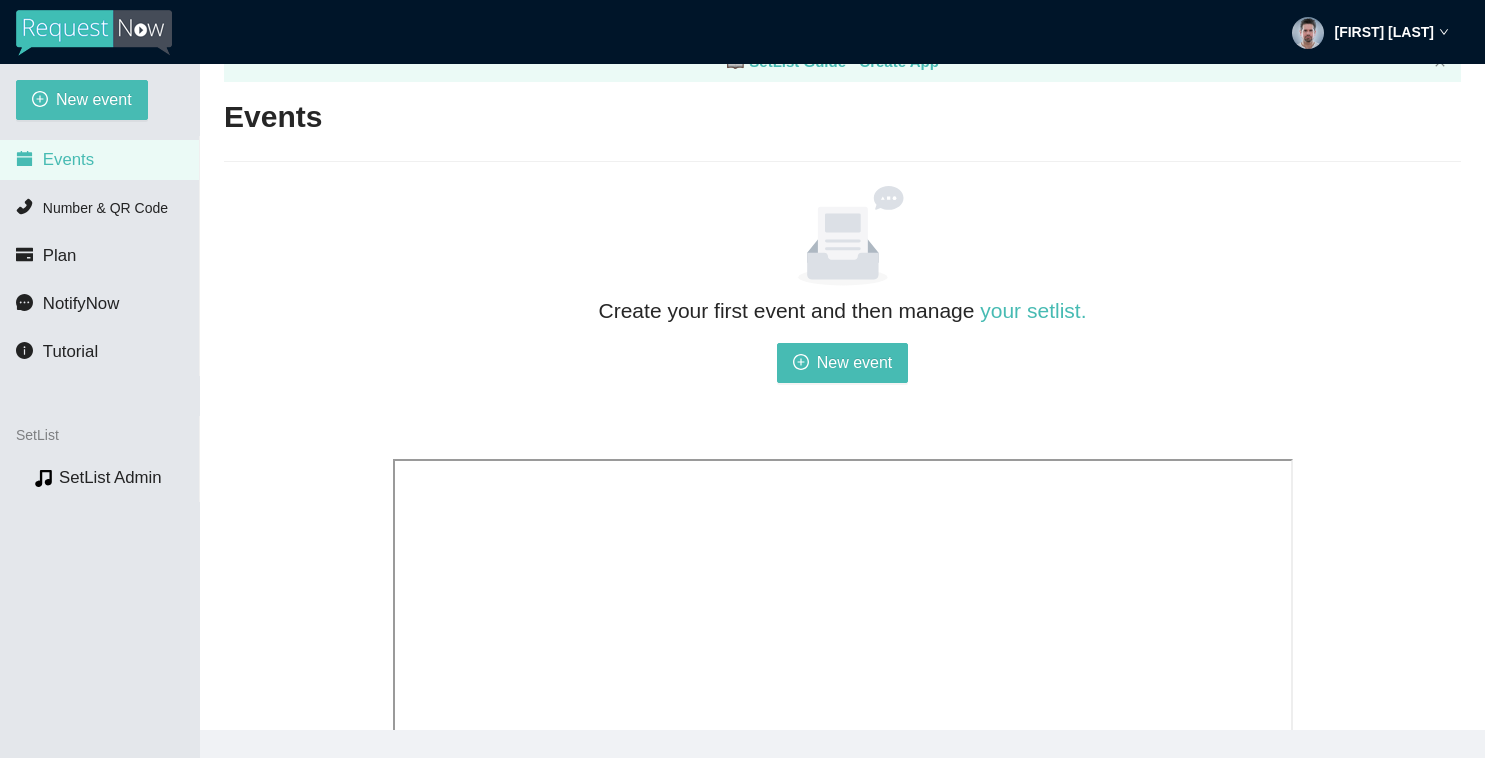 scroll, scrollTop: 0, scrollLeft: 0, axis: both 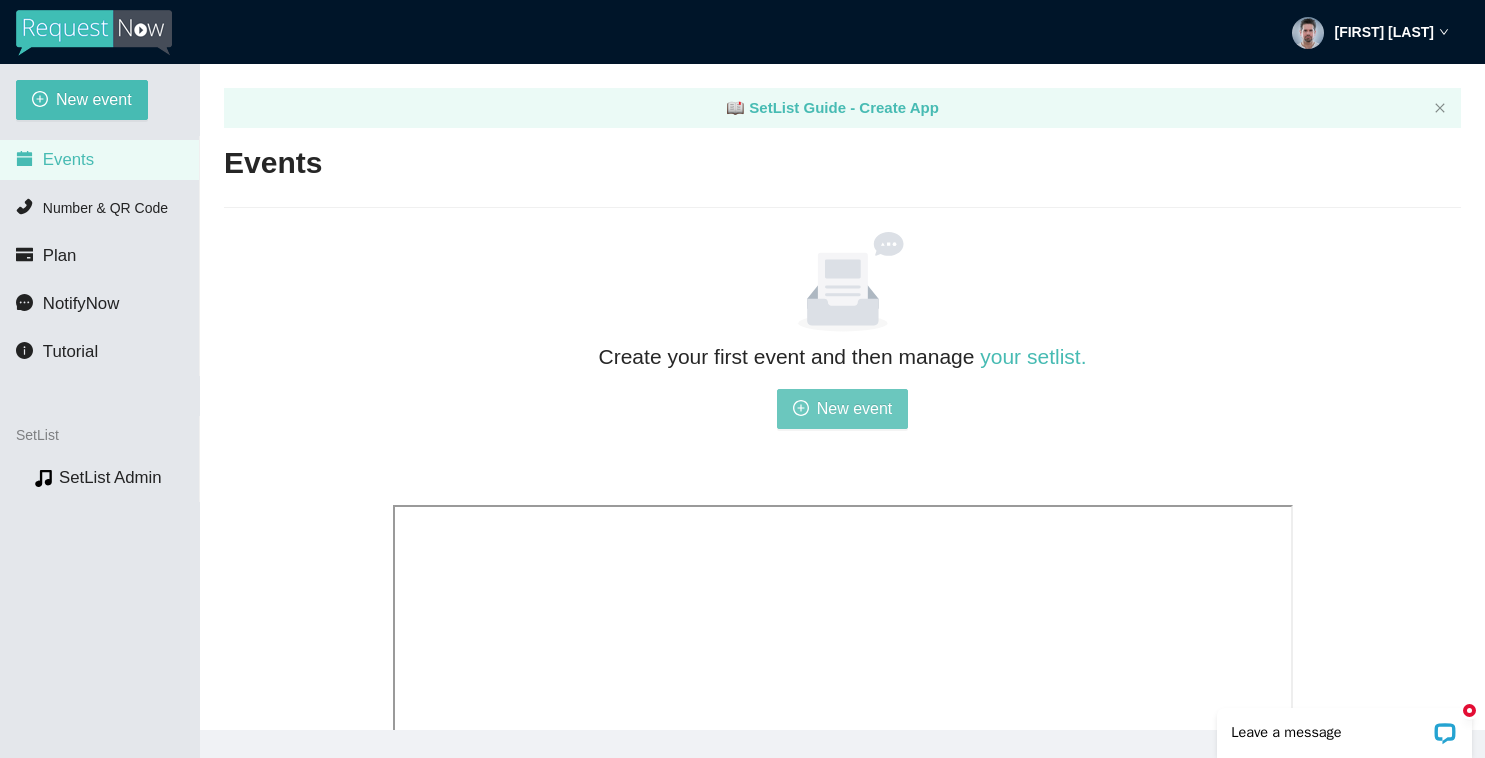 click on "New event" at bounding box center [855, 408] 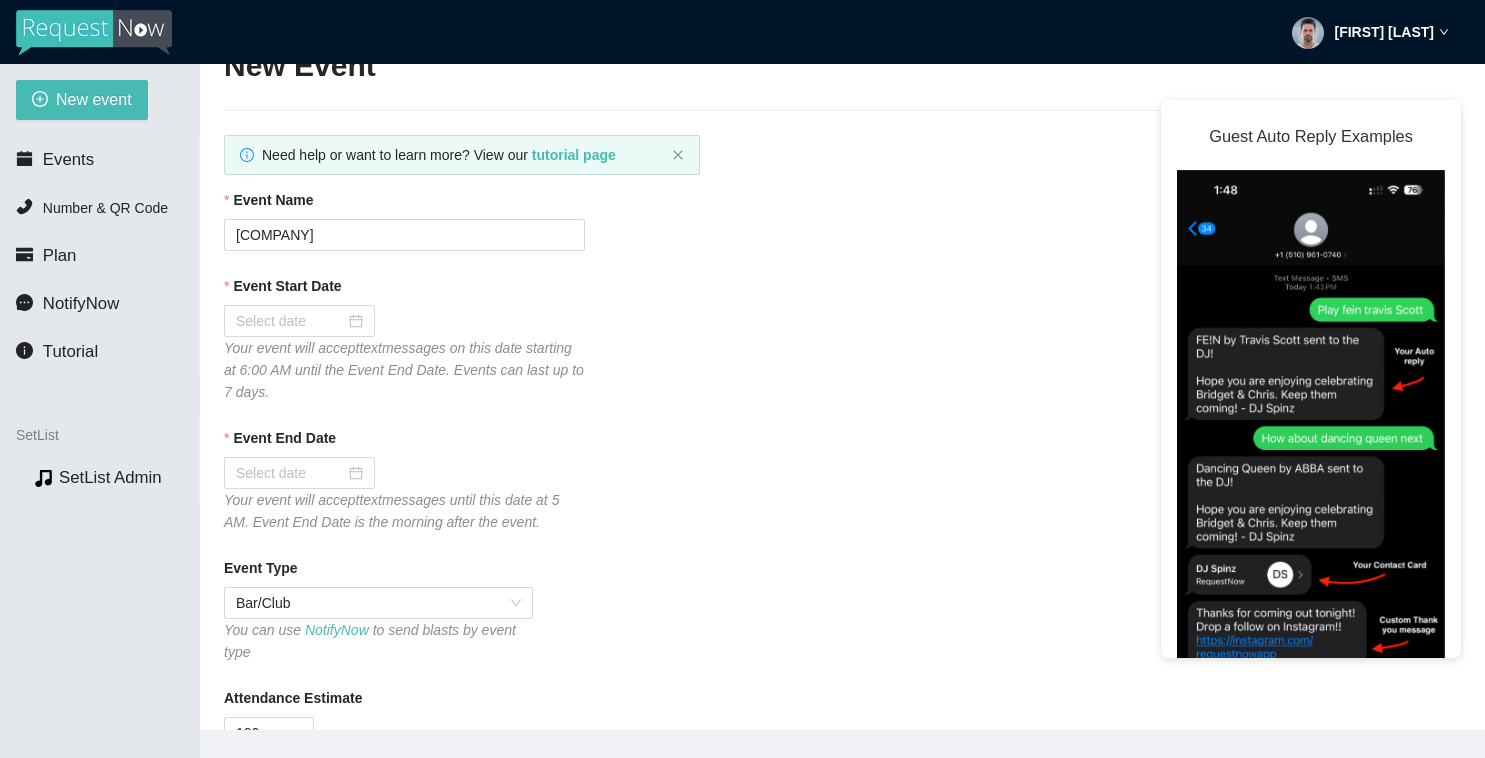 scroll, scrollTop: 124, scrollLeft: 0, axis: vertical 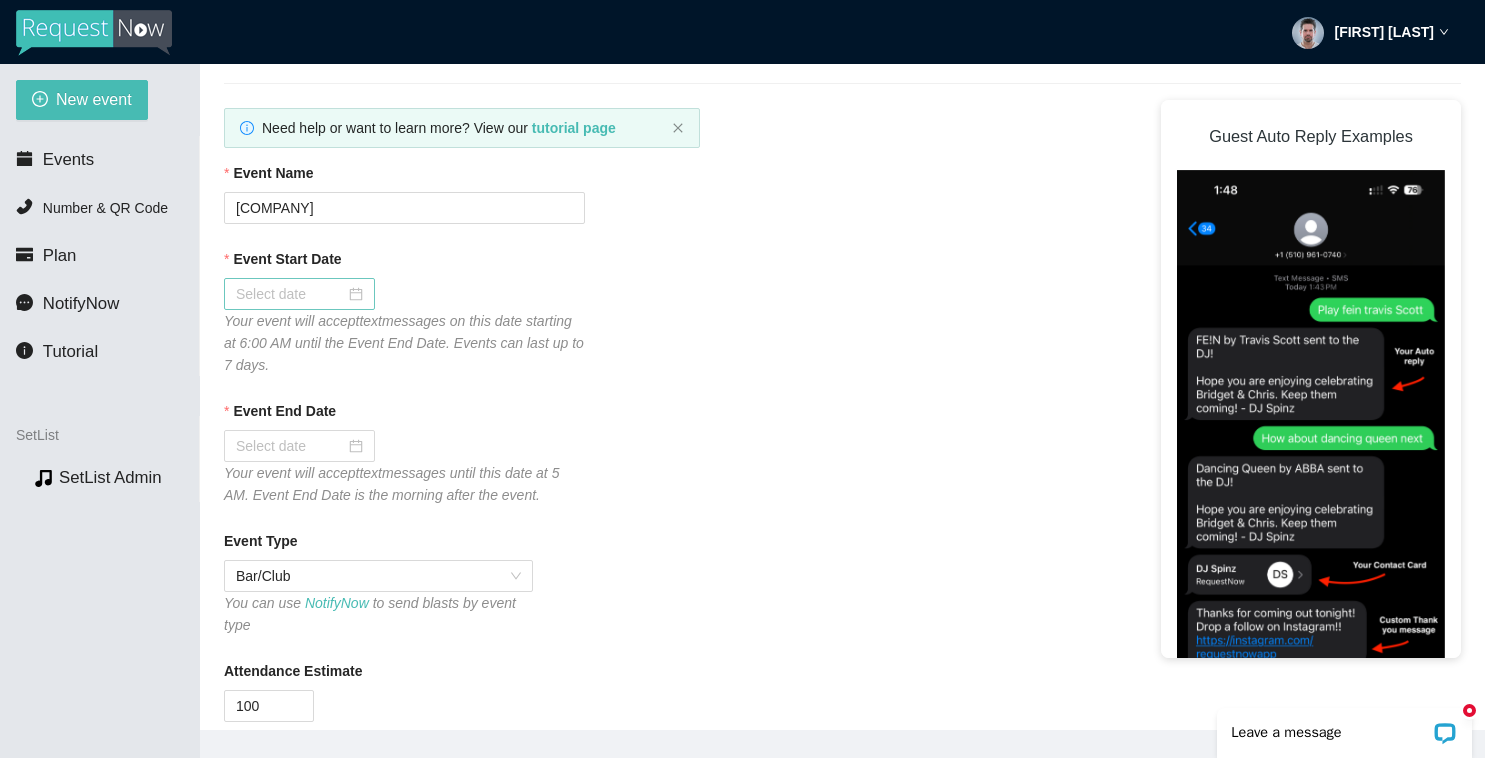 click at bounding box center [299, 294] 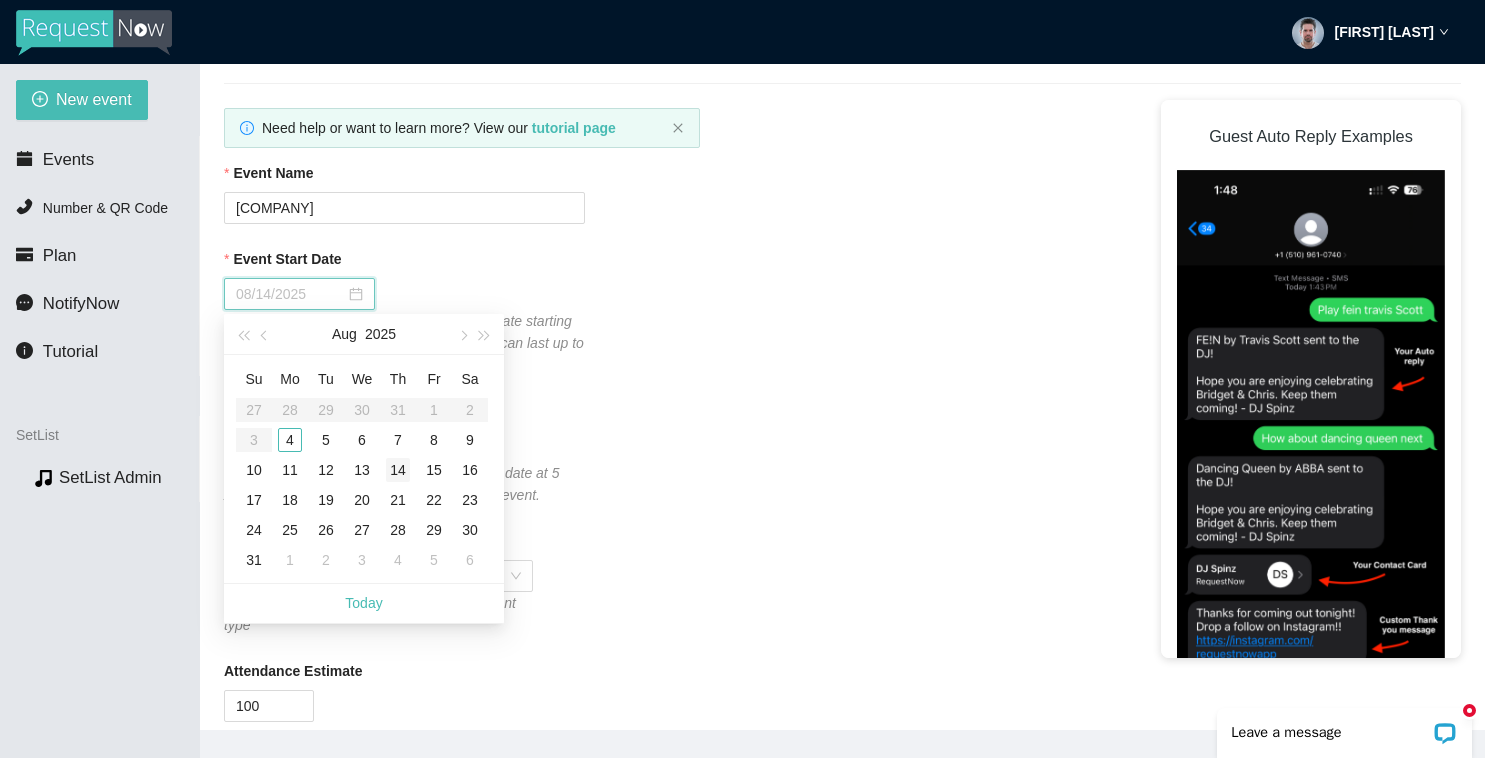 click on "14" at bounding box center [398, 470] 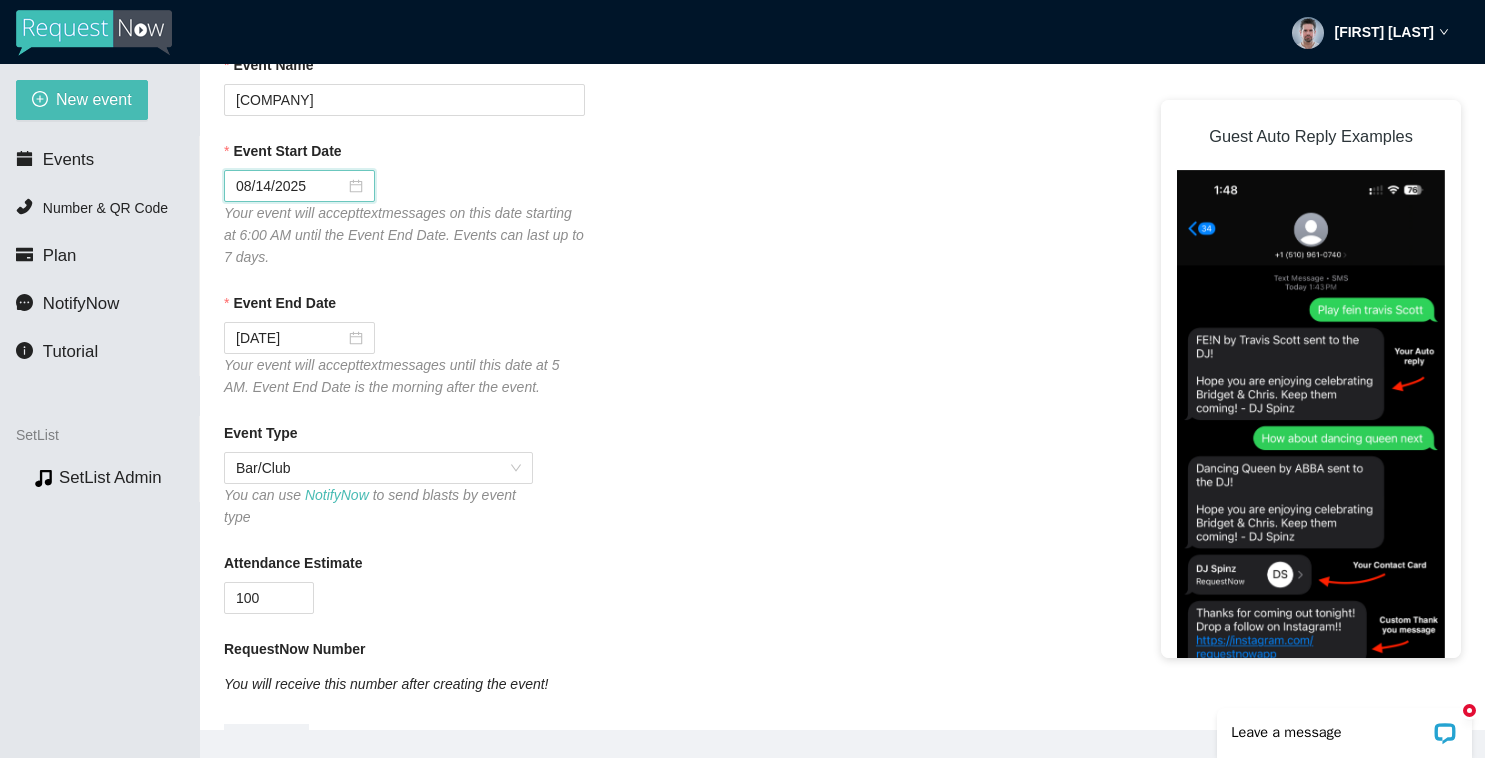 scroll, scrollTop: 270, scrollLeft: 0, axis: vertical 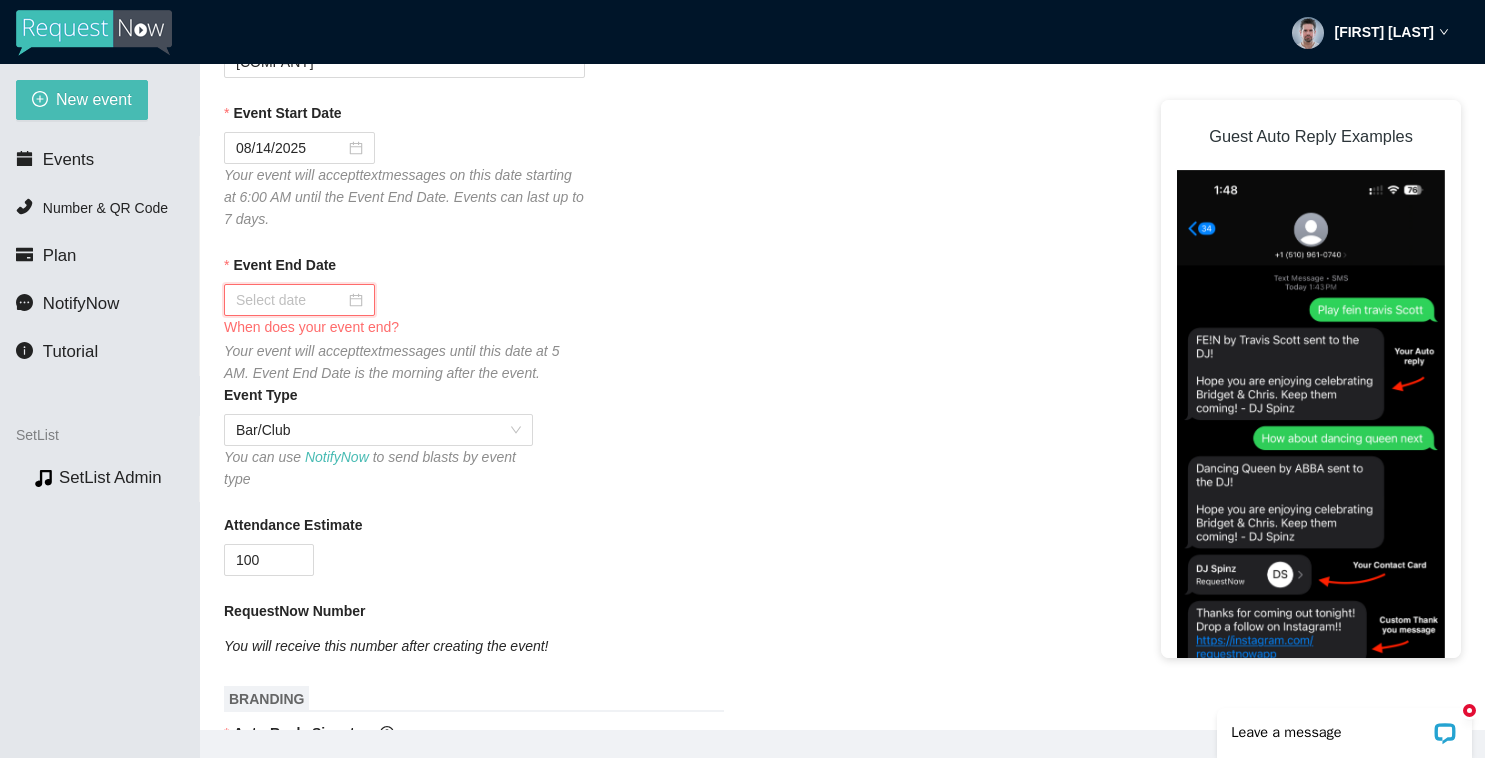 click on "Event End Date" at bounding box center [290, 300] 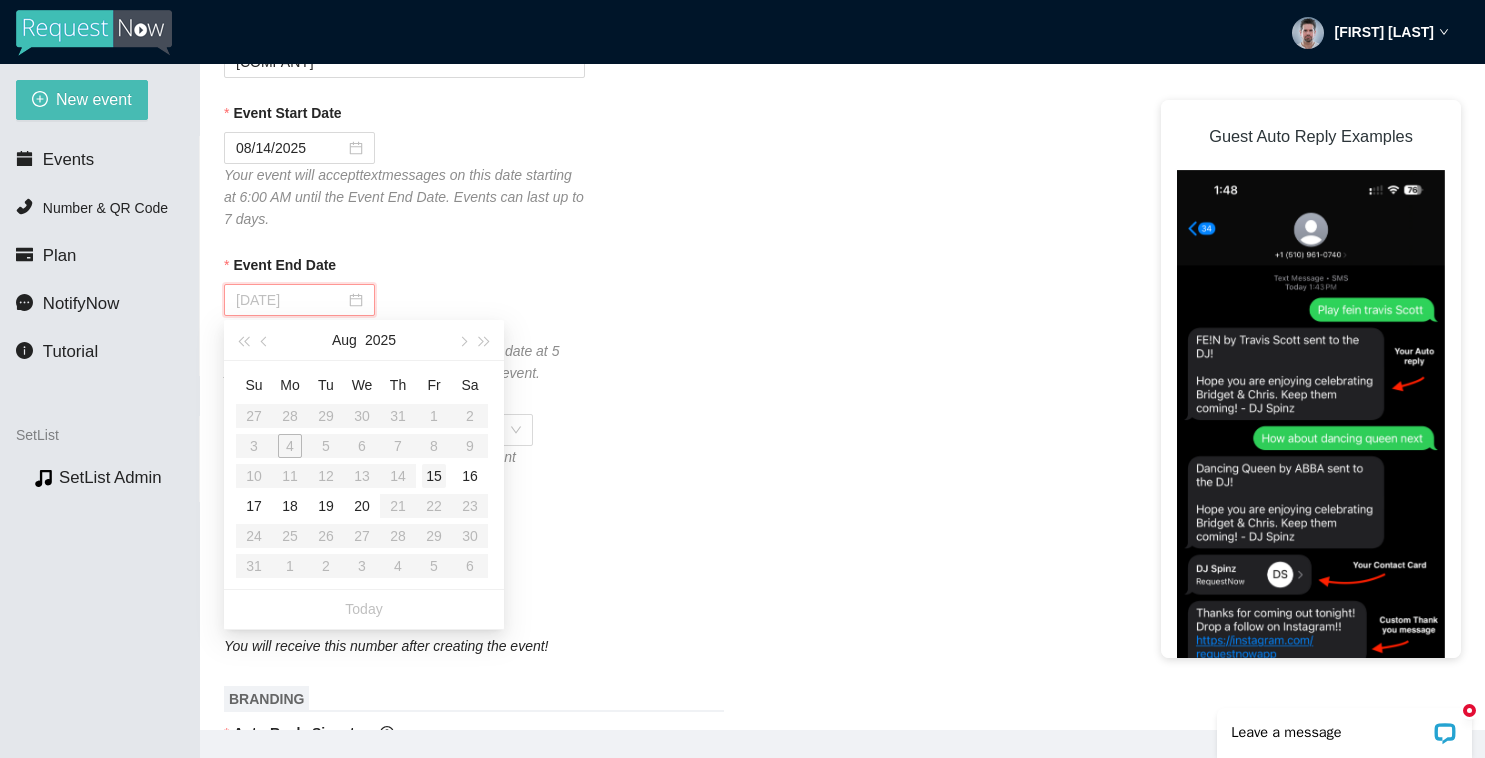 click on "15" at bounding box center (434, 476) 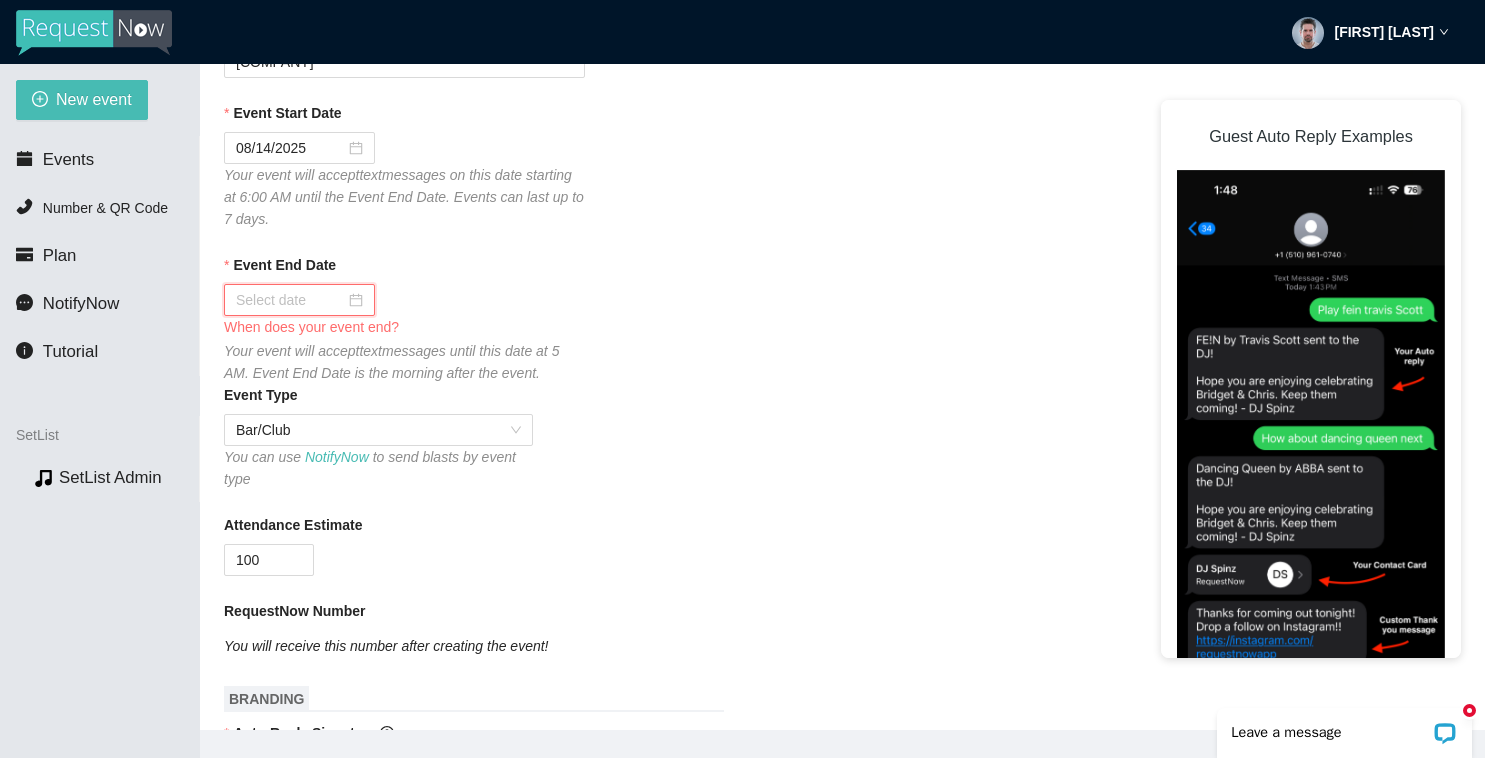 click on "Event End Date" at bounding box center (290, 300) 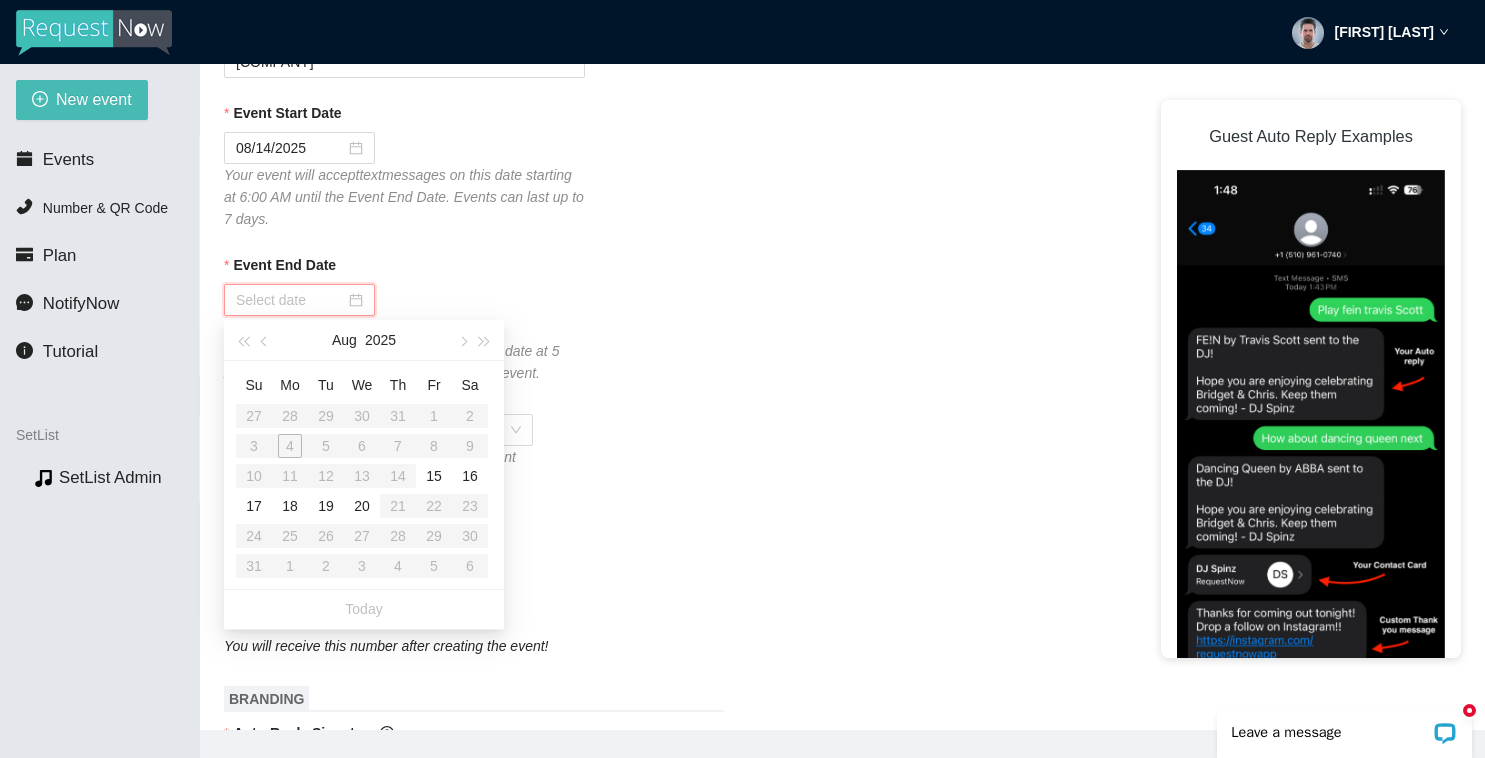 click on "Event Name [COMPANY] Event Start Date [DATE] Your event will accept  text  messages on this date starting at 6:00 AM until the Event End Date. Events can last up to 7 days.   Event End Date When does your event end? Your event will accept  text  messages until this date at 5 AM. Event End Date is the morning after the event.   Event Type Bar/Club You can use   NotifyNow   to send blasts by event type Attendance Estimate 100 RequestNow Number You will receive this number after creating the event! BRANDING Auto-Reply Signature   Enjoy the music!
-[FIRST] From [CITY]
www.[WEBSITE] EVENT END Thank-You Message   Thank you for requesting a tune last night. Don't forget to follow me on social. Hope to see you again soon!
-[FIRST] From [CITY]
www.[WEBSITE] [NEW]  Schedule your thank-you message to automatically send around 10:00 AM following the end of your event   Head to your   Profile page   to update your virtual contact card! Remember to  End Event  (in Live View Settings   FEATURES" at bounding box center [842, 818] 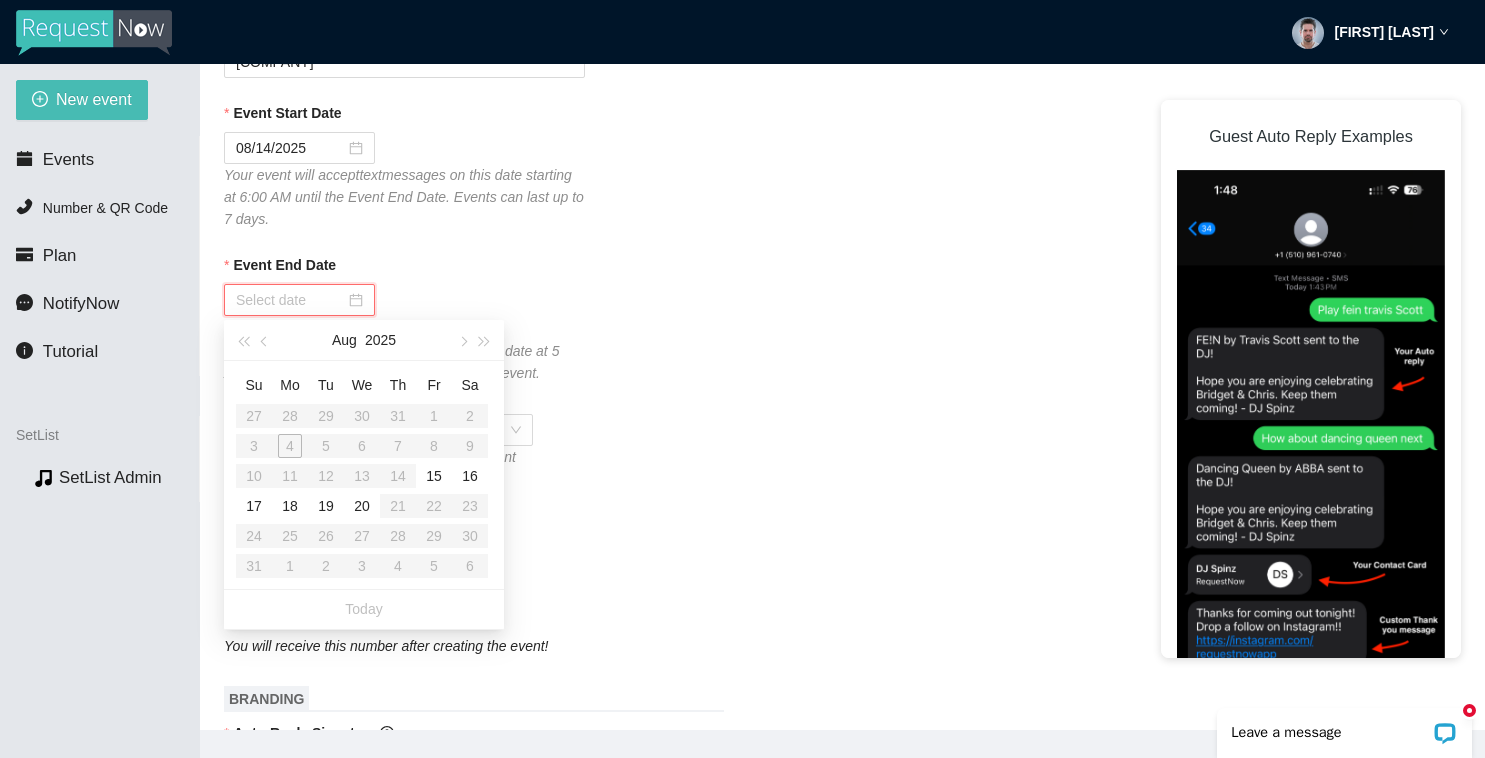 click on "Event End Date" at bounding box center [290, 300] 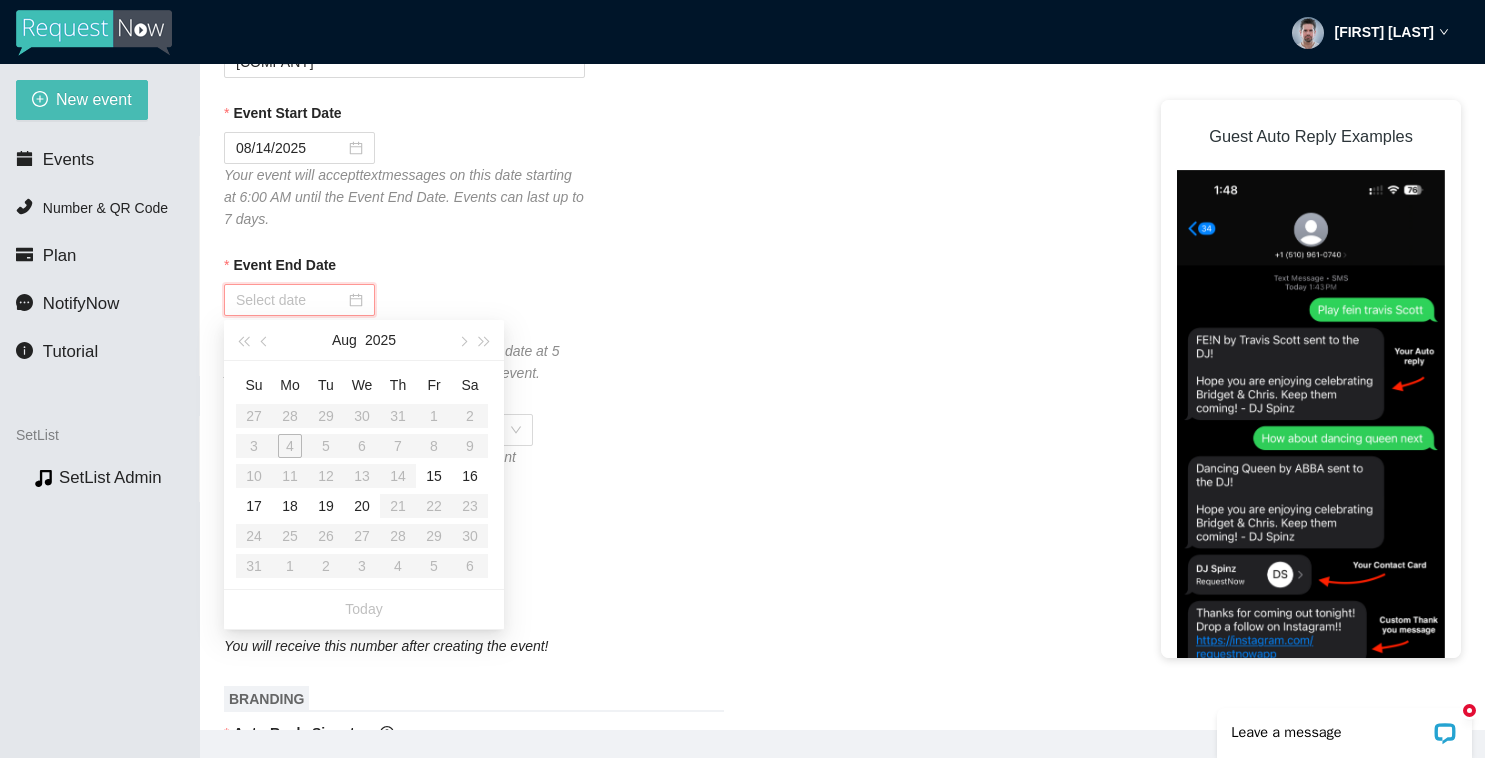 click on "Su Mo Tu We Th Fr Sa 27 28 29 30 31 1 2 3 4 5 6 7 8 9 10 11 12 13 14 15 16 17 18 19 20 21 22 23 24 25 26 27 28 29 30 31 1 2 3 4 5 6" at bounding box center (362, 475) 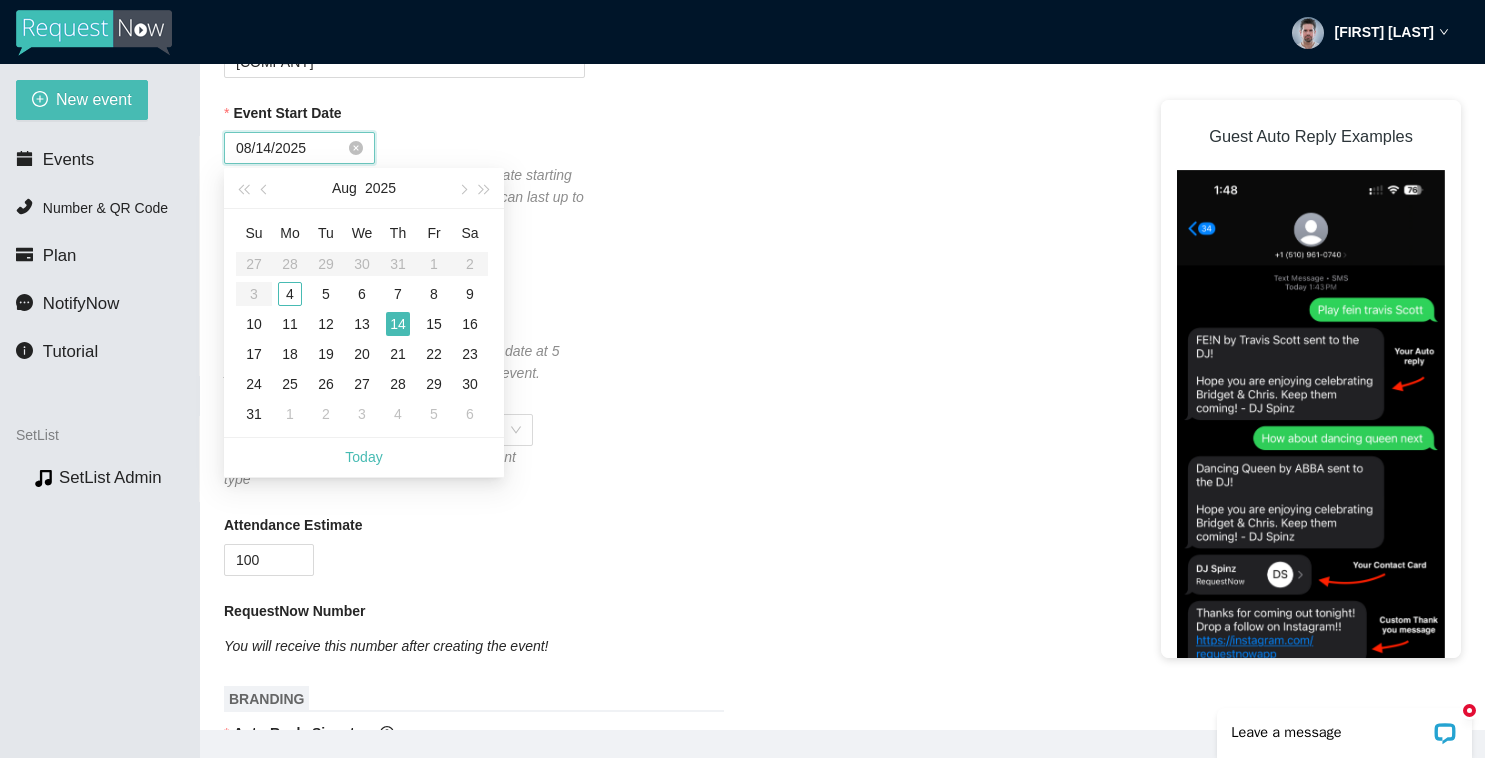 click on "08/14/2025" at bounding box center [290, 148] 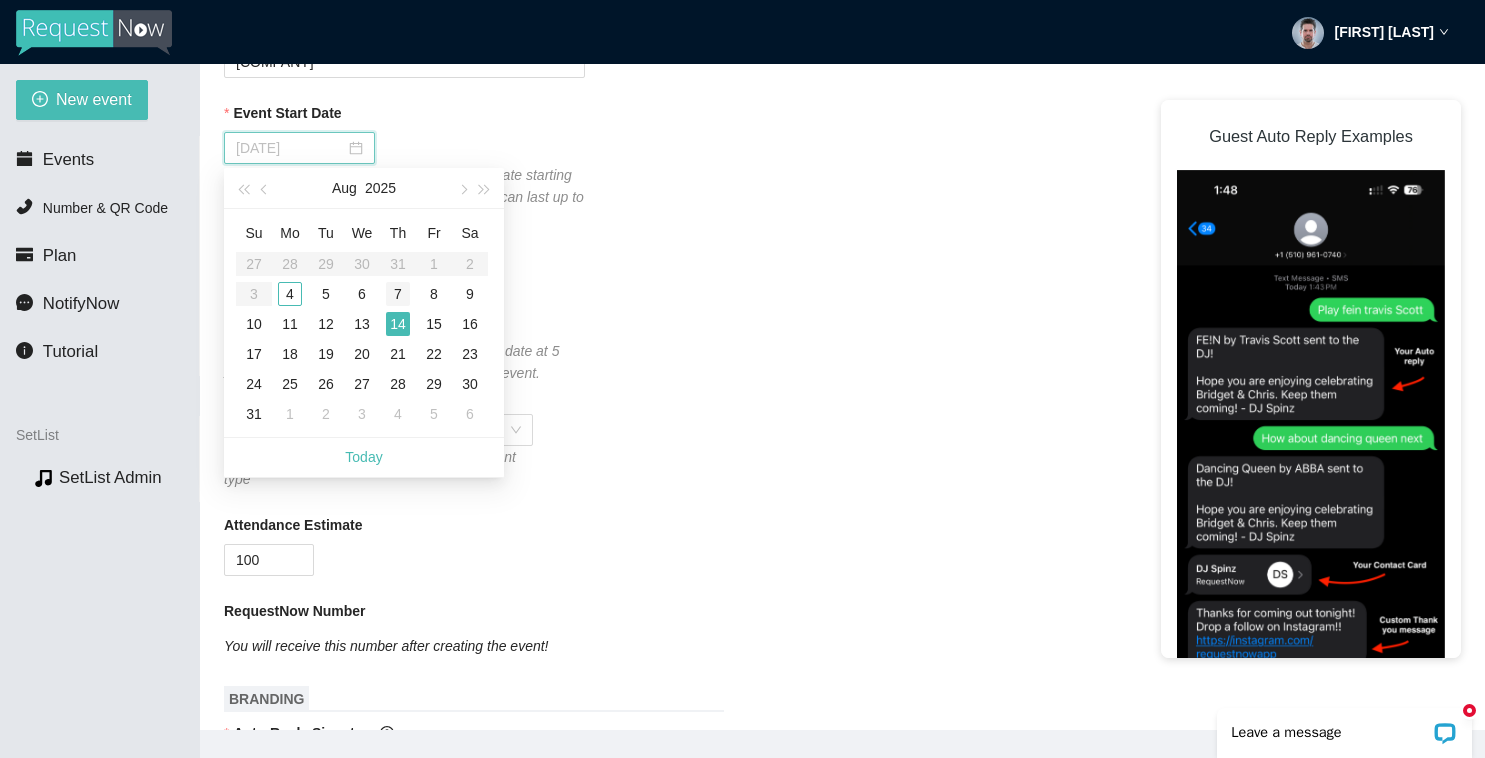 click on "7" at bounding box center (398, 294) 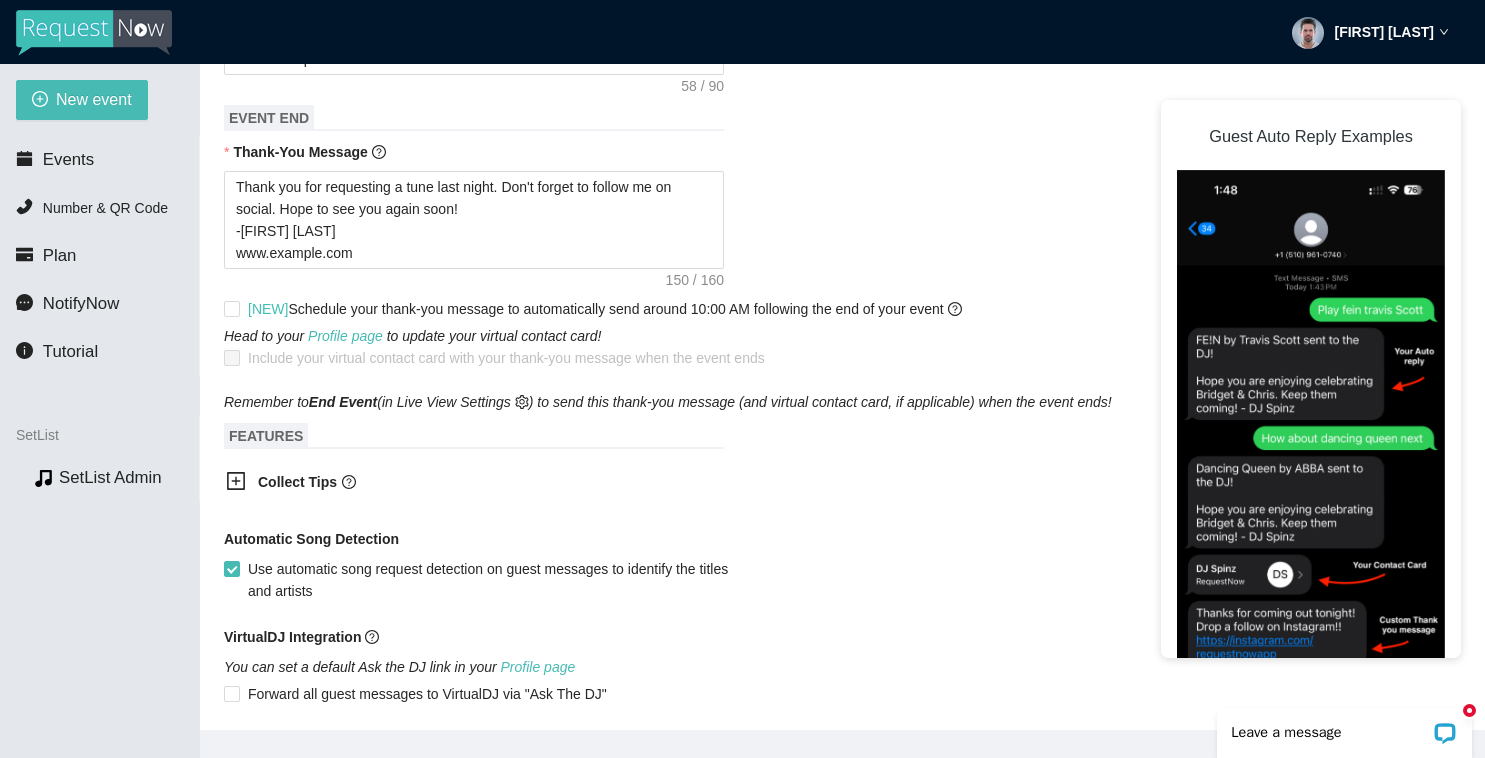 scroll, scrollTop: 1027, scrollLeft: 0, axis: vertical 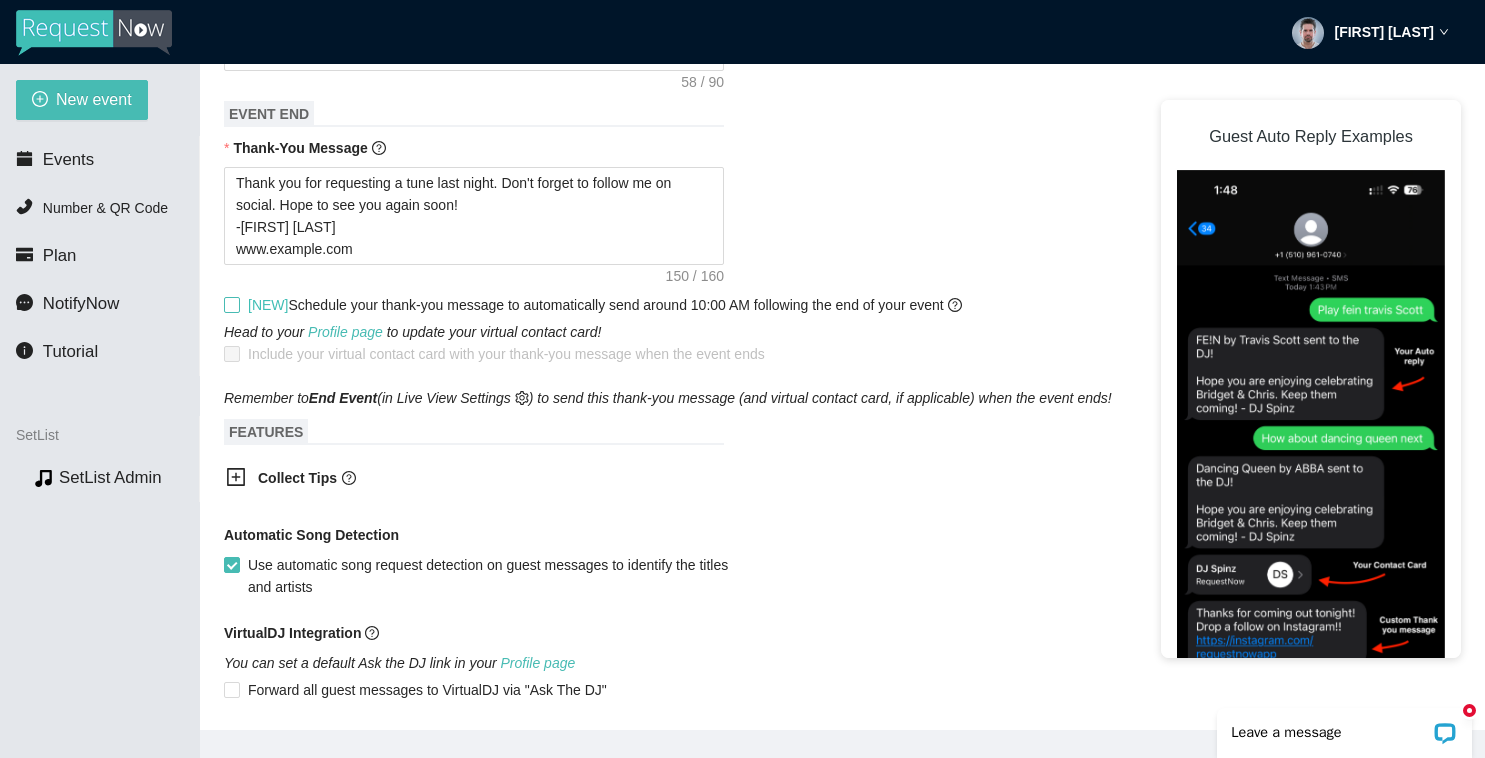 click on "[NEW]  Schedule your thank-you message to automatically send around 10:00 AM following the end of your event" at bounding box center [231, 304] 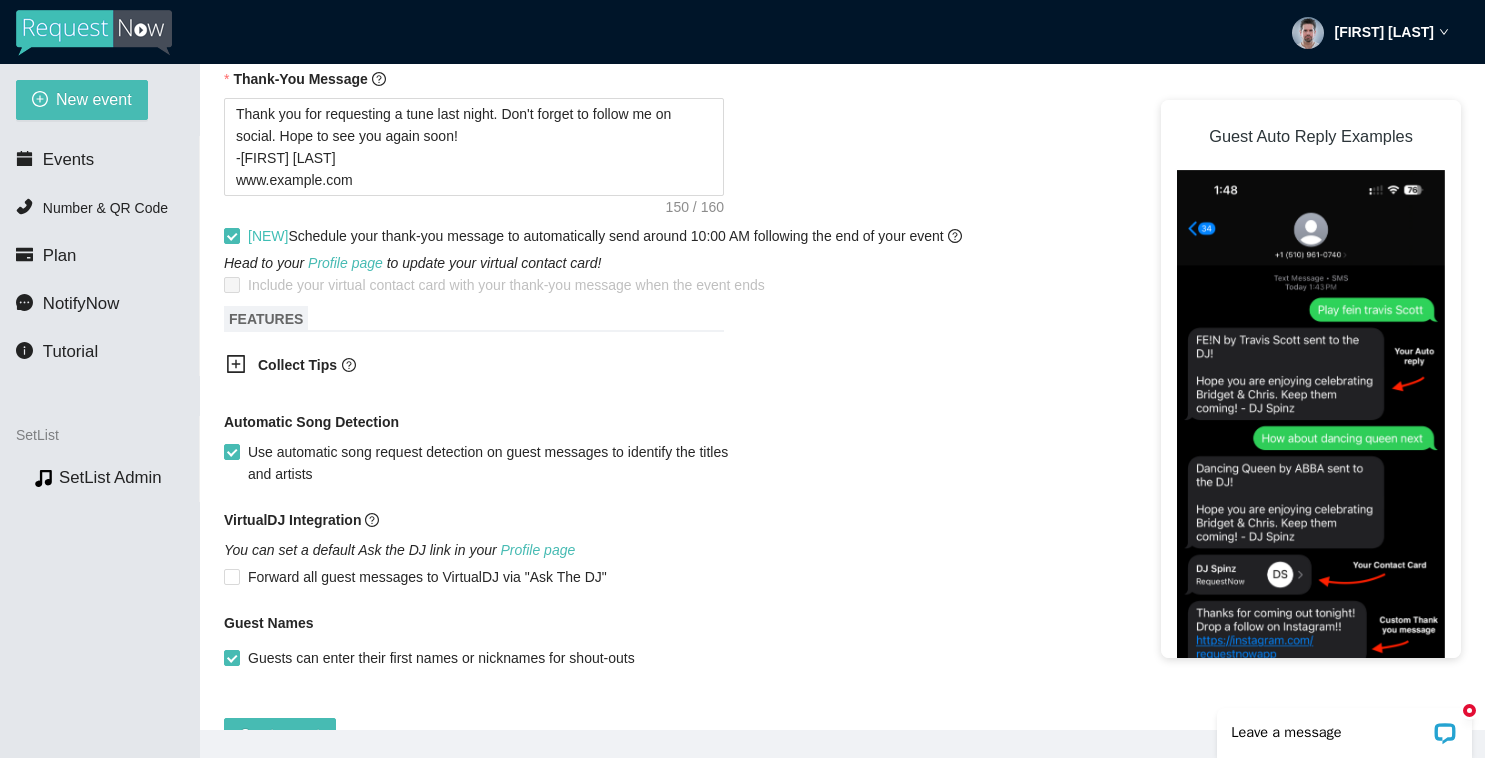 scroll, scrollTop: 1163, scrollLeft: 0, axis: vertical 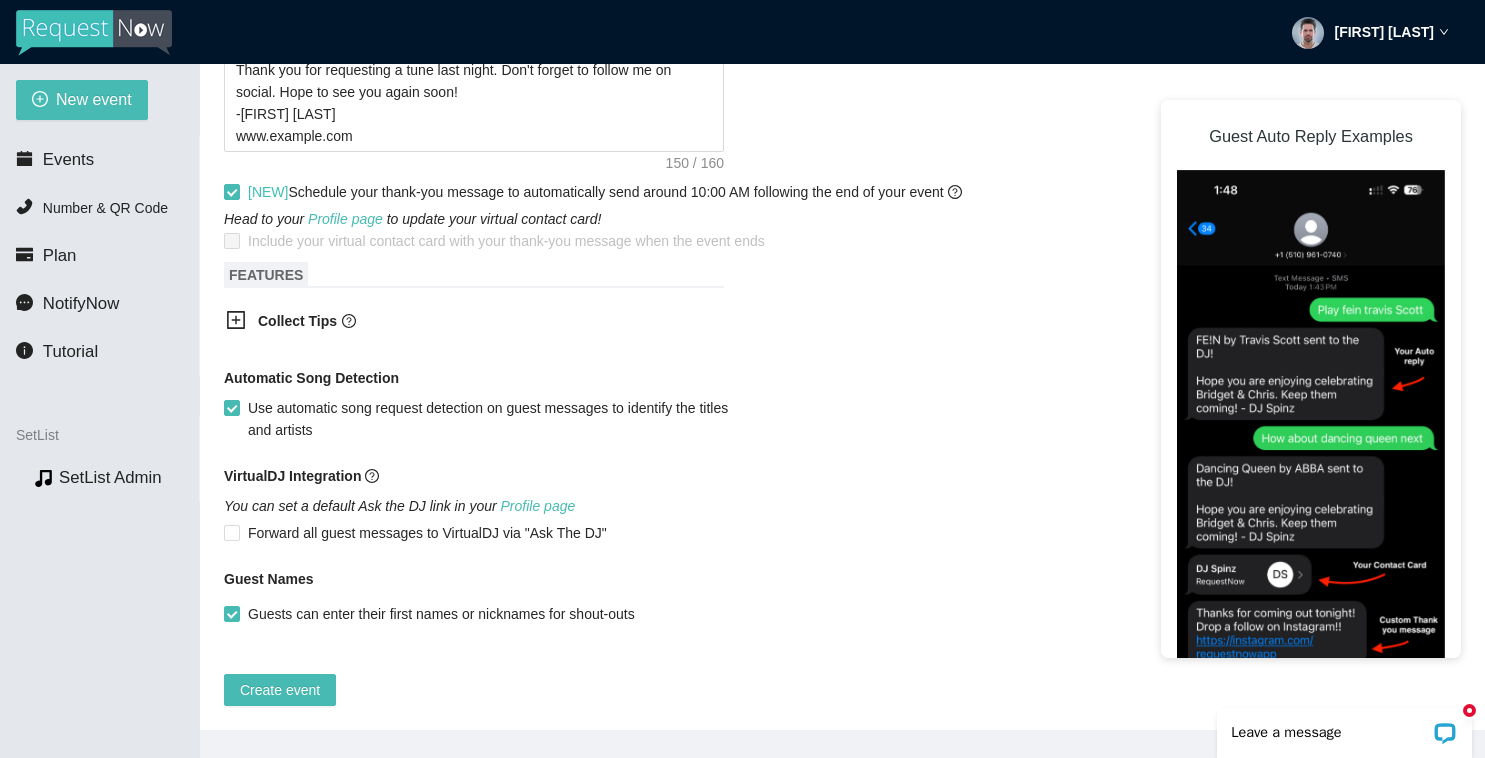 click 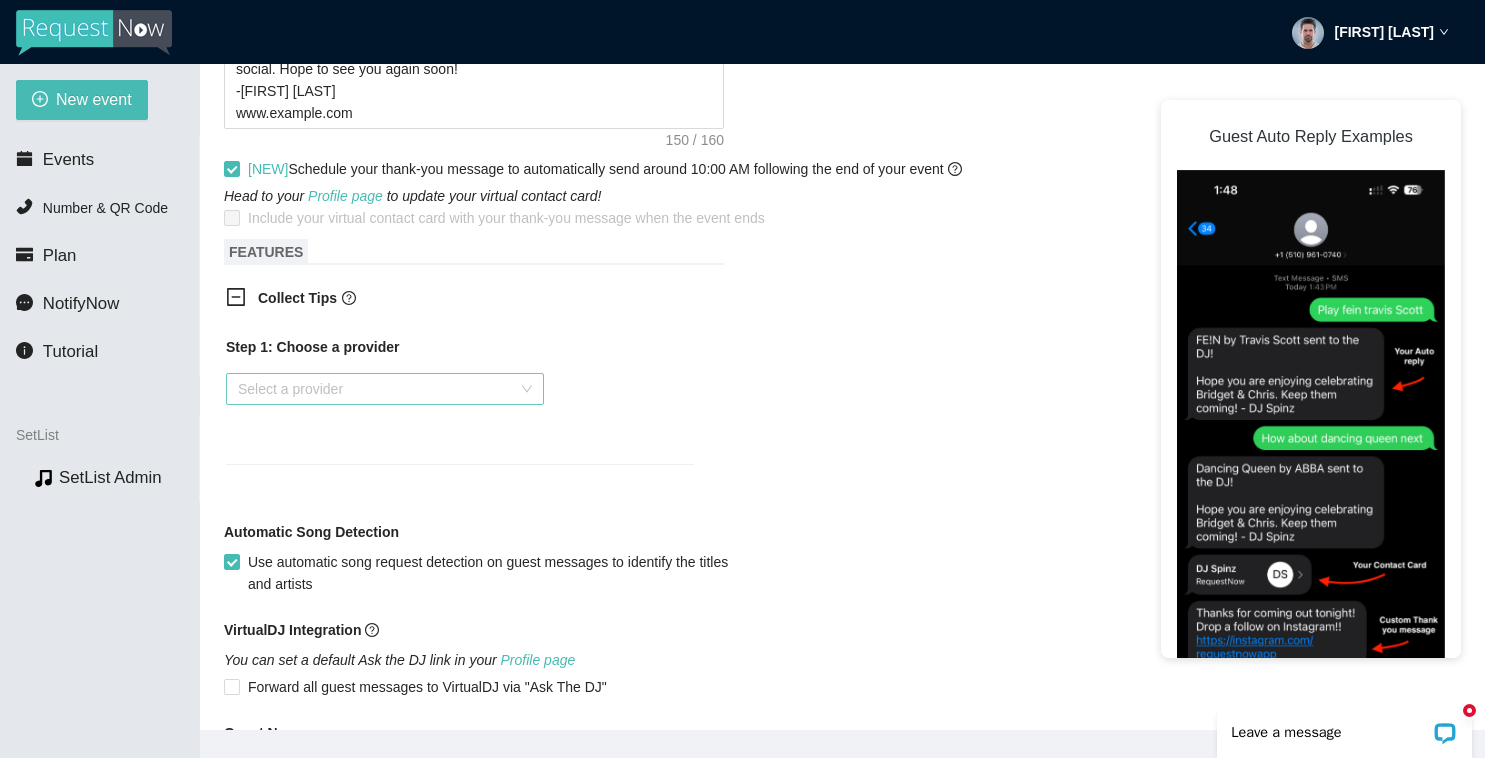 click at bounding box center (378, 389) 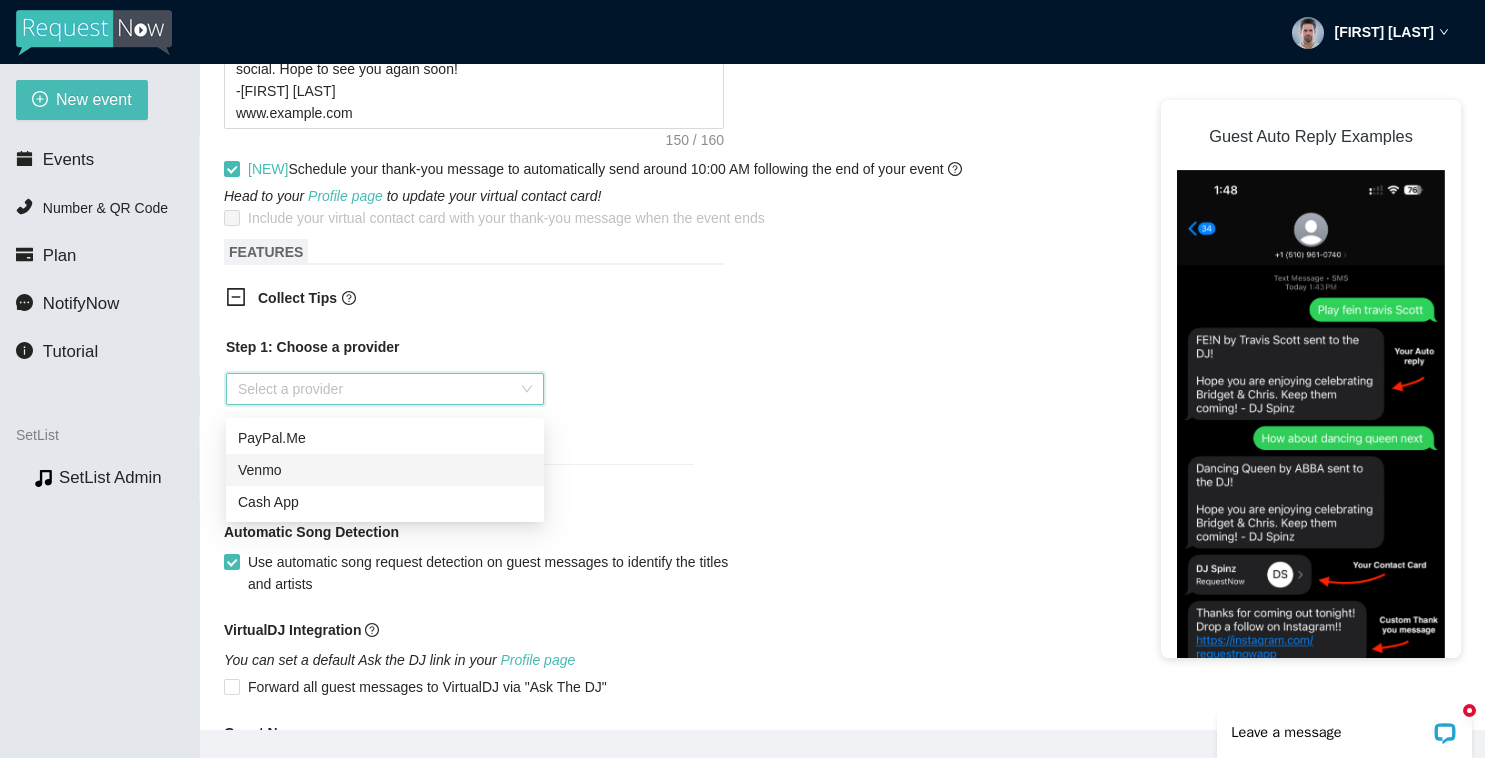 click on "Venmo" at bounding box center (385, 470) 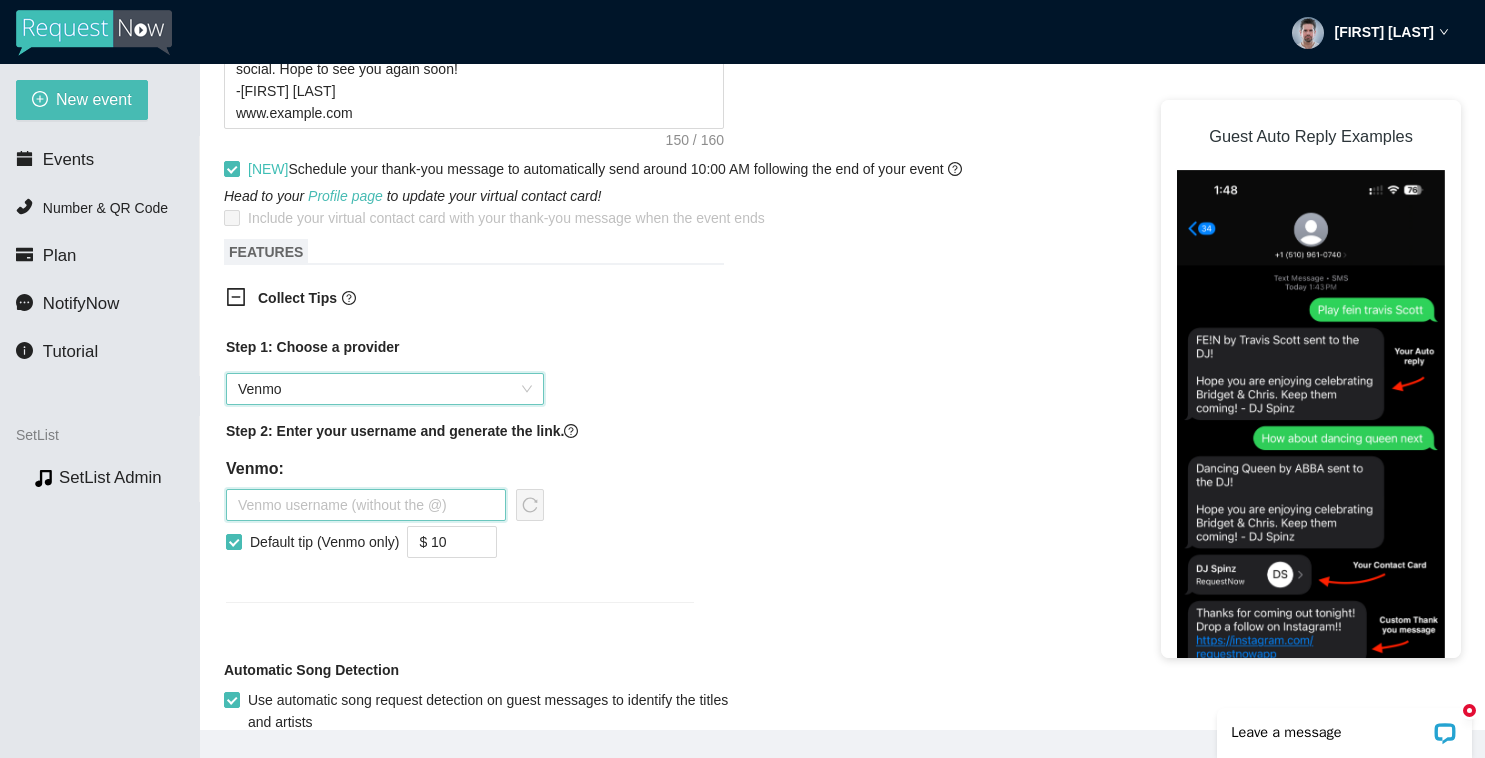 click at bounding box center [366, 505] 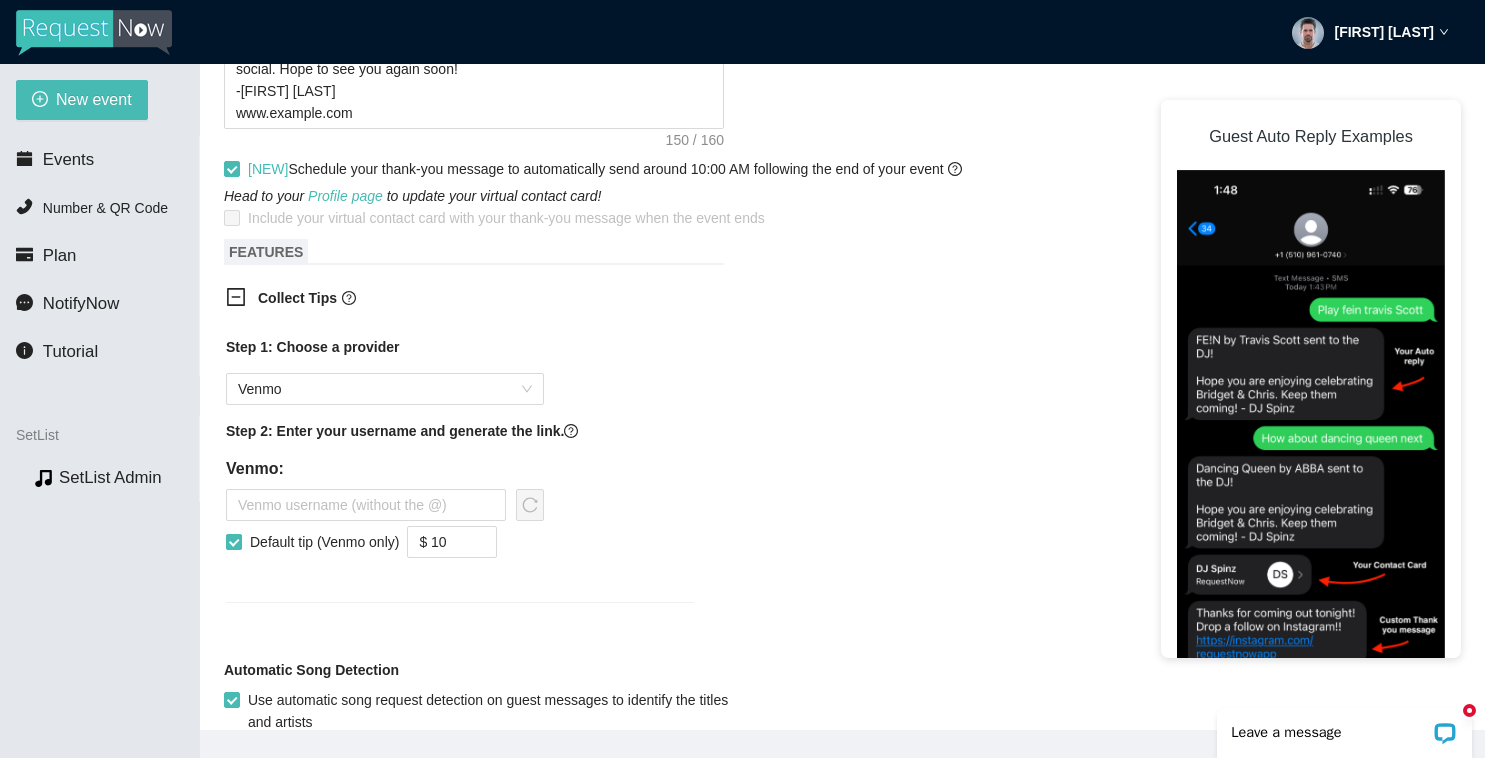 click on "Default tip (Venmo only)" at bounding box center [233, 541] 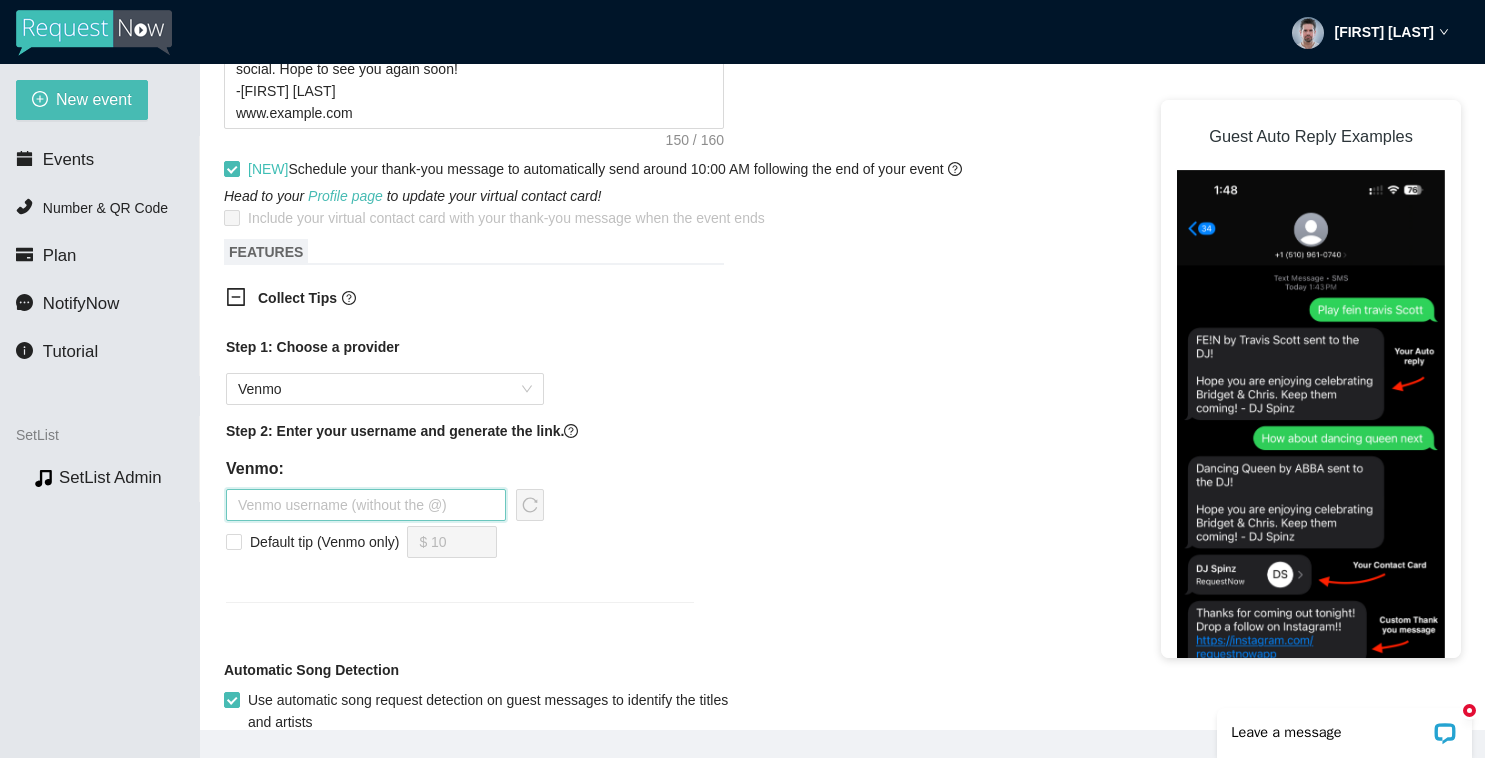click at bounding box center [366, 505] 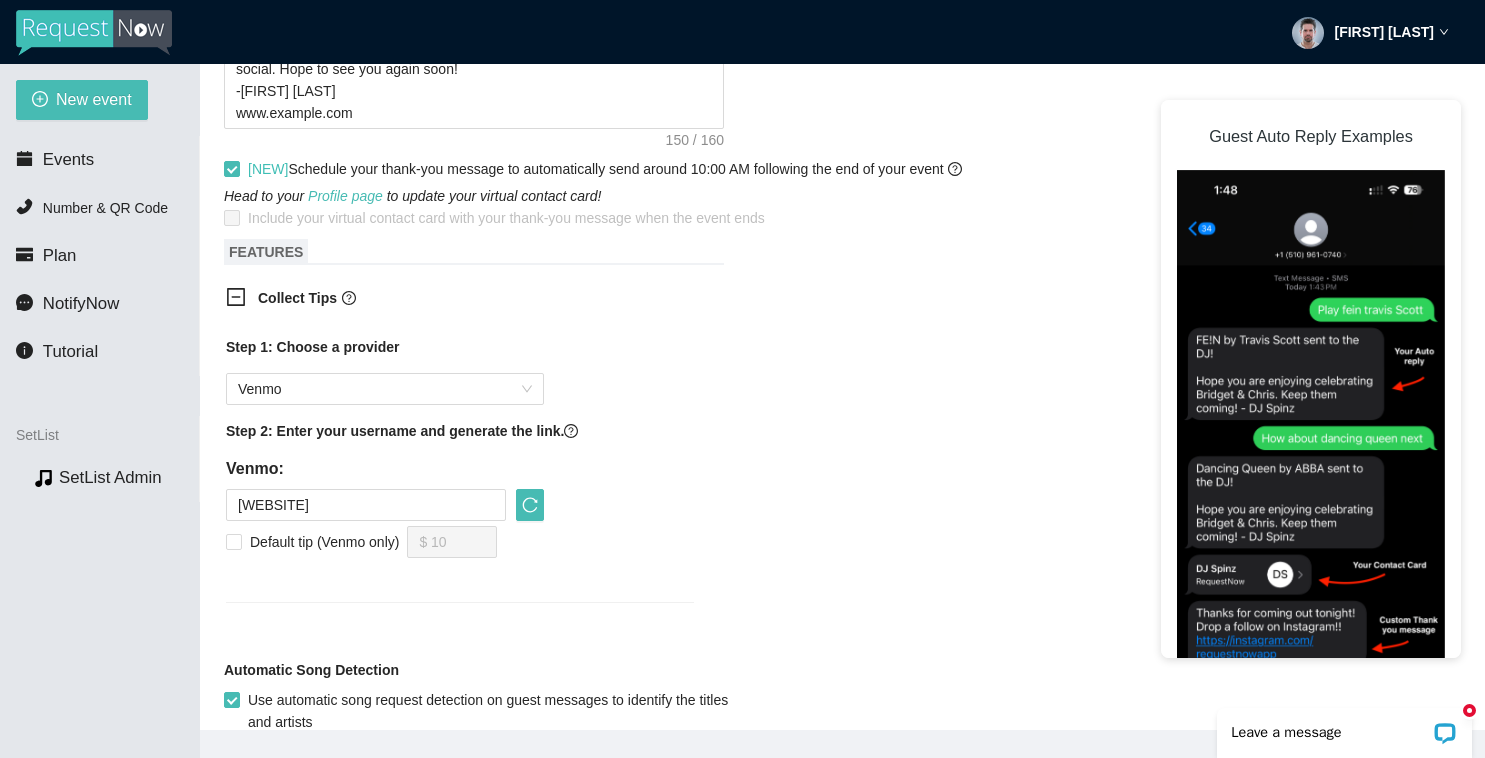 click on "Collect Tips Step 1: Choose a provider  Venmo Step 2: Enter your username and generate the link.  Venmo: [WEBSITE] Default tip (Venmo only) $ 10" at bounding box center (460, 457) 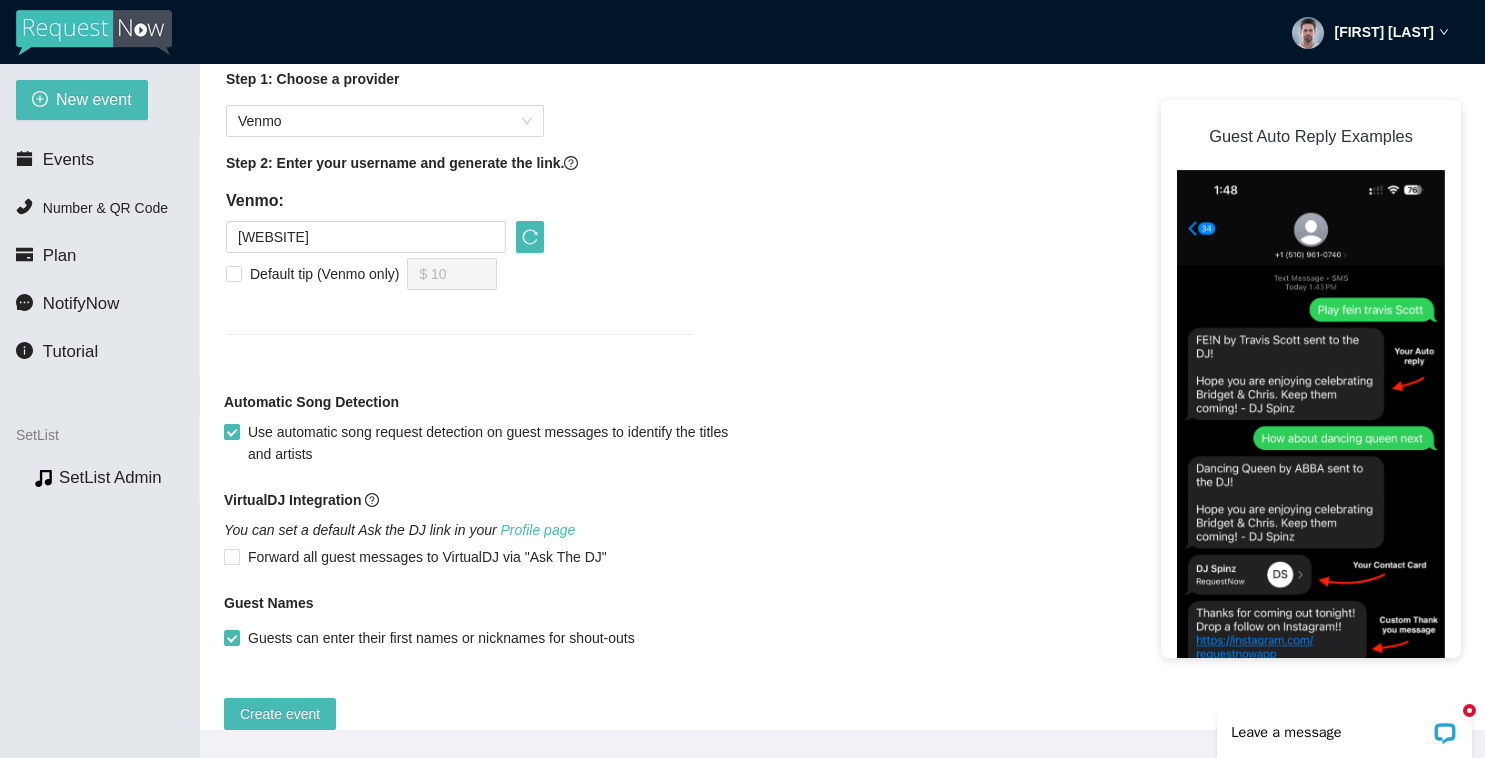 scroll, scrollTop: 1480, scrollLeft: 0, axis: vertical 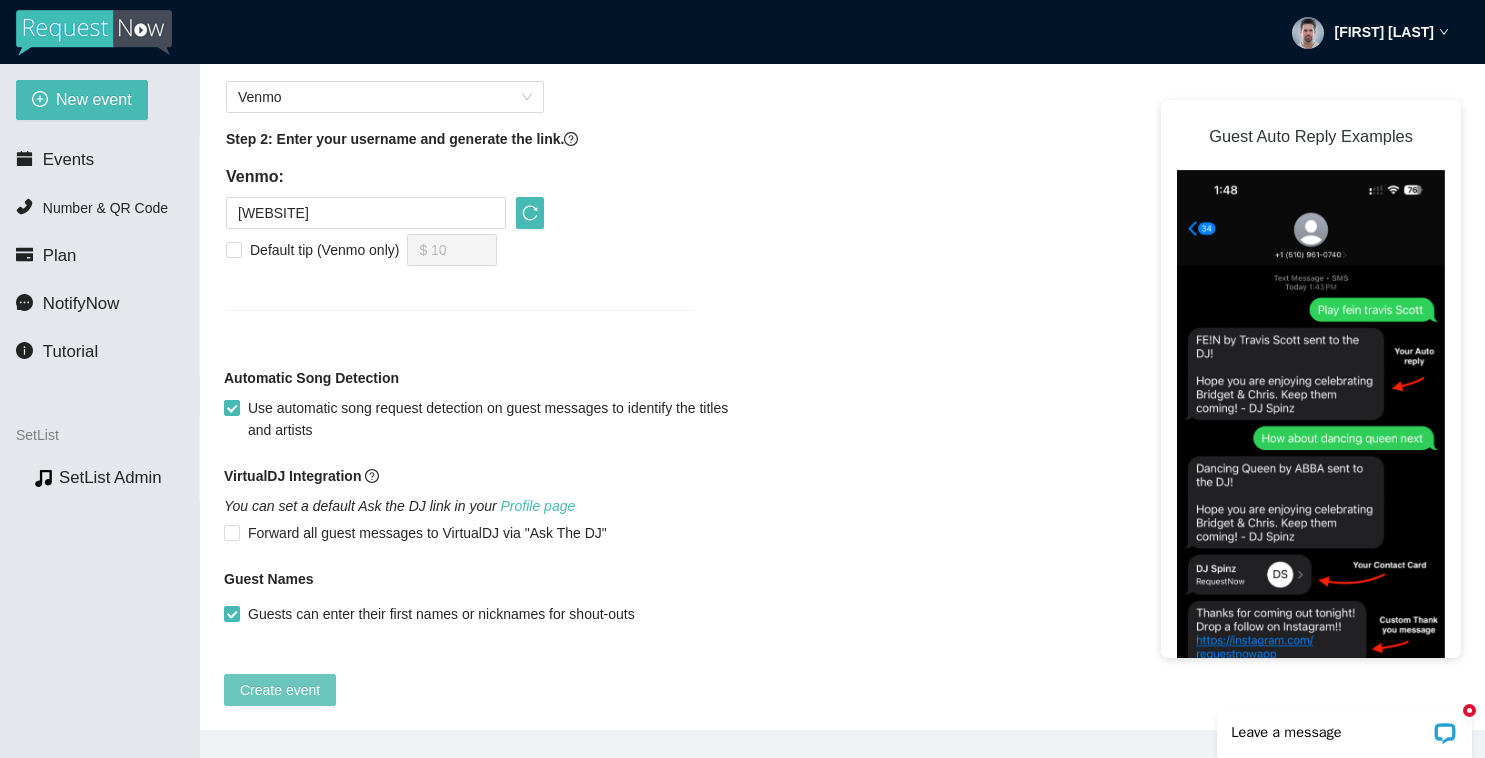click on "Create event" at bounding box center [280, 690] 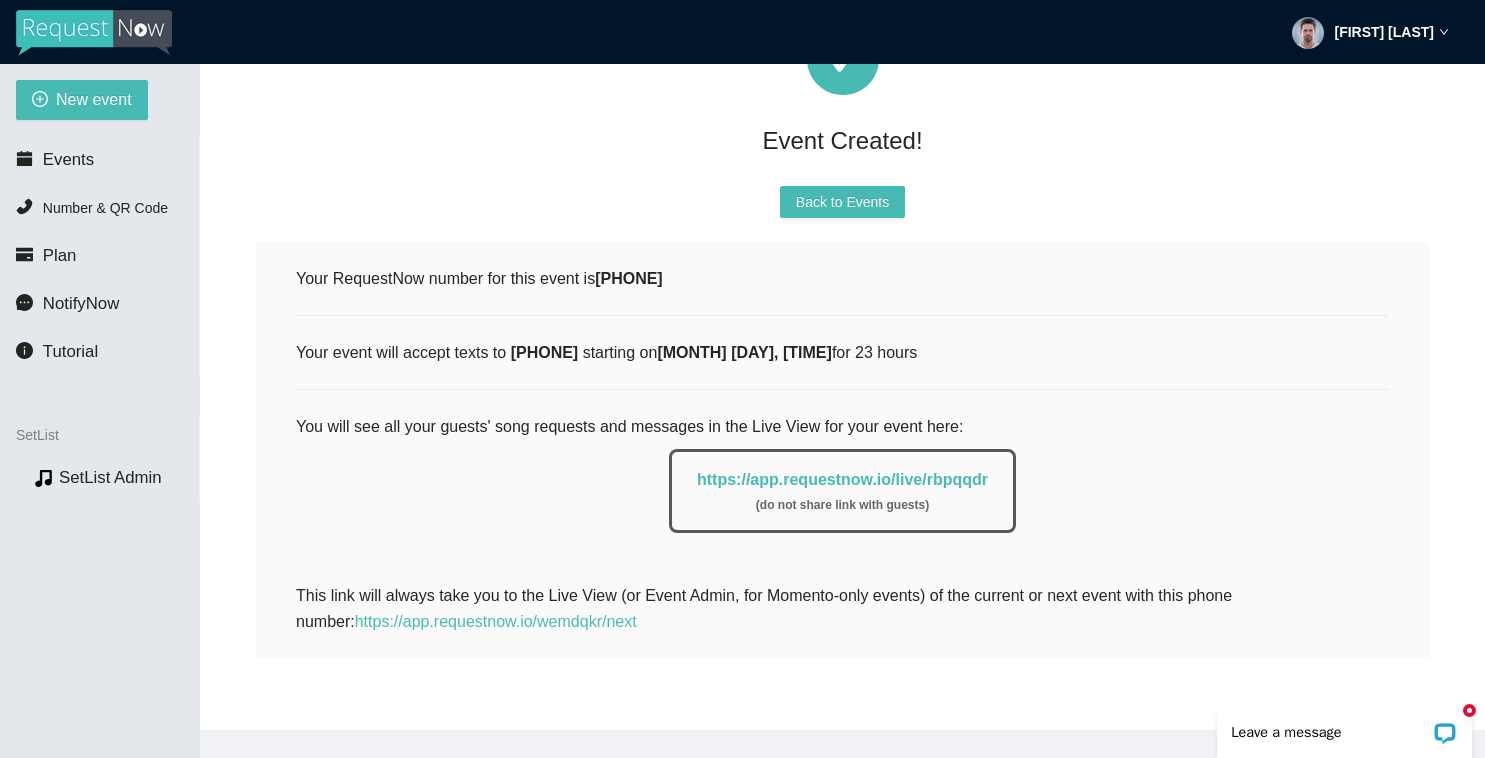 scroll, scrollTop: 183, scrollLeft: 0, axis: vertical 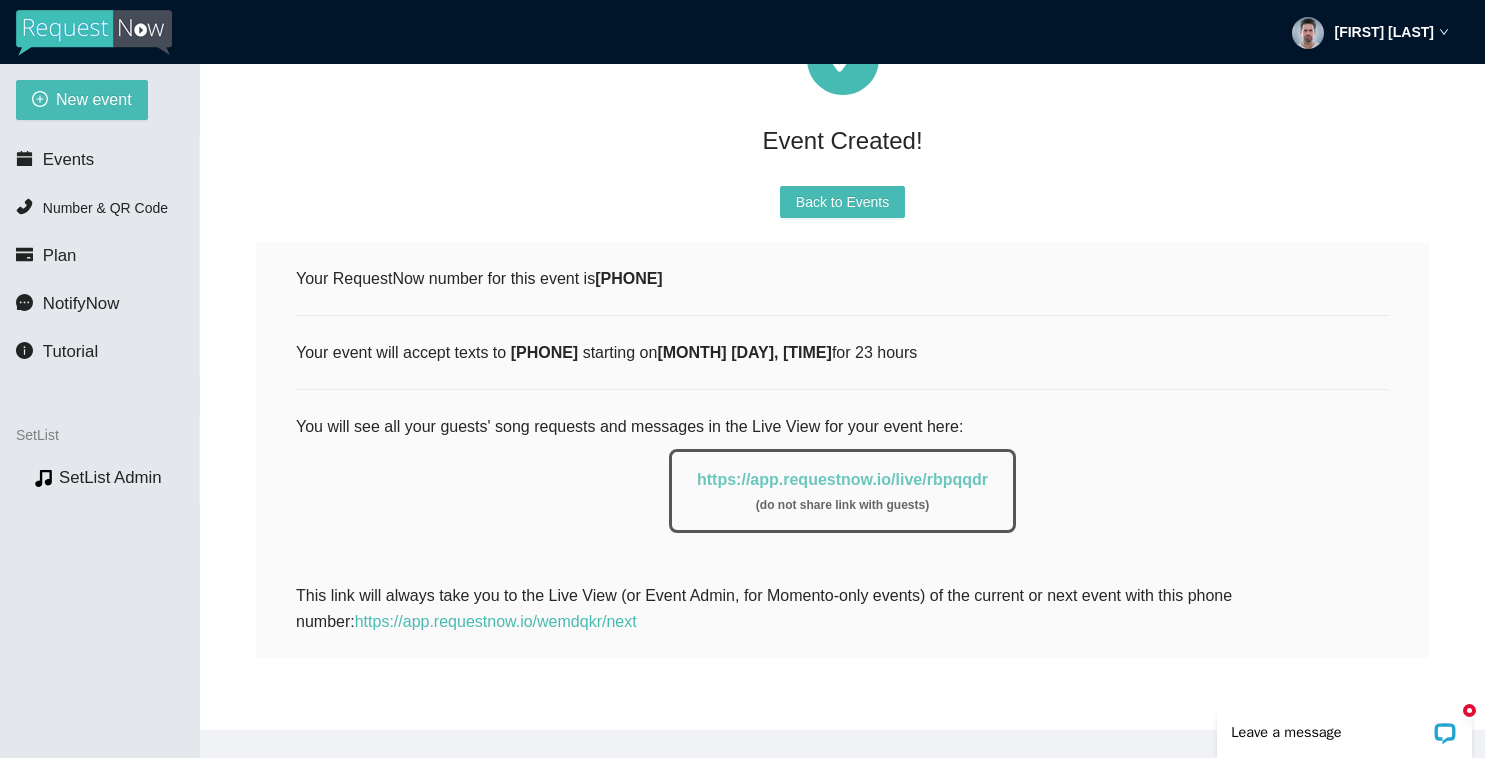 click on "https://app.requestnow.io/live/rbpqqdr" at bounding box center (842, 479) 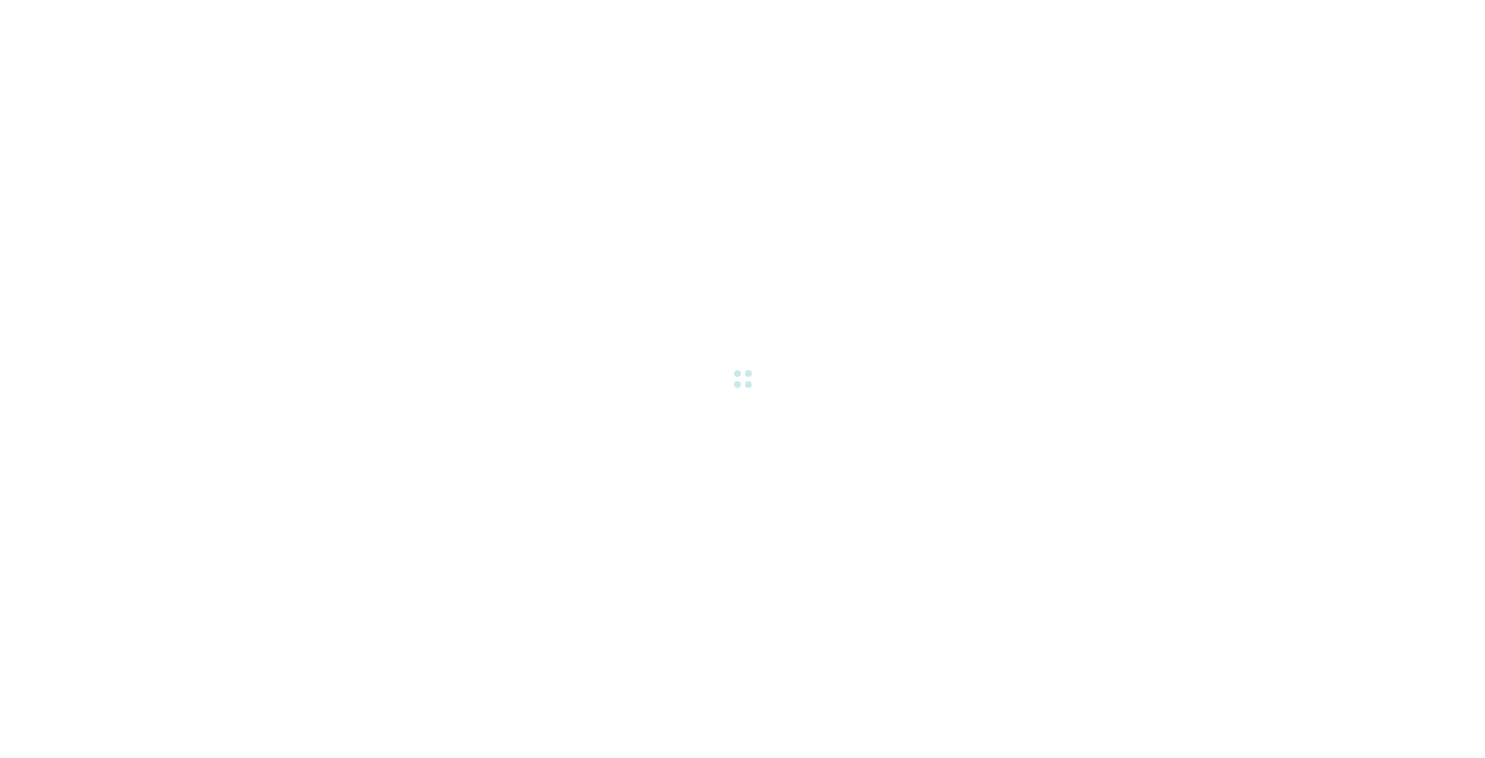 scroll, scrollTop: 0, scrollLeft: 0, axis: both 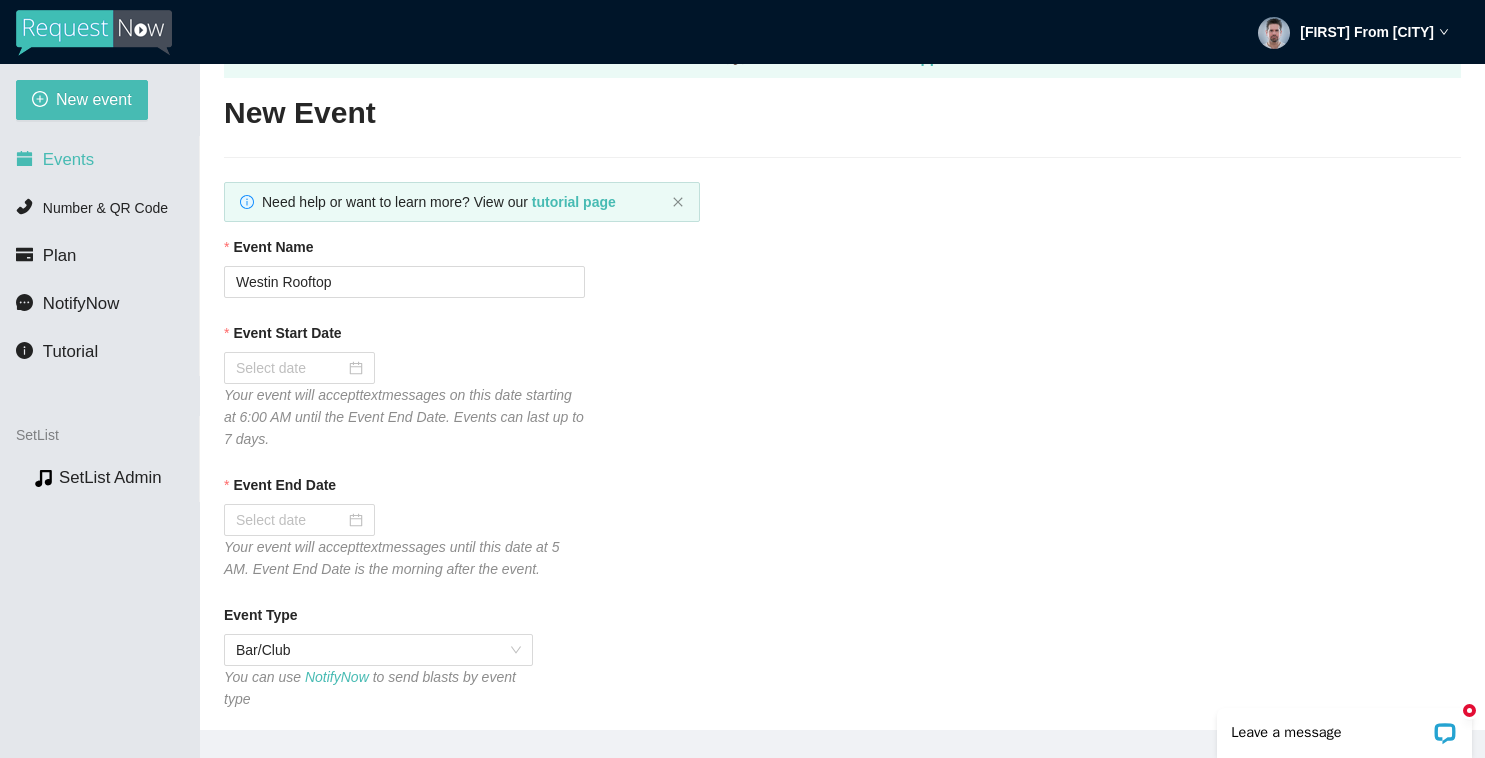 click on "Events" at bounding box center [68, 159] 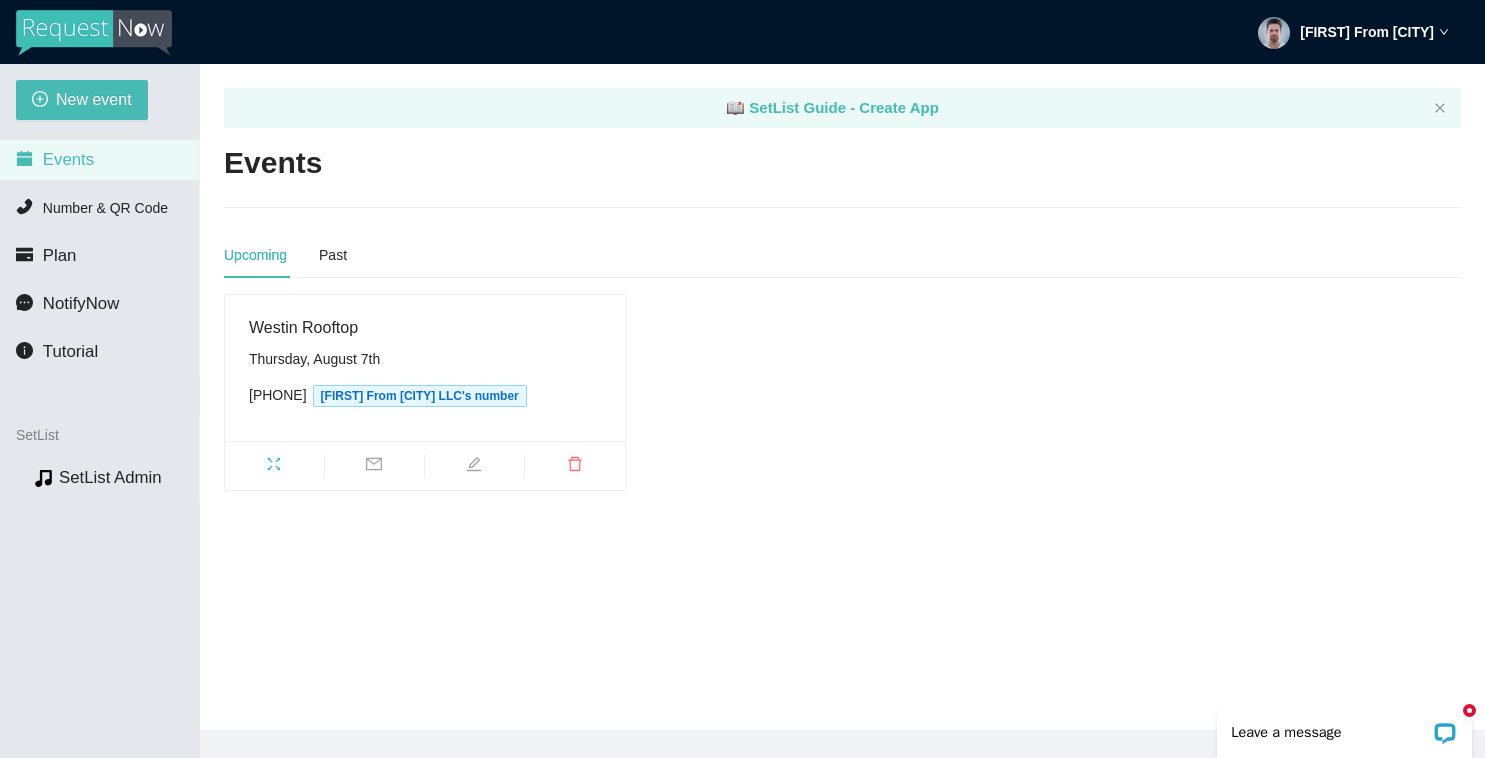 scroll, scrollTop: 0, scrollLeft: 0, axis: both 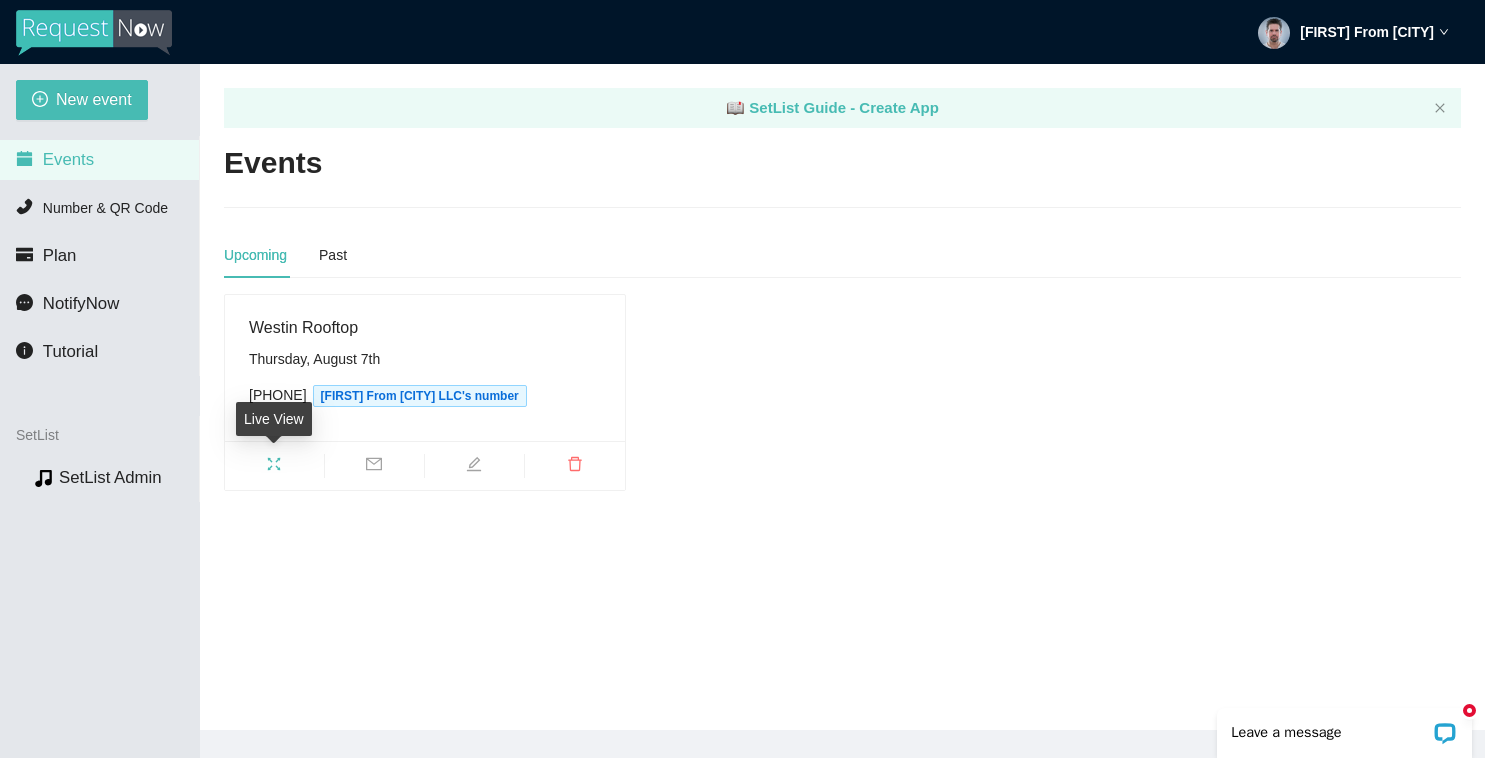 click 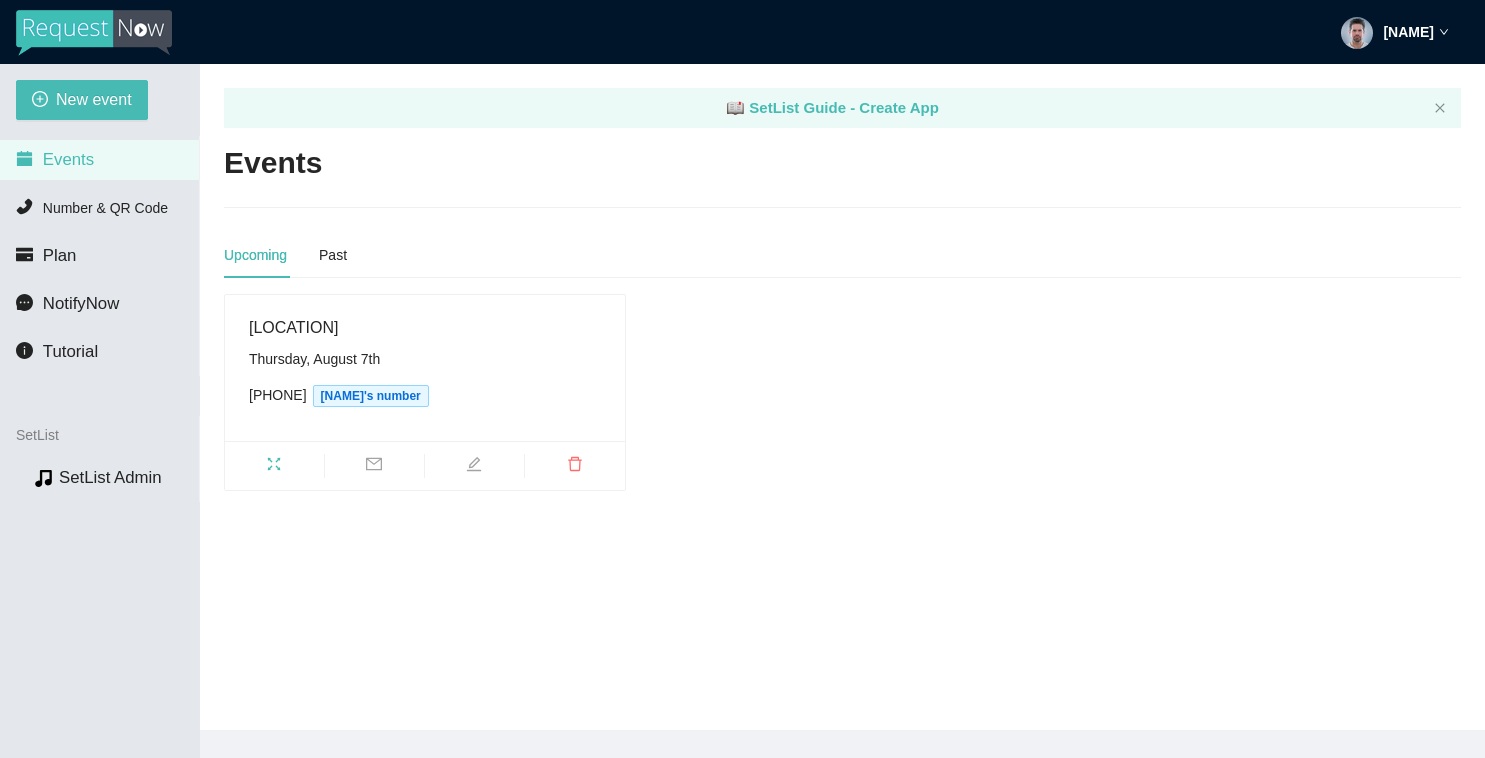 scroll, scrollTop: 0, scrollLeft: 0, axis: both 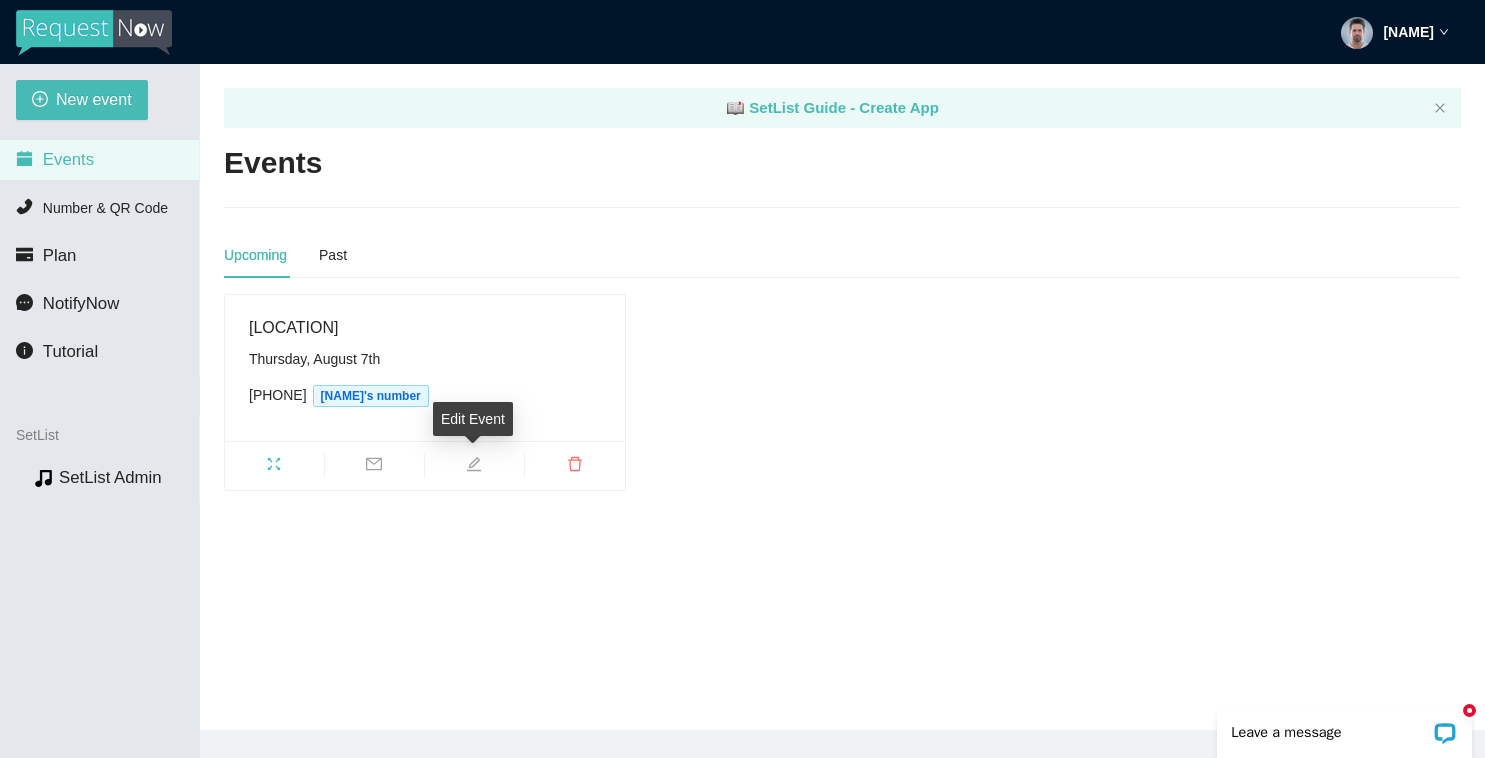 click 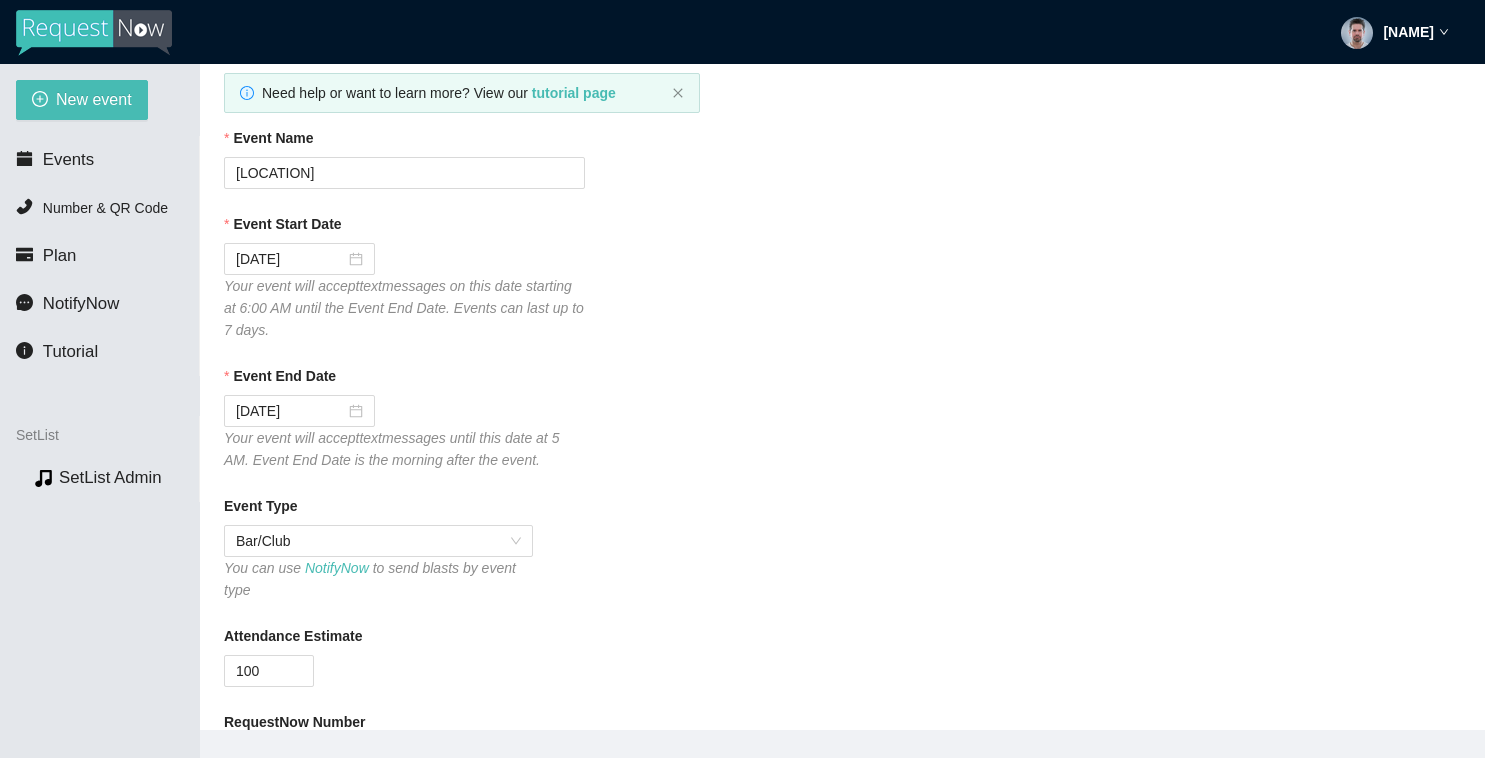 scroll, scrollTop: 280, scrollLeft: 0, axis: vertical 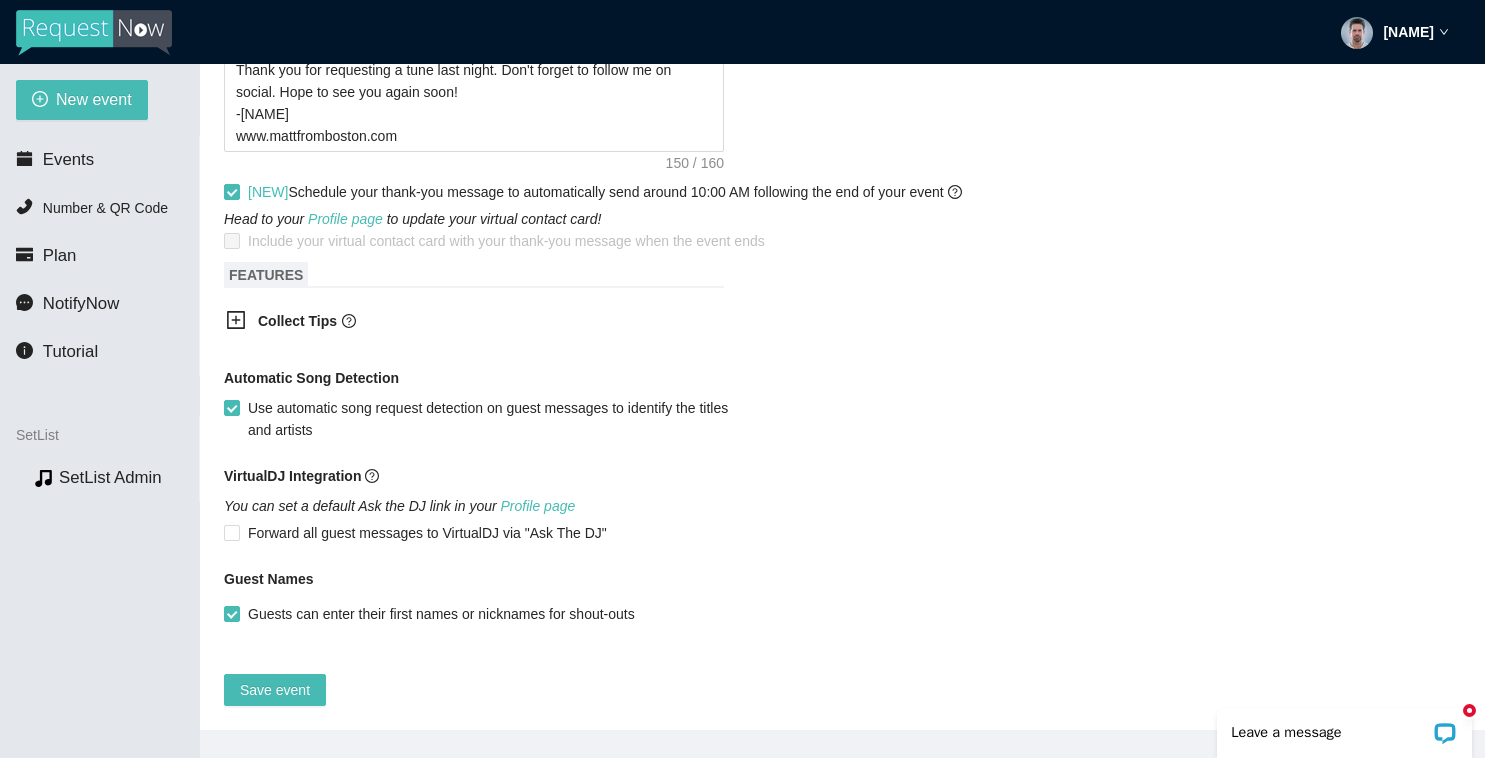 click 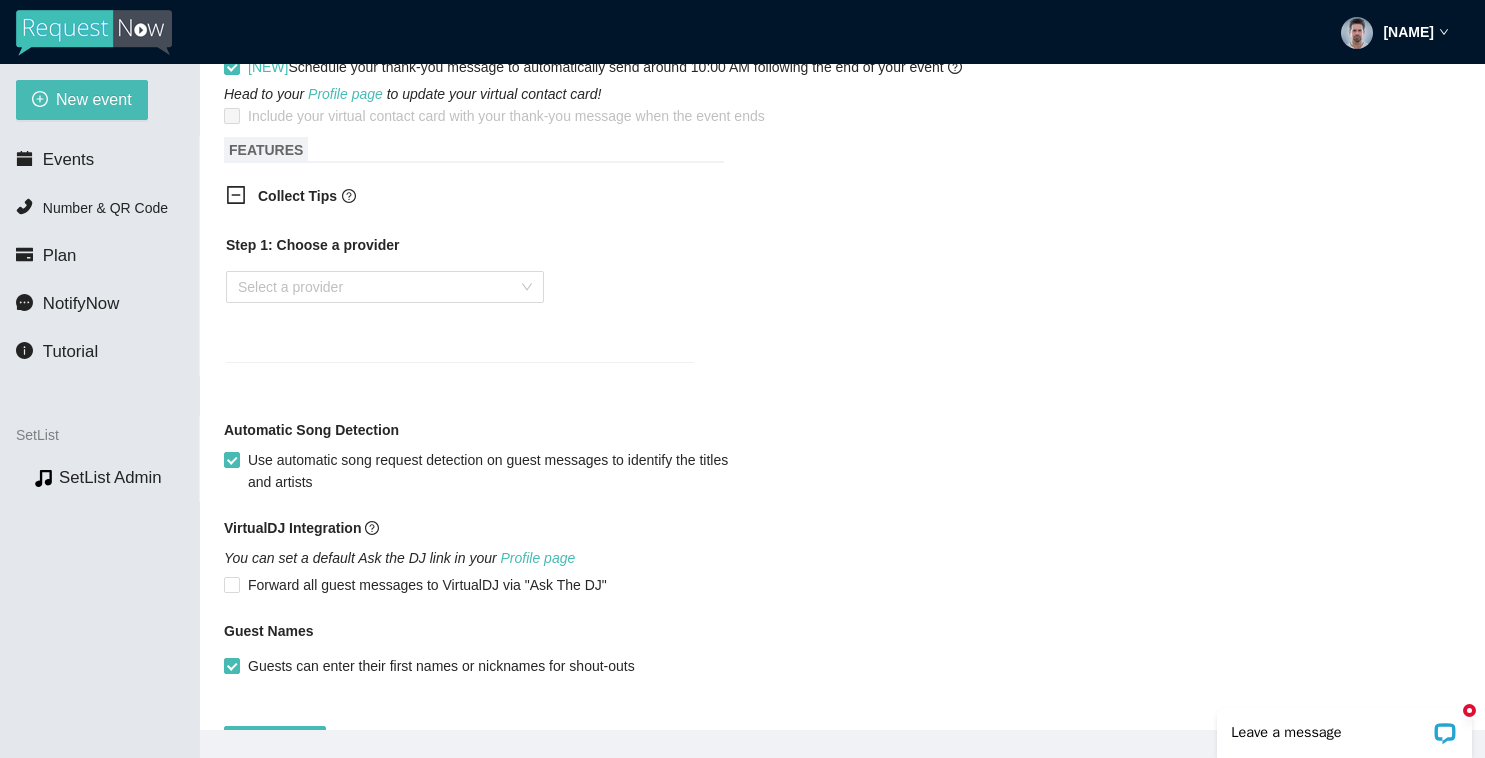 scroll, scrollTop: 1342, scrollLeft: 0, axis: vertical 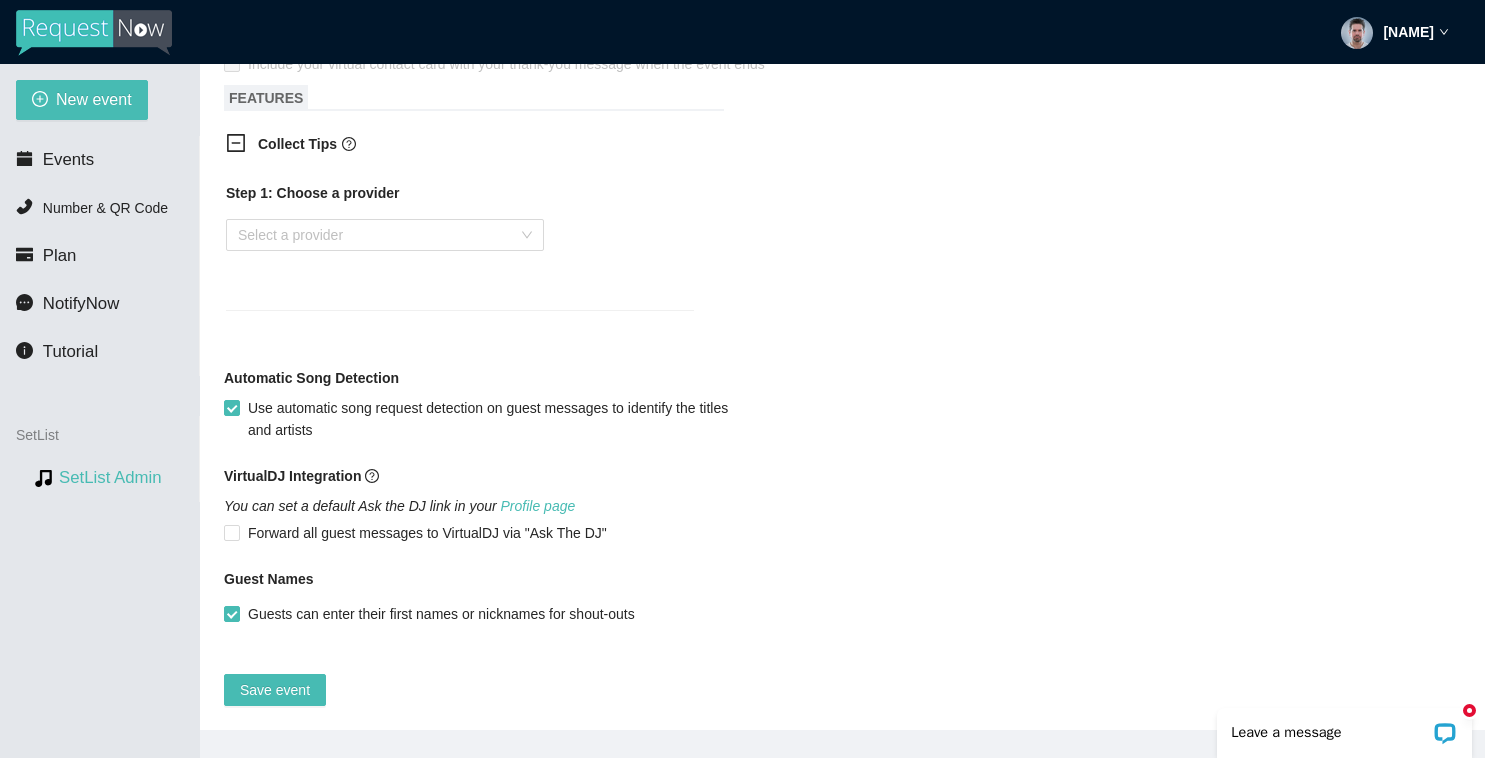 click on "SetList Admin" at bounding box center (110, 477) 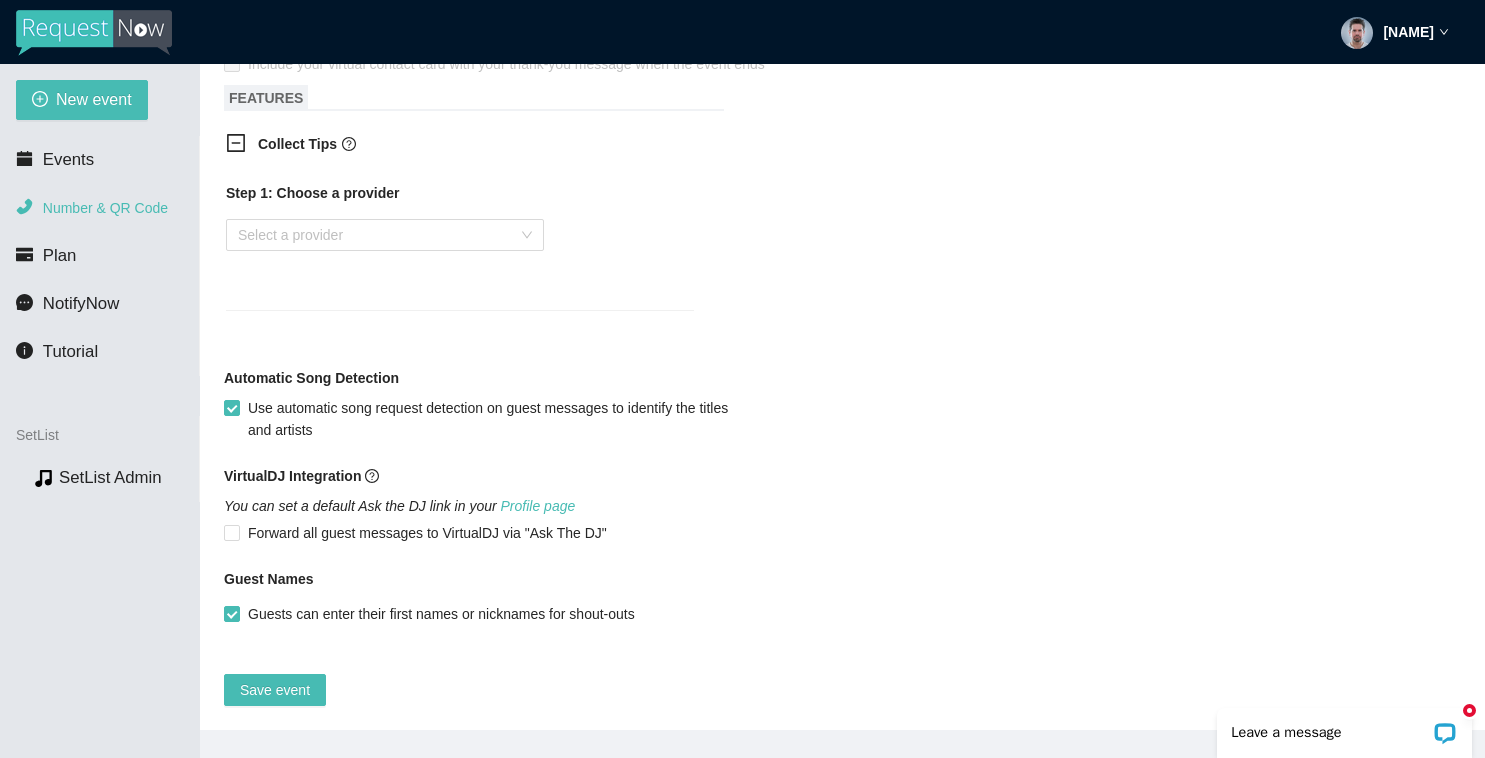 click on "Number & QR Code" at bounding box center [105, 208] 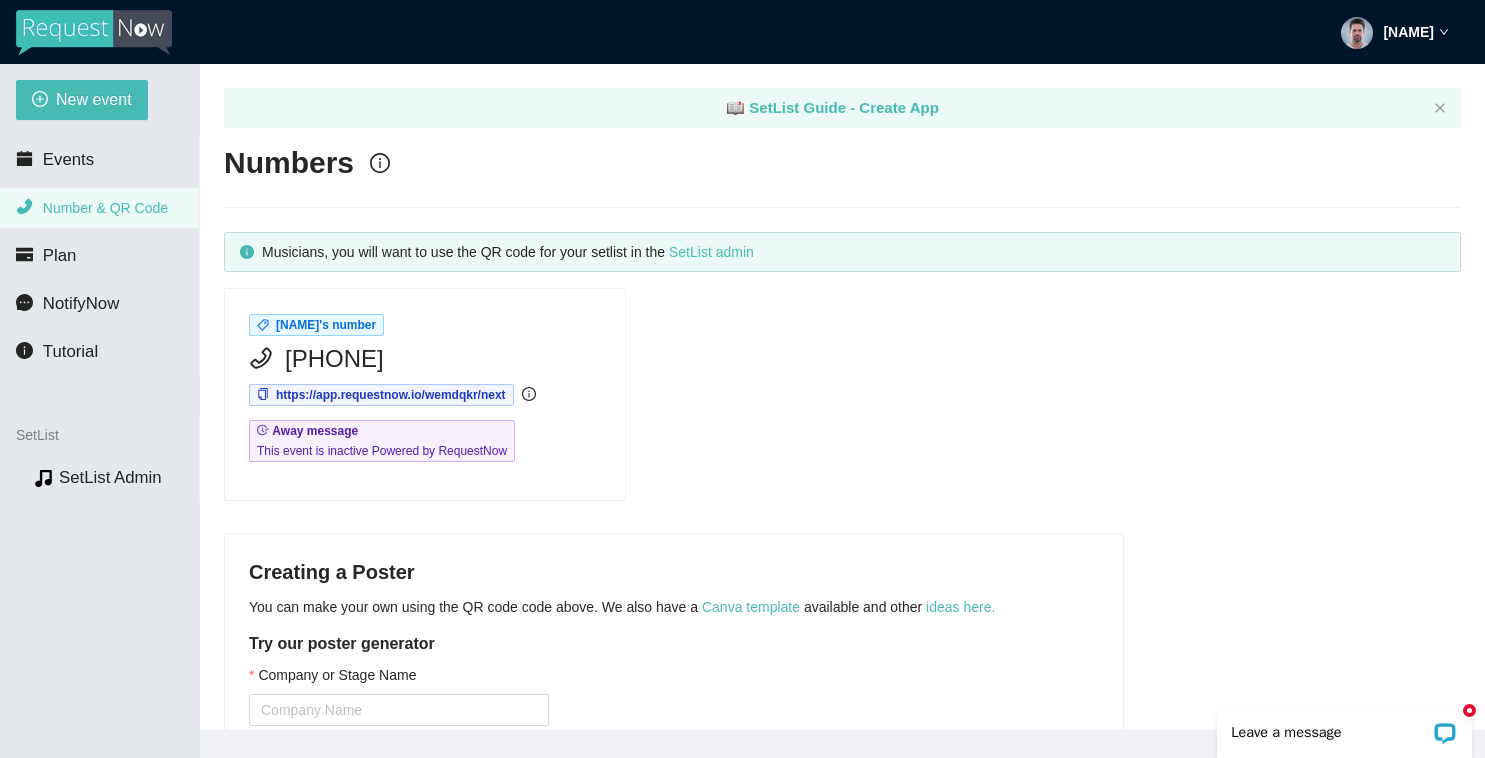 scroll, scrollTop: 0, scrollLeft: 0, axis: both 